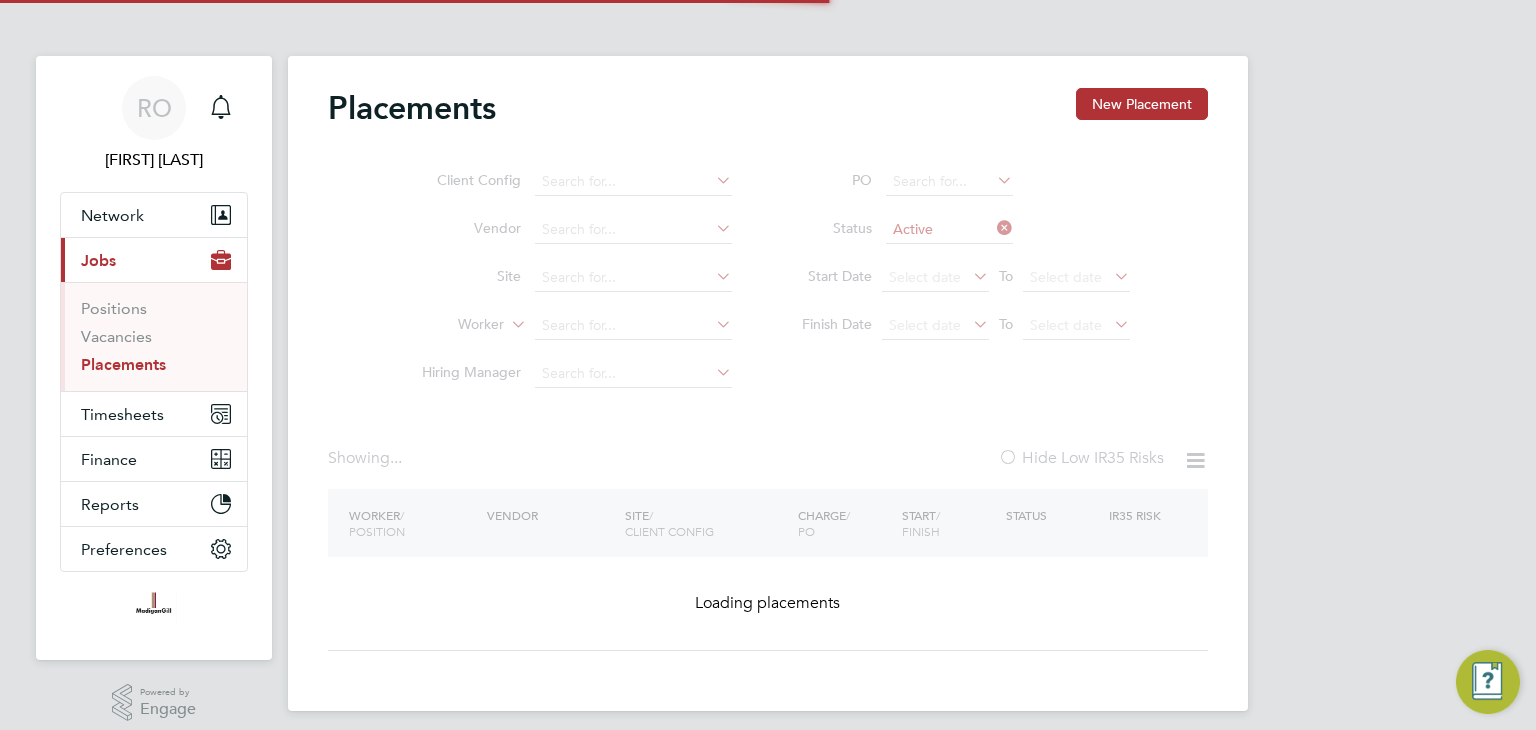 scroll, scrollTop: 0, scrollLeft: 0, axis: both 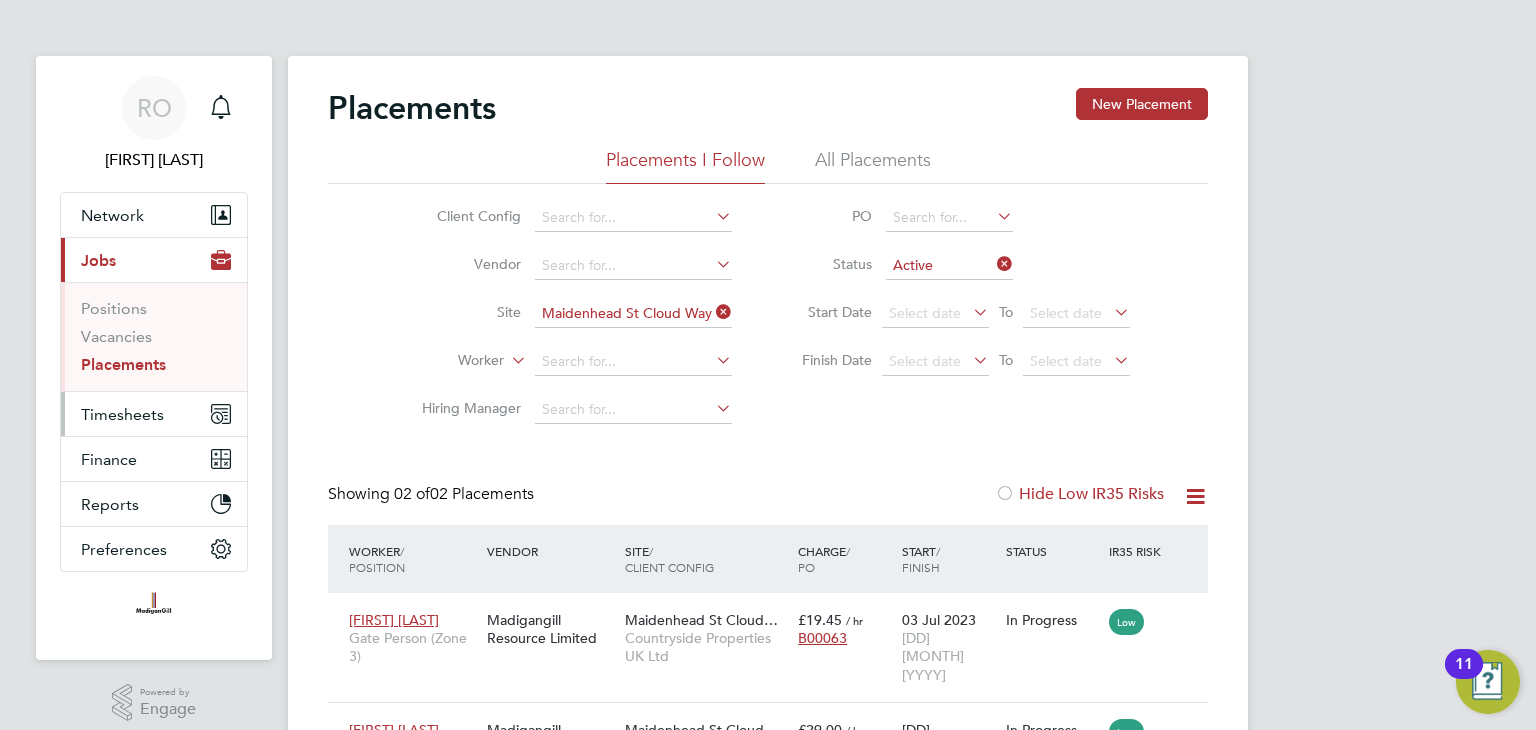 click on "Timesheets" at bounding box center [122, 414] 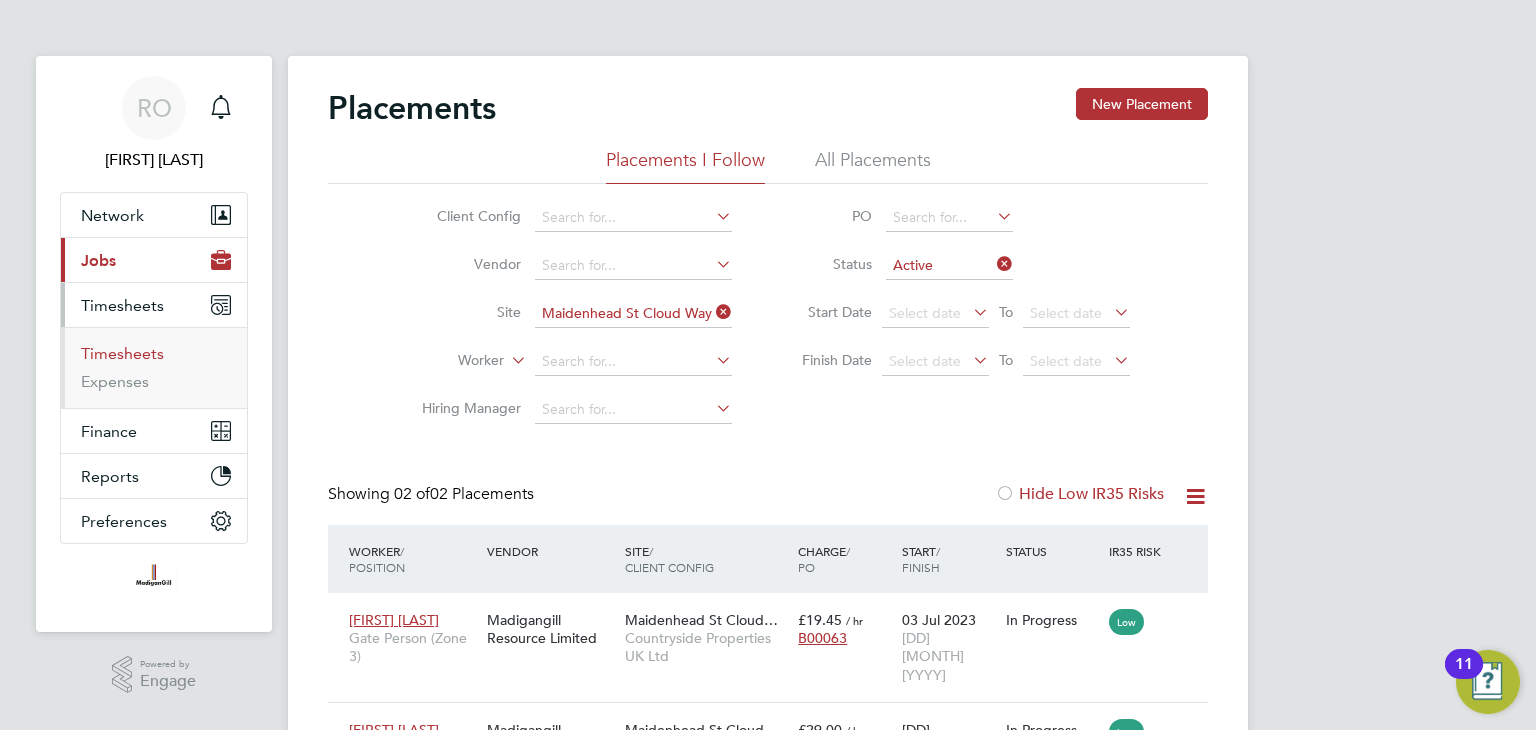 click on "Timesheets" at bounding box center [122, 353] 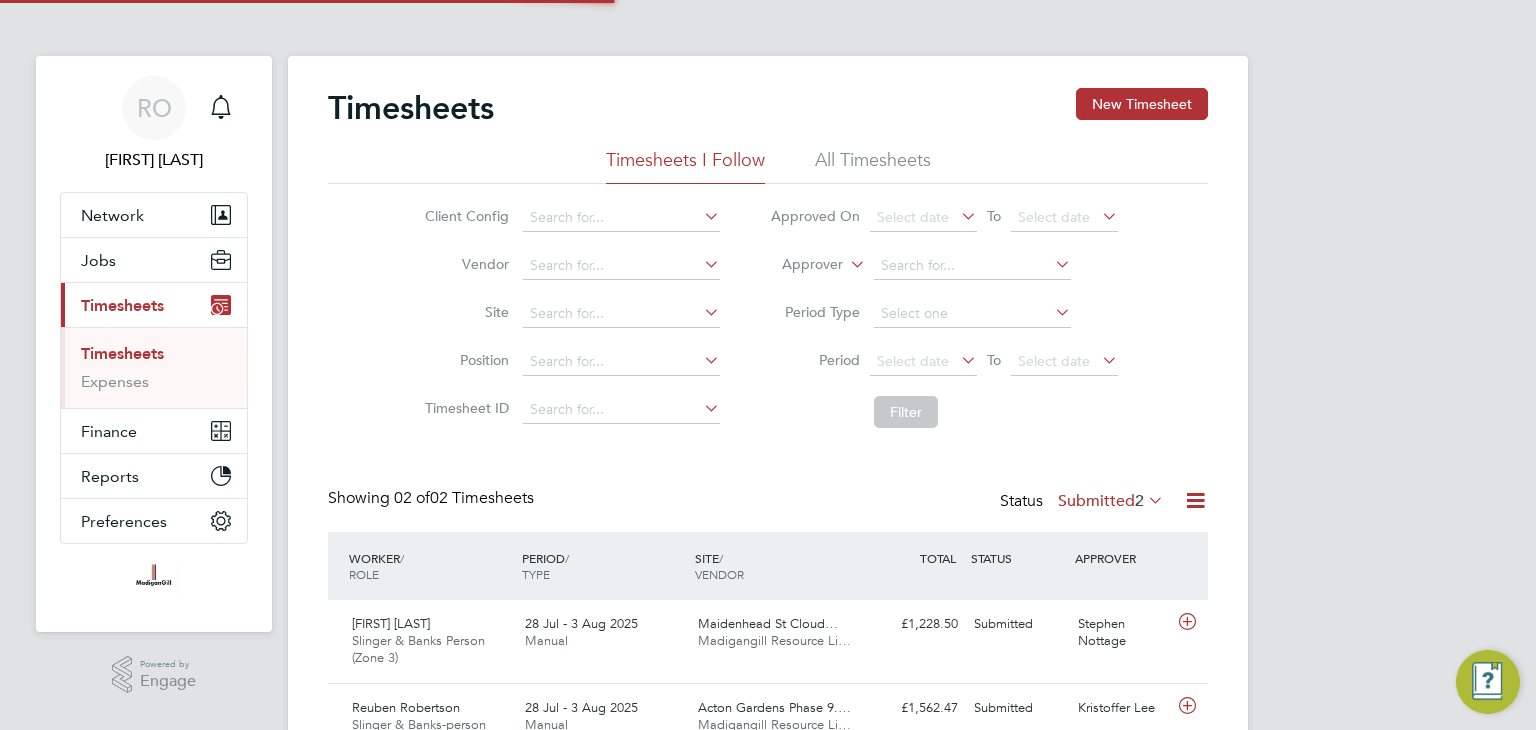 scroll, scrollTop: 10, scrollLeft: 10, axis: both 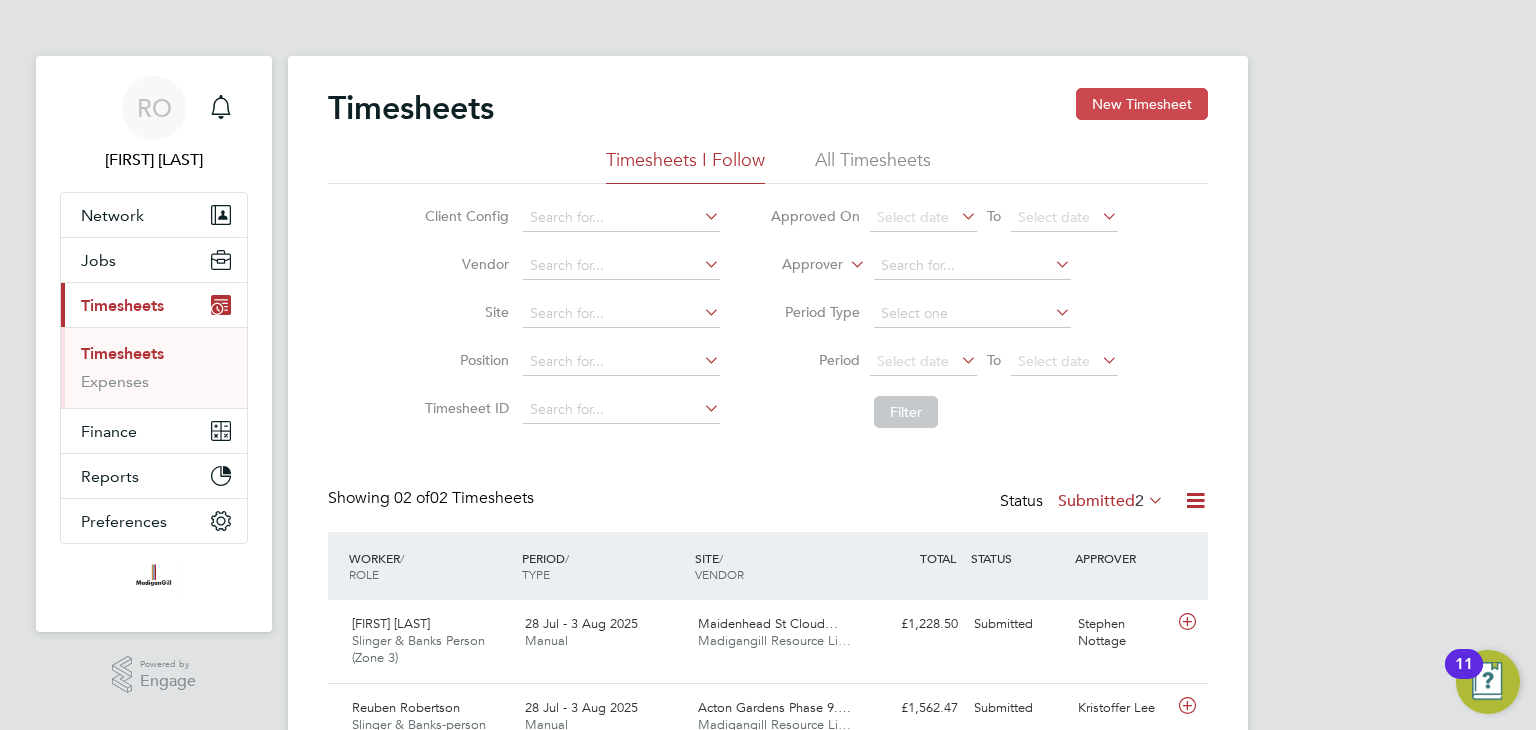 click on "New Timesheet" 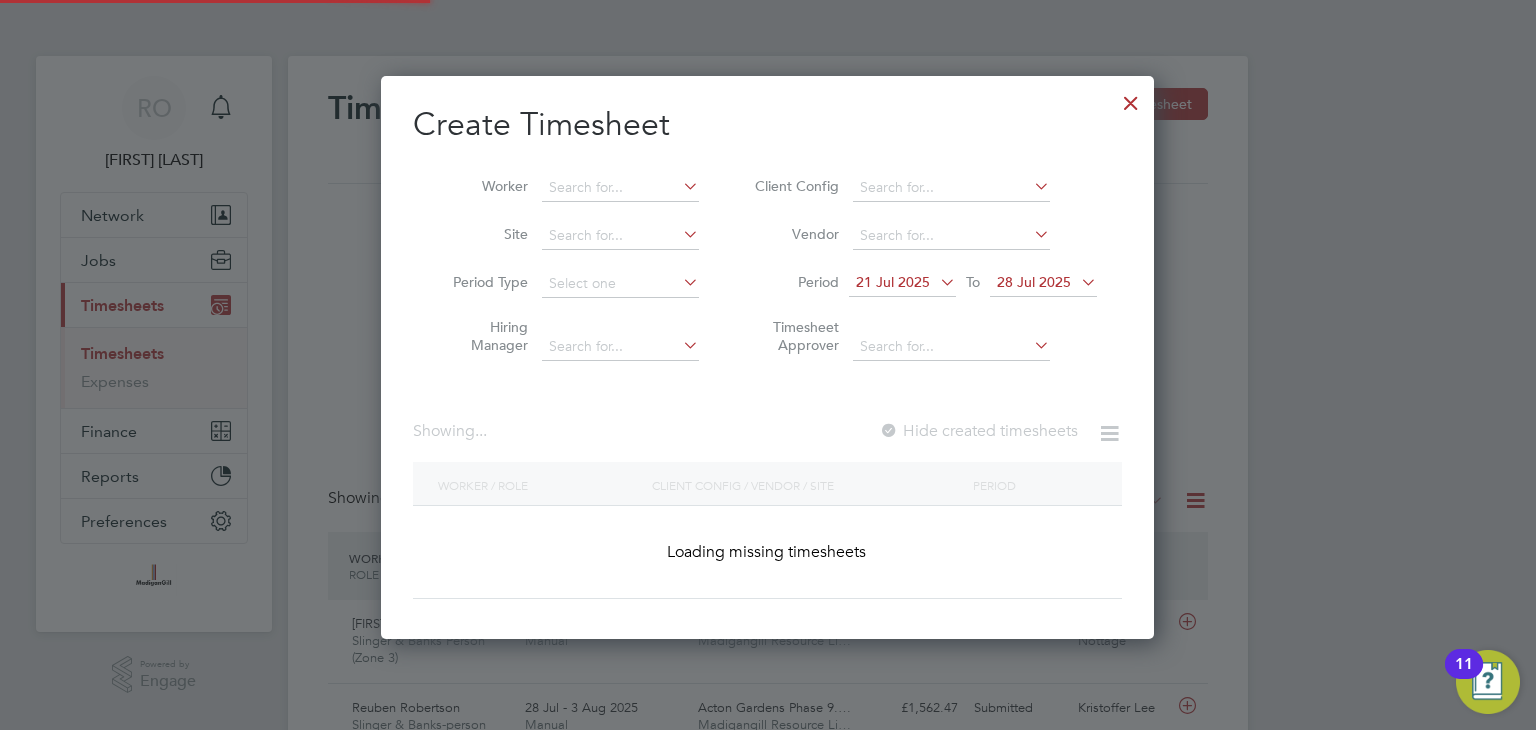 scroll, scrollTop: 10, scrollLeft: 10, axis: both 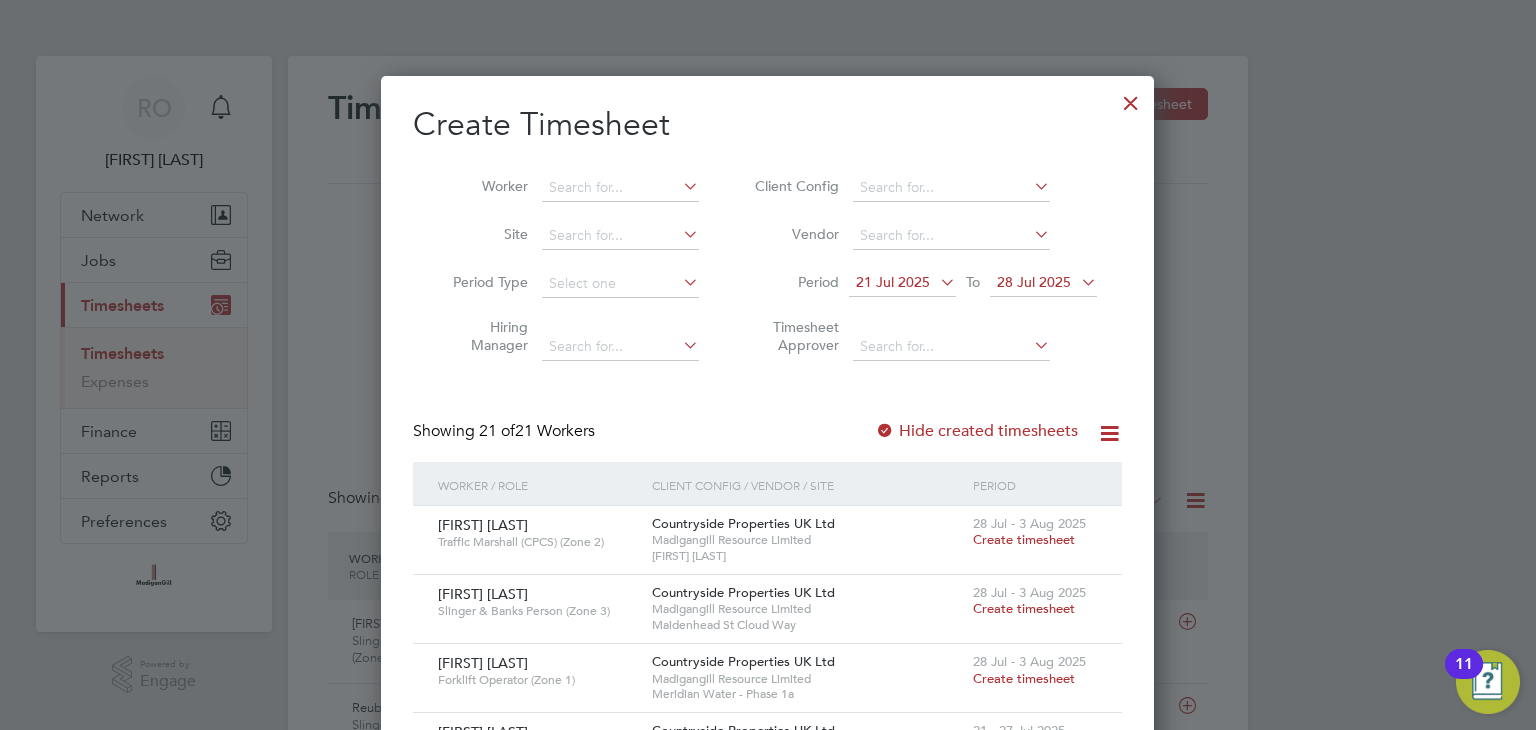 click on "28 Jul 2025" at bounding box center [1043, 283] 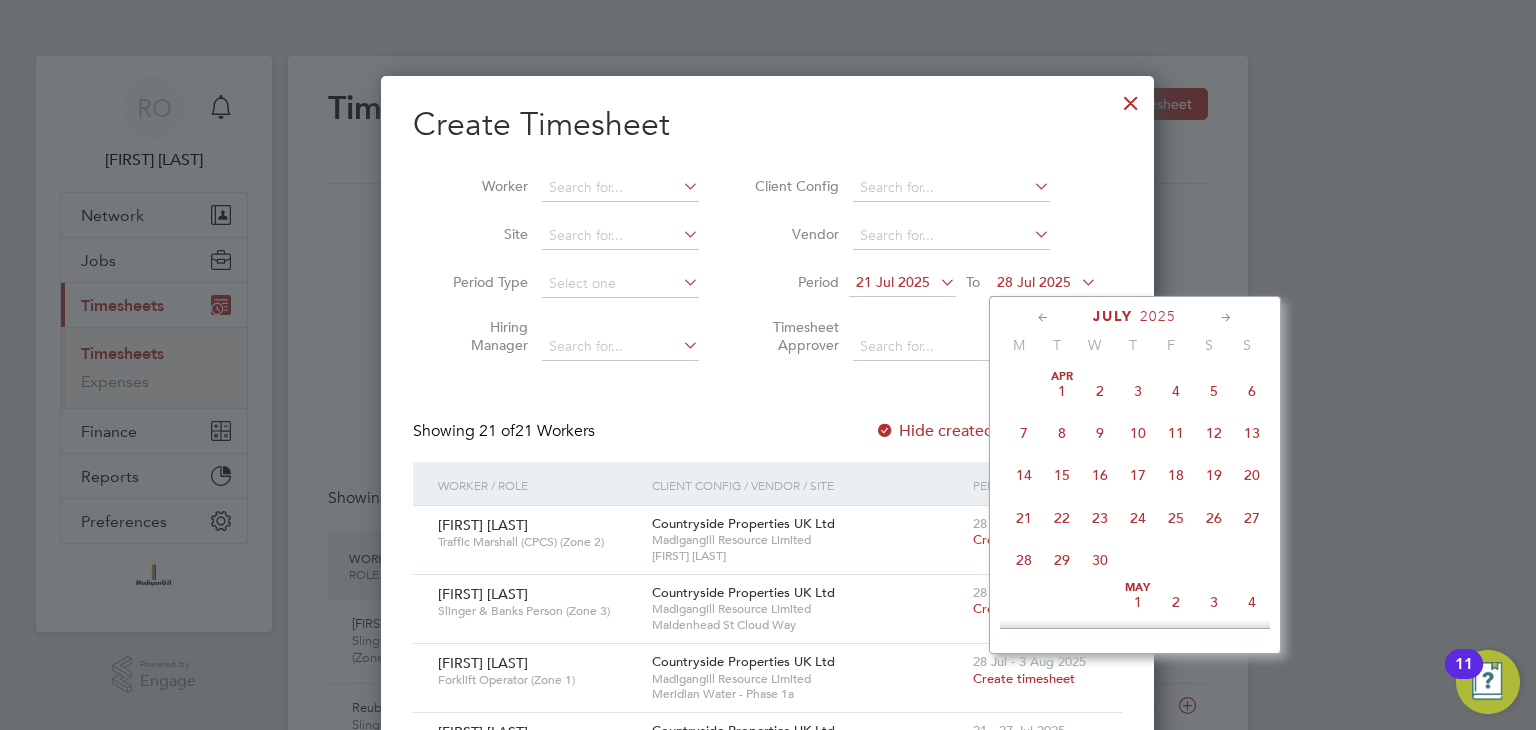 scroll, scrollTop: 783, scrollLeft: 0, axis: vertical 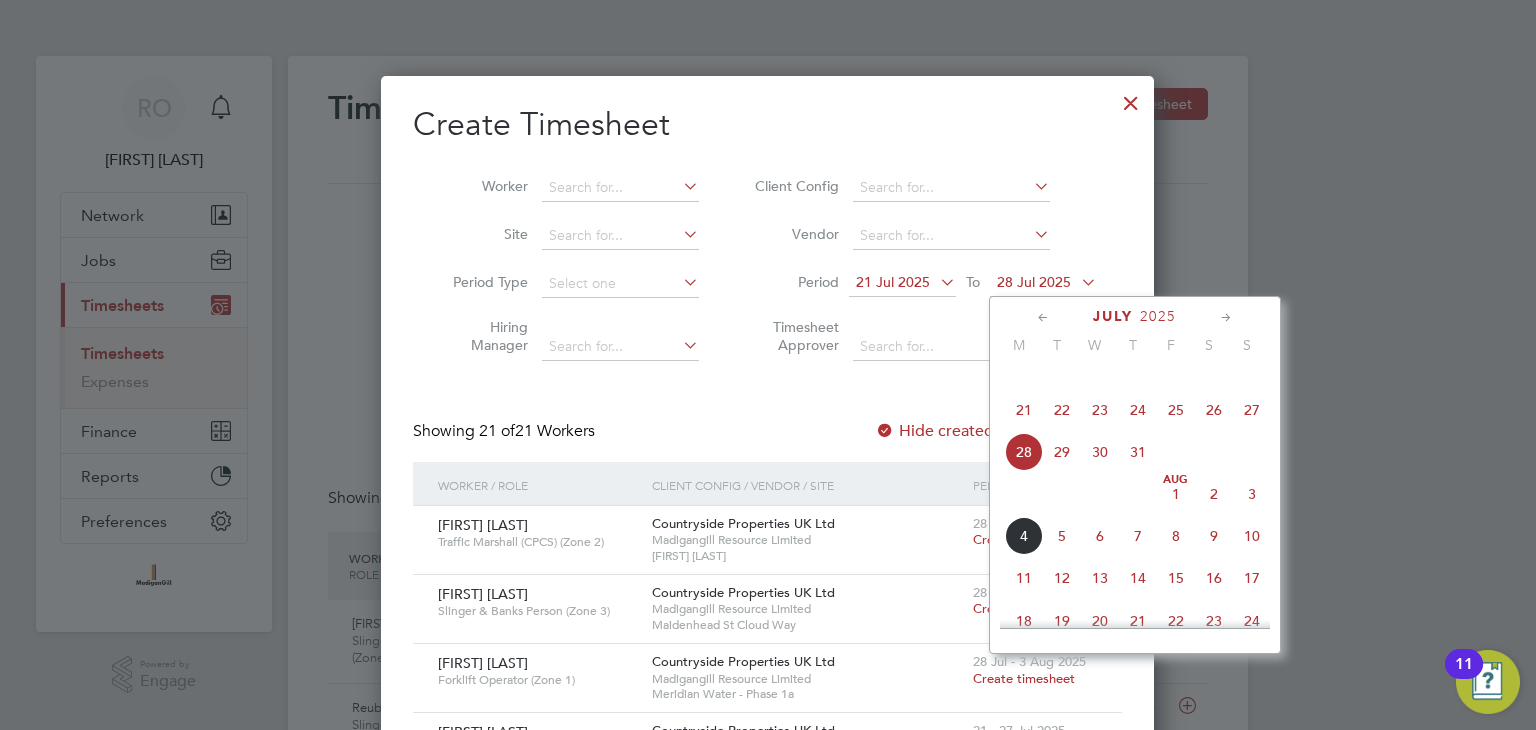 click on "3" 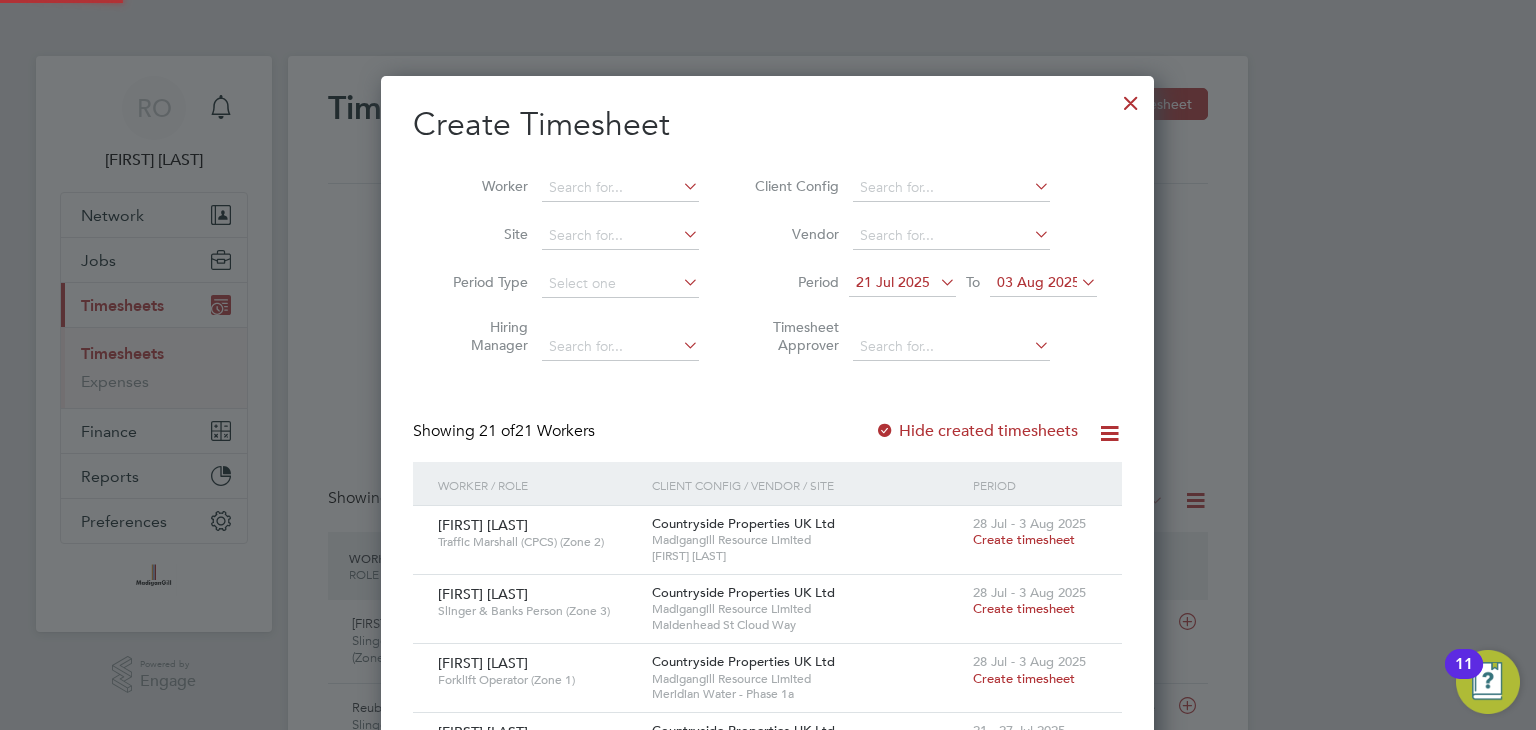 scroll, scrollTop: 10, scrollLeft: 10, axis: both 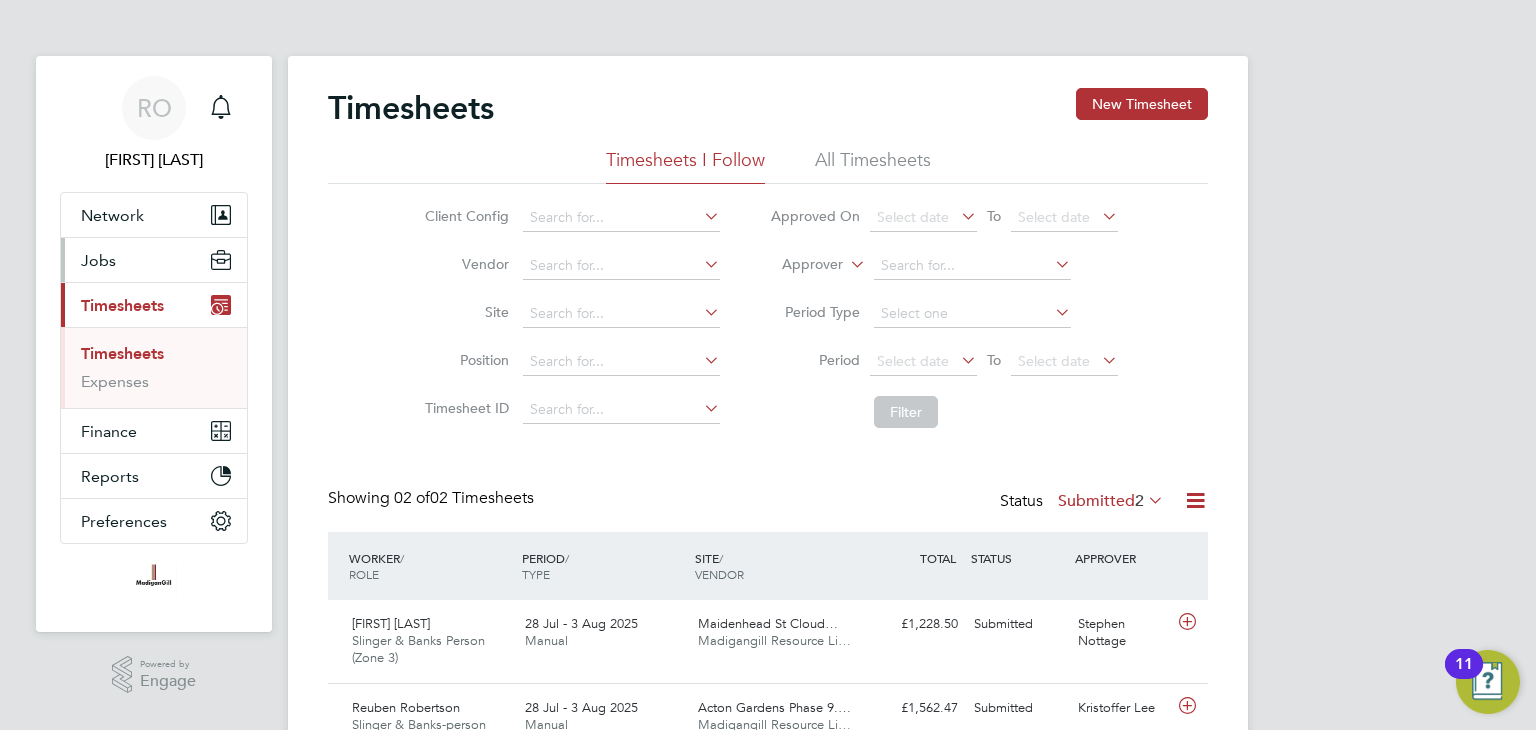 click on "Jobs" at bounding box center [98, 260] 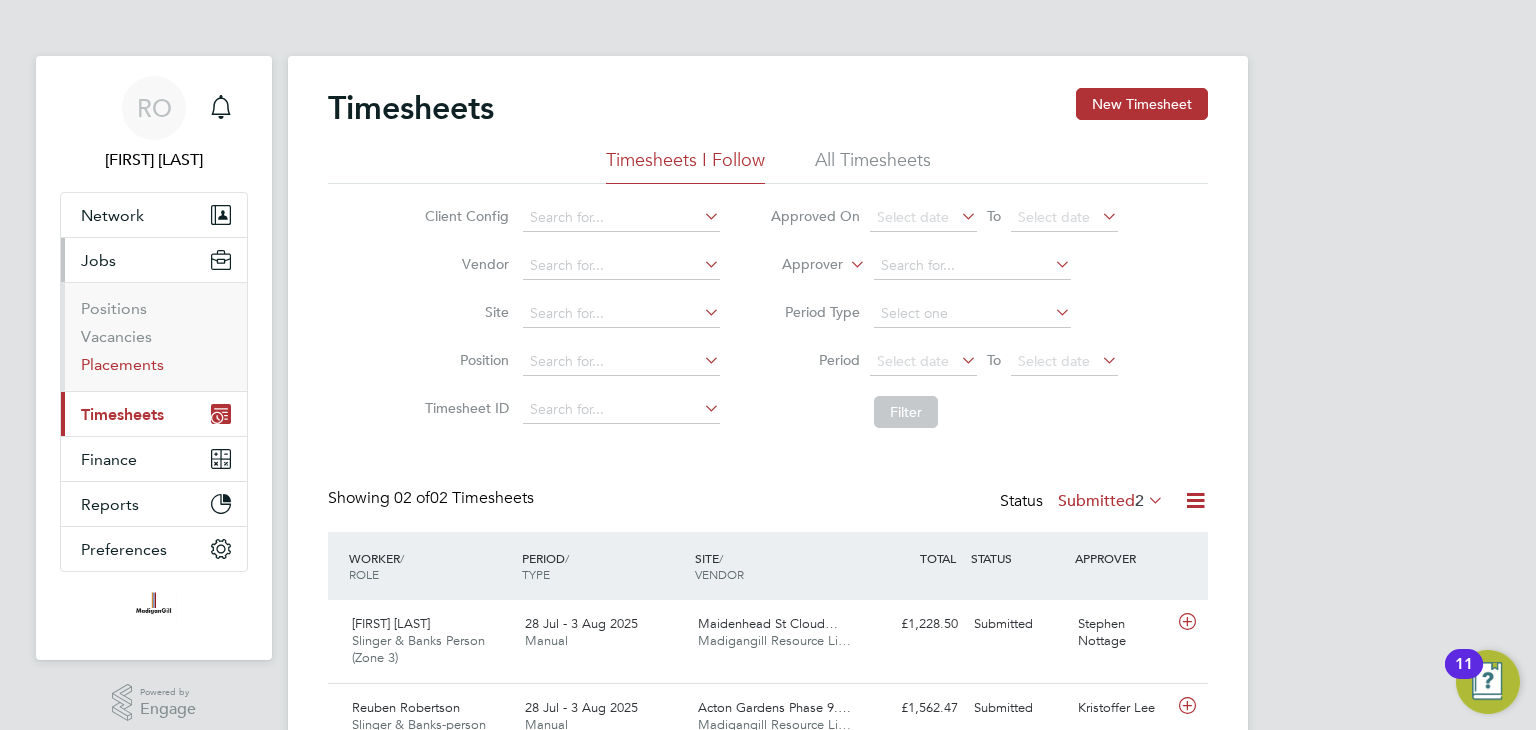 click on "Placements" at bounding box center (122, 364) 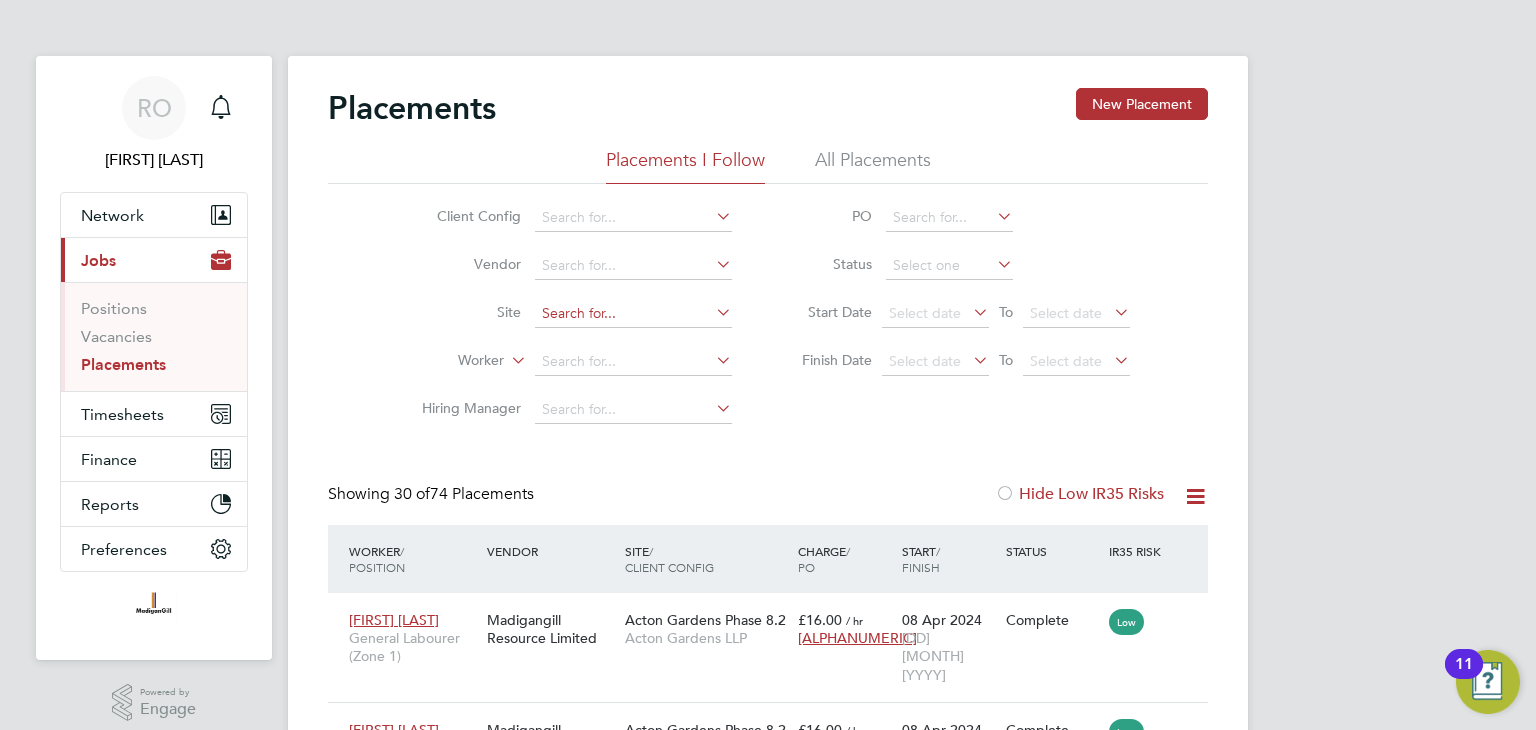click 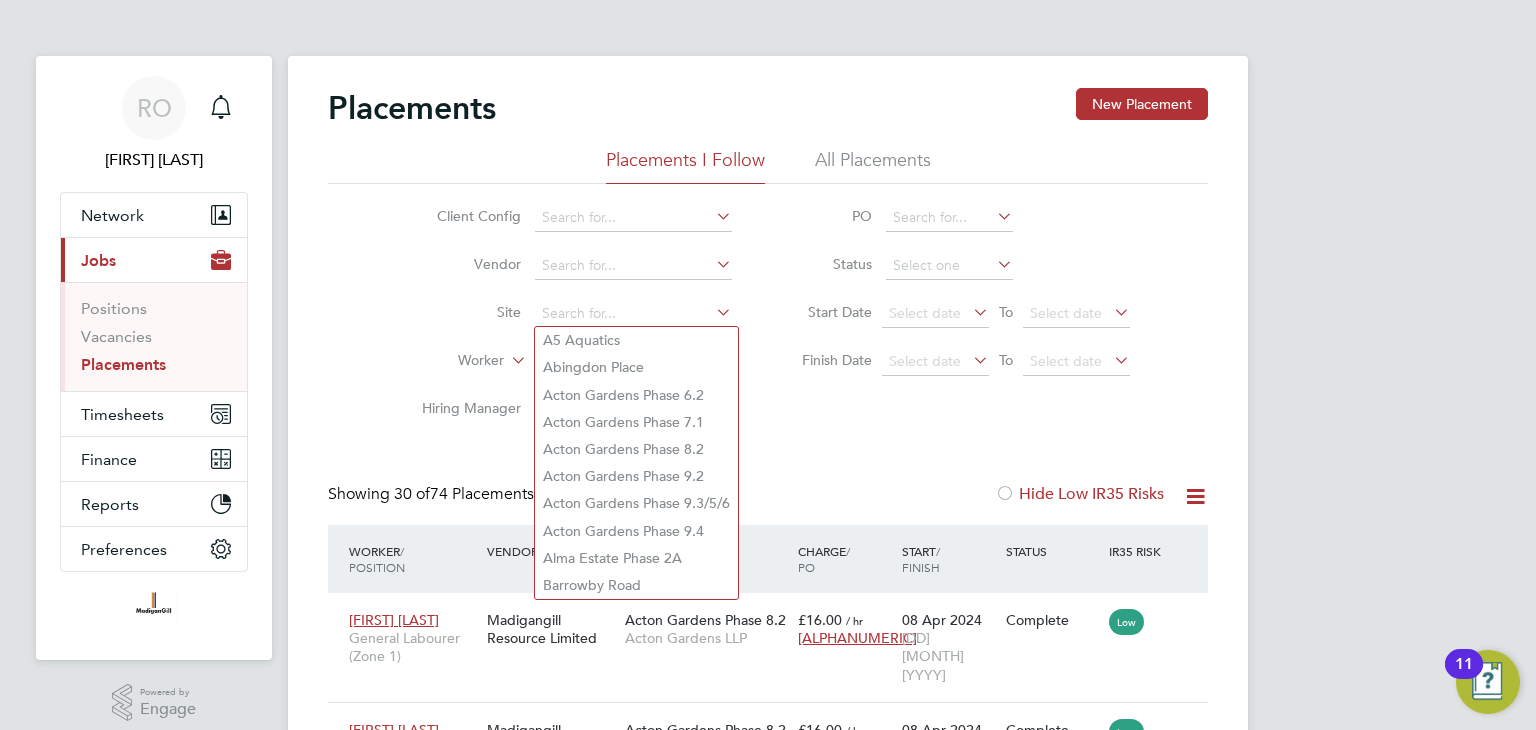 click on "Client Config   Vendor     Site     Worker     Hiring Manager   PO   Status   Start Date
Select date
To
Select date
Finish Date
Select date
To
Select date" 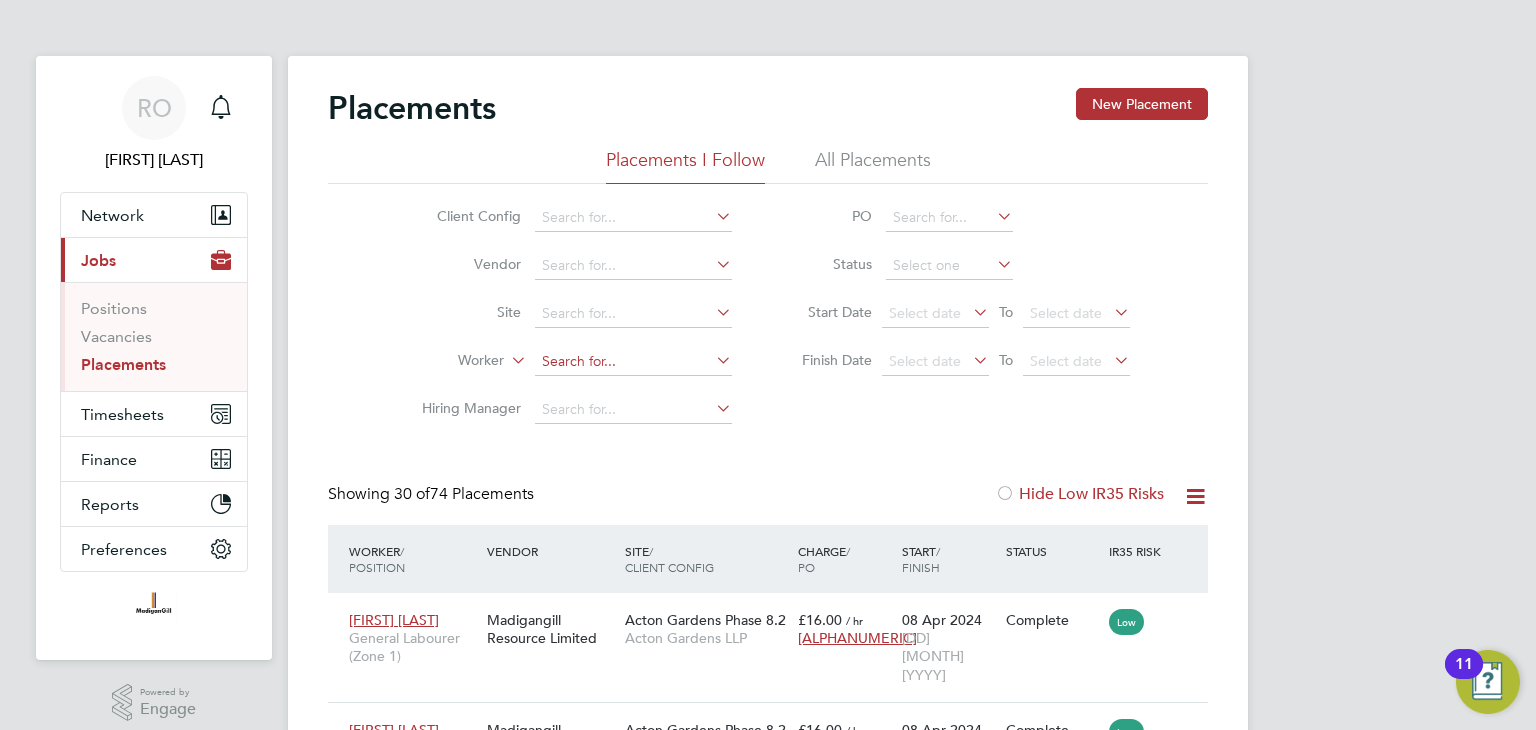 click 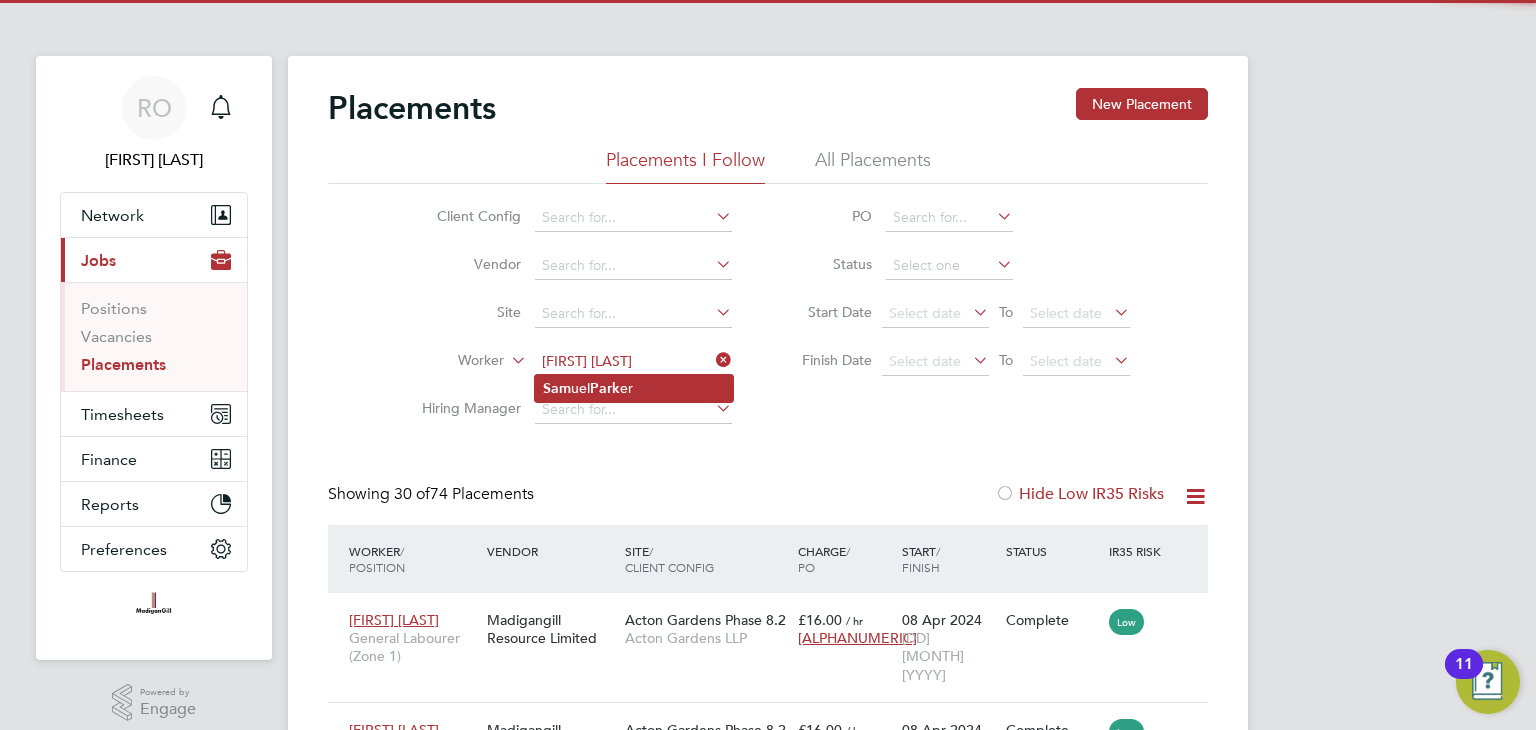 click on "[FIRST] uel [LAST] er" 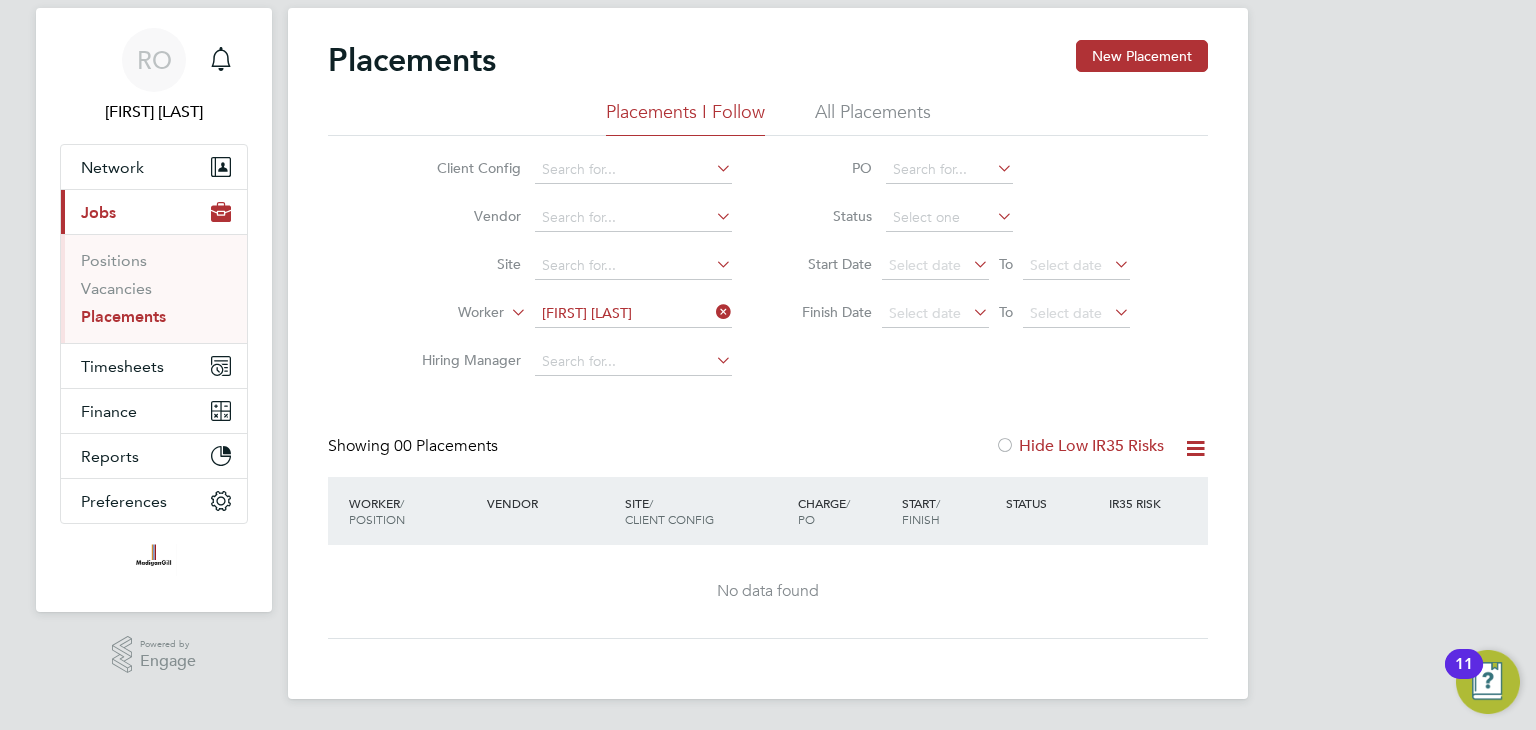 click on "All Placements" 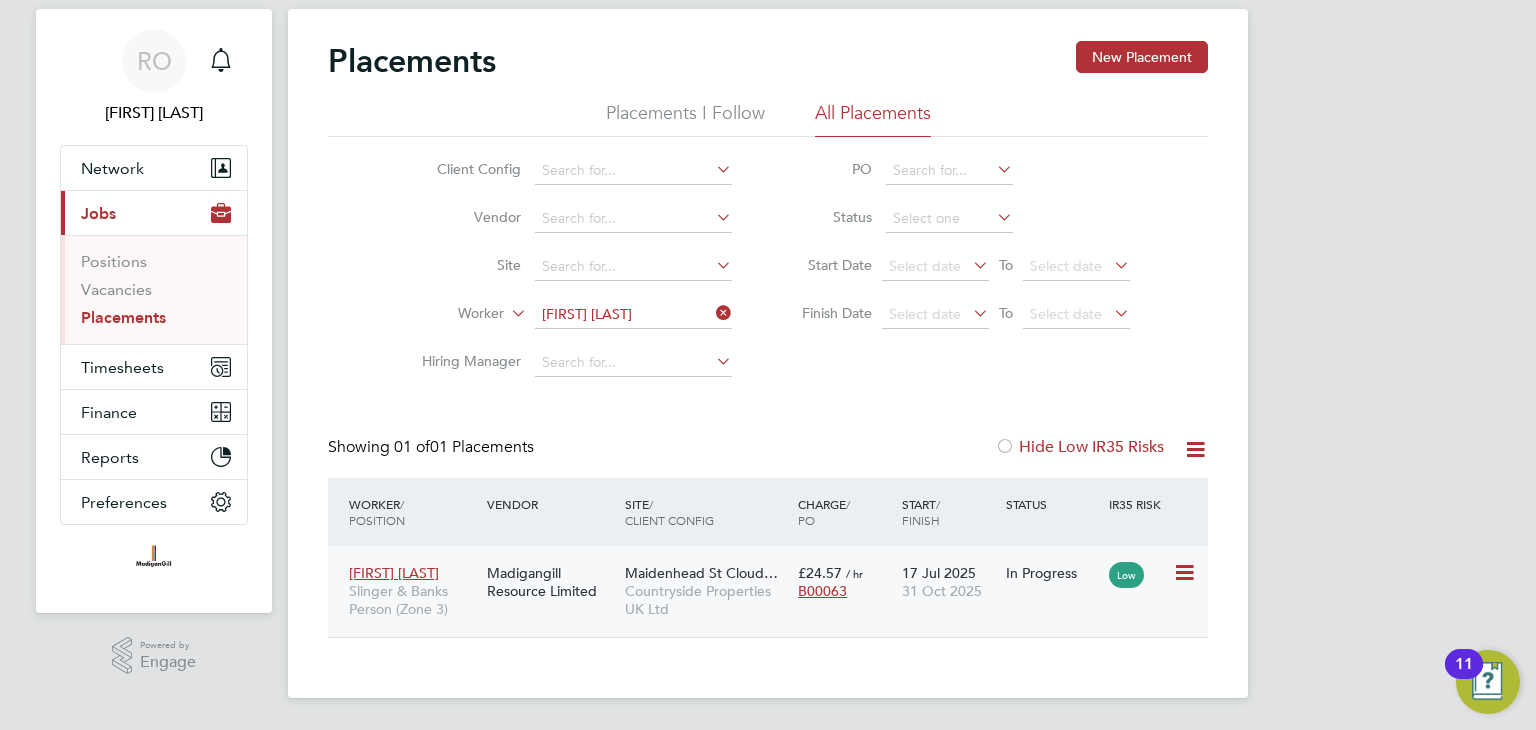 click on "[DD] [MONTH] [YYYY] [DD] [MONTH] [YYYY]" 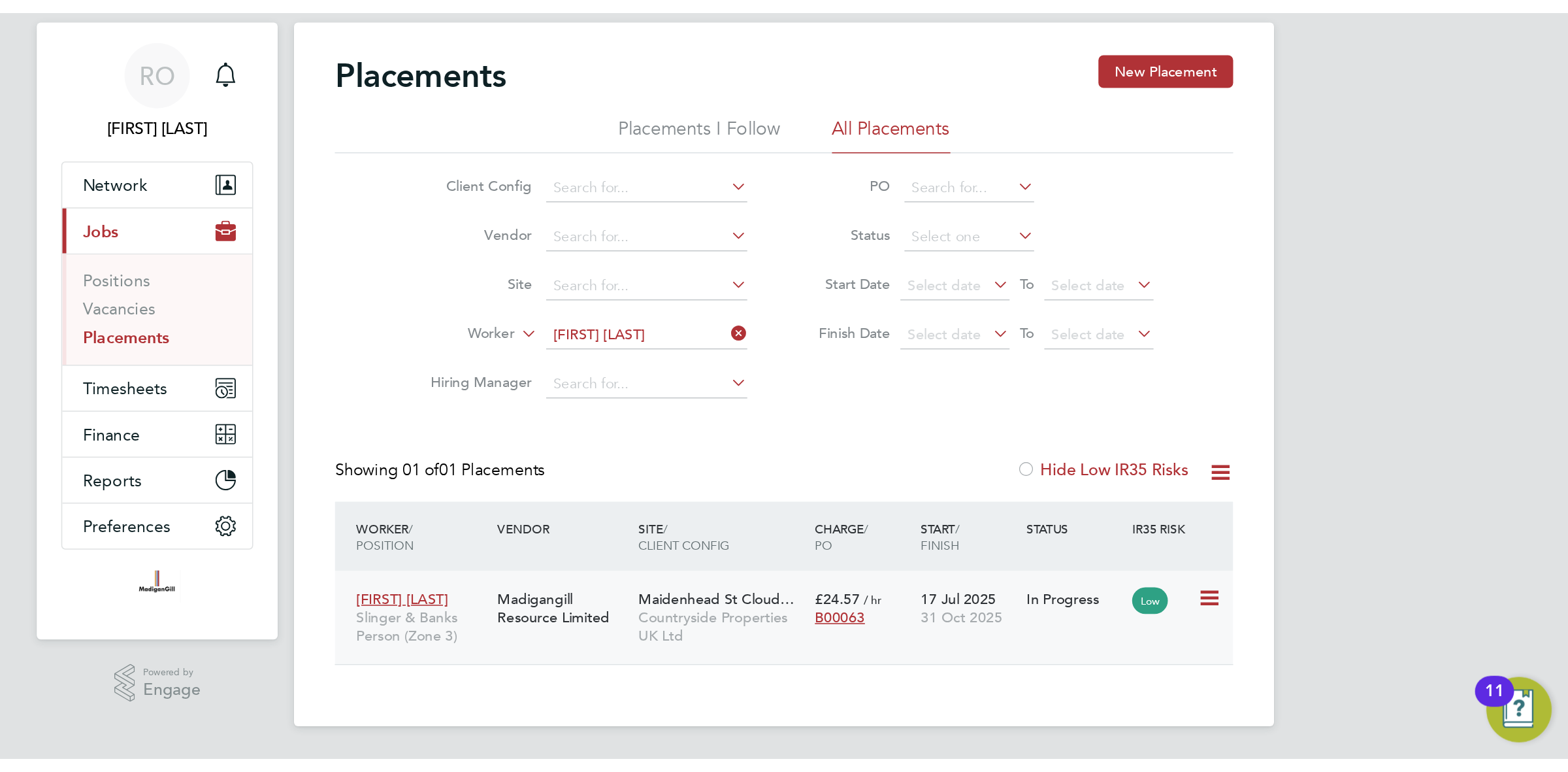scroll, scrollTop: 0, scrollLeft: 0, axis: both 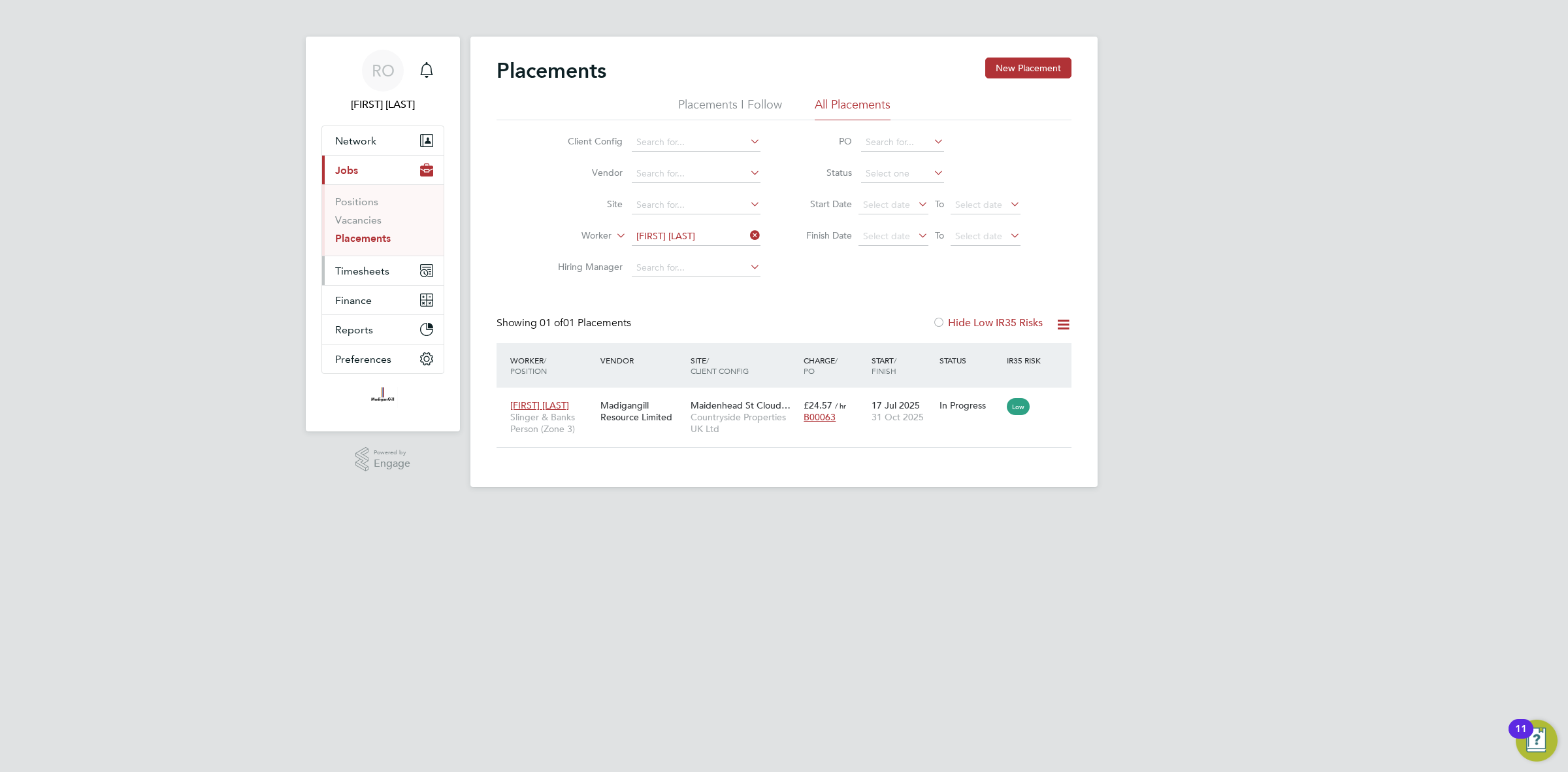 click on "Timesheets" at bounding box center (383, 271) 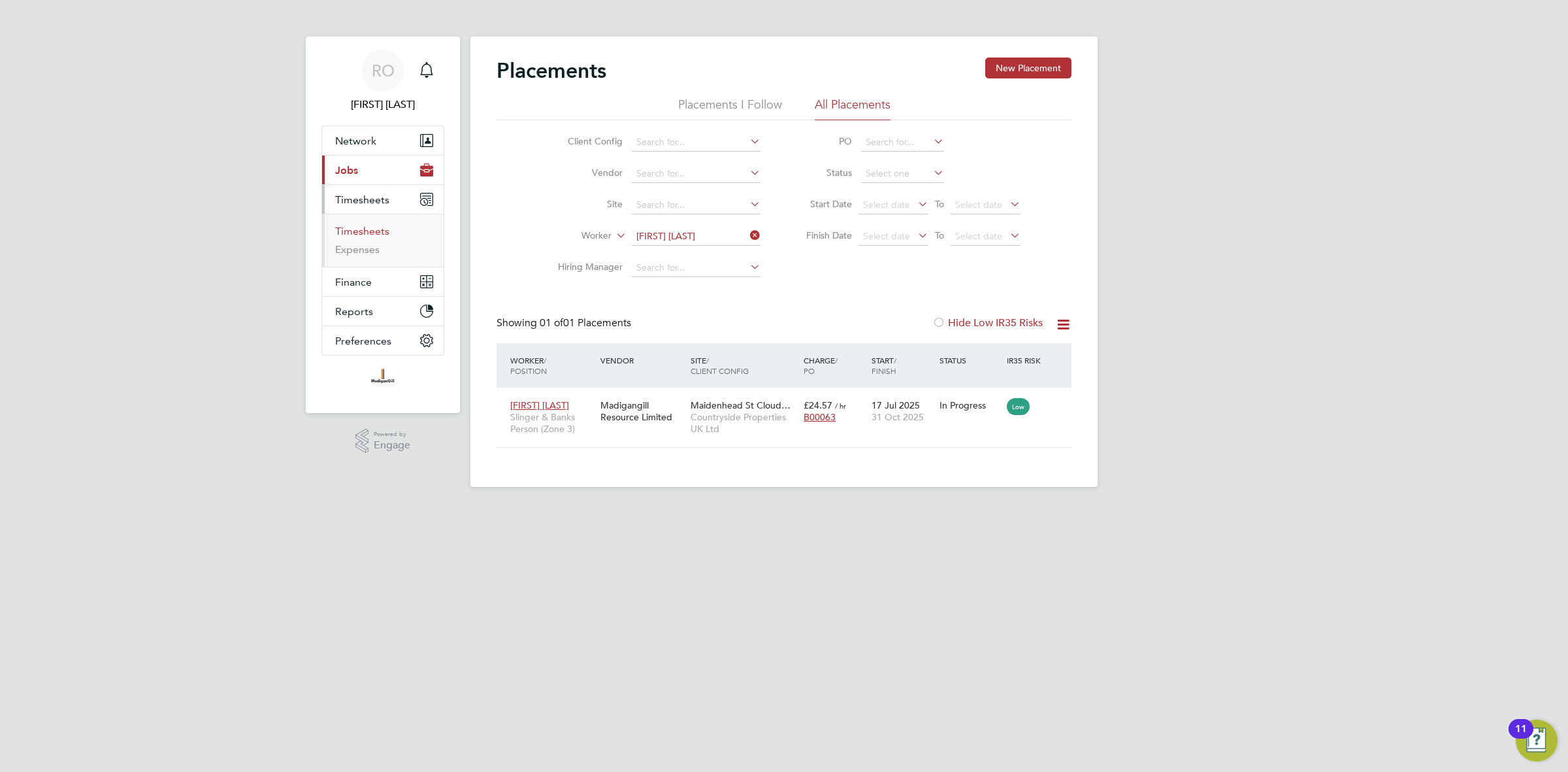 click on "Timesheets" at bounding box center (362, 231) 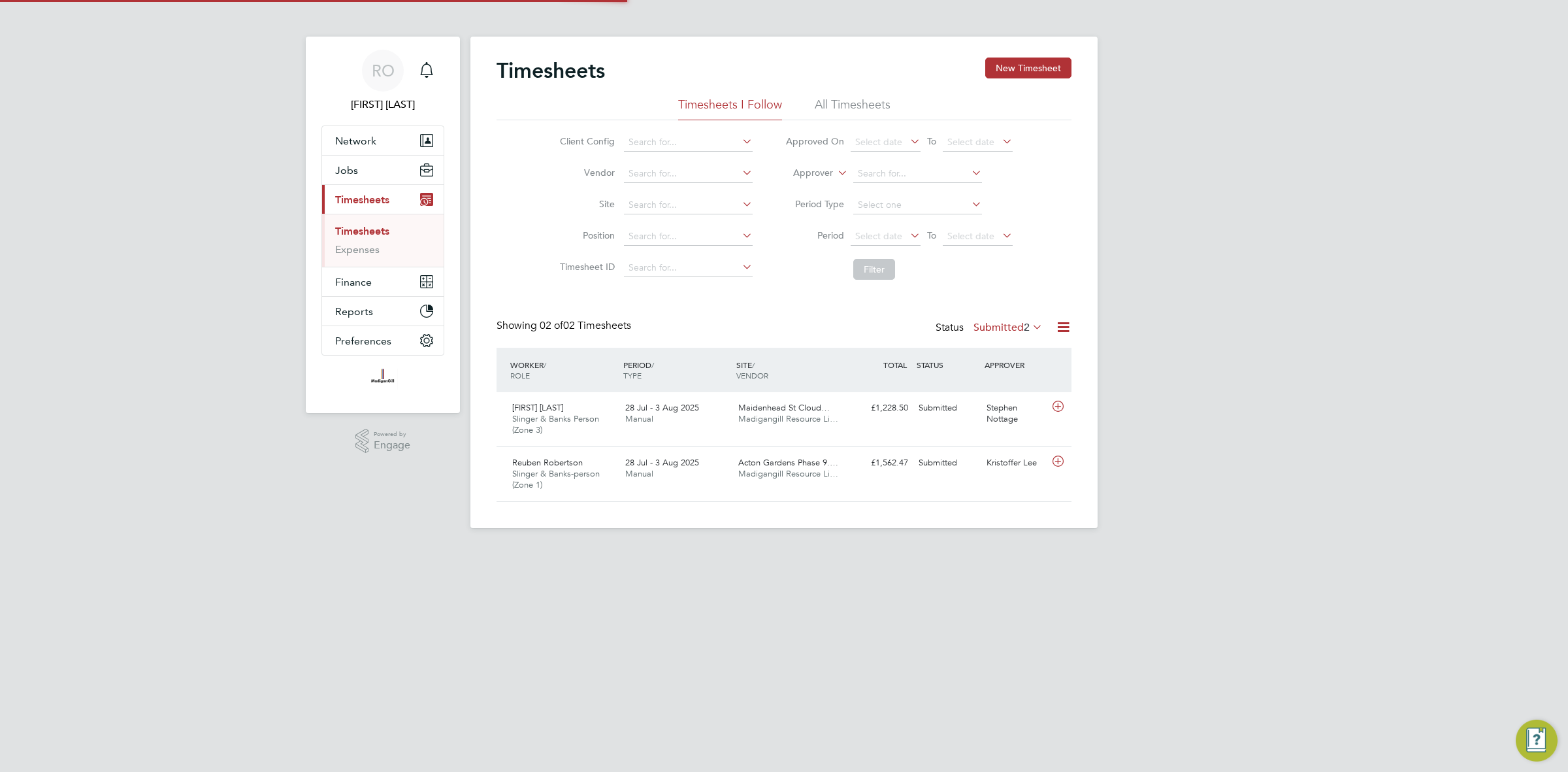 scroll, scrollTop: 7, scrollLeft: 7, axis: both 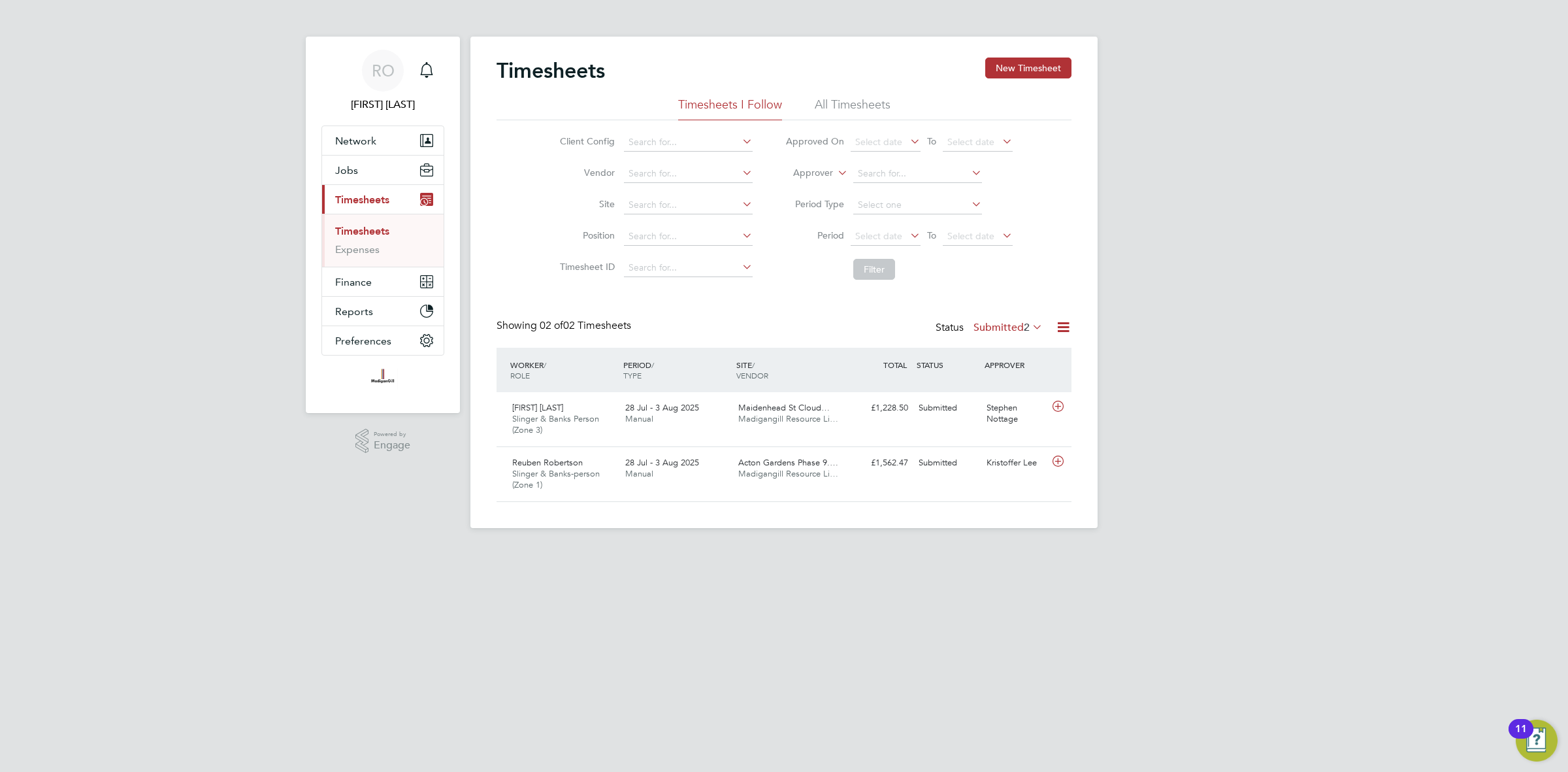 click on "Timesheets New Timesheet" 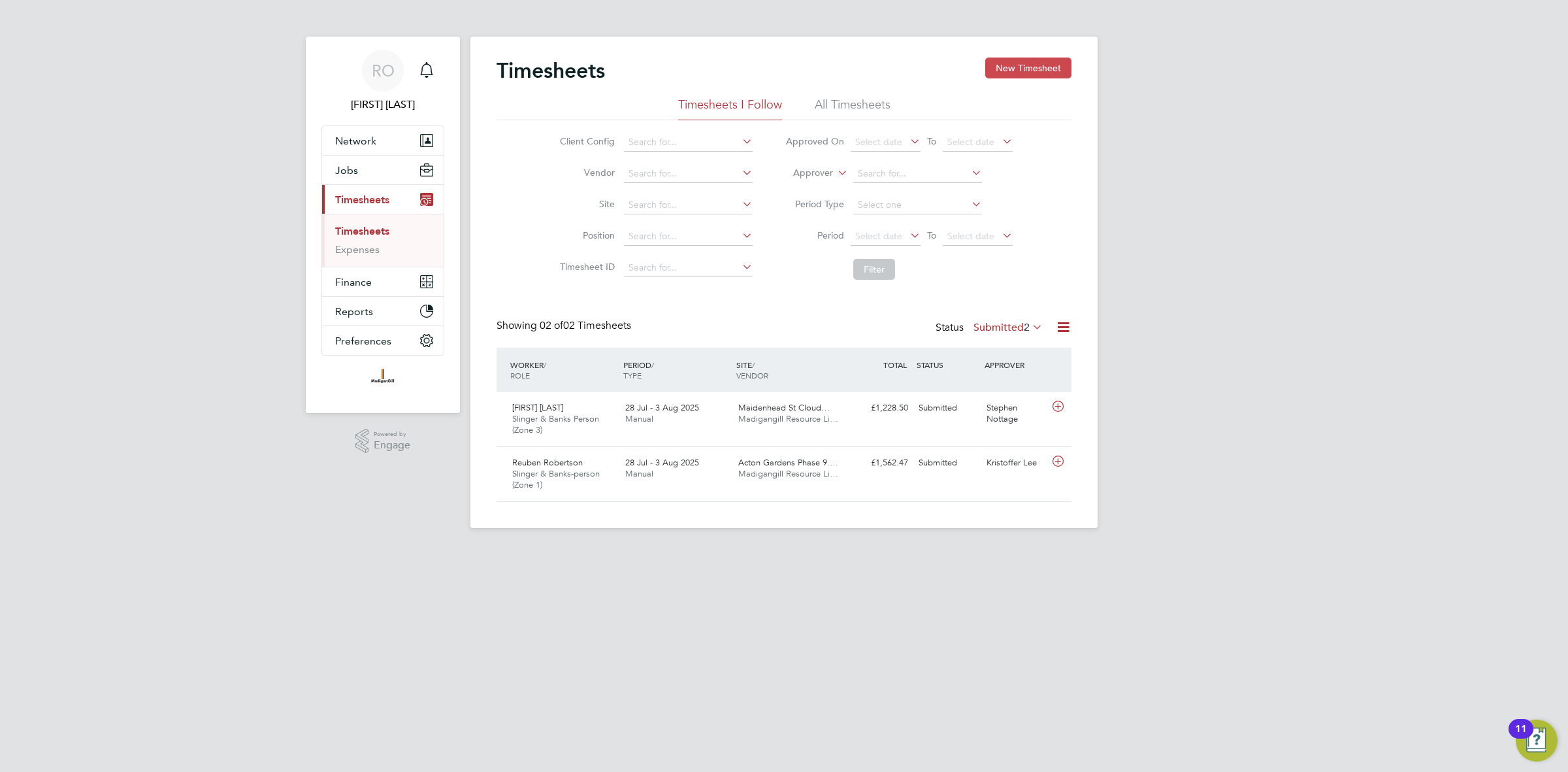 click on "New Timesheet" 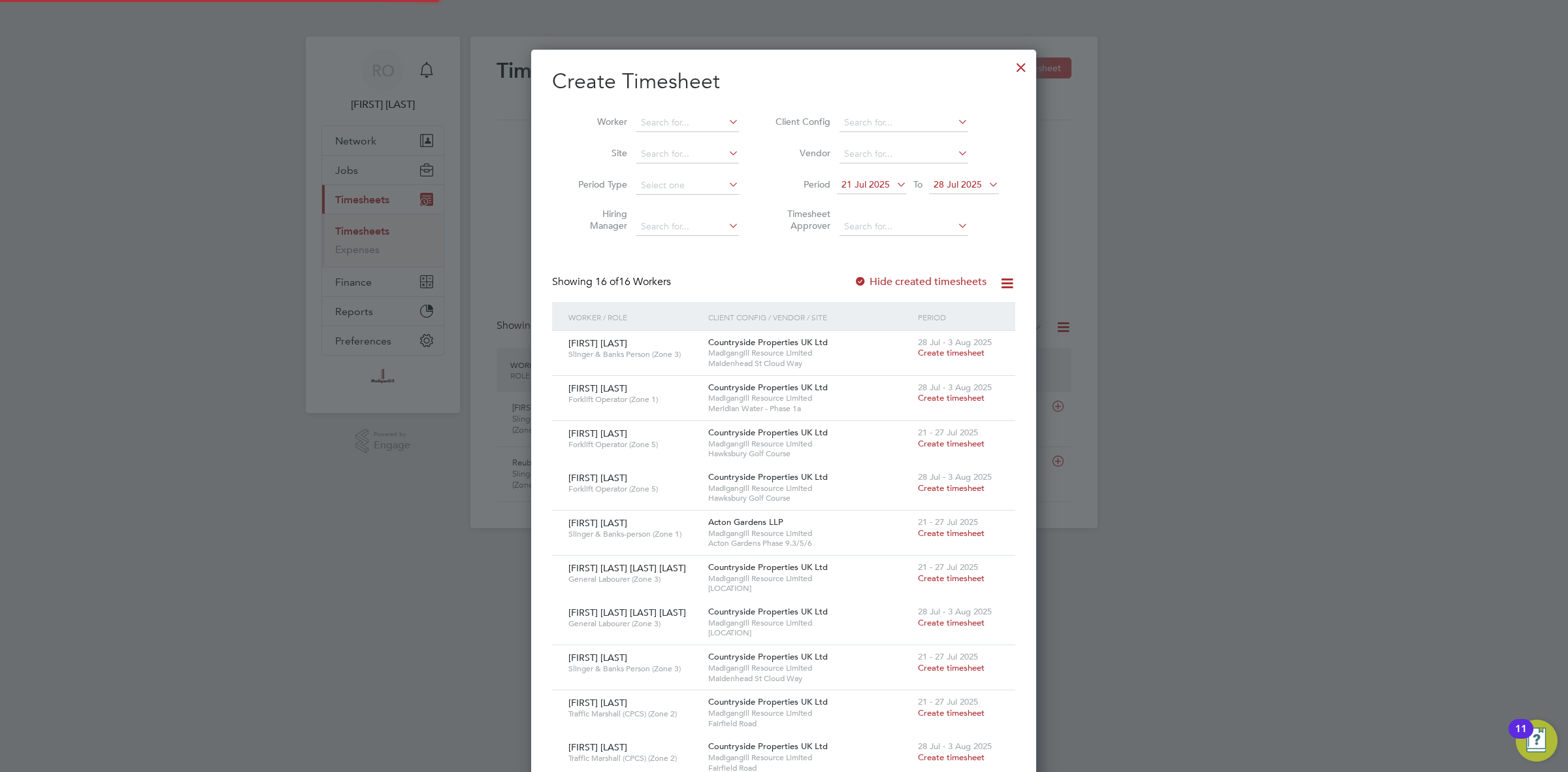 scroll, scrollTop: 7, scrollLeft: 5, axis: both 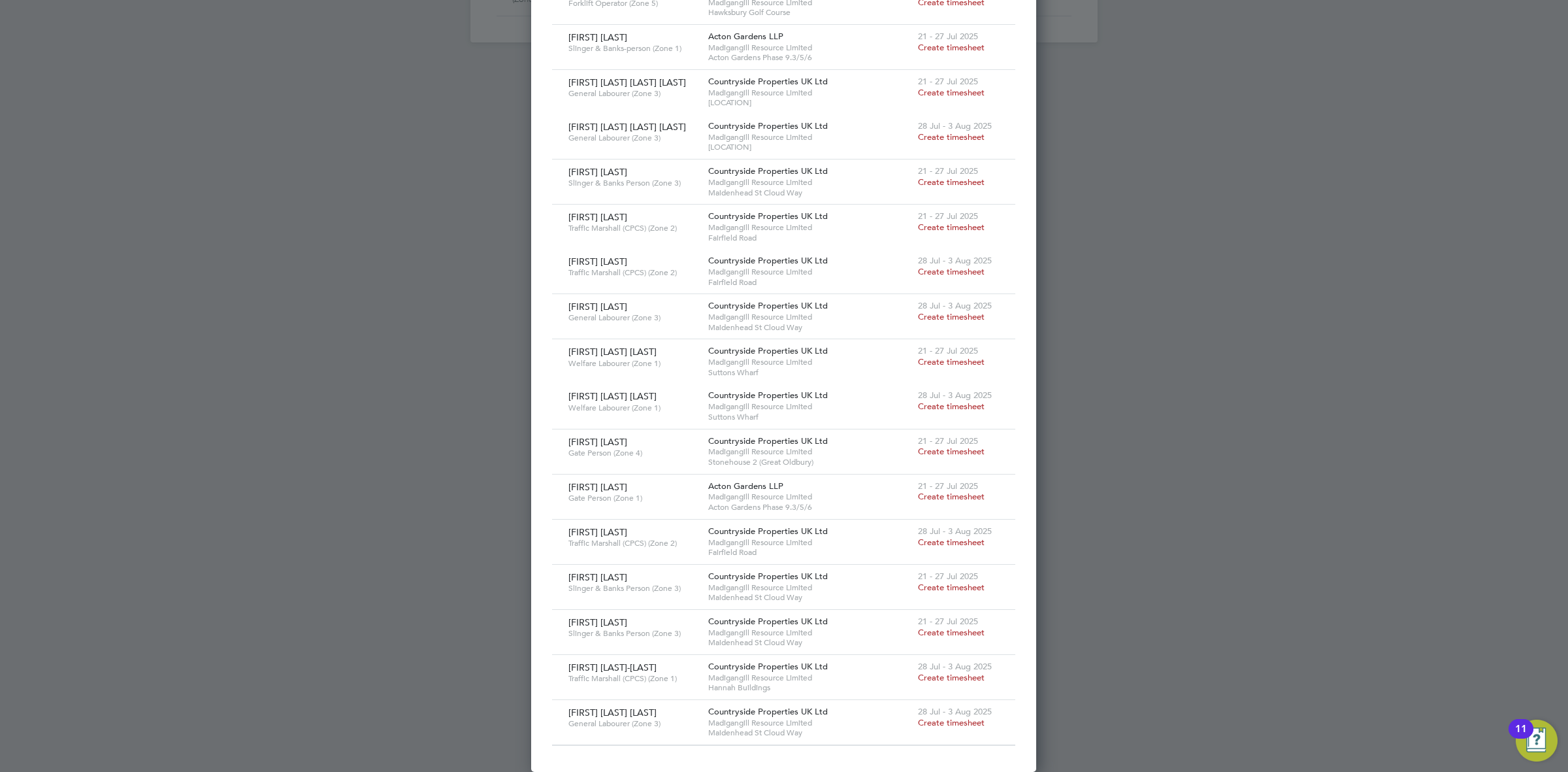 click on "Create timesheet" at bounding box center (951, 722) 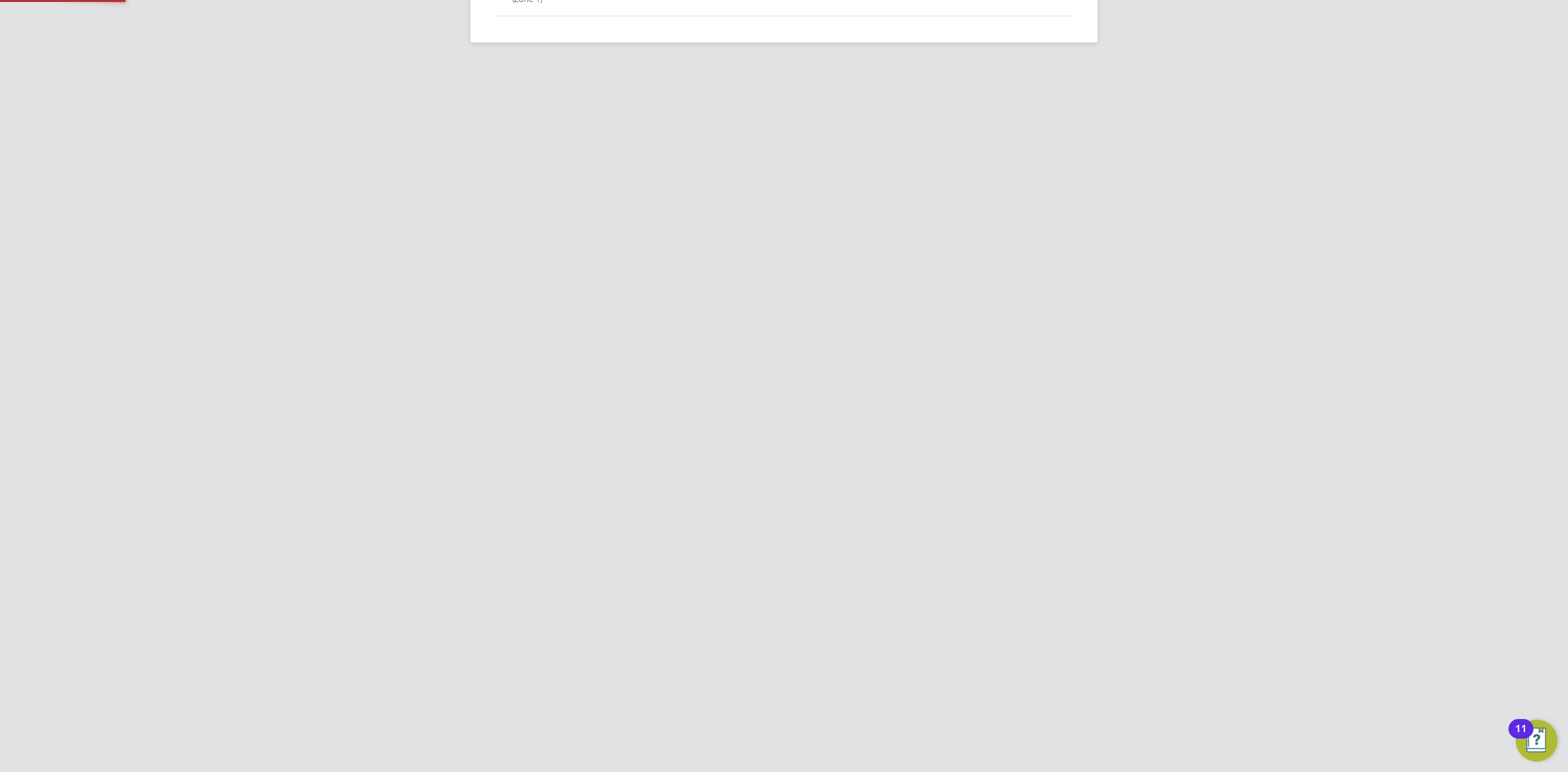 scroll, scrollTop: 0, scrollLeft: 0, axis: both 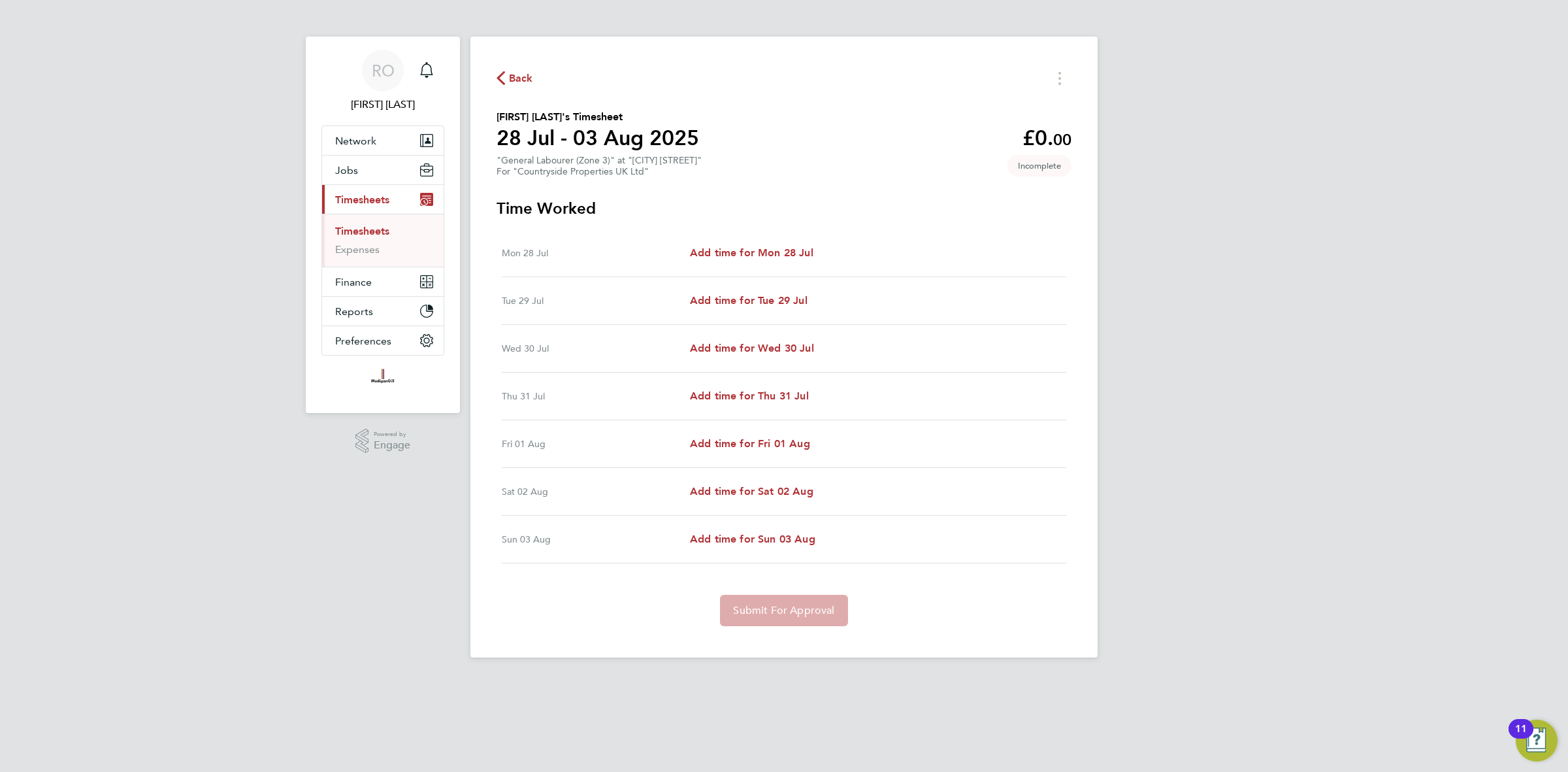 type 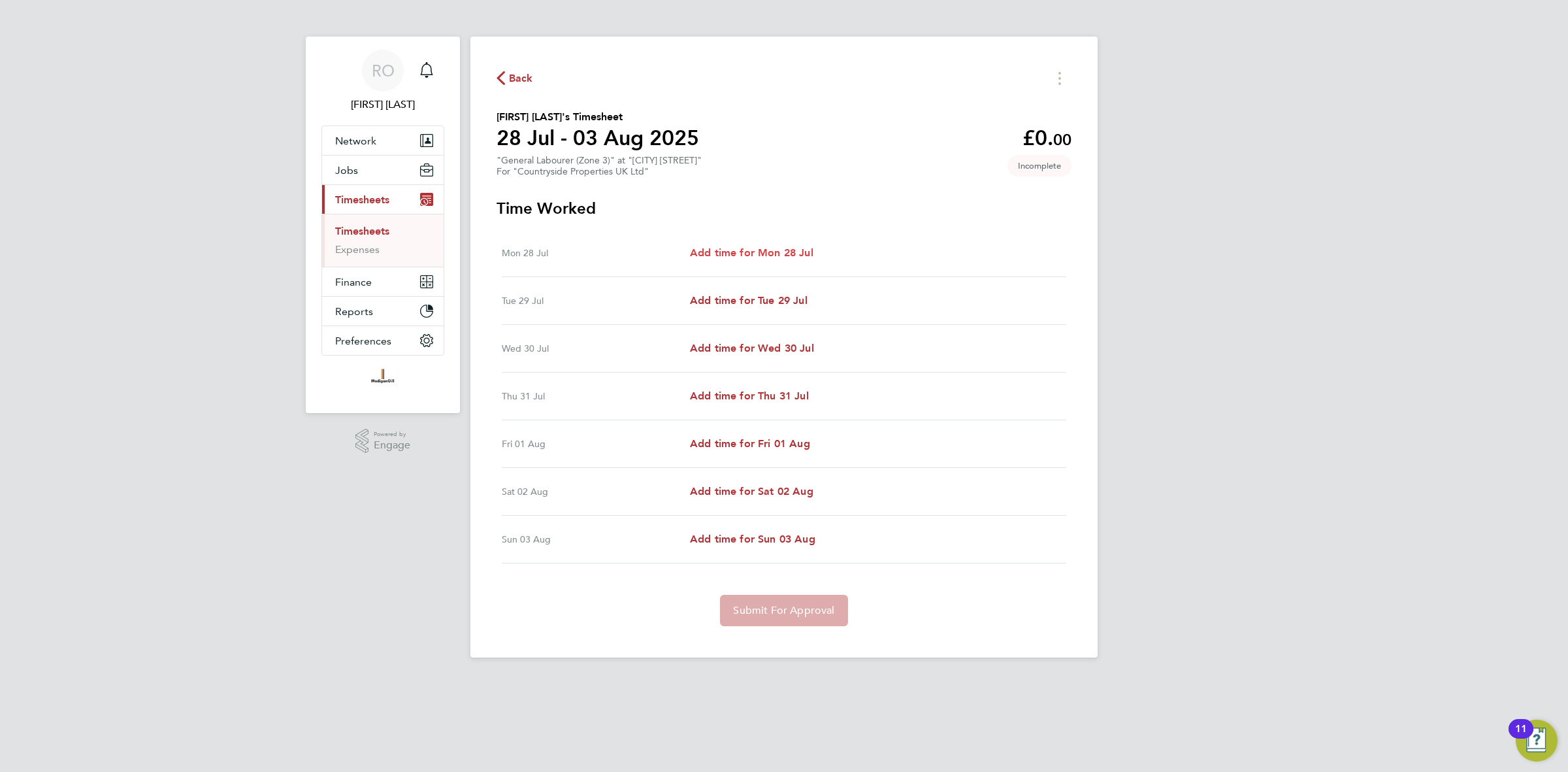 click on "Add time for Mon 28 Jul" at bounding box center (751, 252) 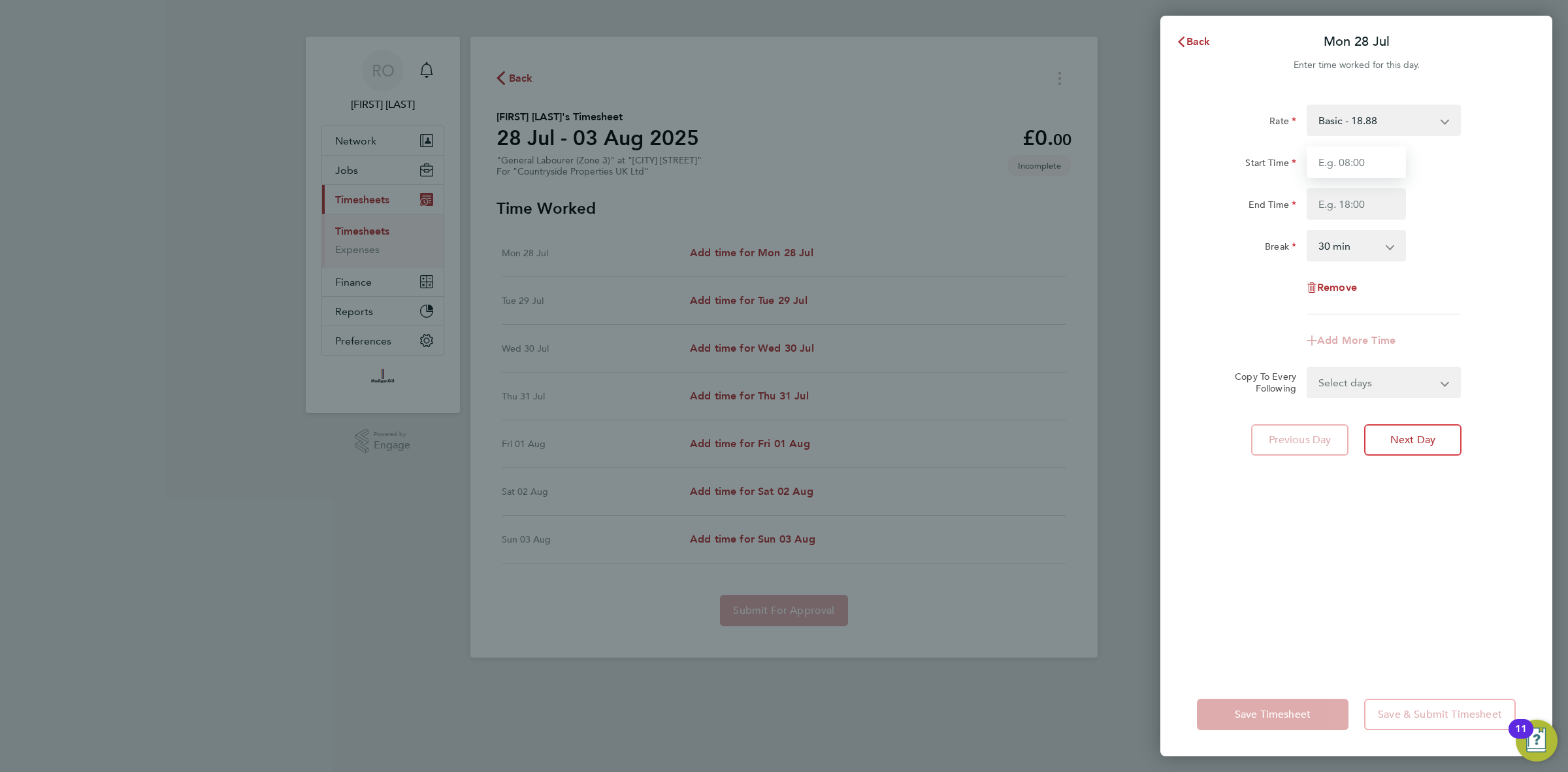click on "Start Time" at bounding box center (1356, 162) 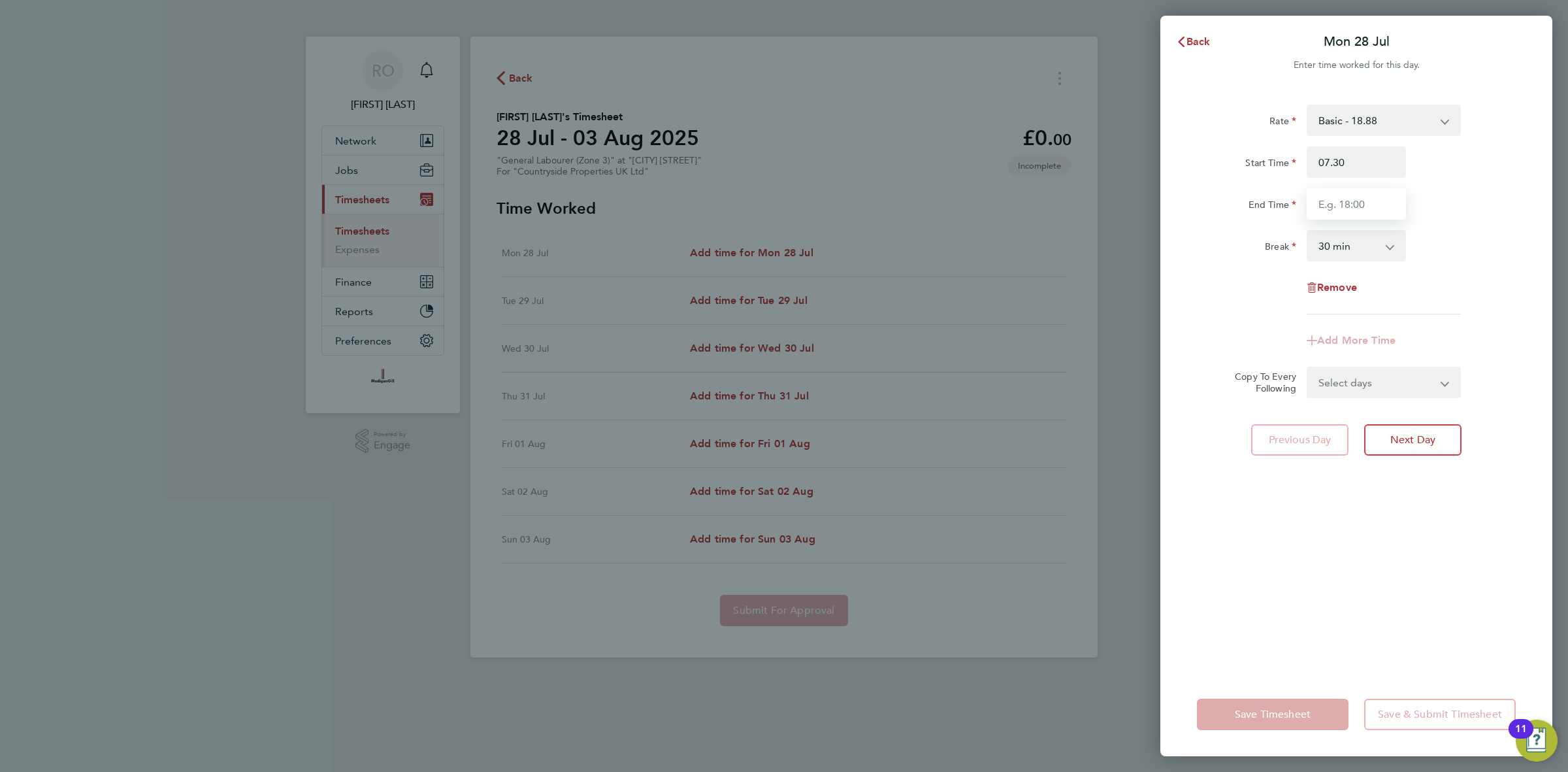 type on "07:30" 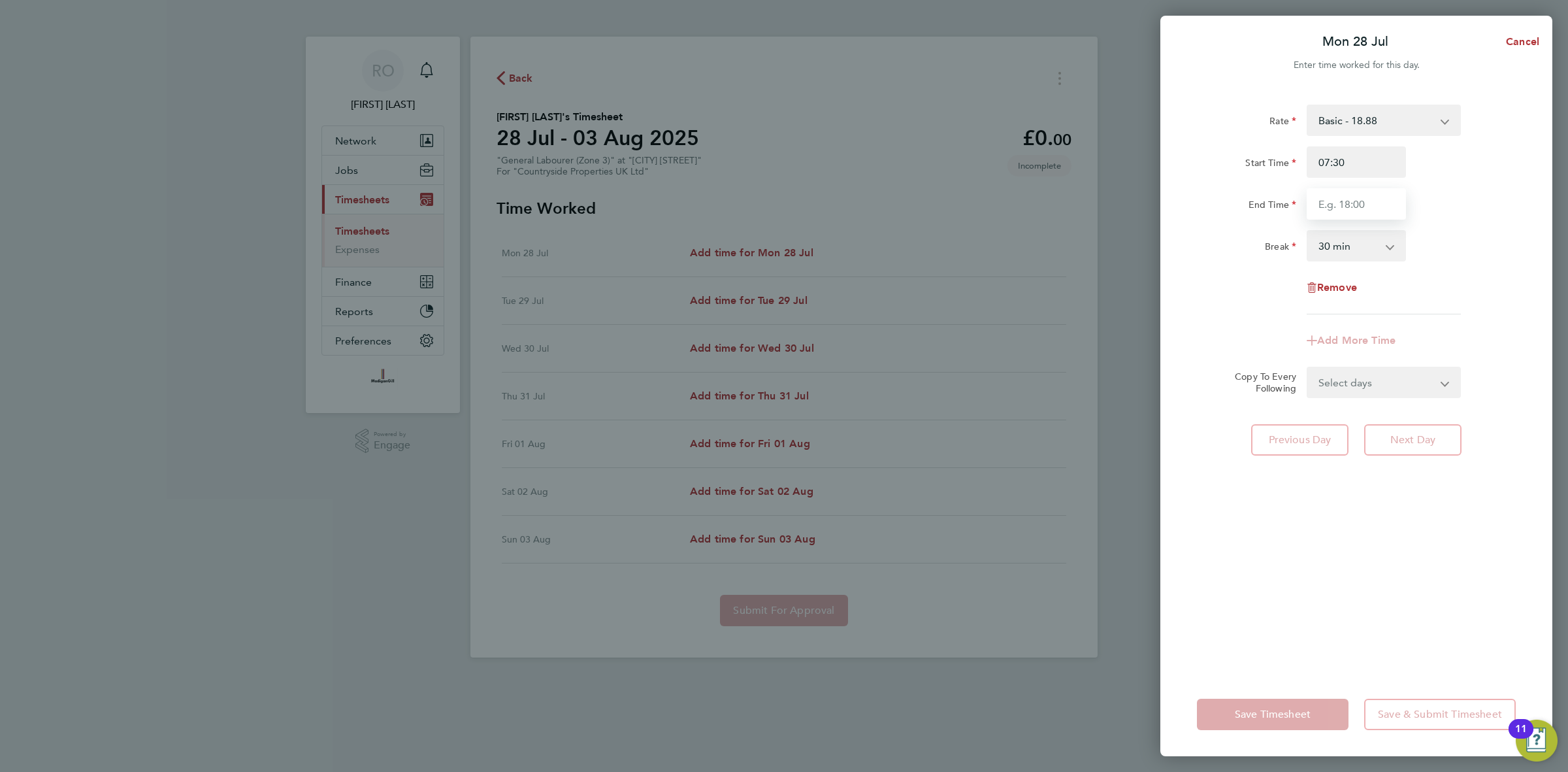 click on "End Time" at bounding box center [1356, 204] 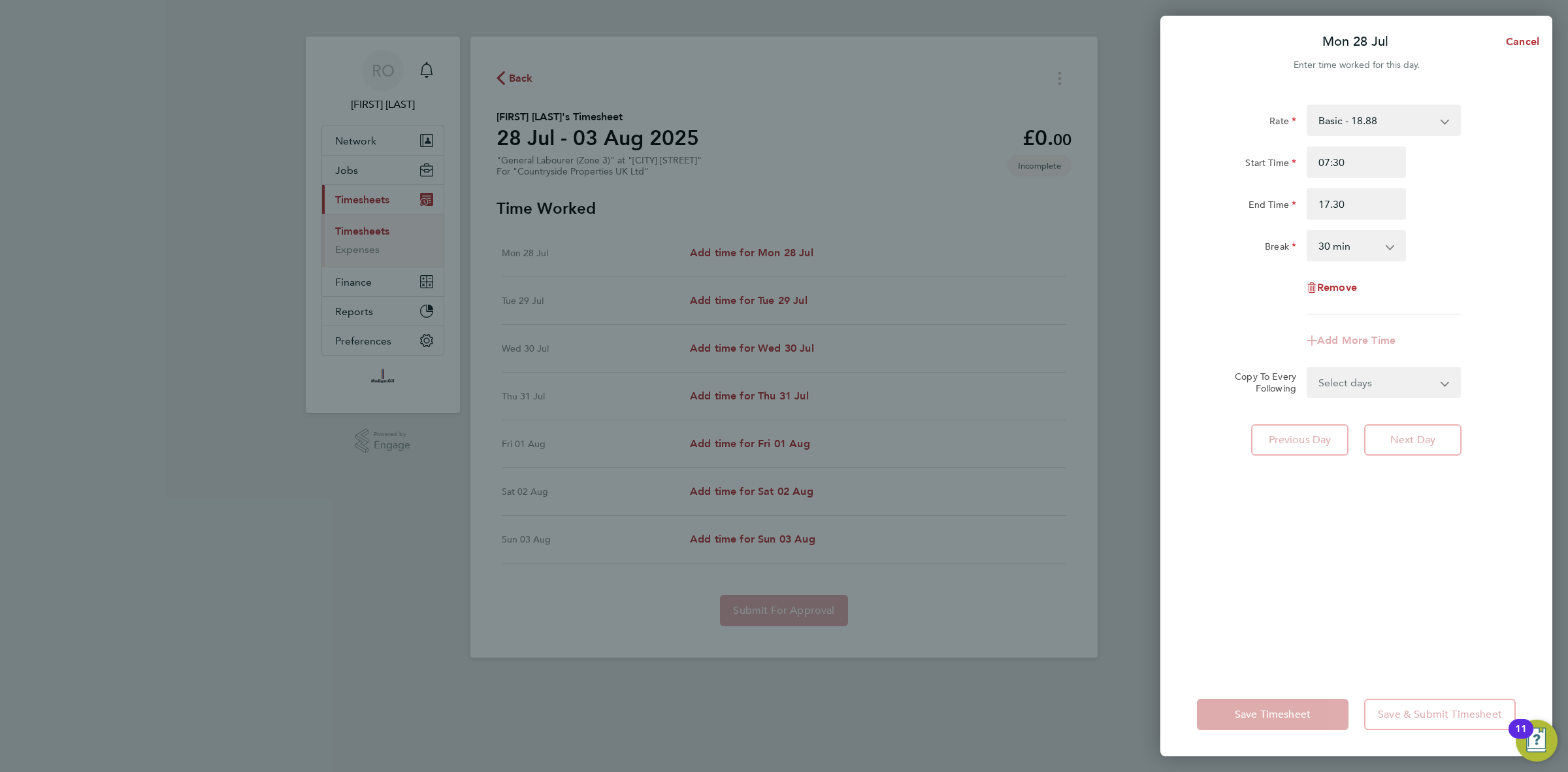 type on "17:30" 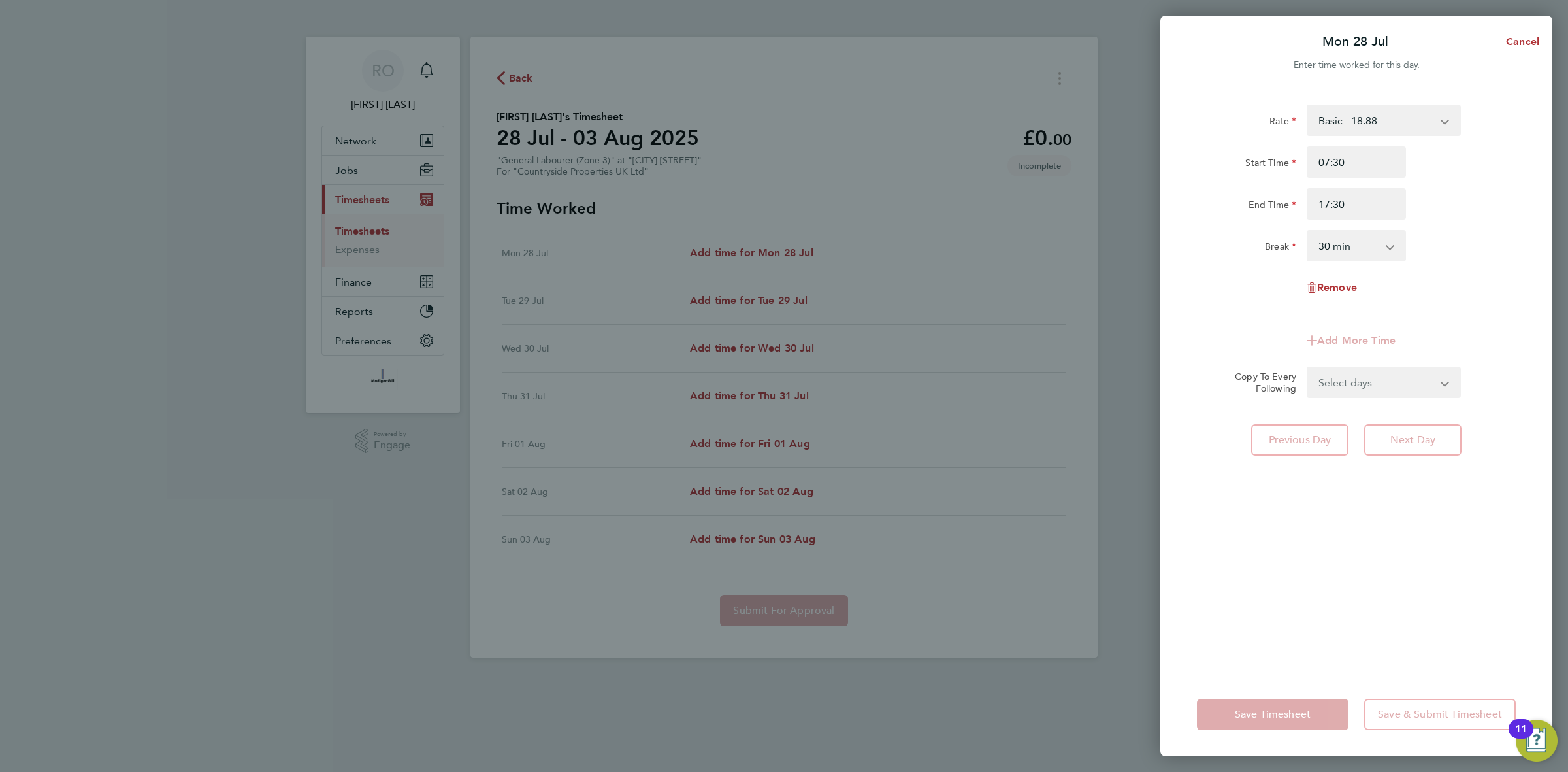 click on "Break  0 min   15 min   30 min   45 min   60 min   75 min   90 min" 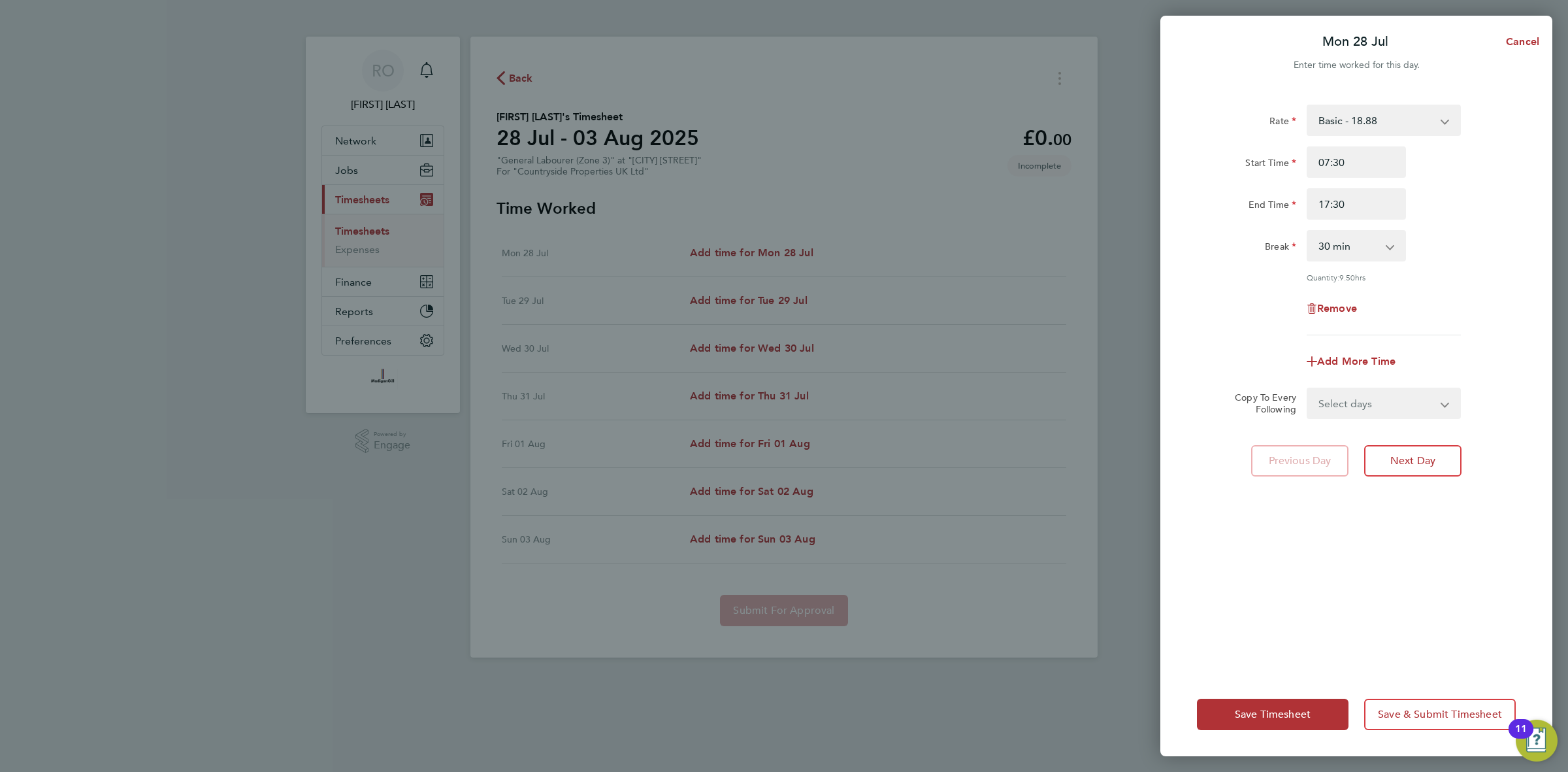 click on "Select days   Day   Weekday (Mon-Fri)   Weekend (Sat-Sun)   Tuesday   Wednesday   Thursday   Friday   Saturday   Sunday" at bounding box center (1377, 403) 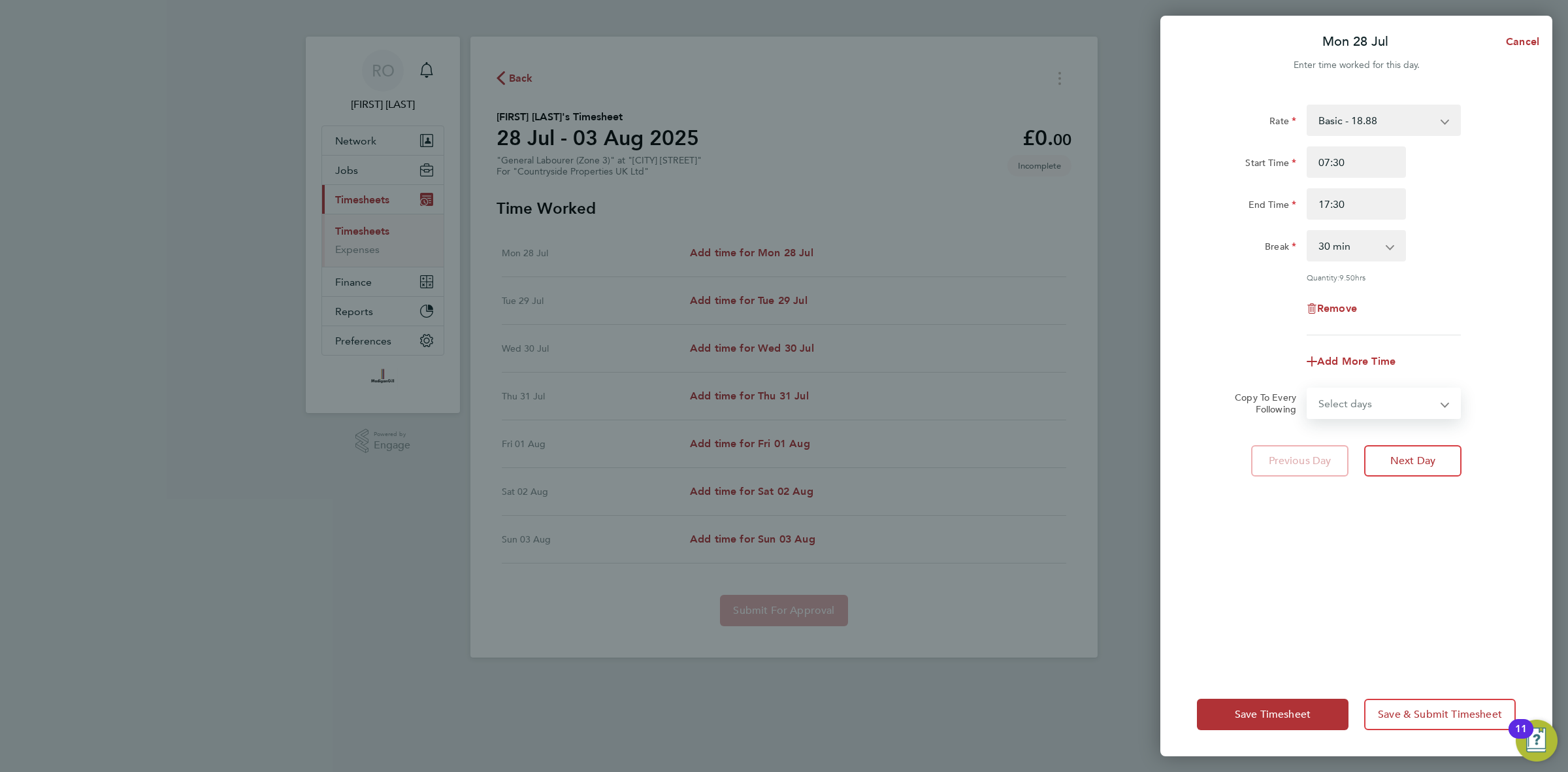 click on "Rate  Basic - 18.88
Start Time 07:30 End Time 17:30 Break  0 min   15 min   30 min   45 min   60 min   75 min   90 min
Quantity:  9.50  hrs
Remove" 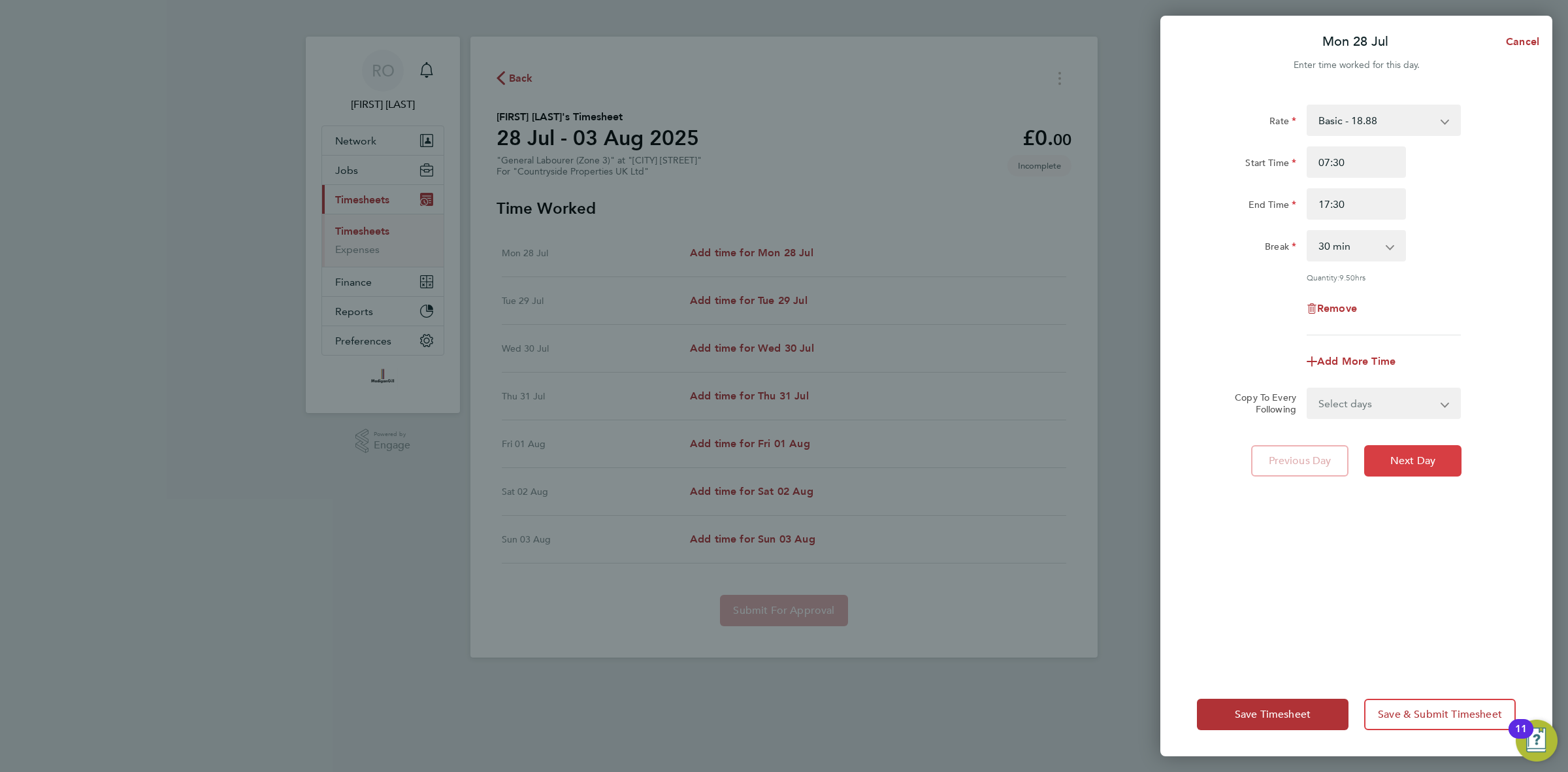 click on "Next Day" 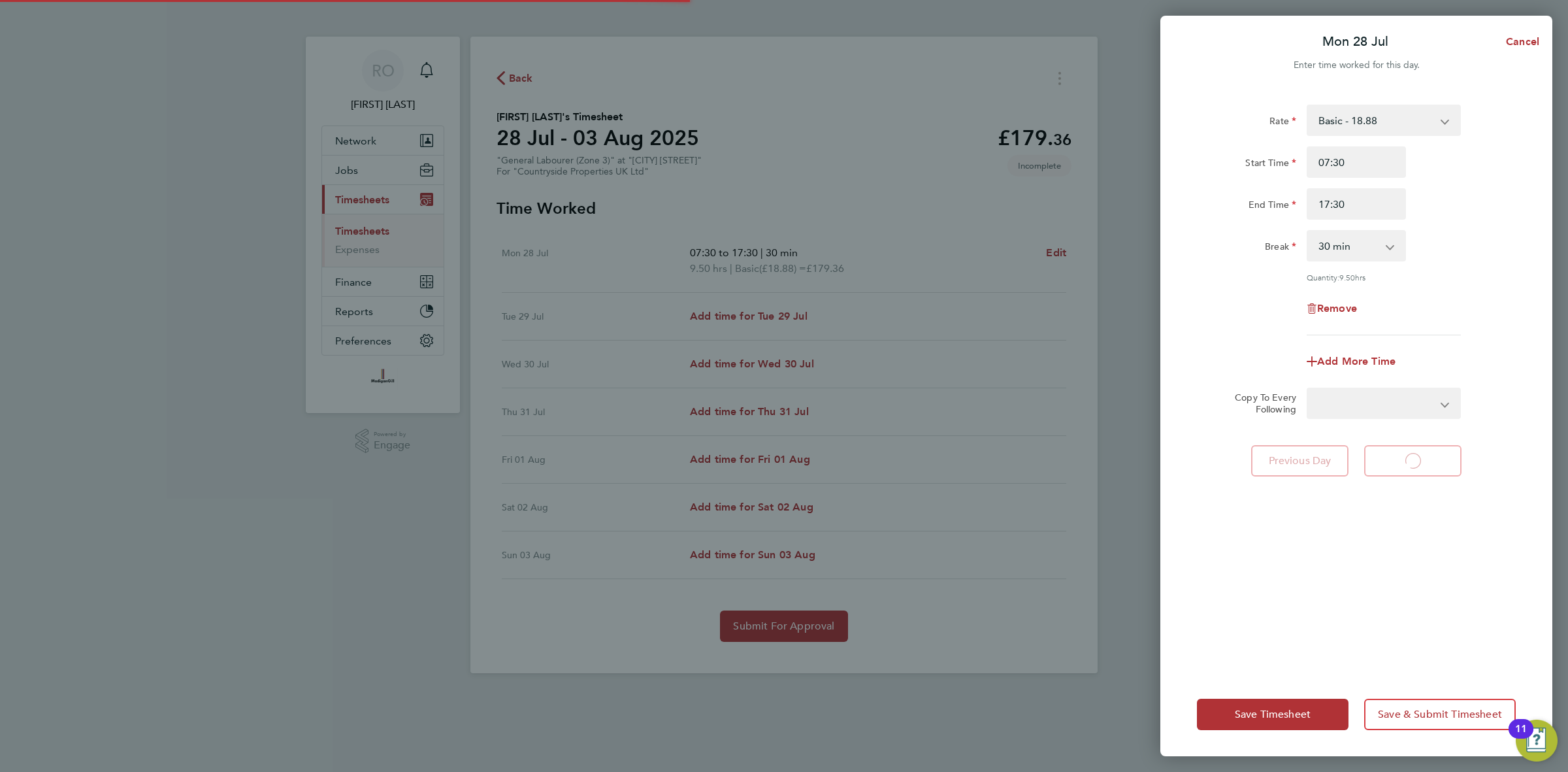 select on "30" 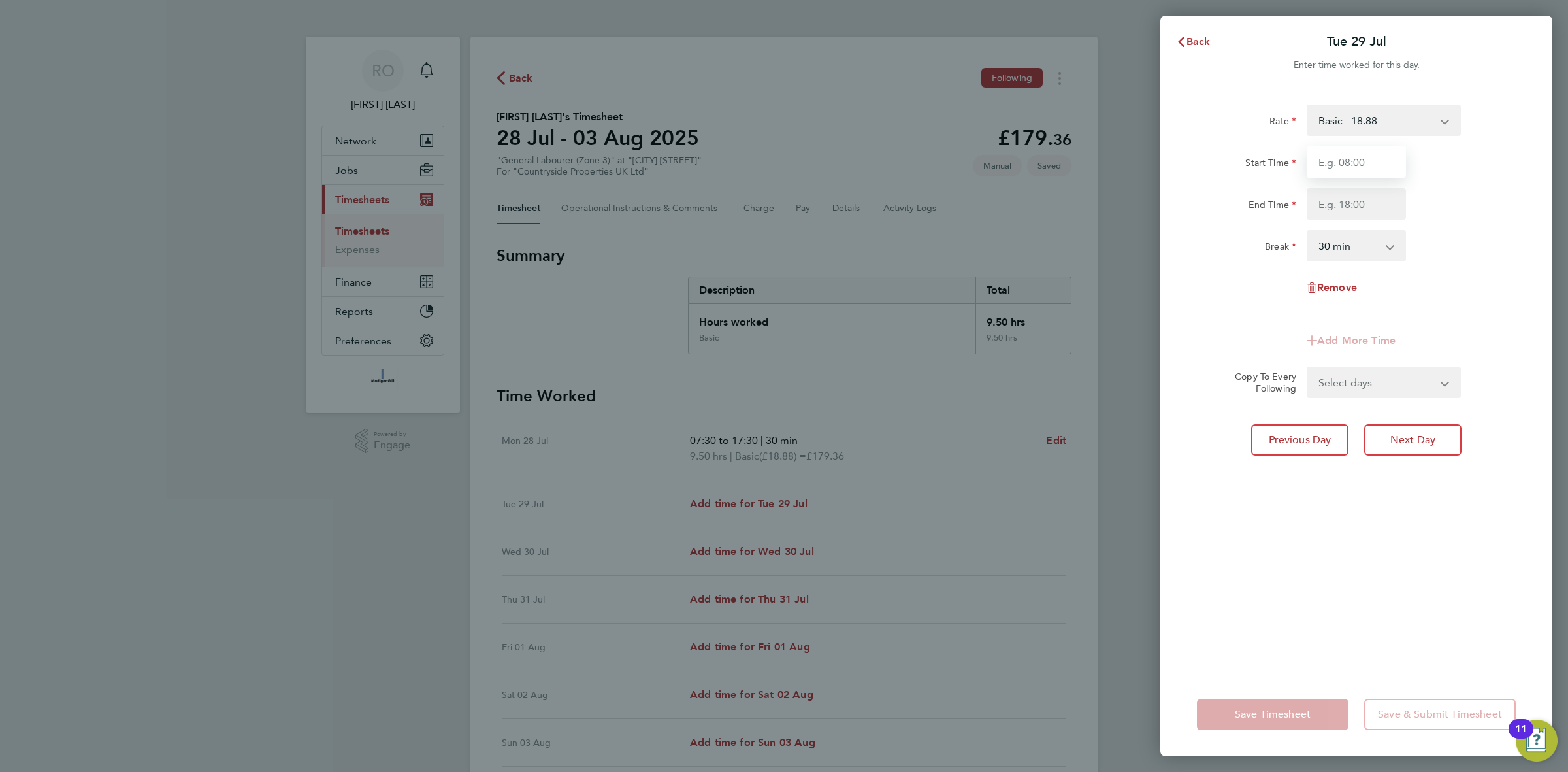 click on "Start Time" at bounding box center [1356, 162] 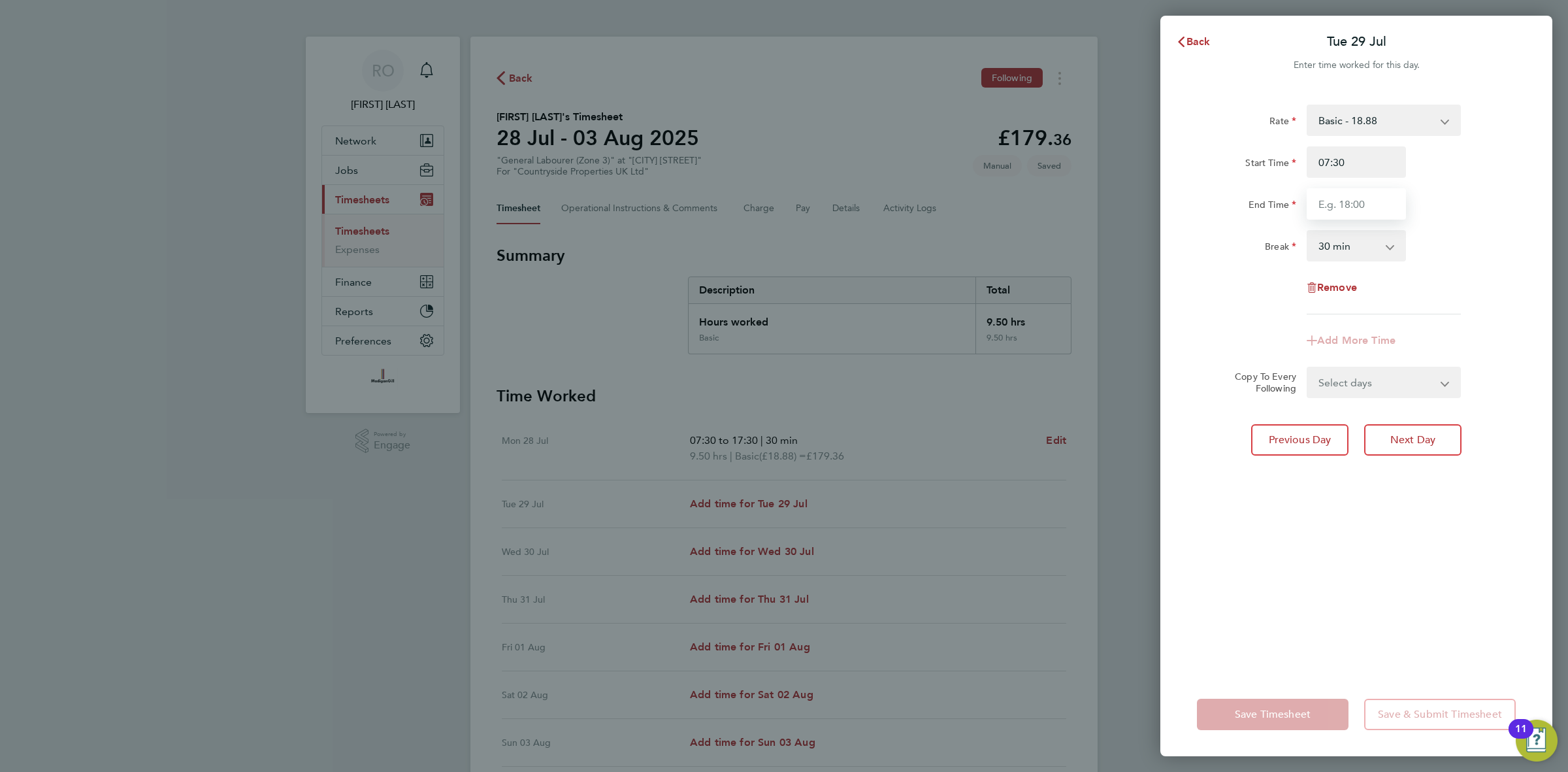 click on "End Time" at bounding box center (1356, 204) 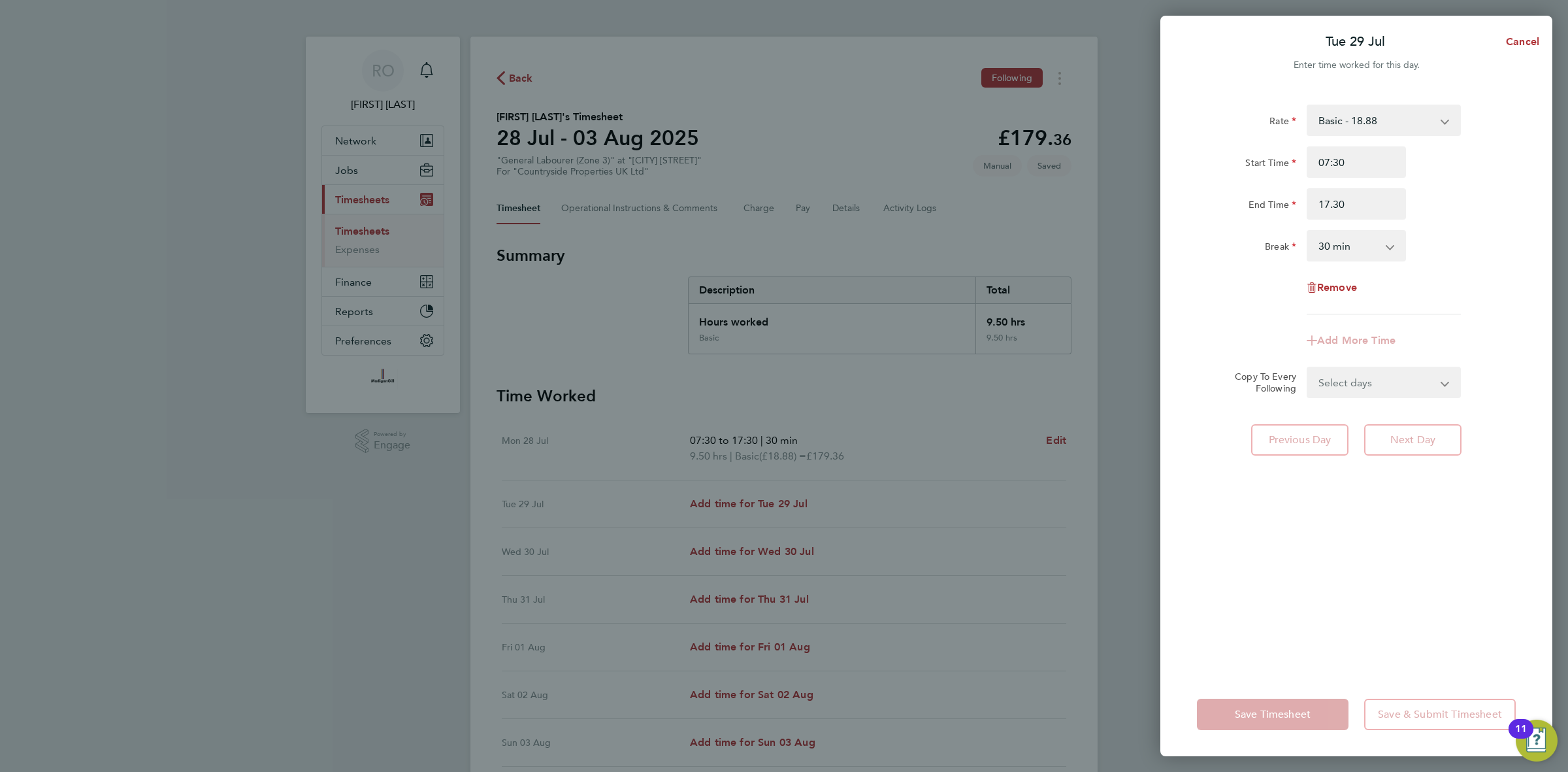 type on "17:30" 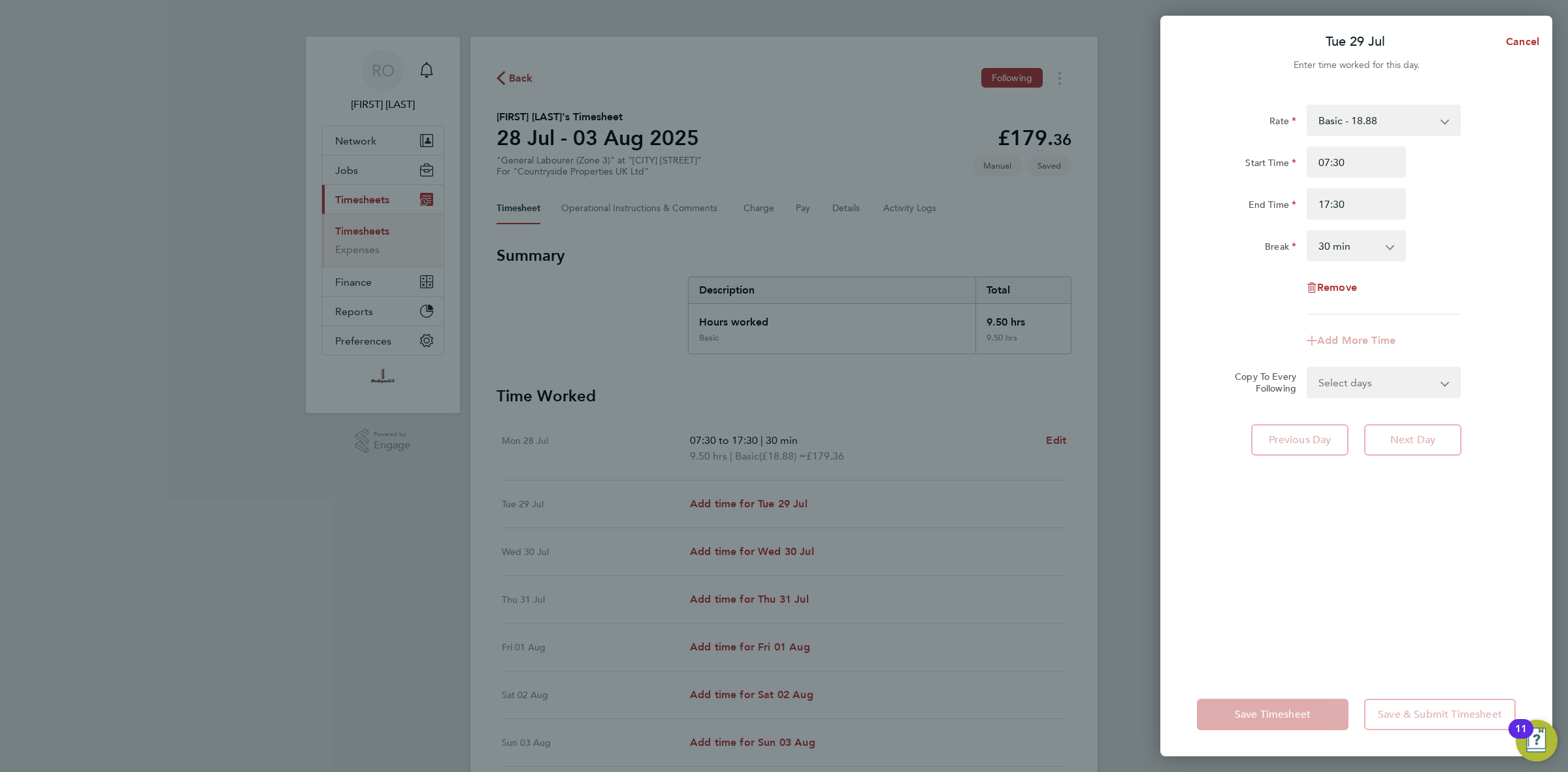 click on "Rate  Basic - 18.88
Start Time 07:30 End Time 17:30 Break  0 min   15 min   30 min   45 min   60 min   75 min   90 min
Remove" 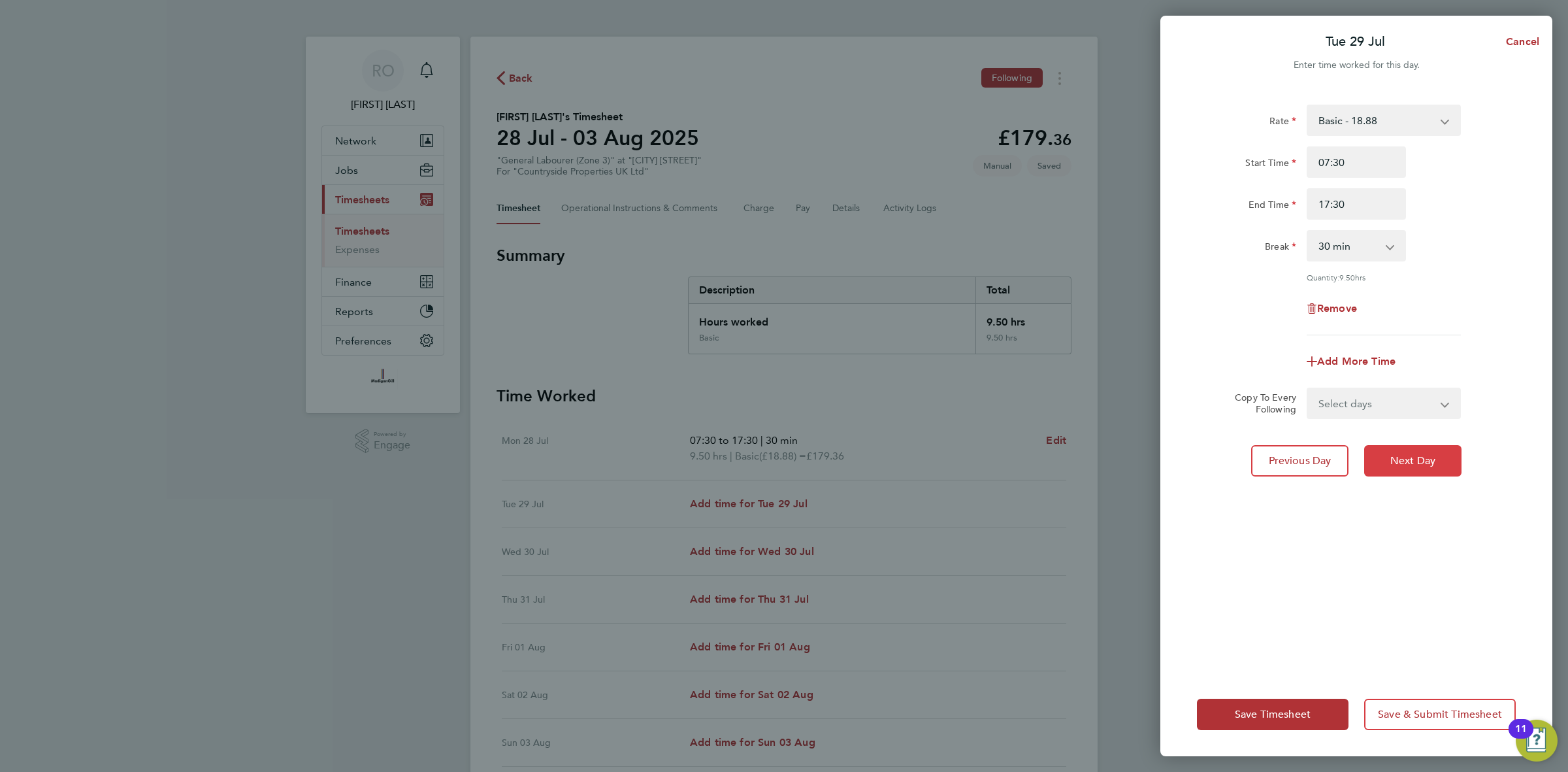 click on "Next Day" 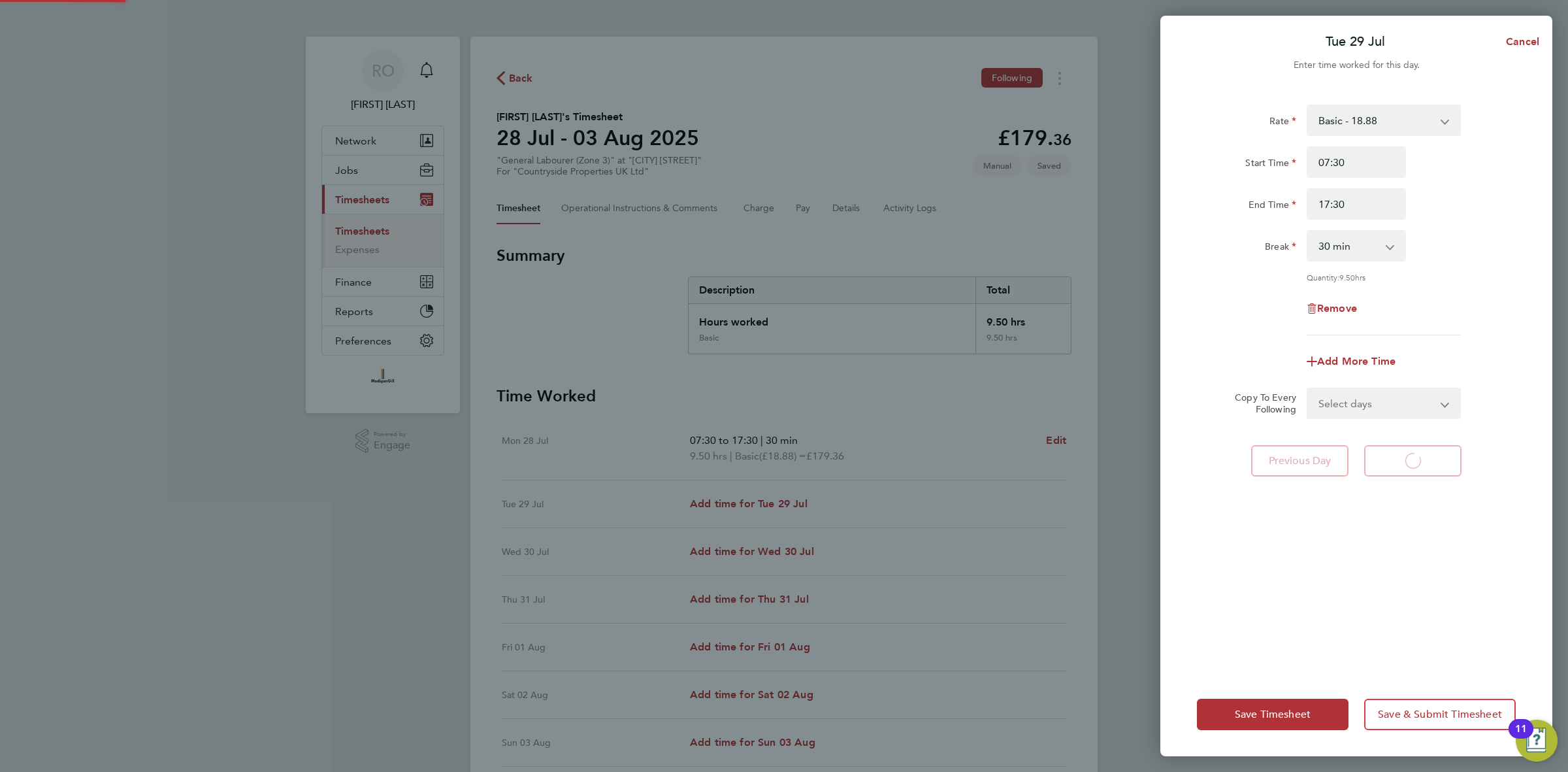select on "30" 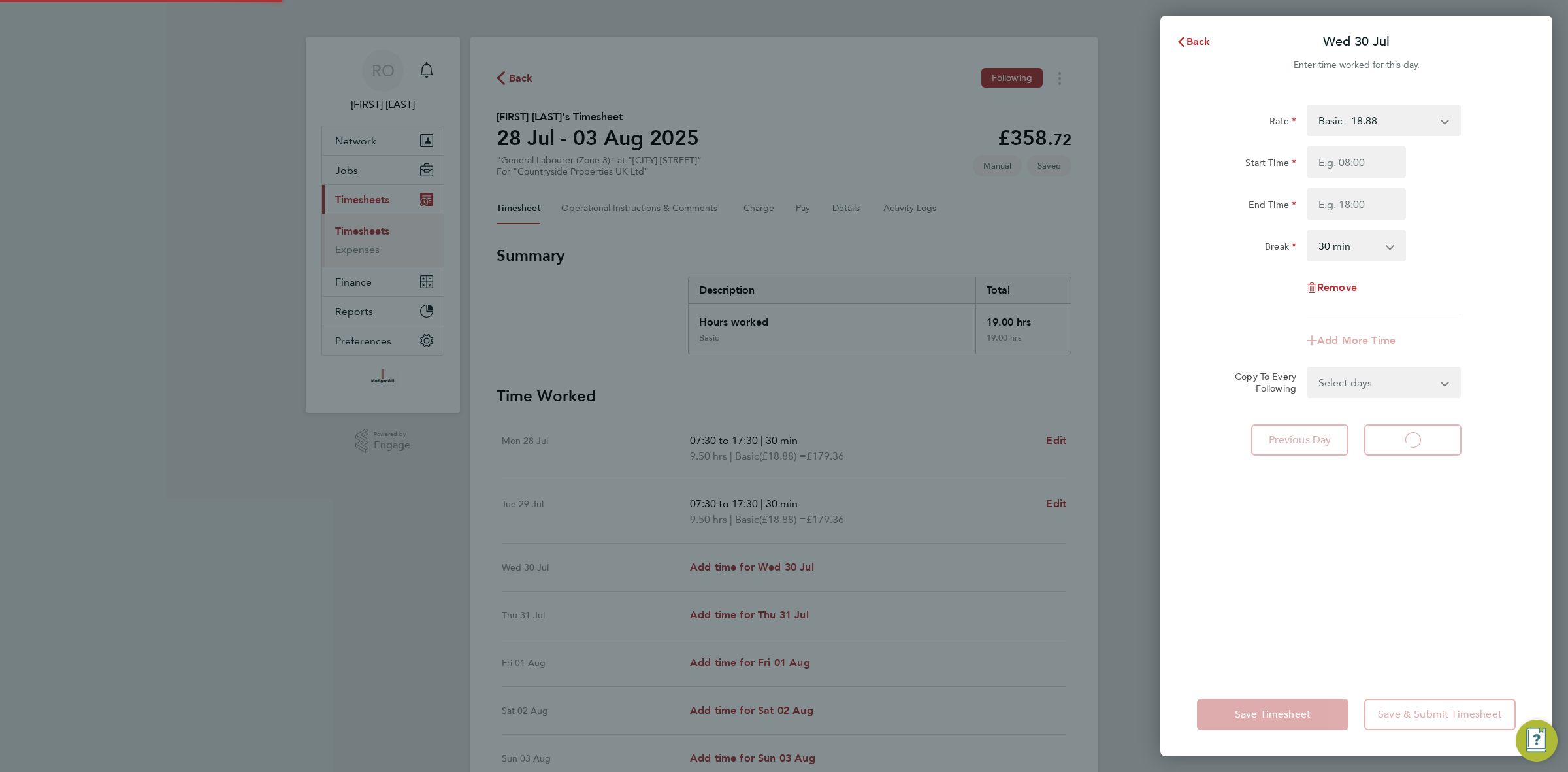 select on "30" 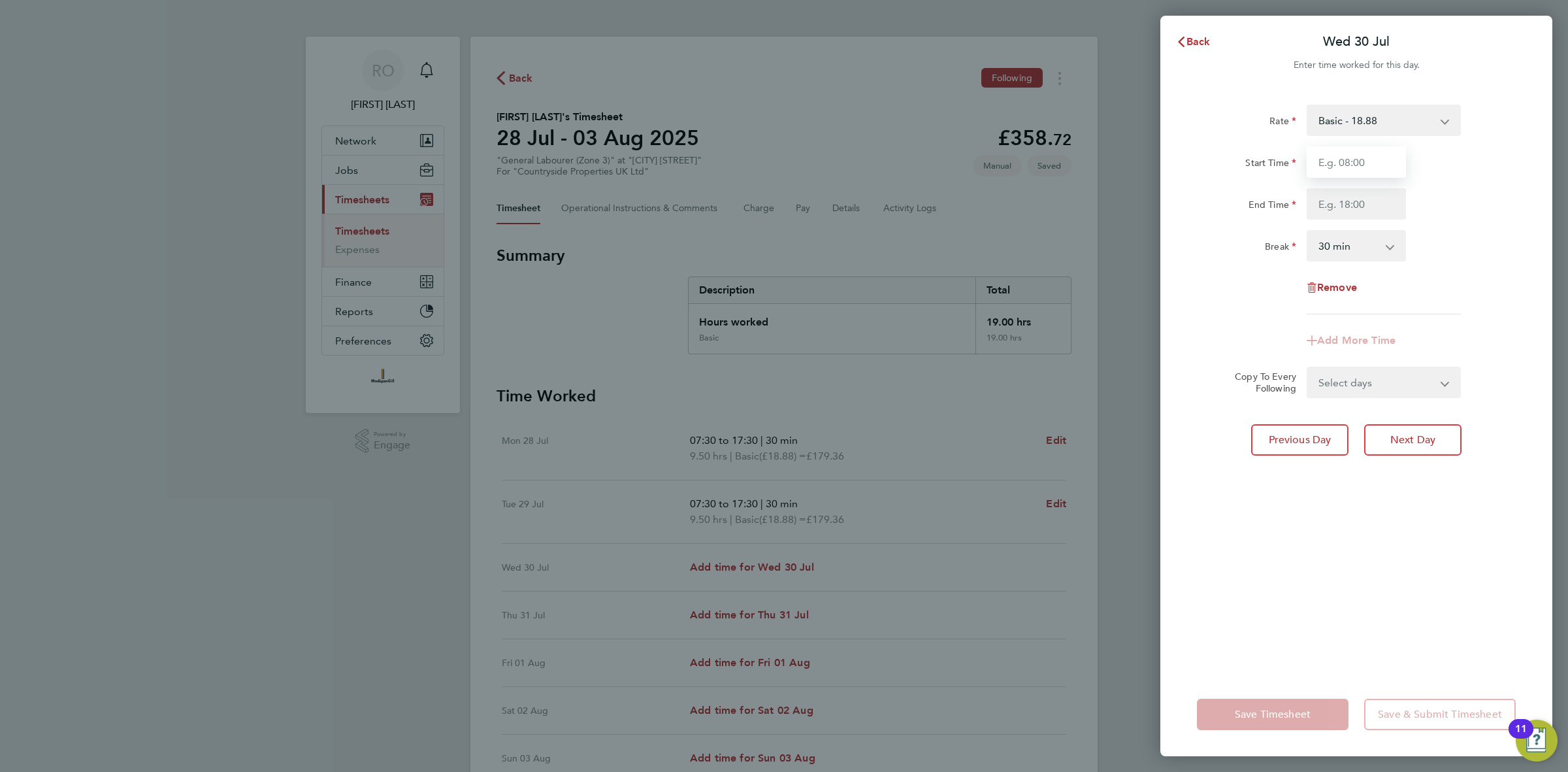 click on "Start Time" at bounding box center (1356, 162) 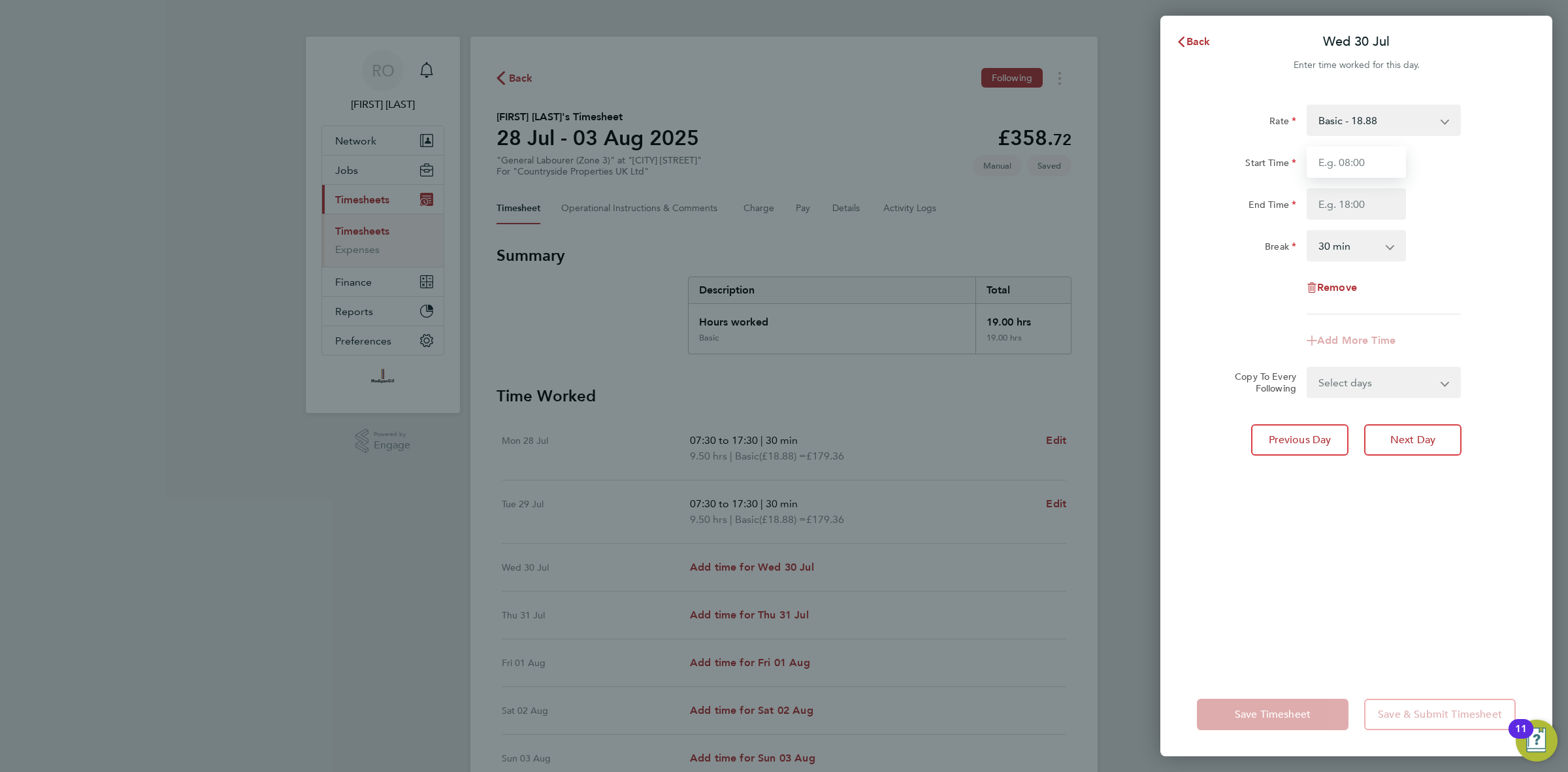 type on "07:30" 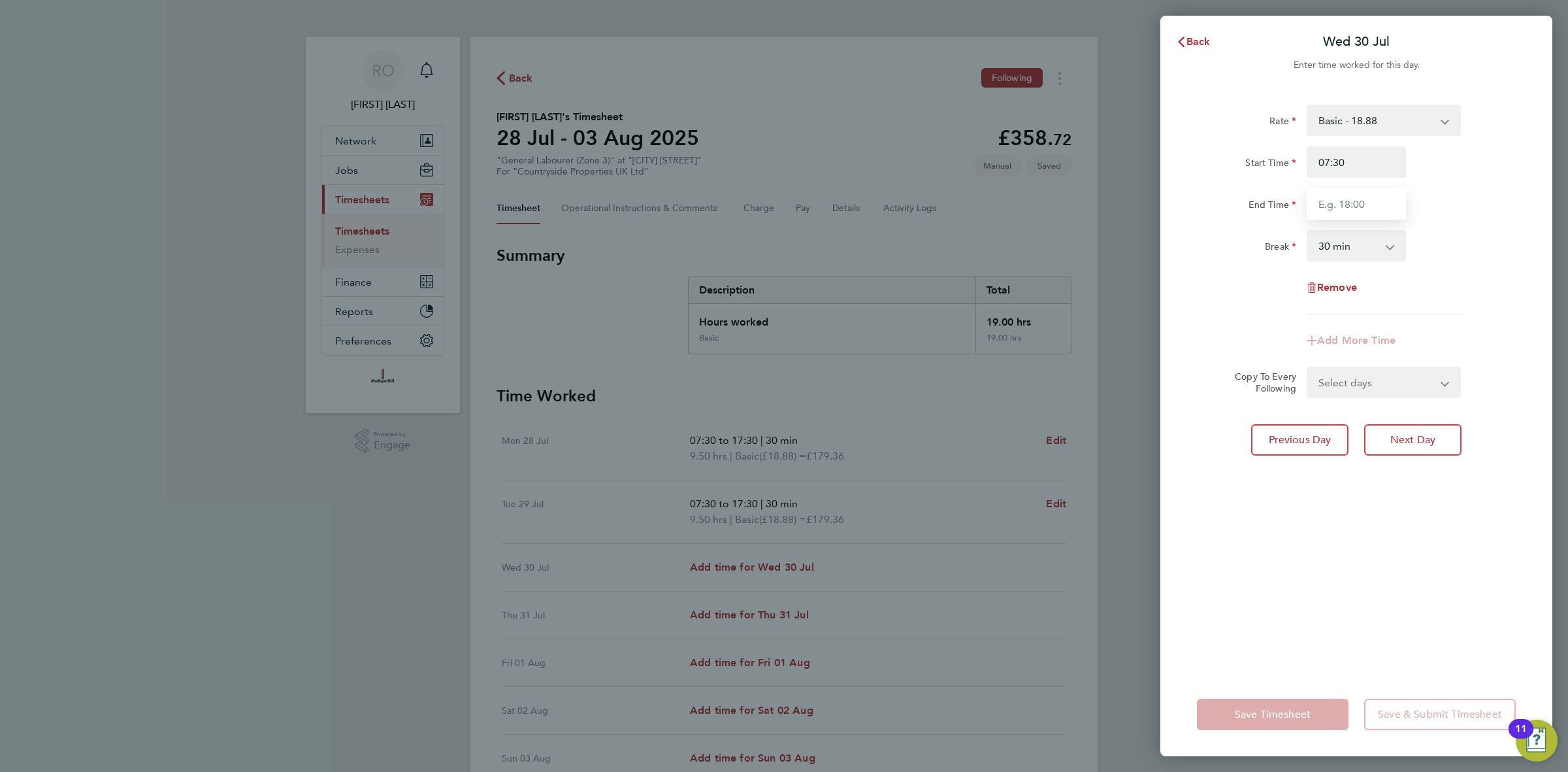 click on "End Time" at bounding box center [1356, 204] 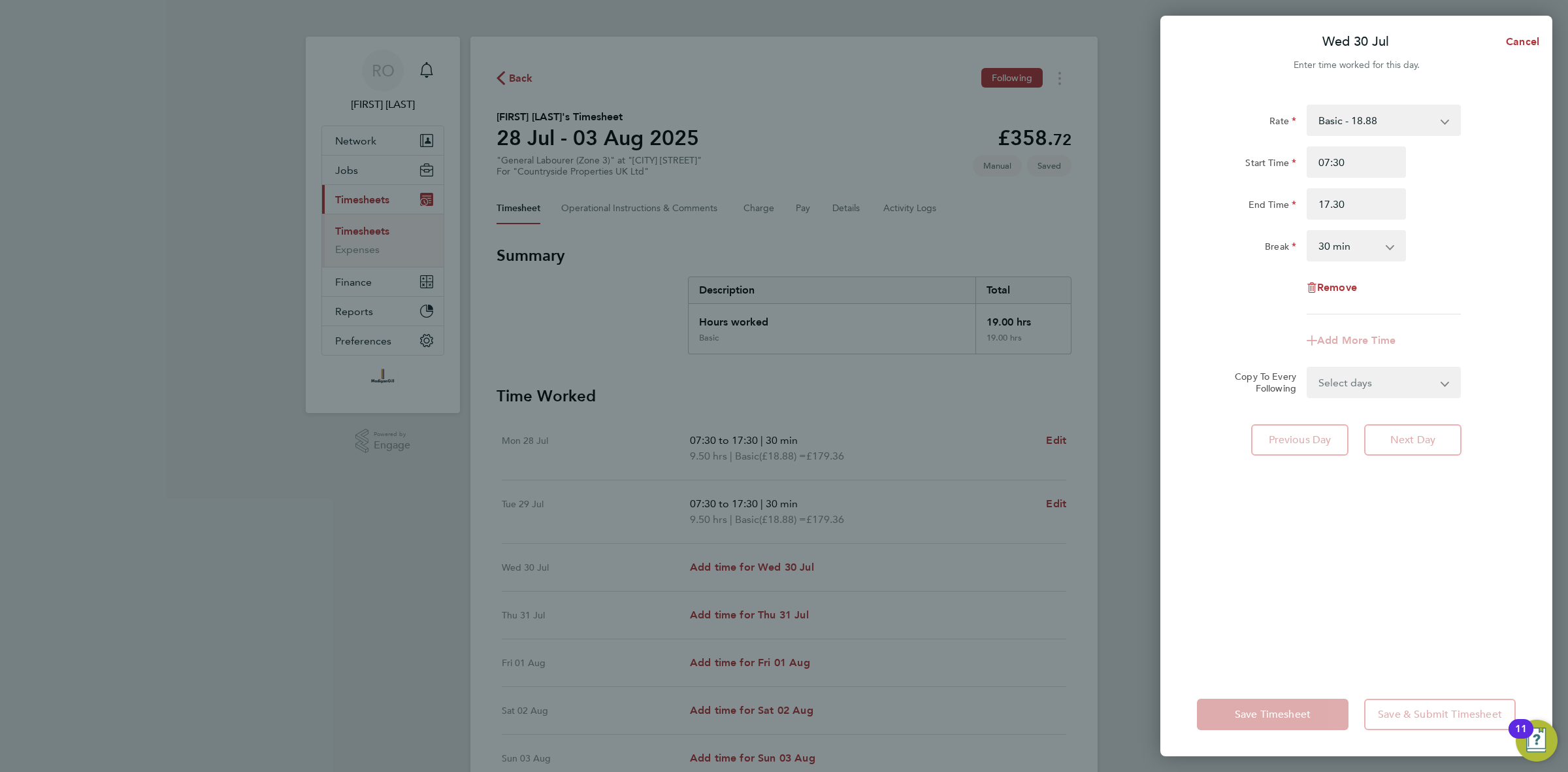 type on "17:30" 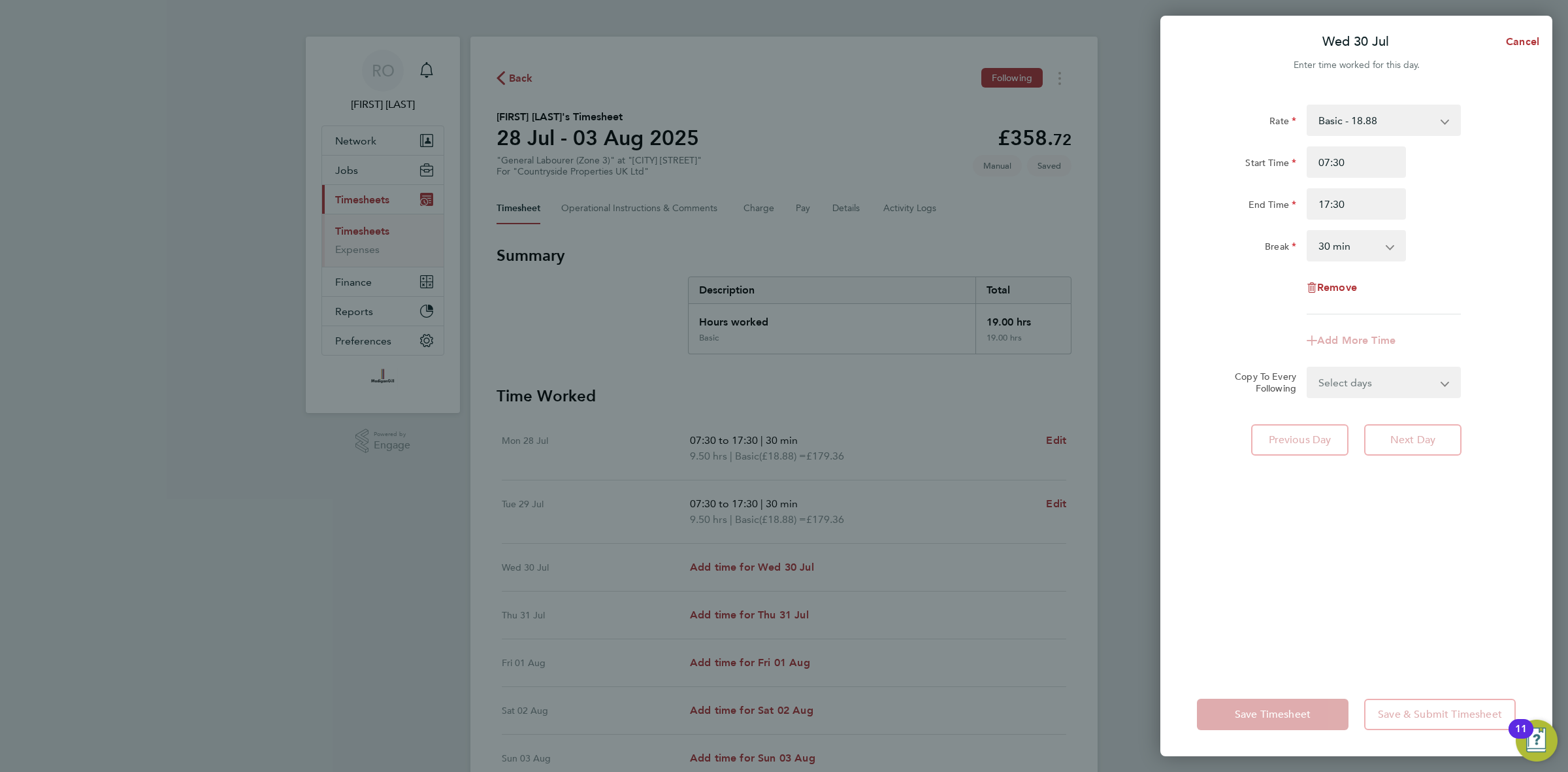 click on "Remove" 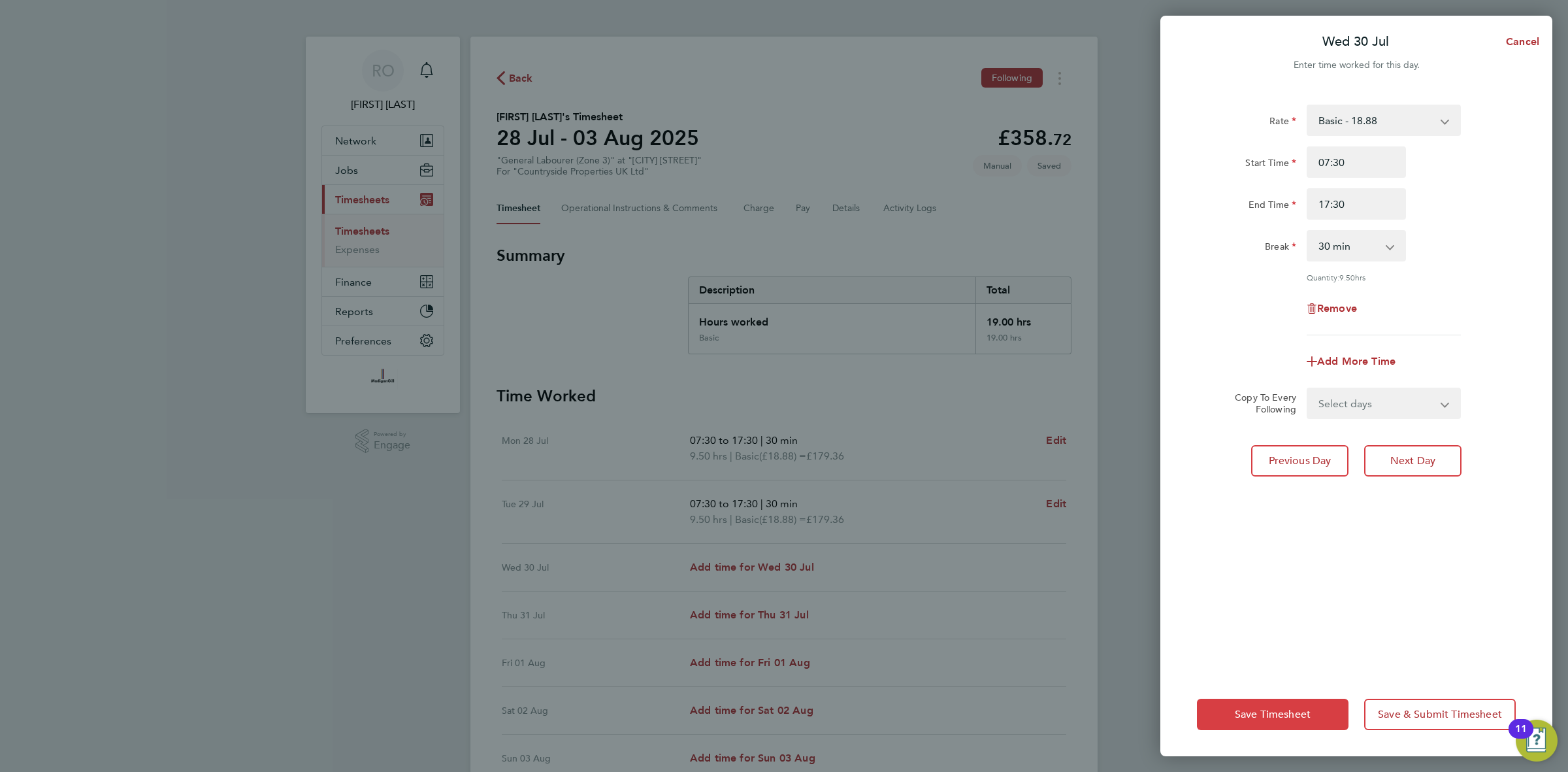 click on "Save Timesheet" 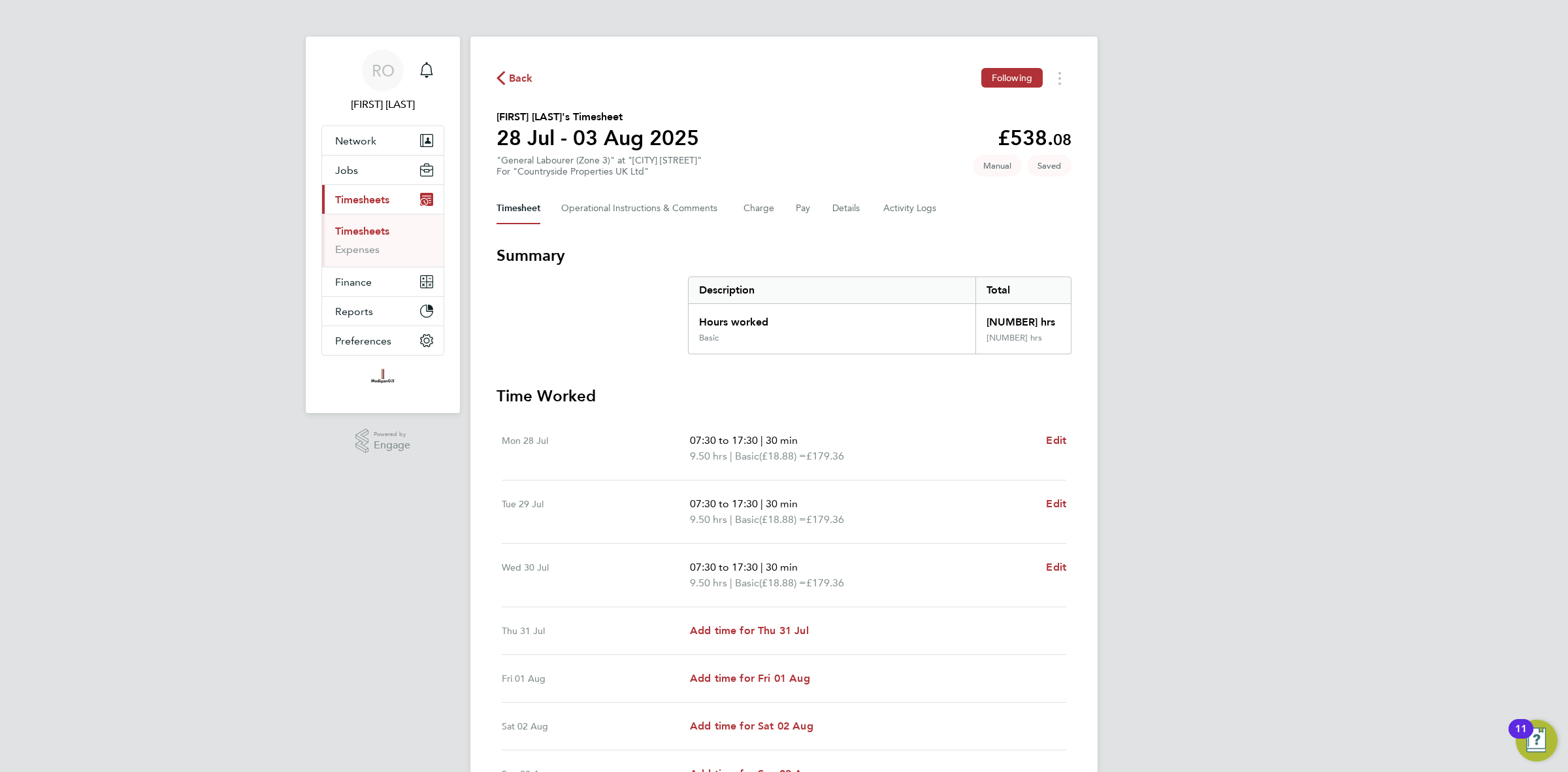 scroll, scrollTop: 142, scrollLeft: 0, axis: vertical 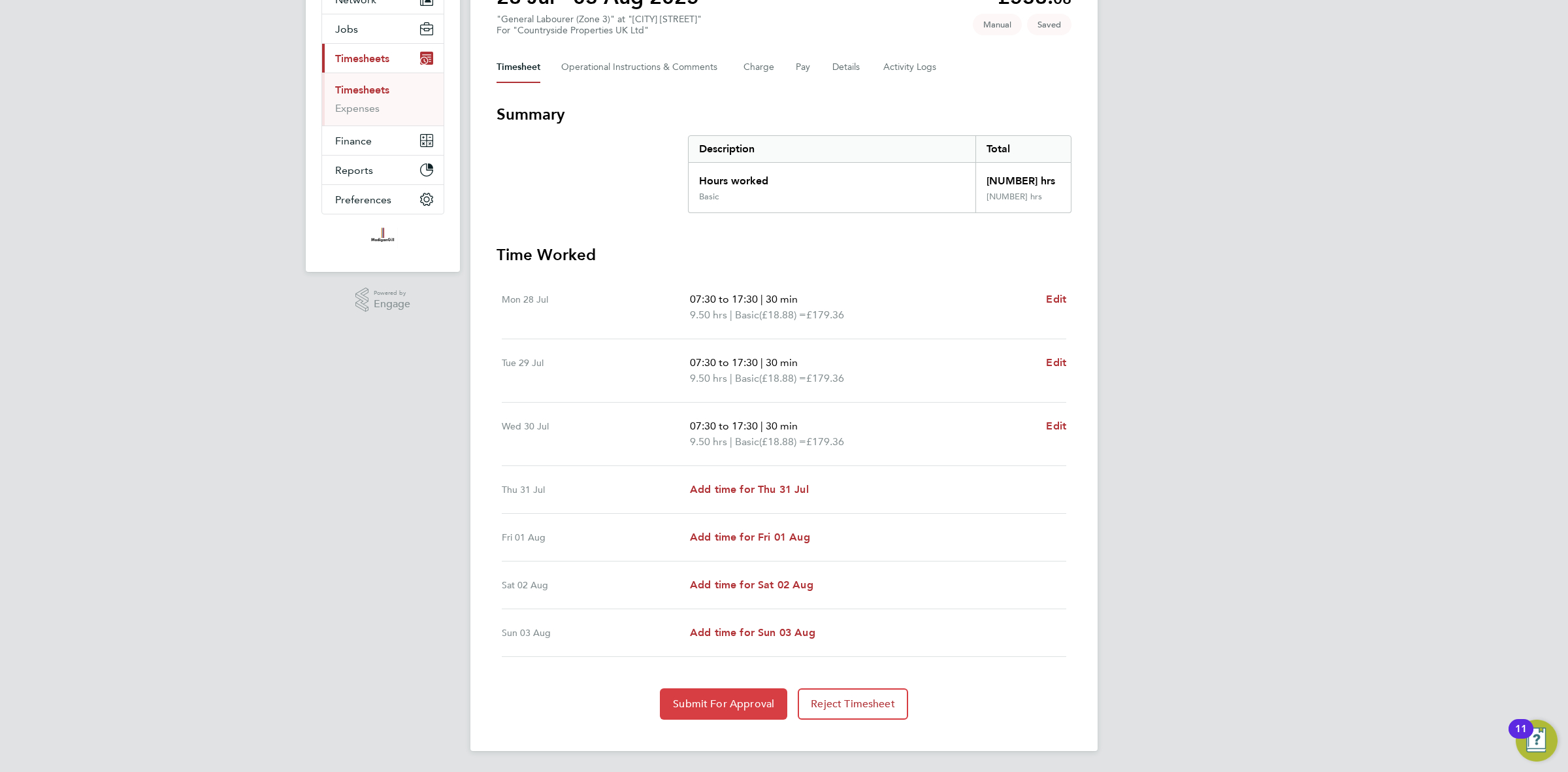 click on "Submit For Approval" 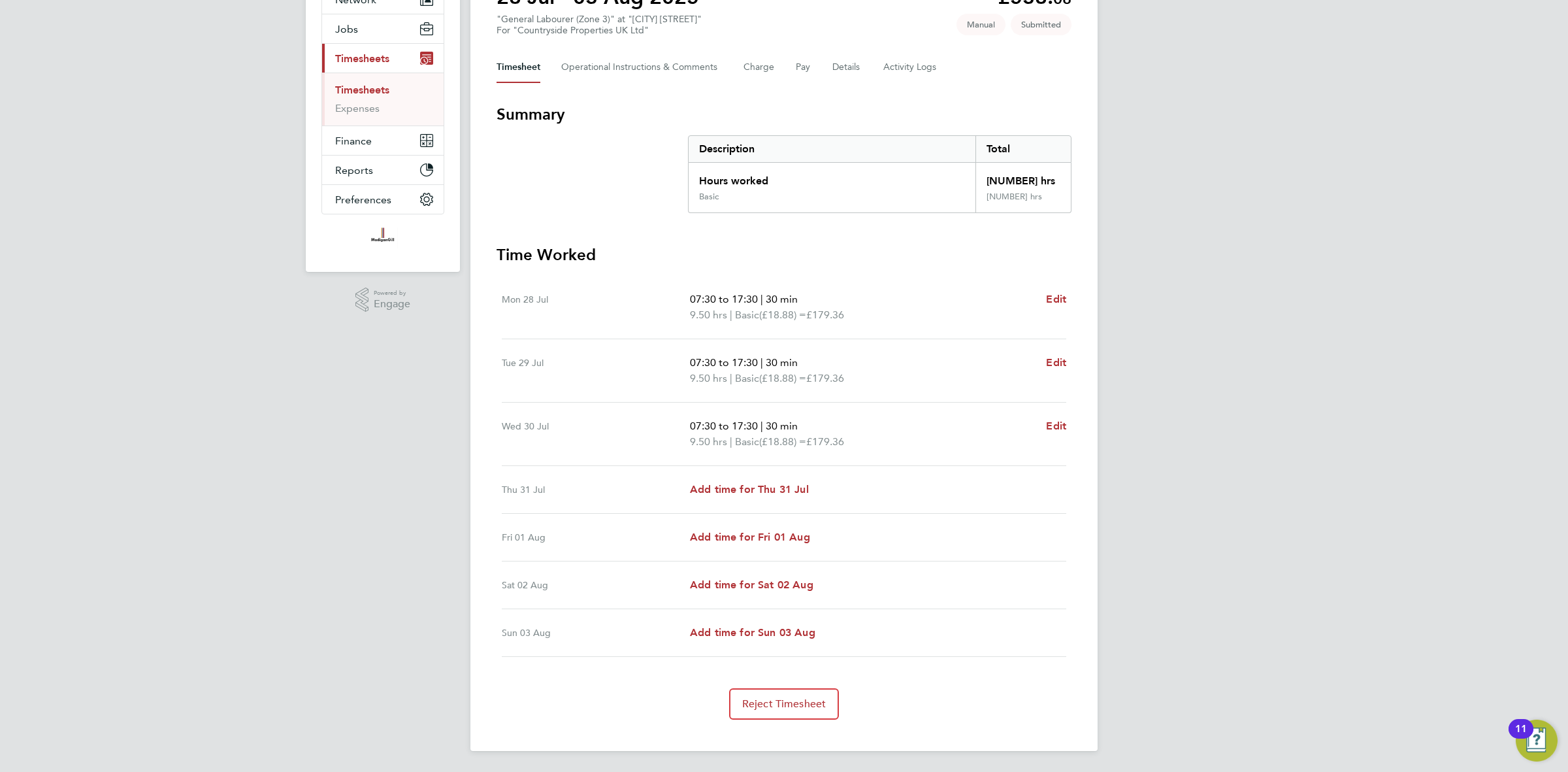 scroll, scrollTop: 0, scrollLeft: 0, axis: both 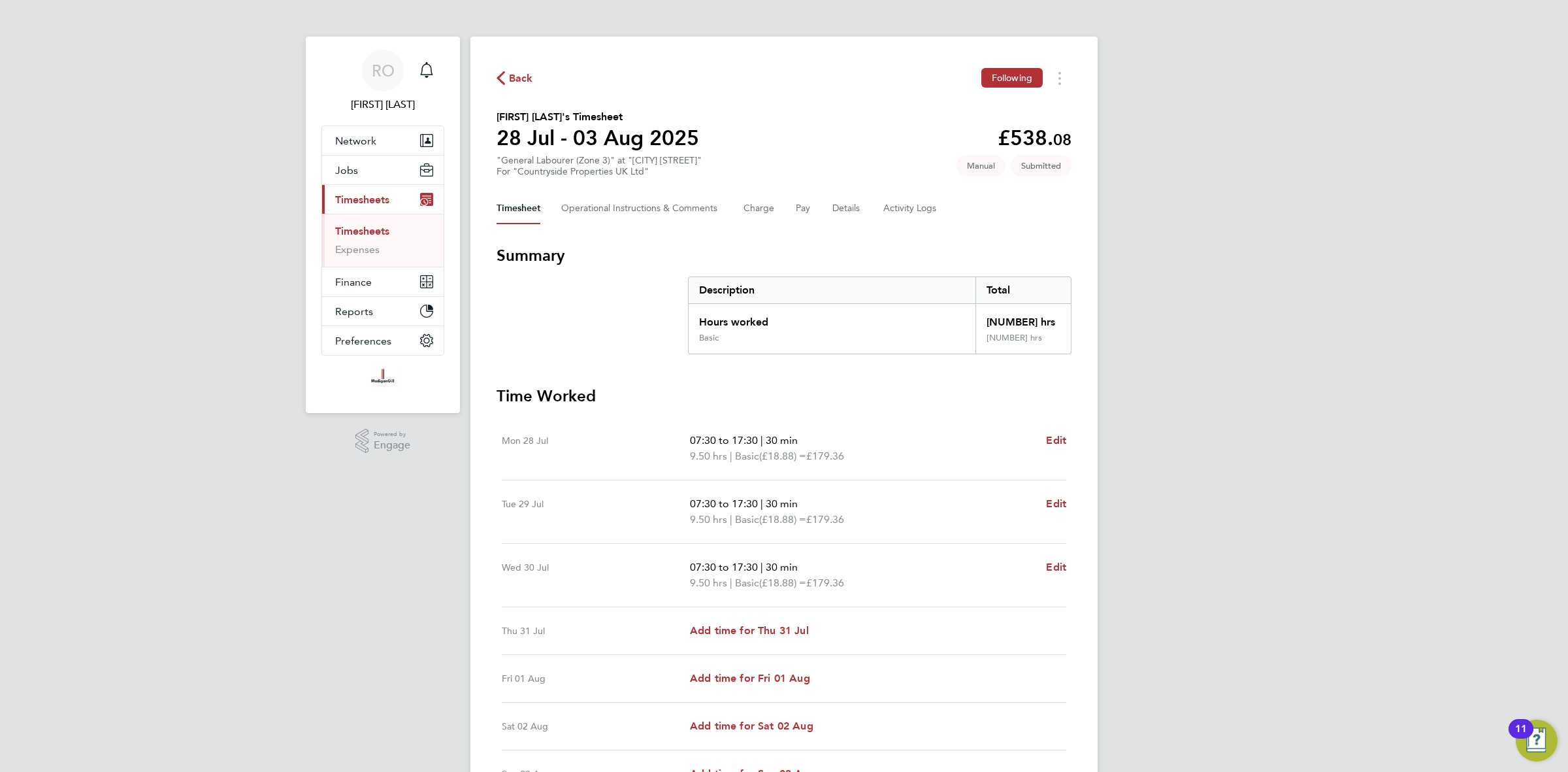 click on "Back  Following
Lokender Singh Pal's Timesheet   28 Jul - 03 Aug 2025   £538. 08  "General Labourer (Zone 3)" at "Maidenhead St Cloud Way"  For "Countryside Properties UK Ltd"  Submitted   Manual   Timesheet   Operational Instructions & Comments   Charge   Pay   Details   Activity Logs   Summary   Description   Total   Hours worked   28.50 hrs   Basic   28.50 hrs   Time Worked   Mon 28 Jul   07:30 to 17:30   |   30 min   9.50 hrs   |   Basic   (£18.88) =   £179.36   Edit   Tue 29 Jul   07:30 to 17:30   |   30 min   9.50 hrs   |   Basic   (£18.88) =   £179.36   Edit   Wed 30 Jul   07:30 to 17:30   |   30 min   9.50 hrs   |   Basic   (£18.88) =   £179.36   Edit   Thu 31 Jul   Add time for Thu 31 Jul   Add time for Thu 31 Jul   Fri 01 Aug   Add time for Fri 01 Aug   Add time for Fri 01 Aug   Sat 02 Aug   Add time for Sat 02 Aug   Add time for Sat 02 Aug   Sun 03 Aug   Add time for Sun 03 Aug   Add time for Sun 03 Aug   Reject Timesheet" 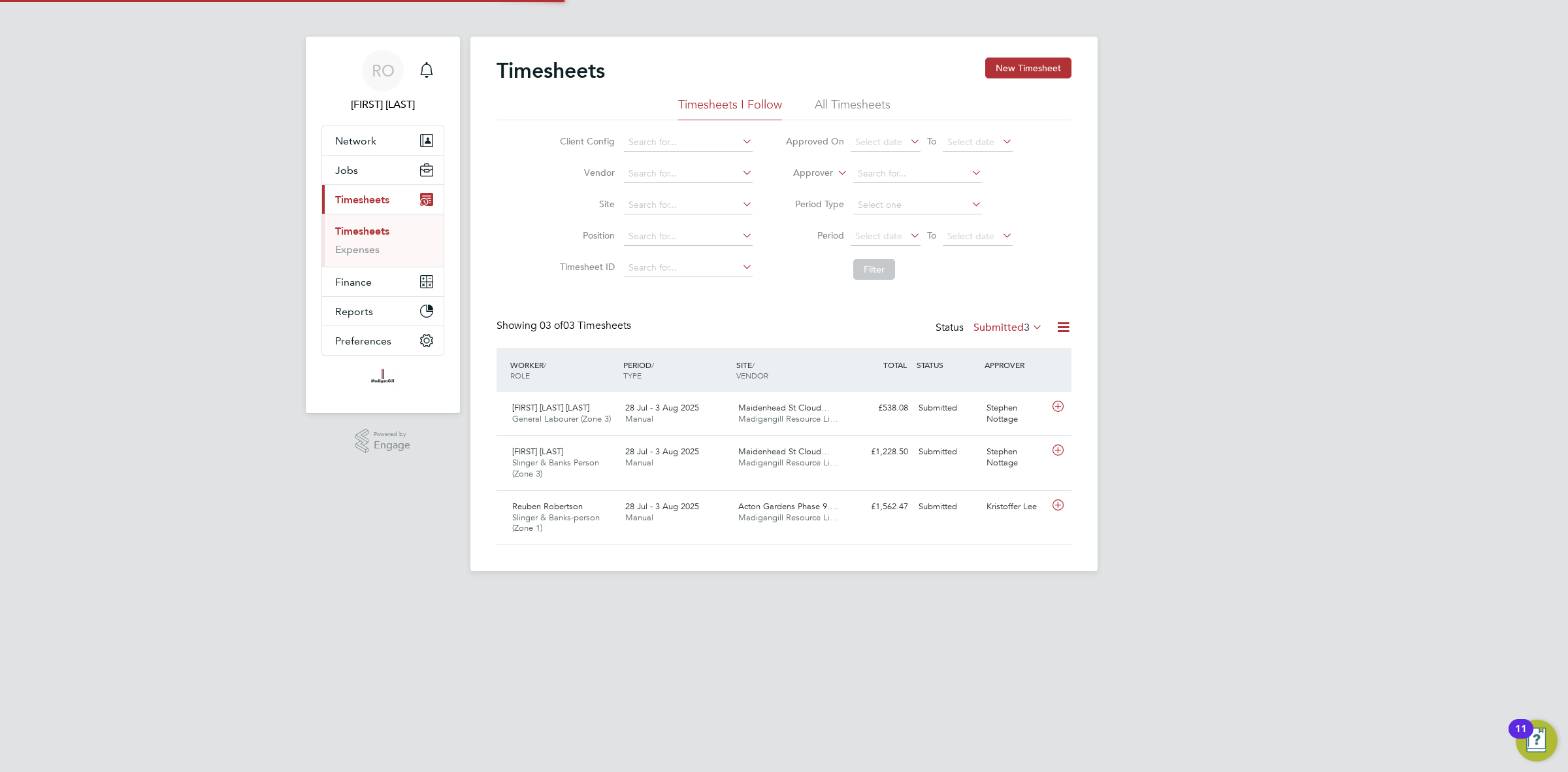 scroll, scrollTop: 7, scrollLeft: 7, axis: both 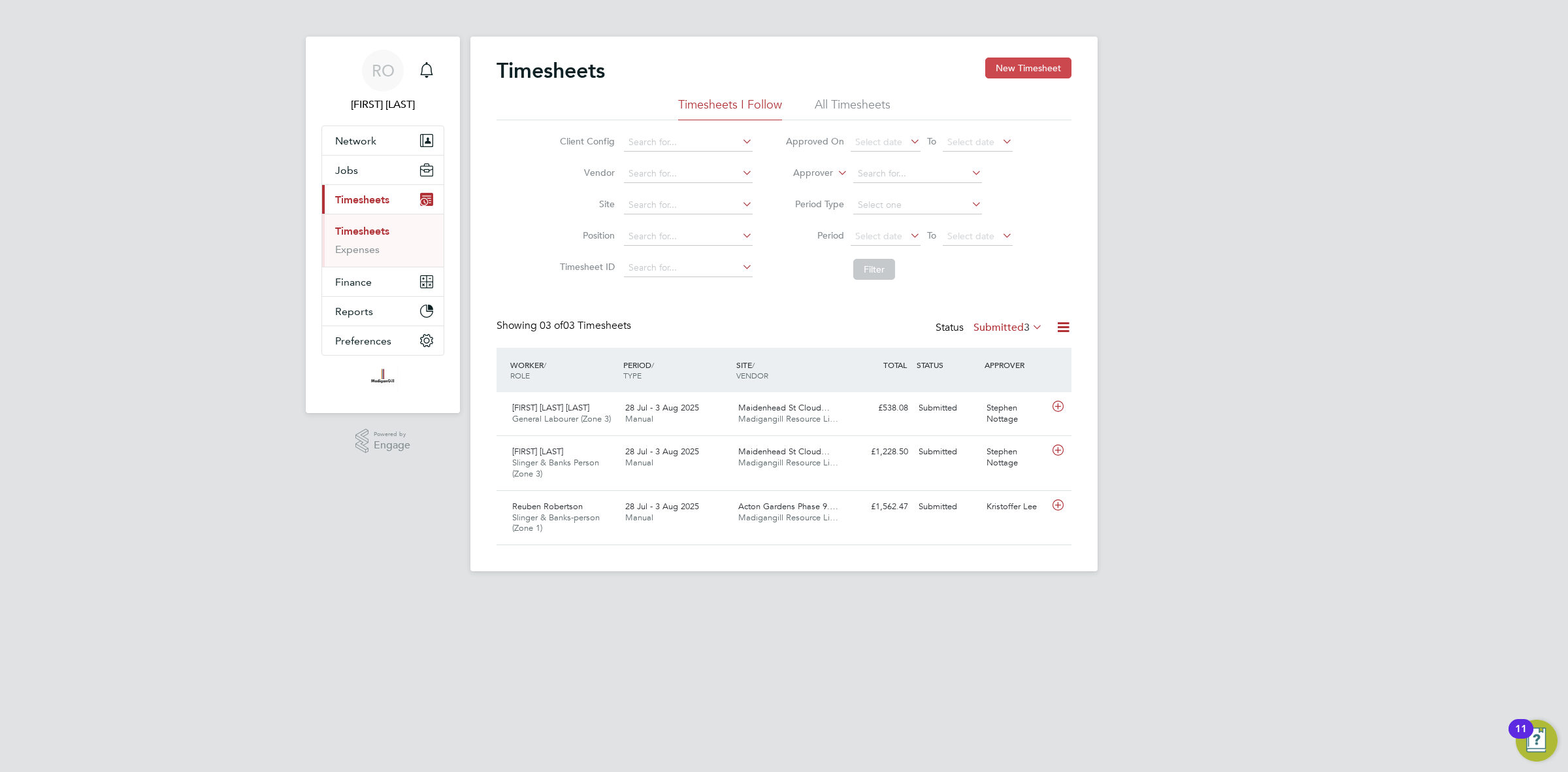 click on "New Timesheet" 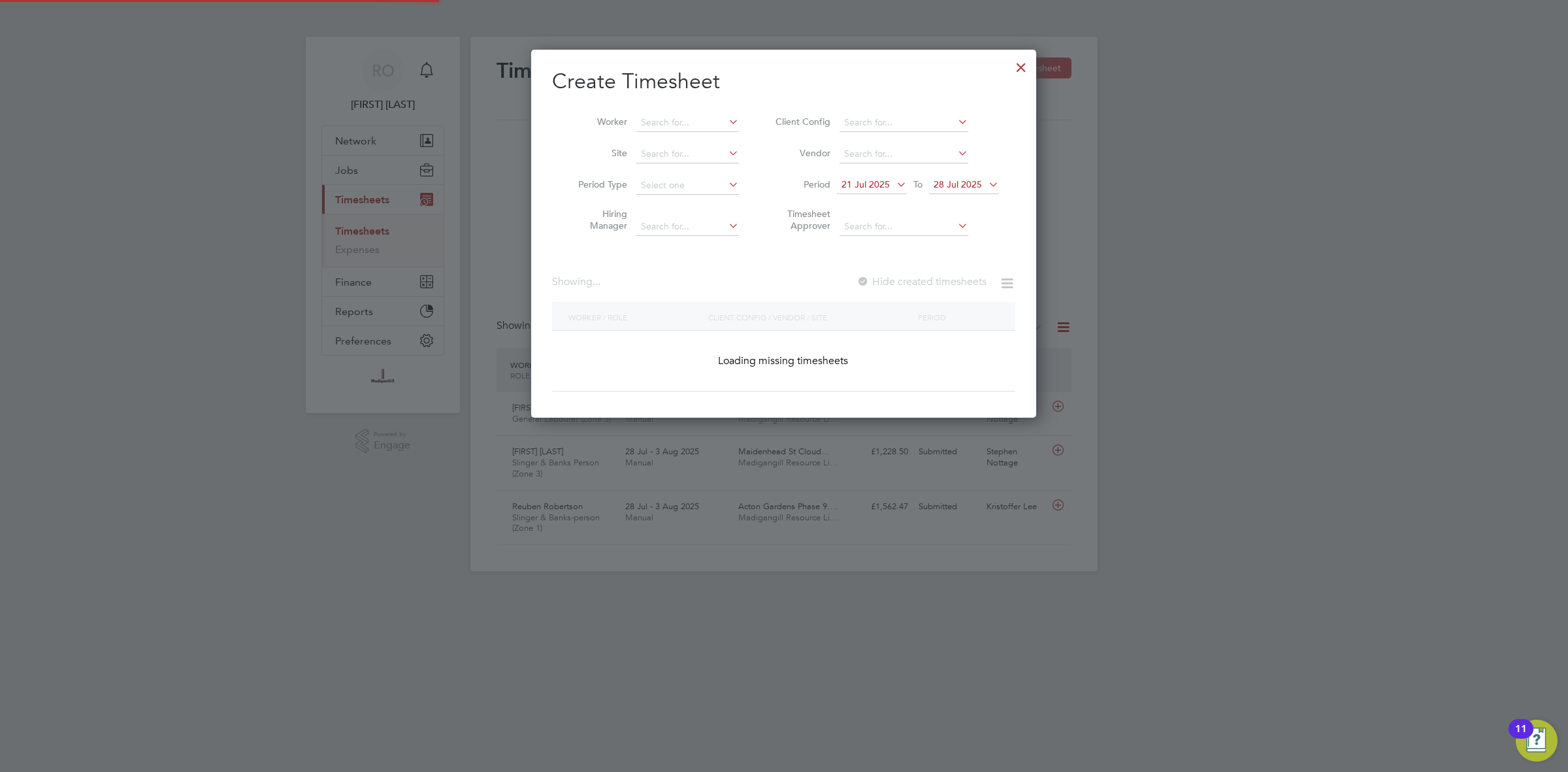 scroll, scrollTop: 5, scrollLeft: 5, axis: both 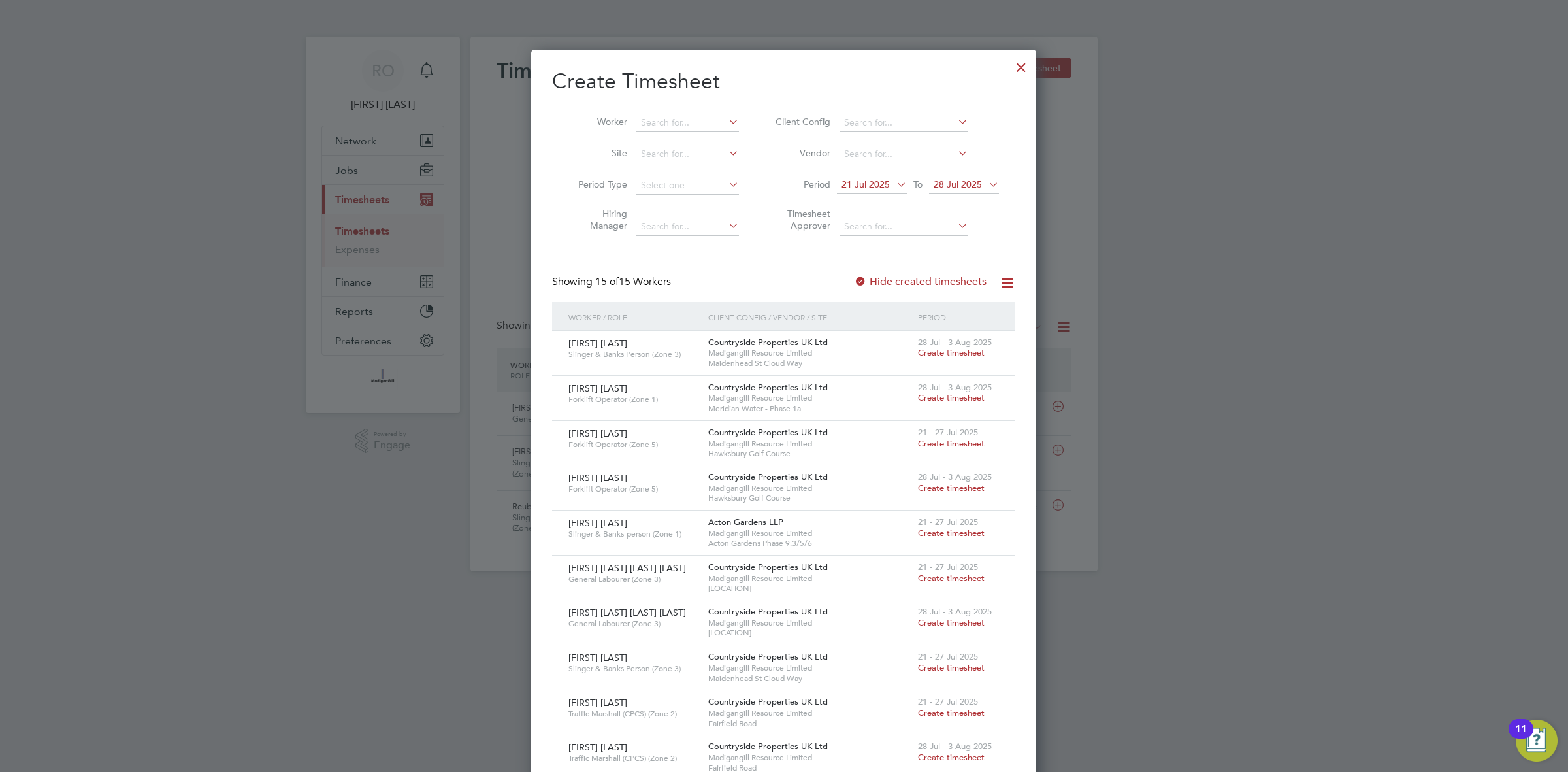 click on "Create timesheet" at bounding box center [951, 352] 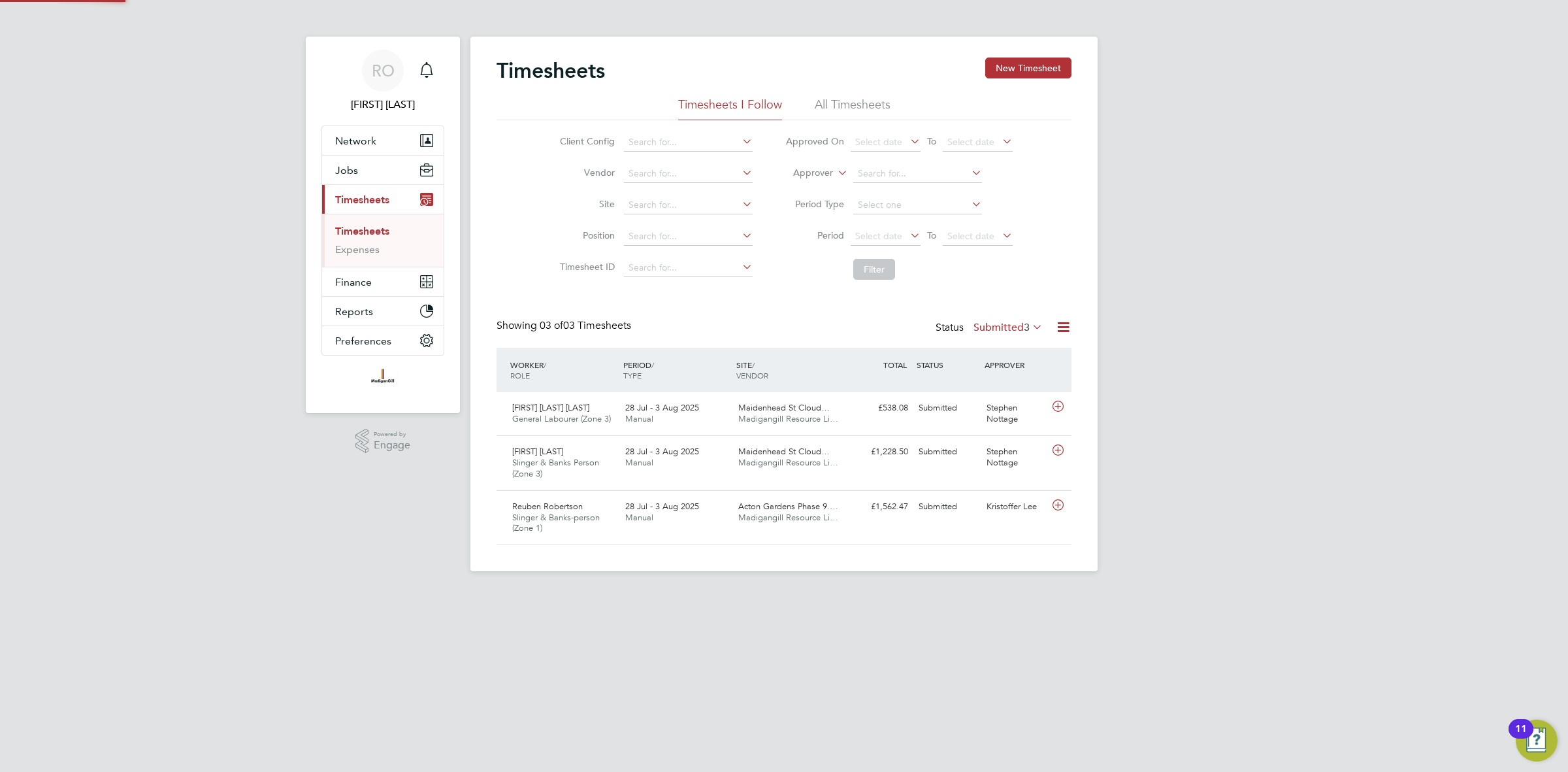 scroll, scrollTop: 7, scrollLeft: 7, axis: both 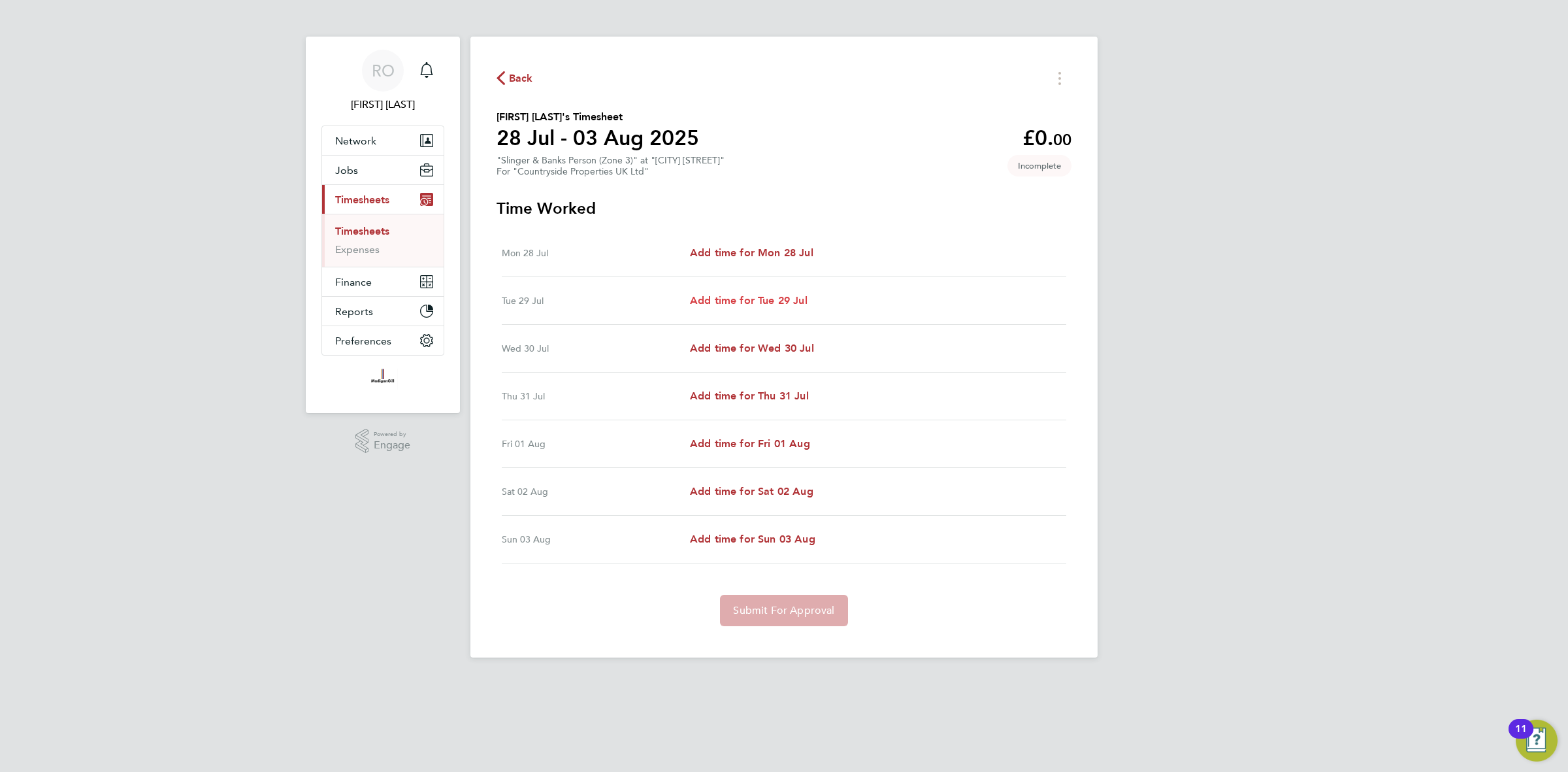 click on "Add time for Tue 29 Jul" at bounding box center (749, 300) 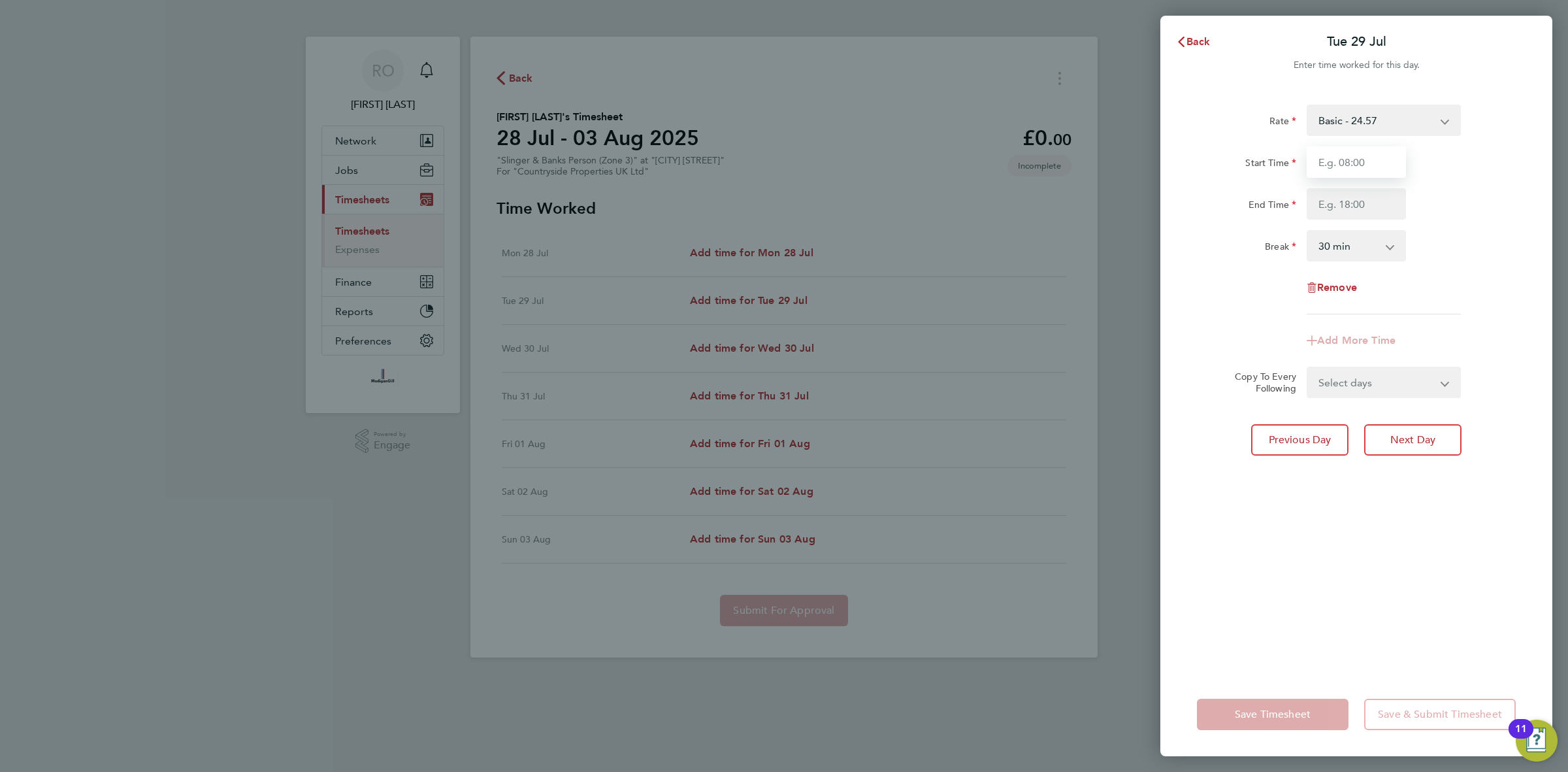 click on "Start Time" at bounding box center (1356, 162) 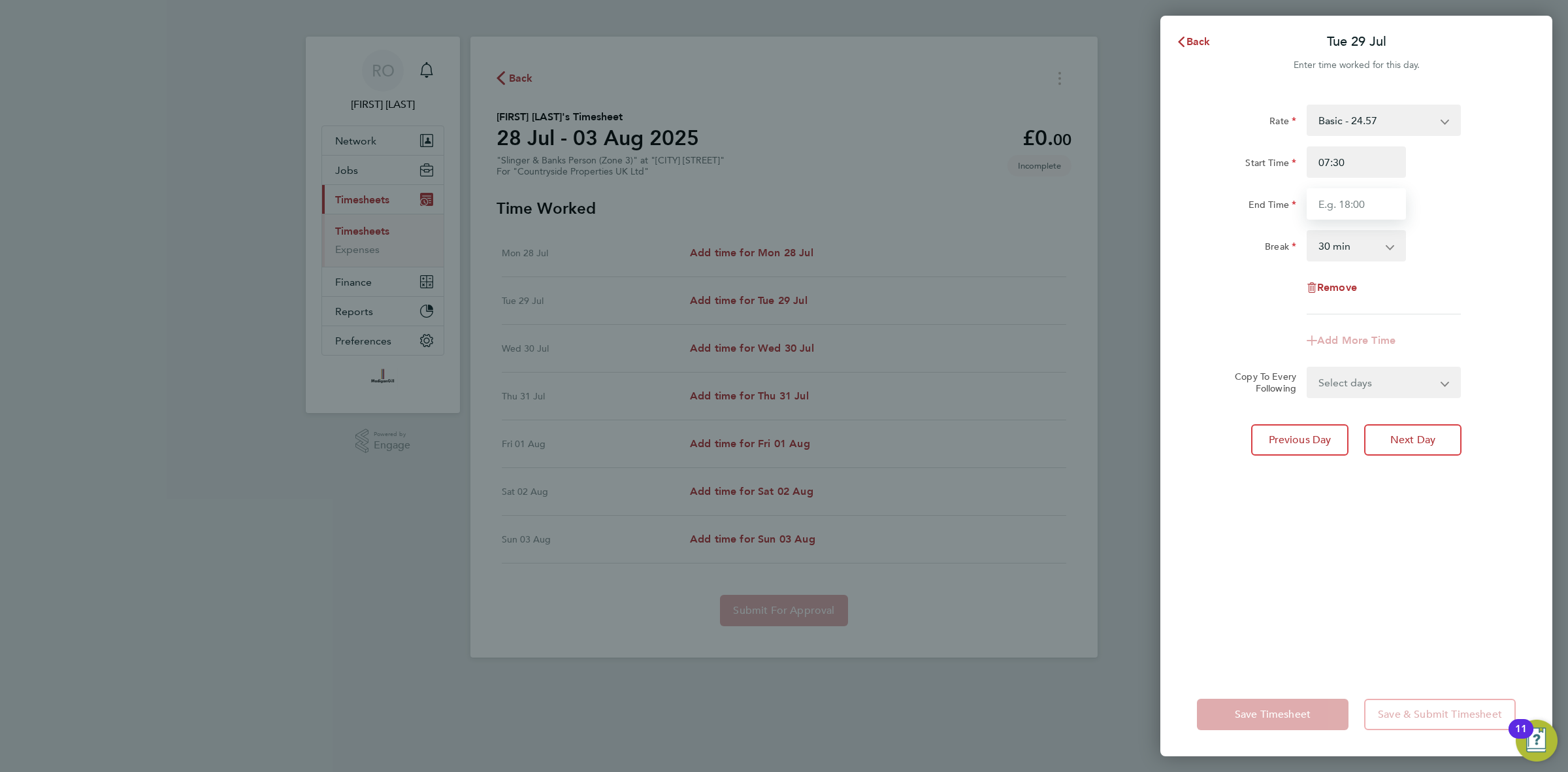 click on "End Time" at bounding box center [1356, 204] 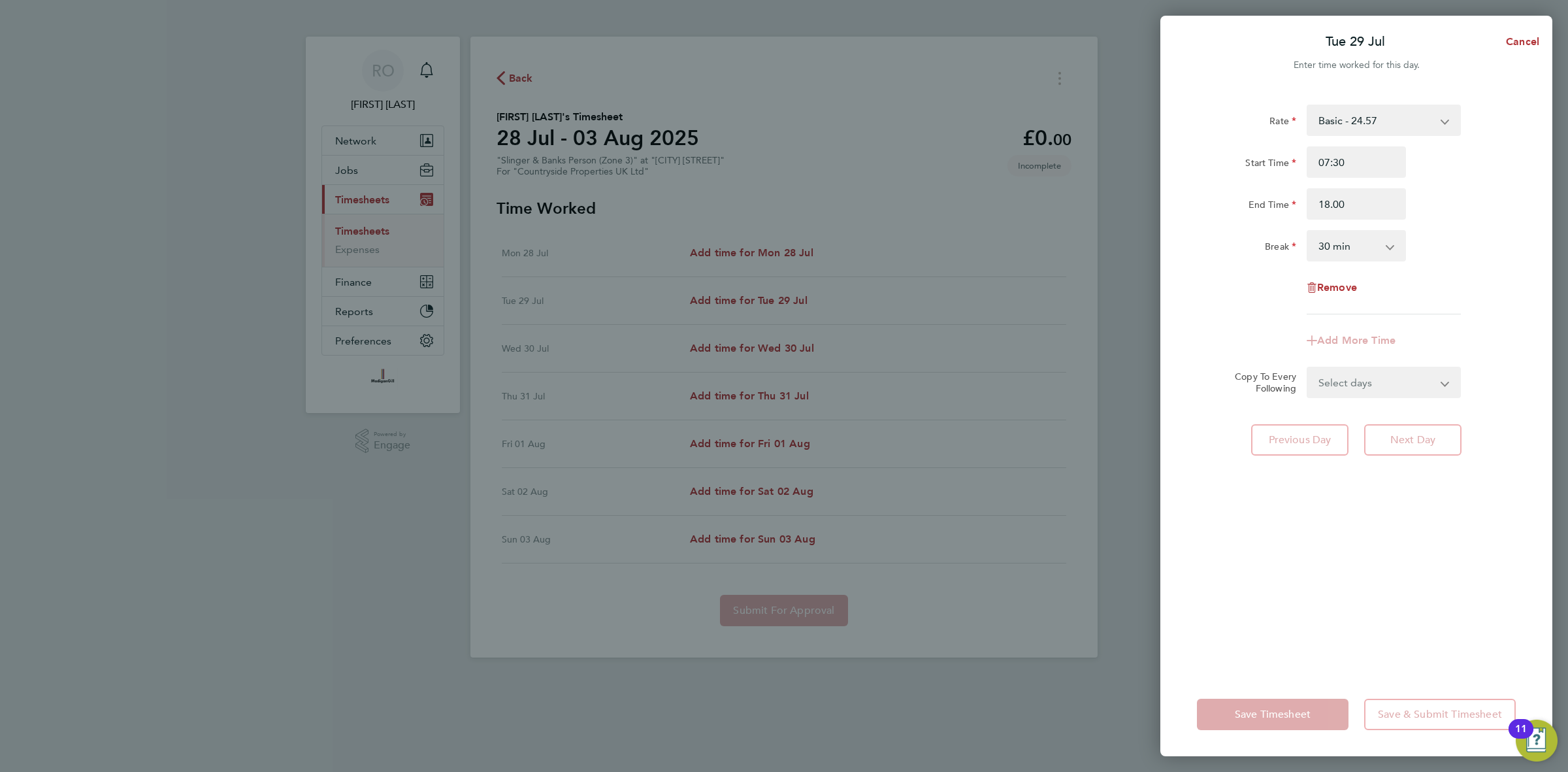 type on "18:00" 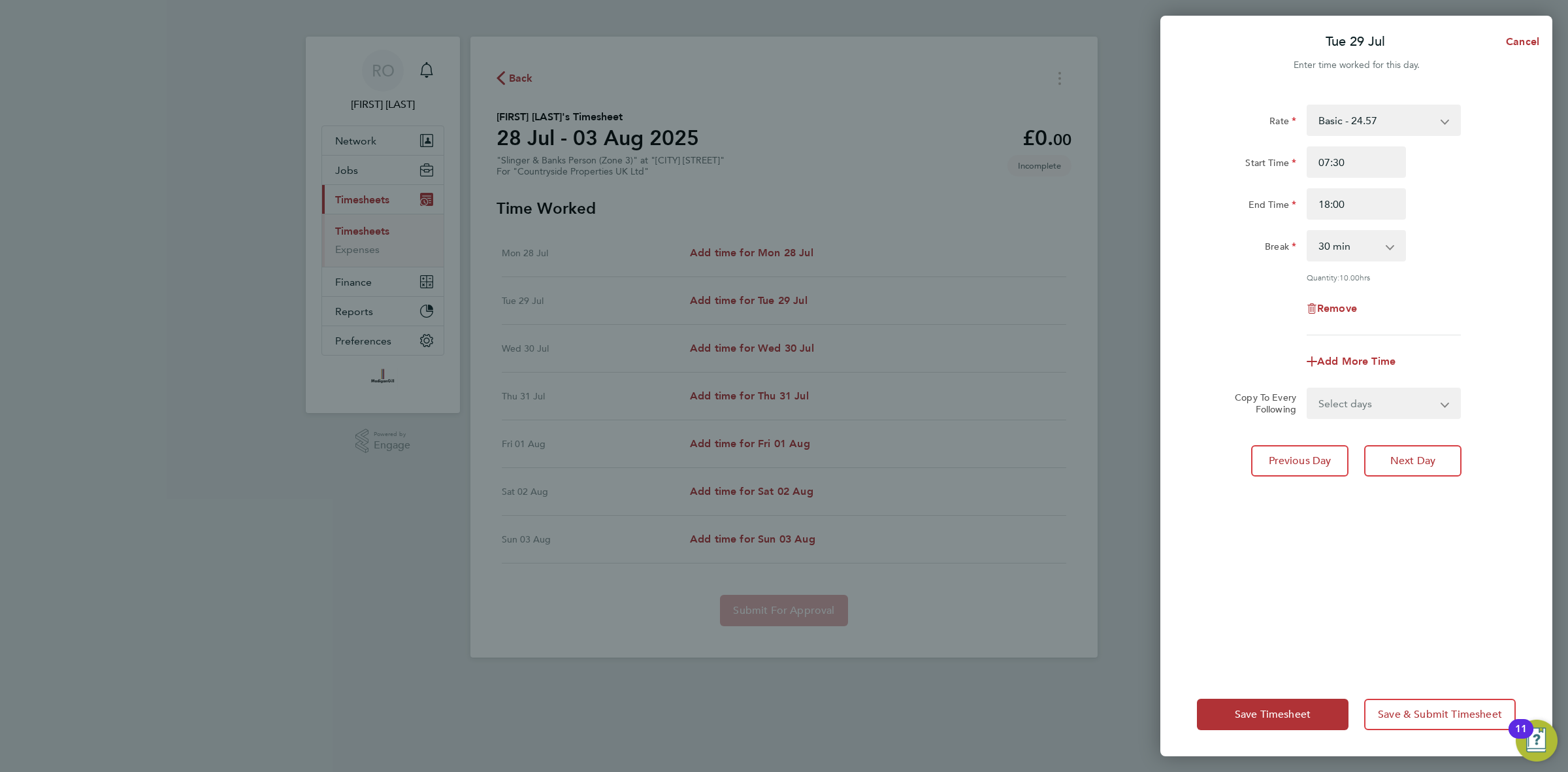 click on "Rate  Basic - 24.57
Start Time 07:30 End Time 18:00 Break  0 min   15 min   30 min   45 min   60 min   75 min   90 min
Quantity:  10.00  hrs
Remove" 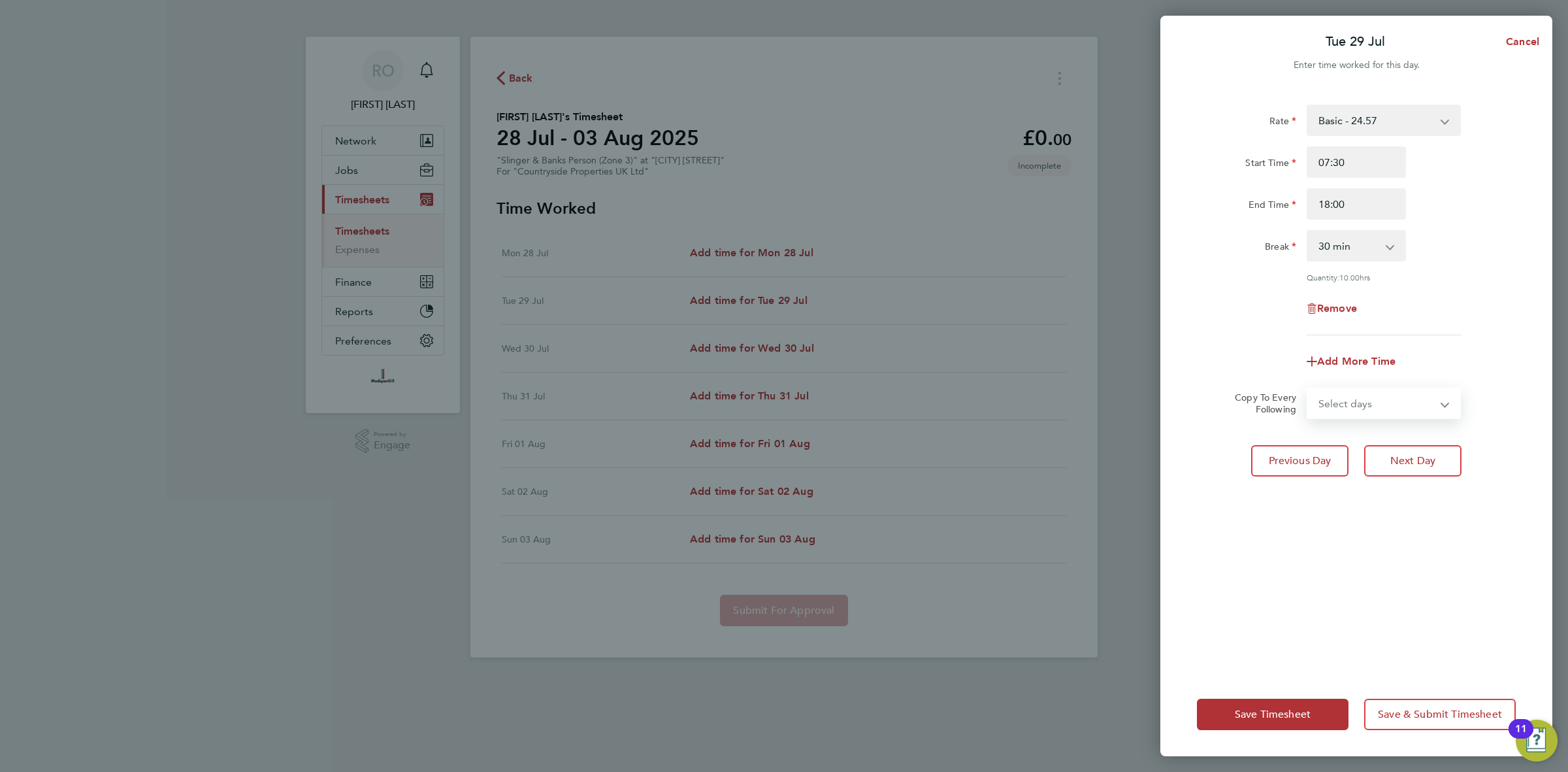 select on "WED" 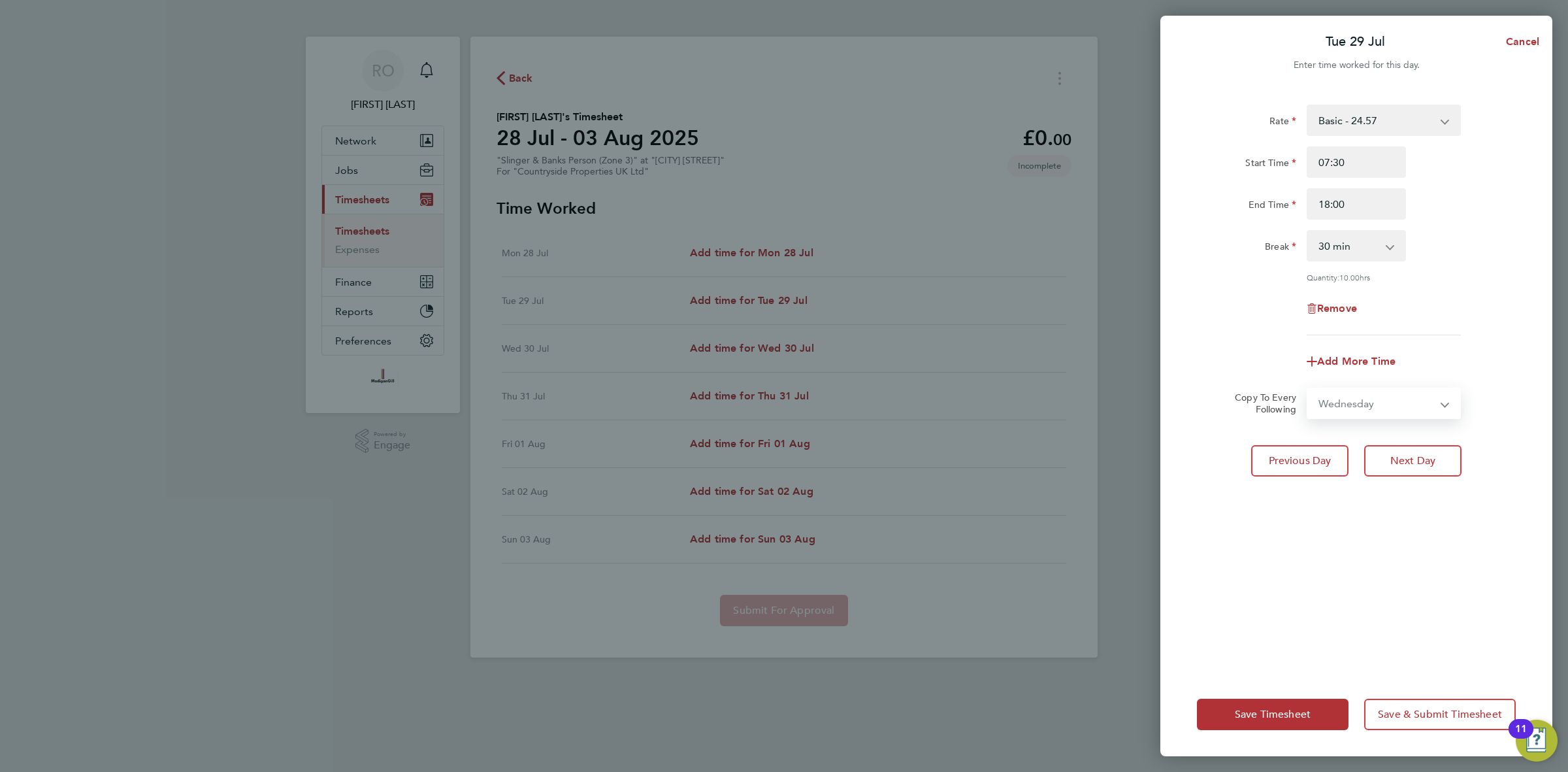 click on "Select days   Day   Weekday (Mon-Fri)   Weekend (Sat-Sun)   Wednesday   Thursday   Friday   Saturday   Sunday" at bounding box center (1377, 403) 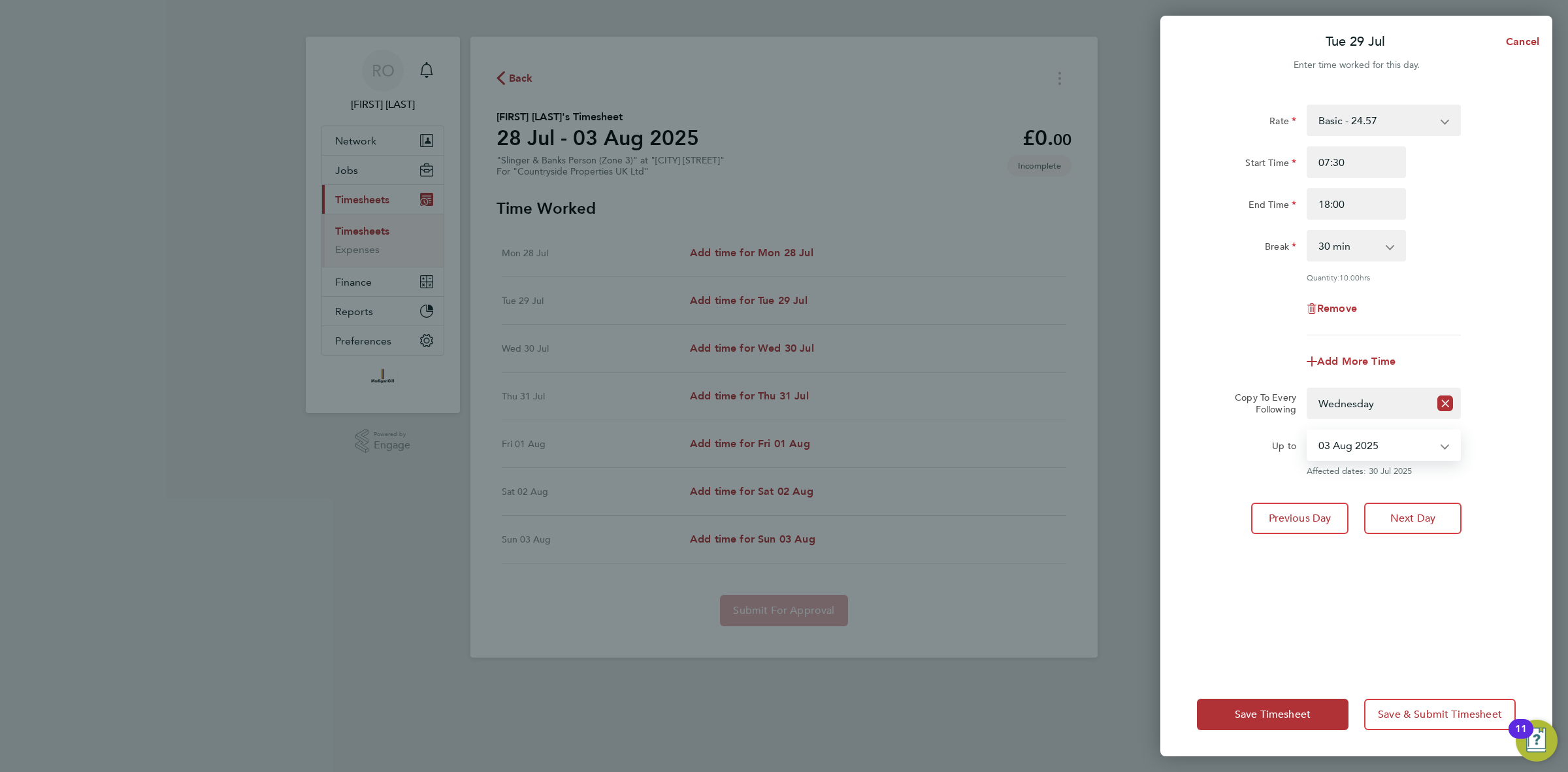 click on "30 Jul 2025   31 Jul 2025   01 Aug 2025   02 Aug 2025   03 Aug 2025" at bounding box center (1376, 445) 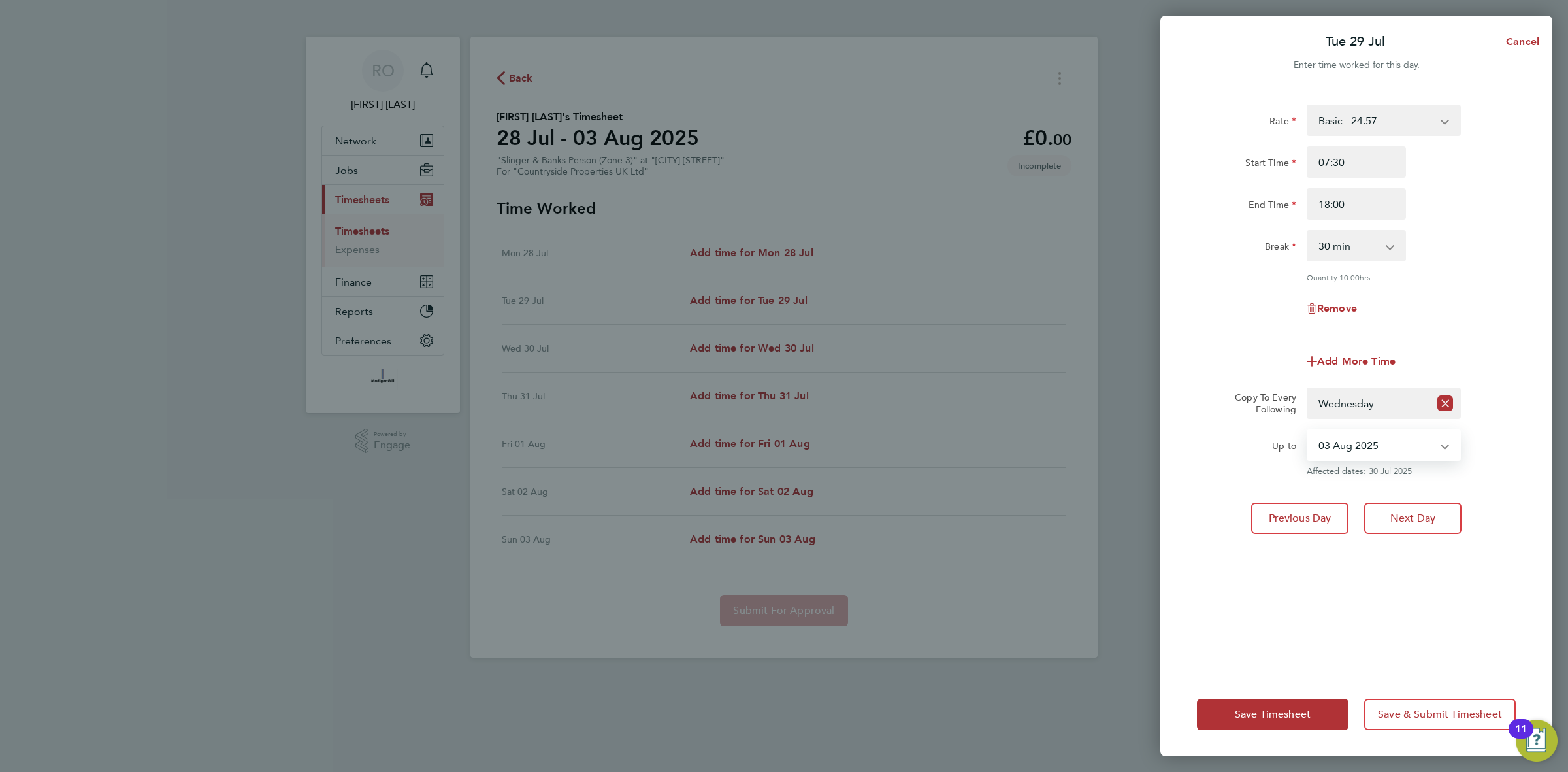 select on "2025-08-01" 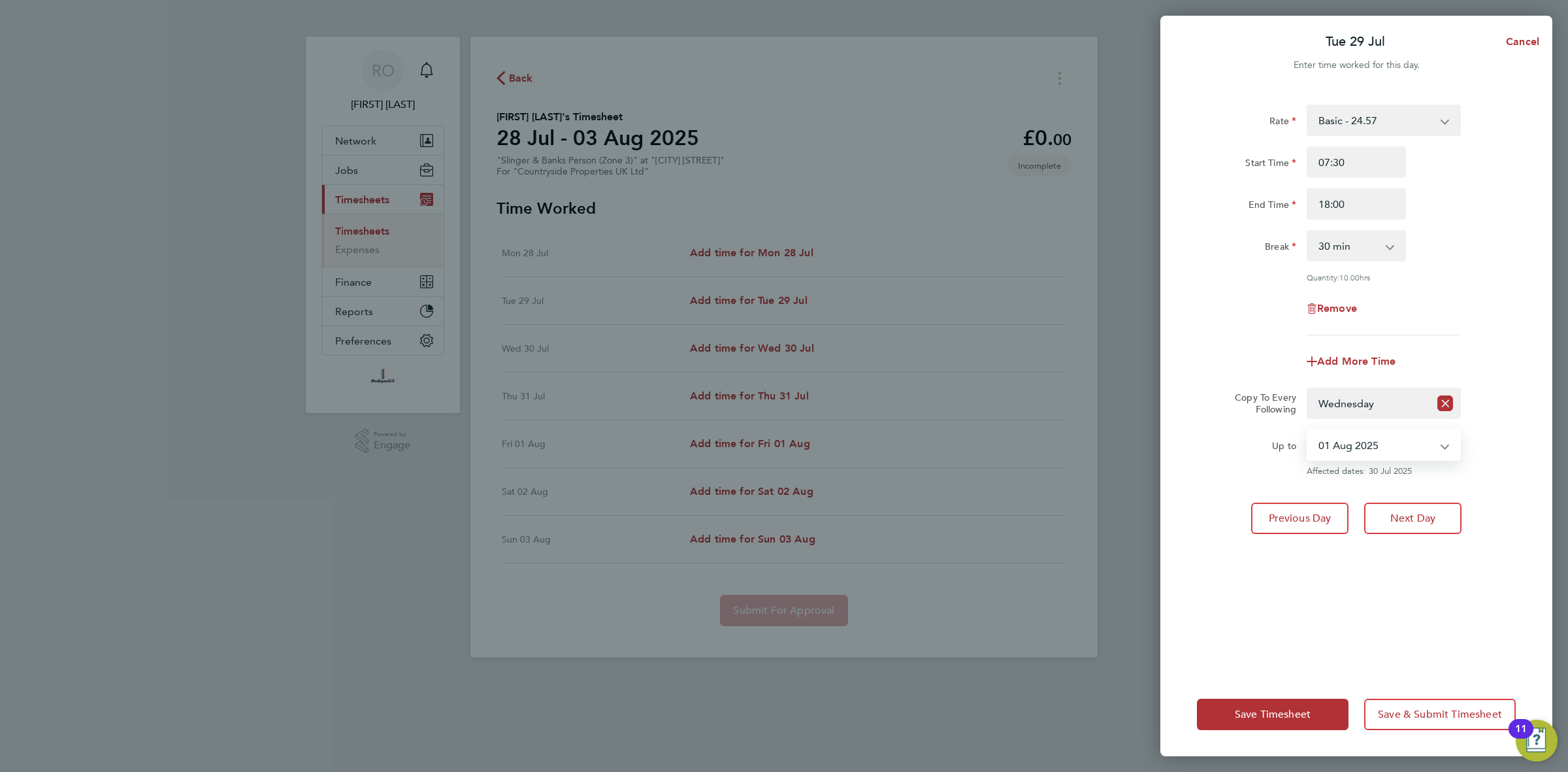 click on "30 Jul 2025   31 Jul 2025   01 Aug 2025   02 Aug 2025   03 Aug 2025" at bounding box center (1376, 445) 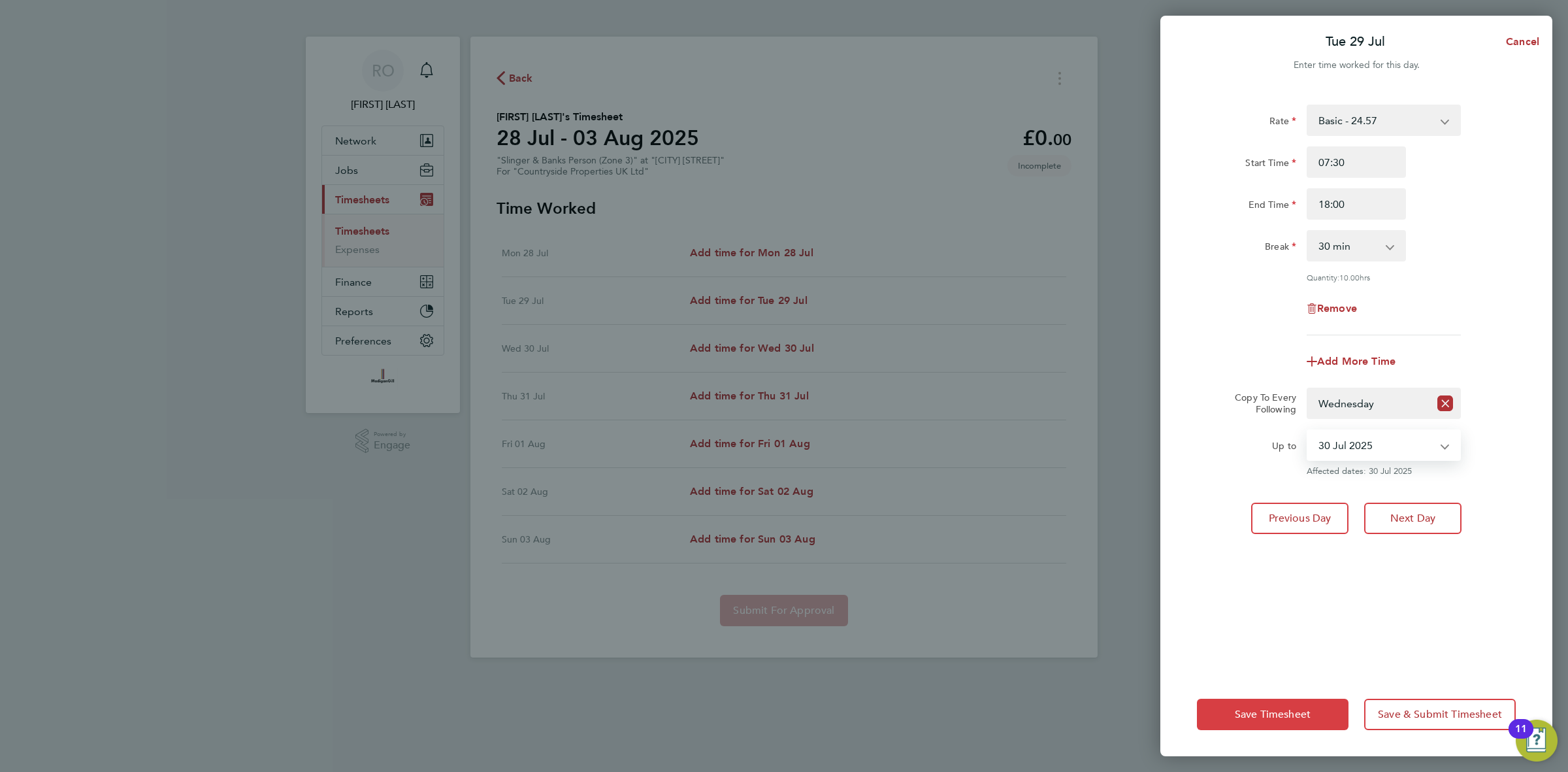 click on "Save Timesheet" 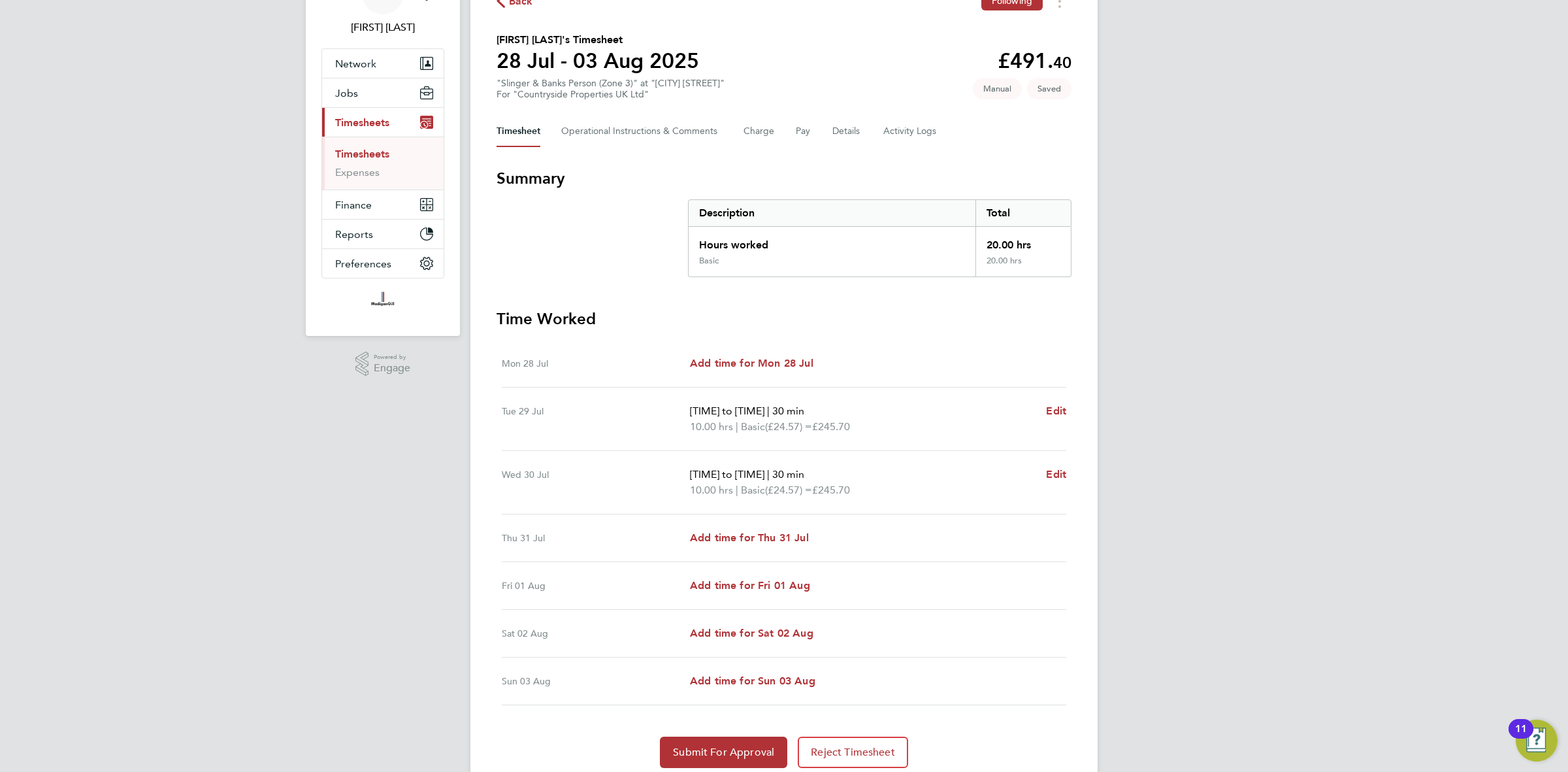 scroll, scrollTop: 126, scrollLeft: 0, axis: vertical 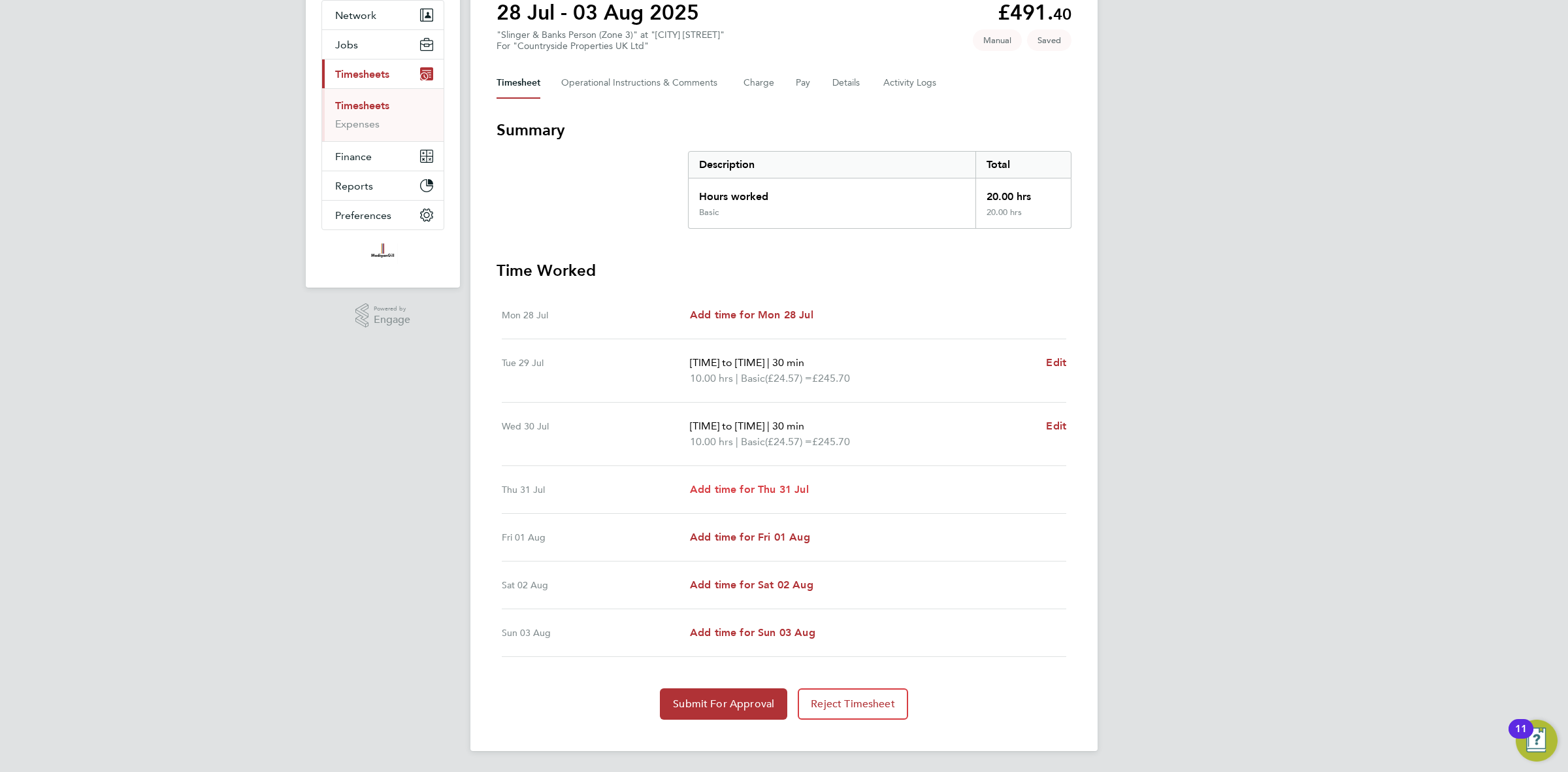 click on "Add time for Thu 31 Jul" at bounding box center [749, 489] 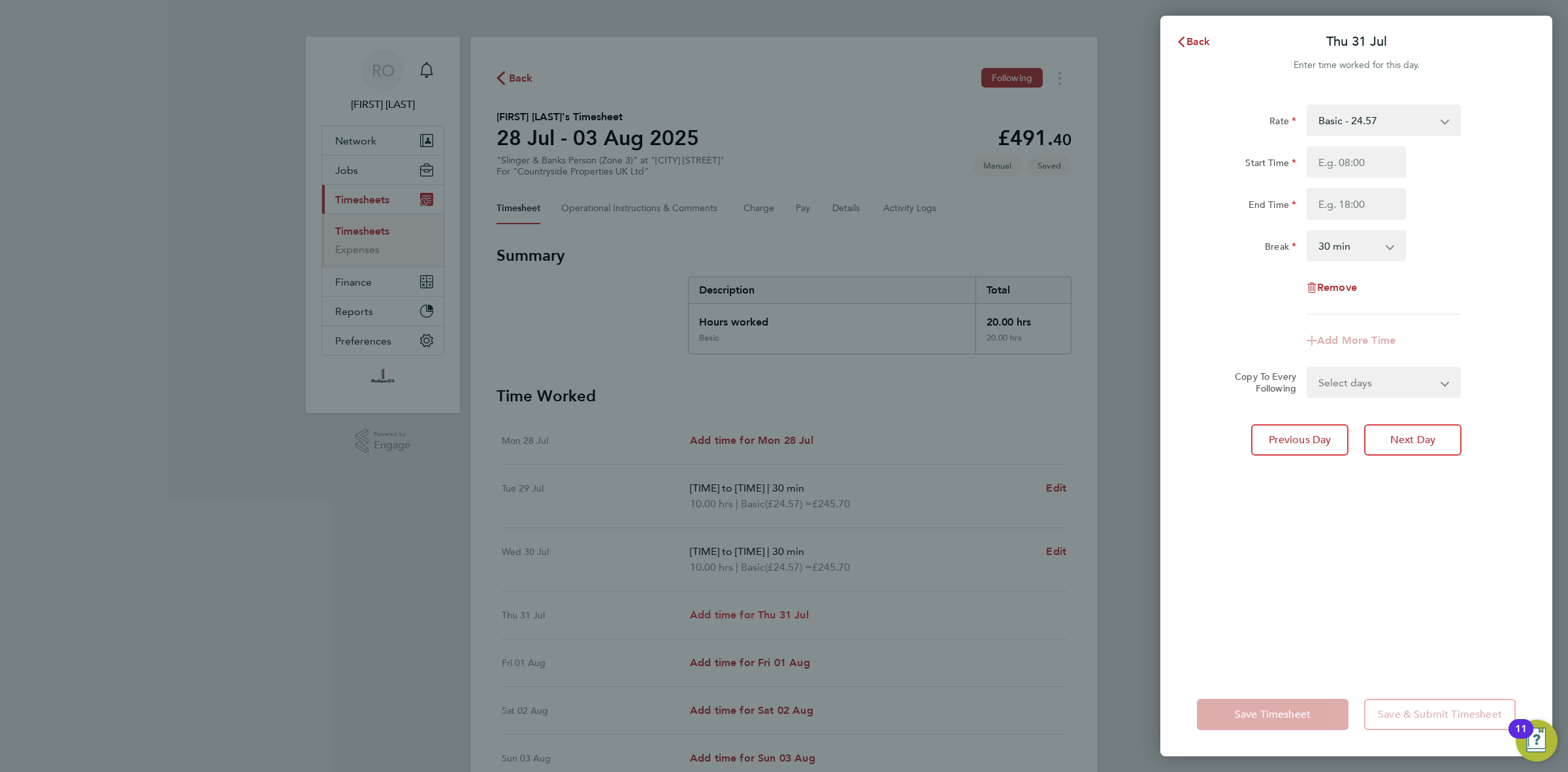 scroll, scrollTop: 0, scrollLeft: 0, axis: both 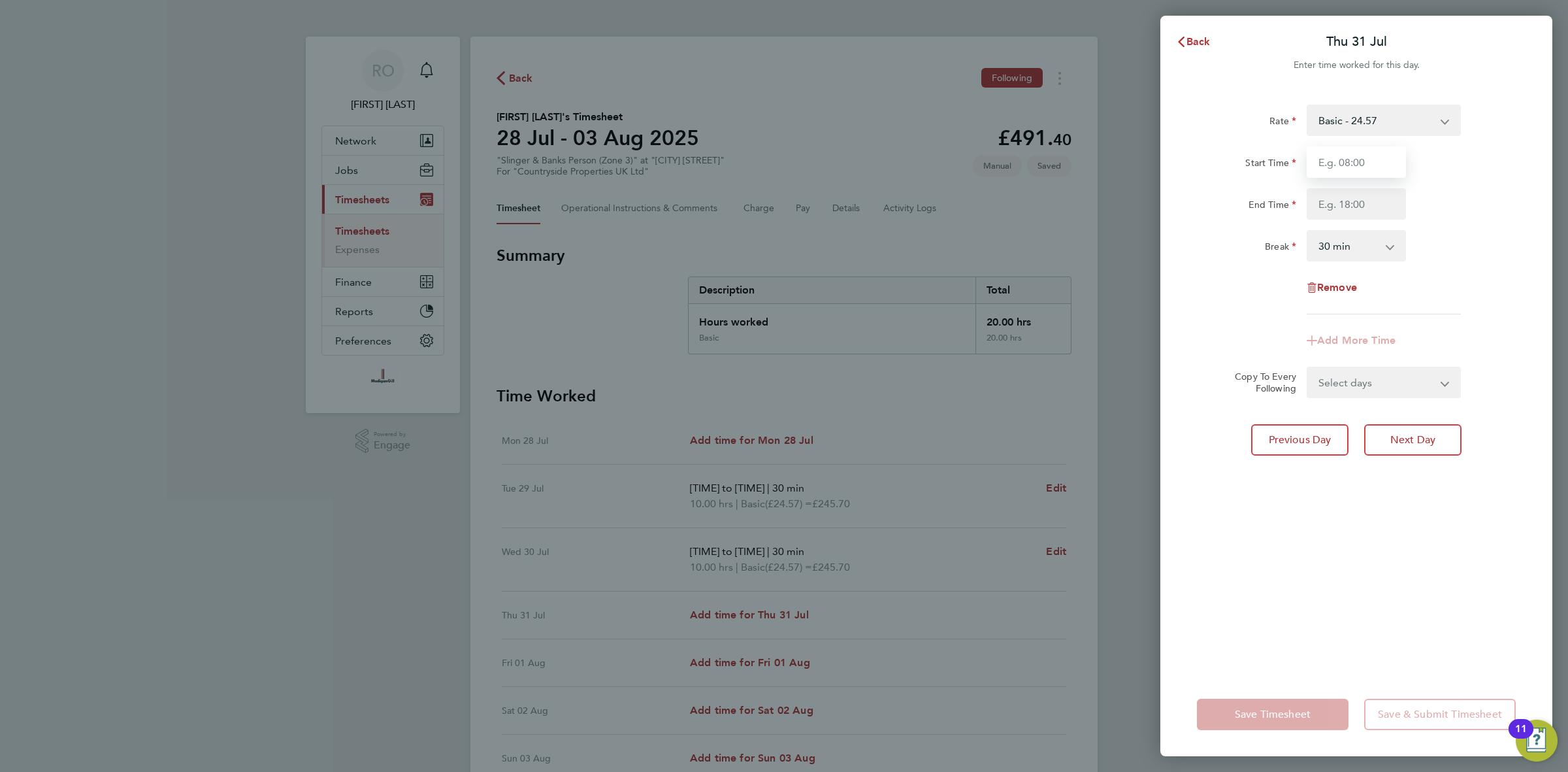 click on "Start Time" at bounding box center [1356, 162] 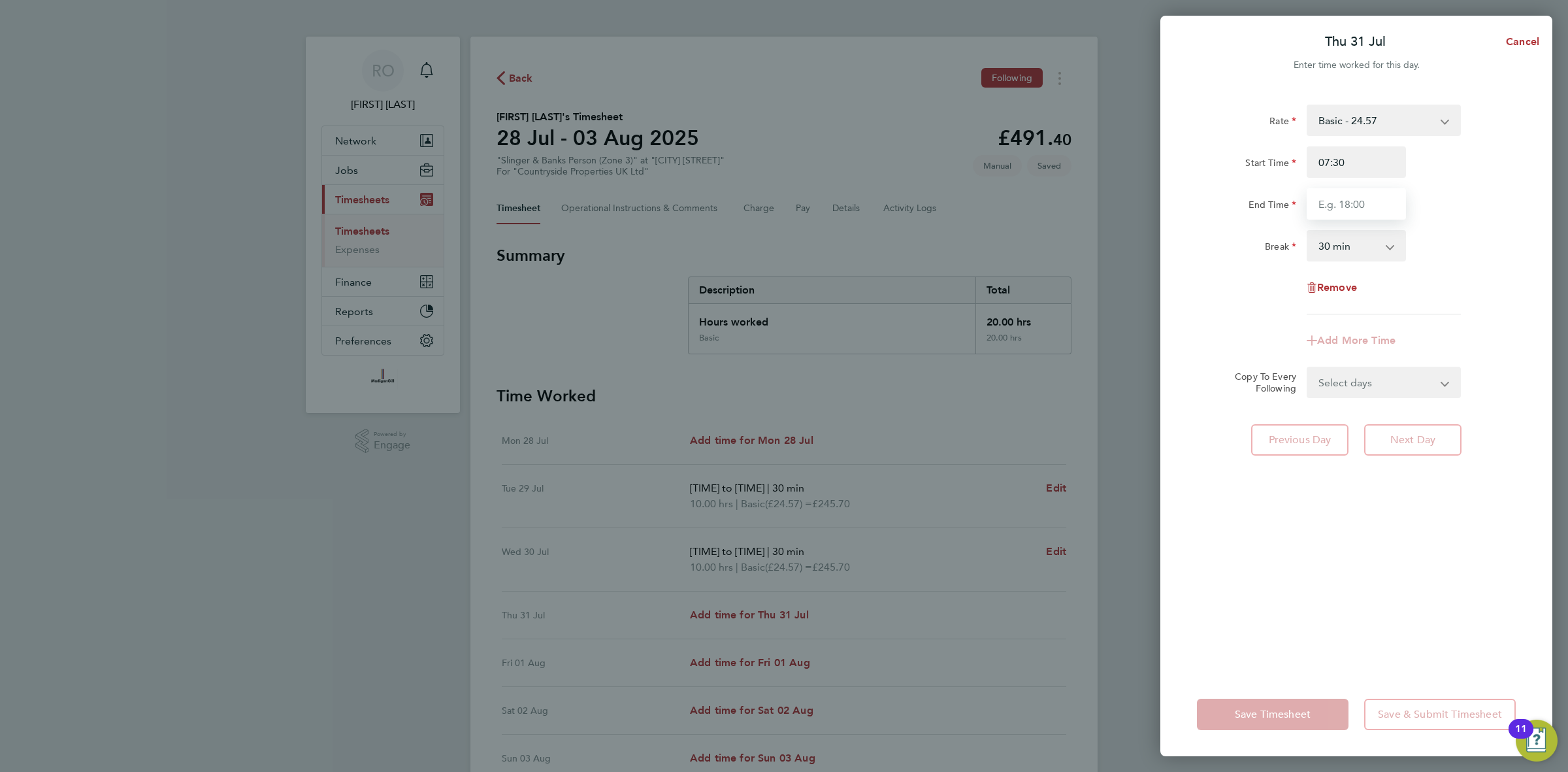 click on "End Time" at bounding box center [1356, 204] 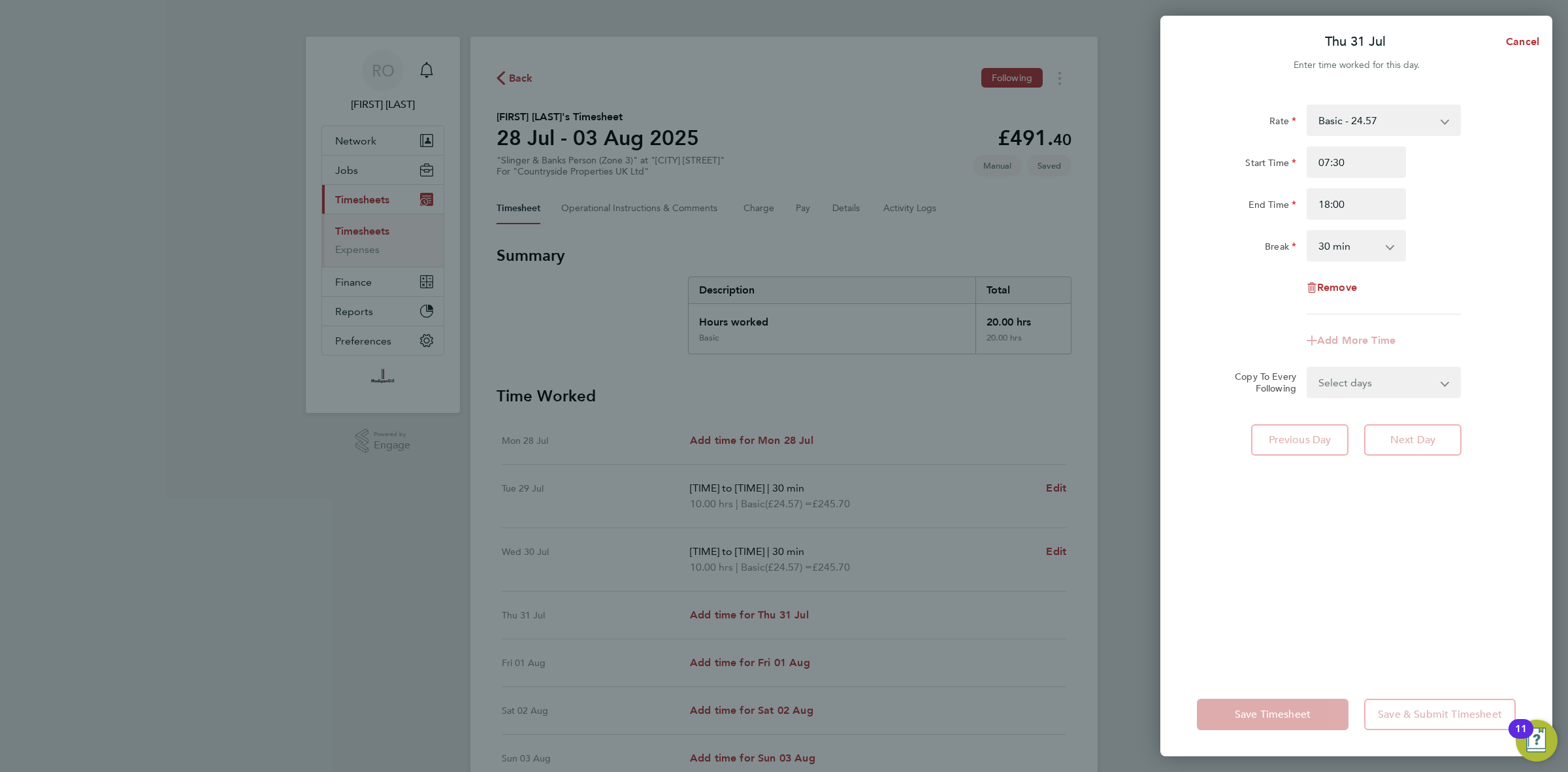 click on "Break  0 min   15 min   30 min   45 min   60 min   75 min   90 min" 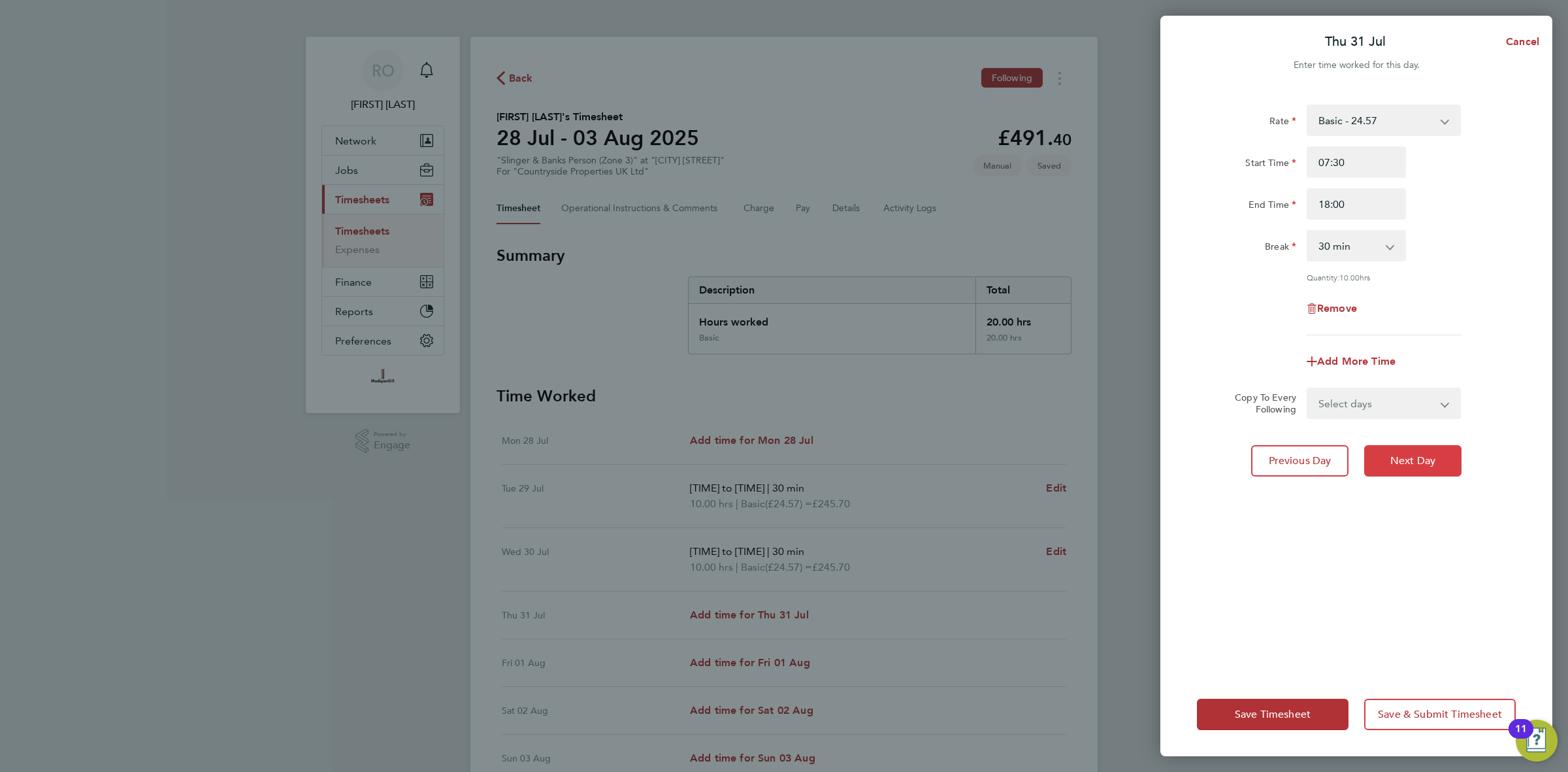 click on "Next Day" 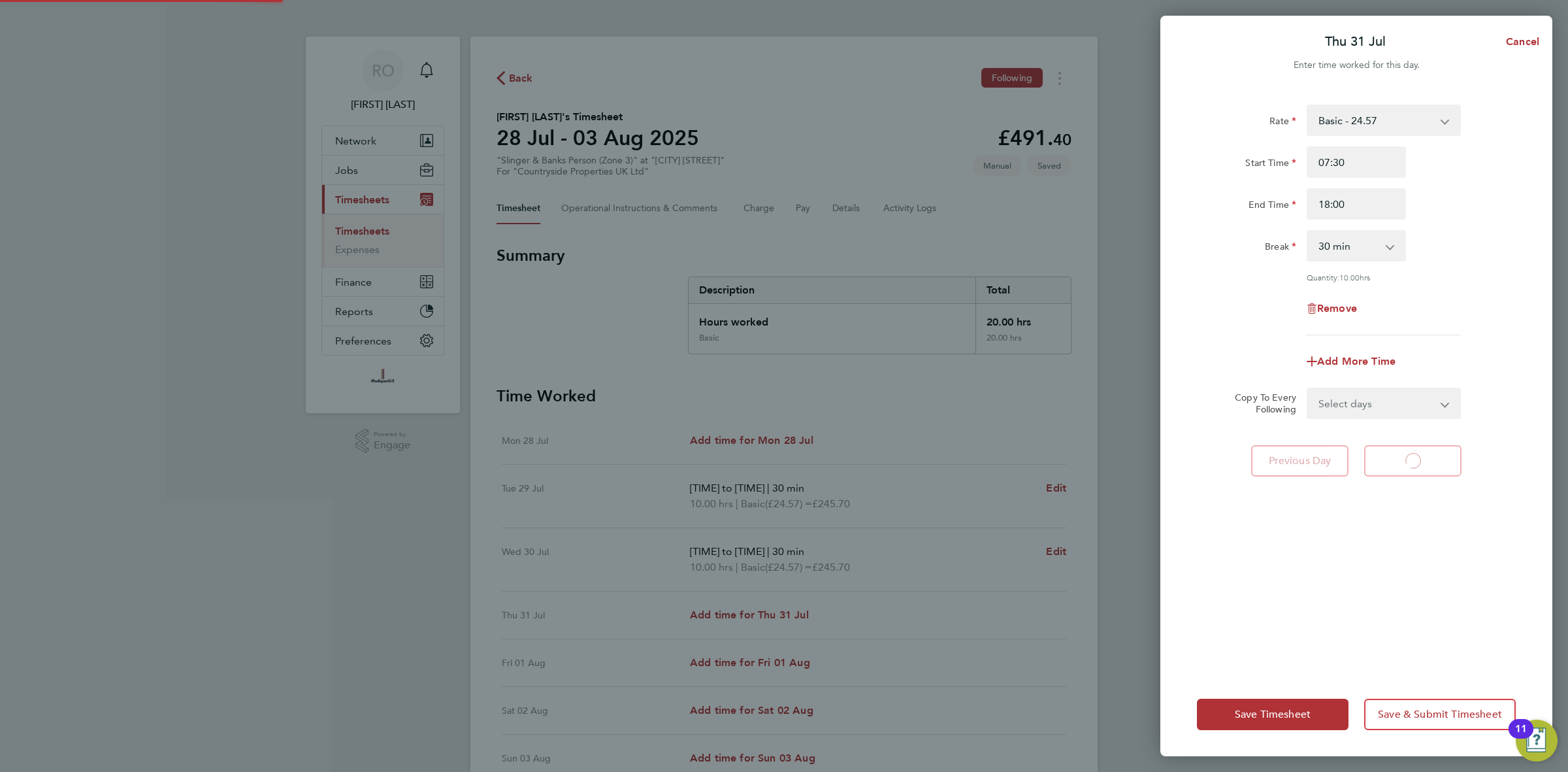 select on "30" 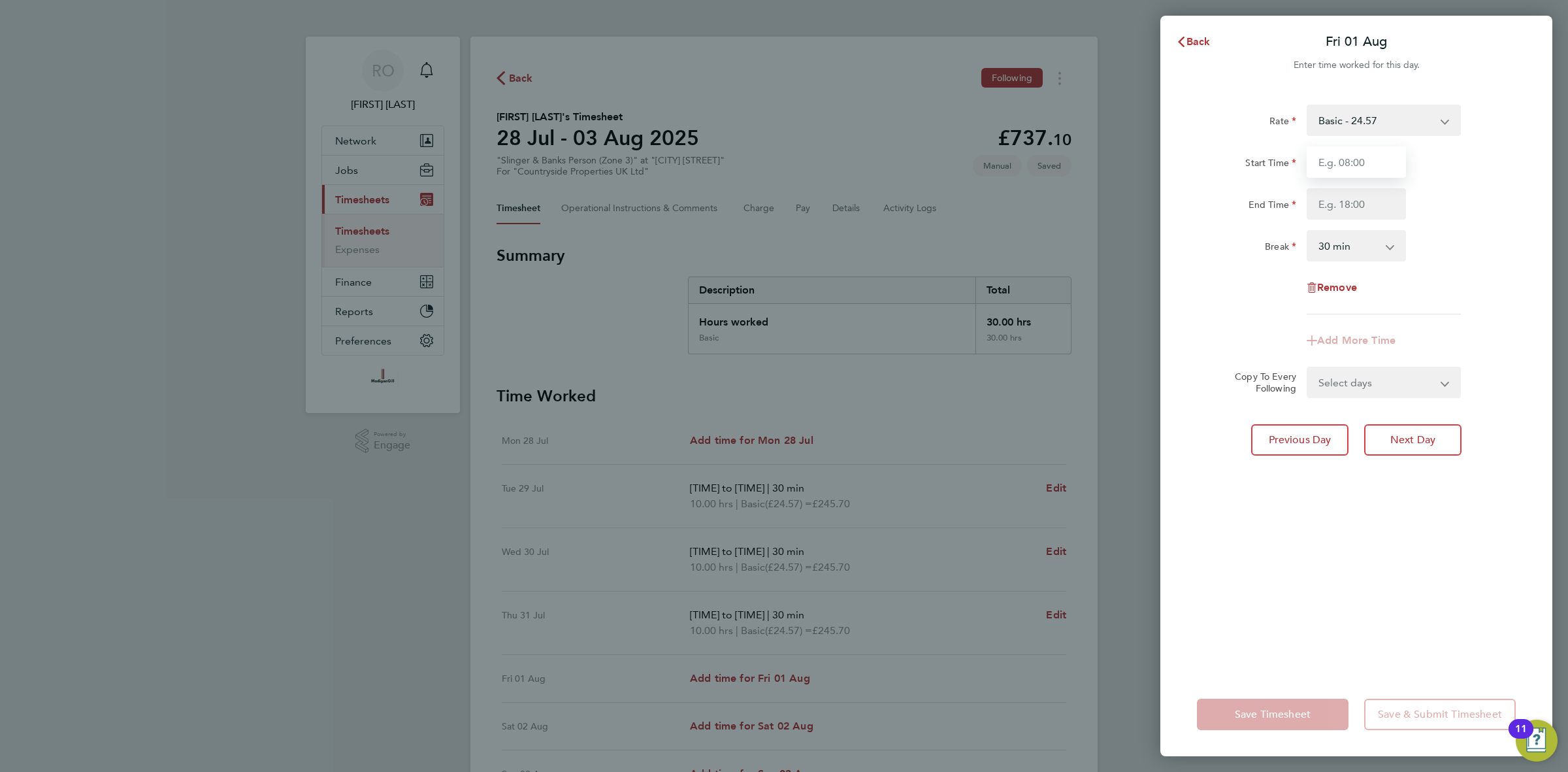 click on "Start Time" at bounding box center (1356, 162) 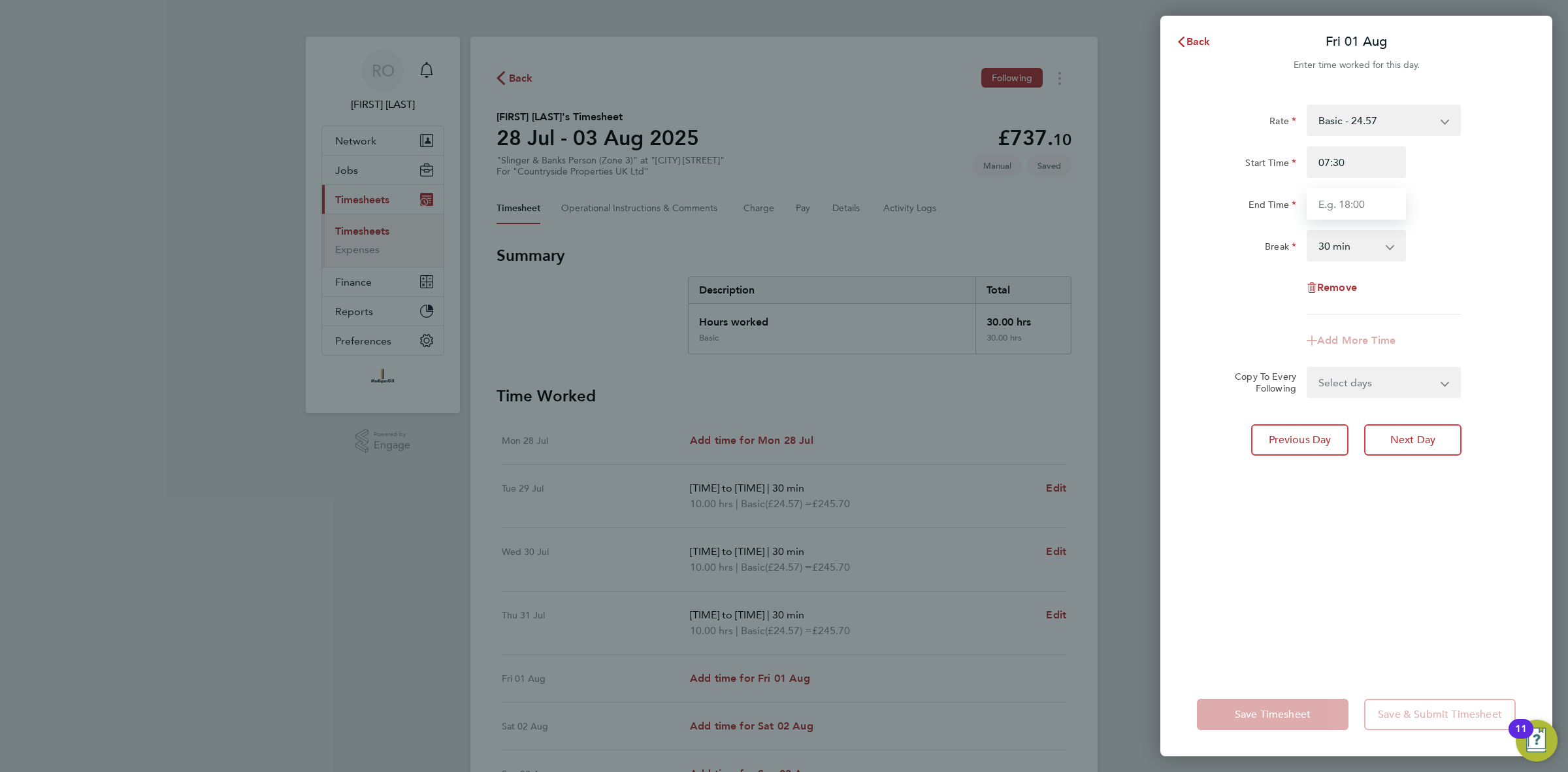 click on "End Time" at bounding box center (1356, 204) 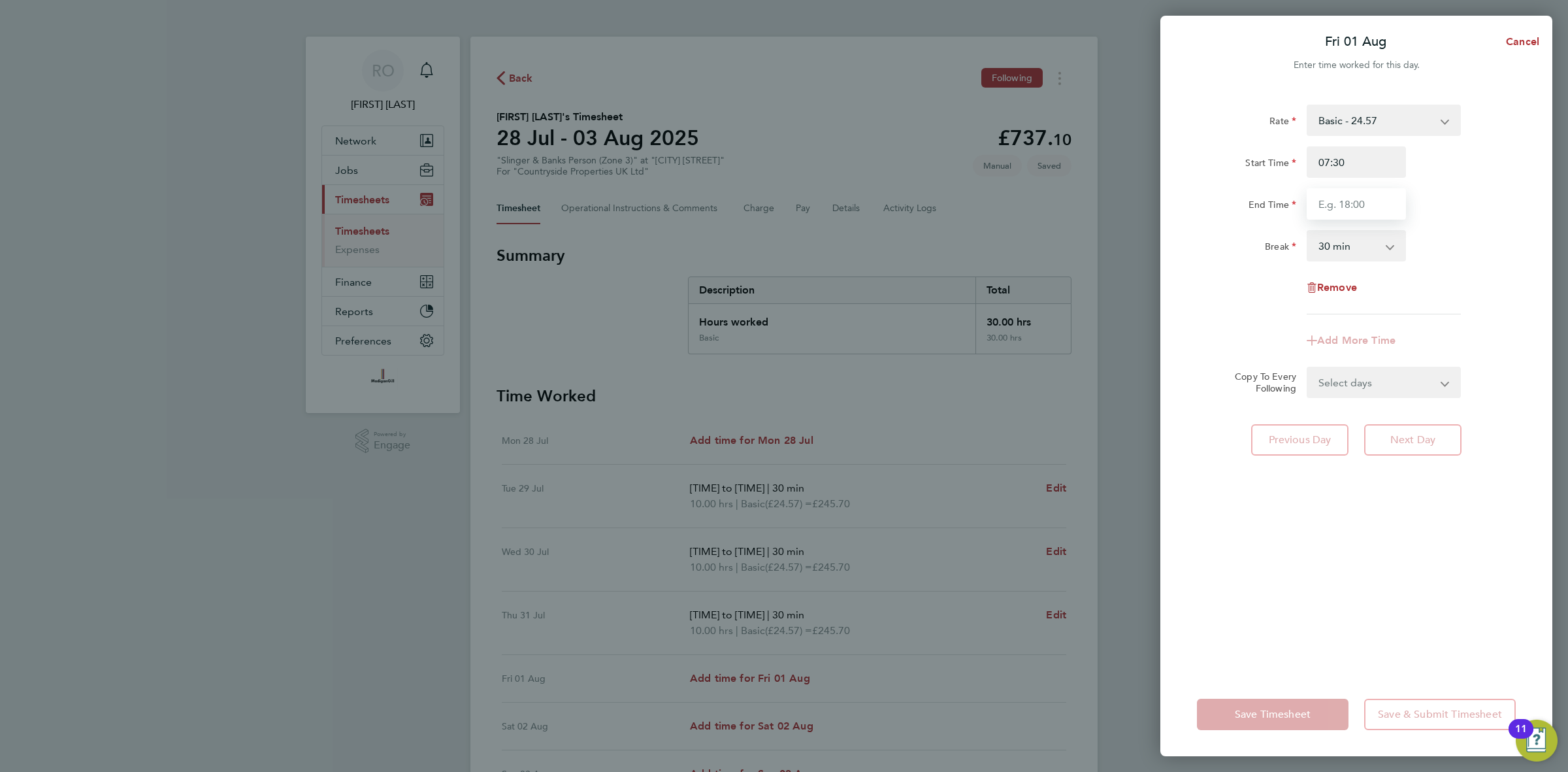 type on "18:00" 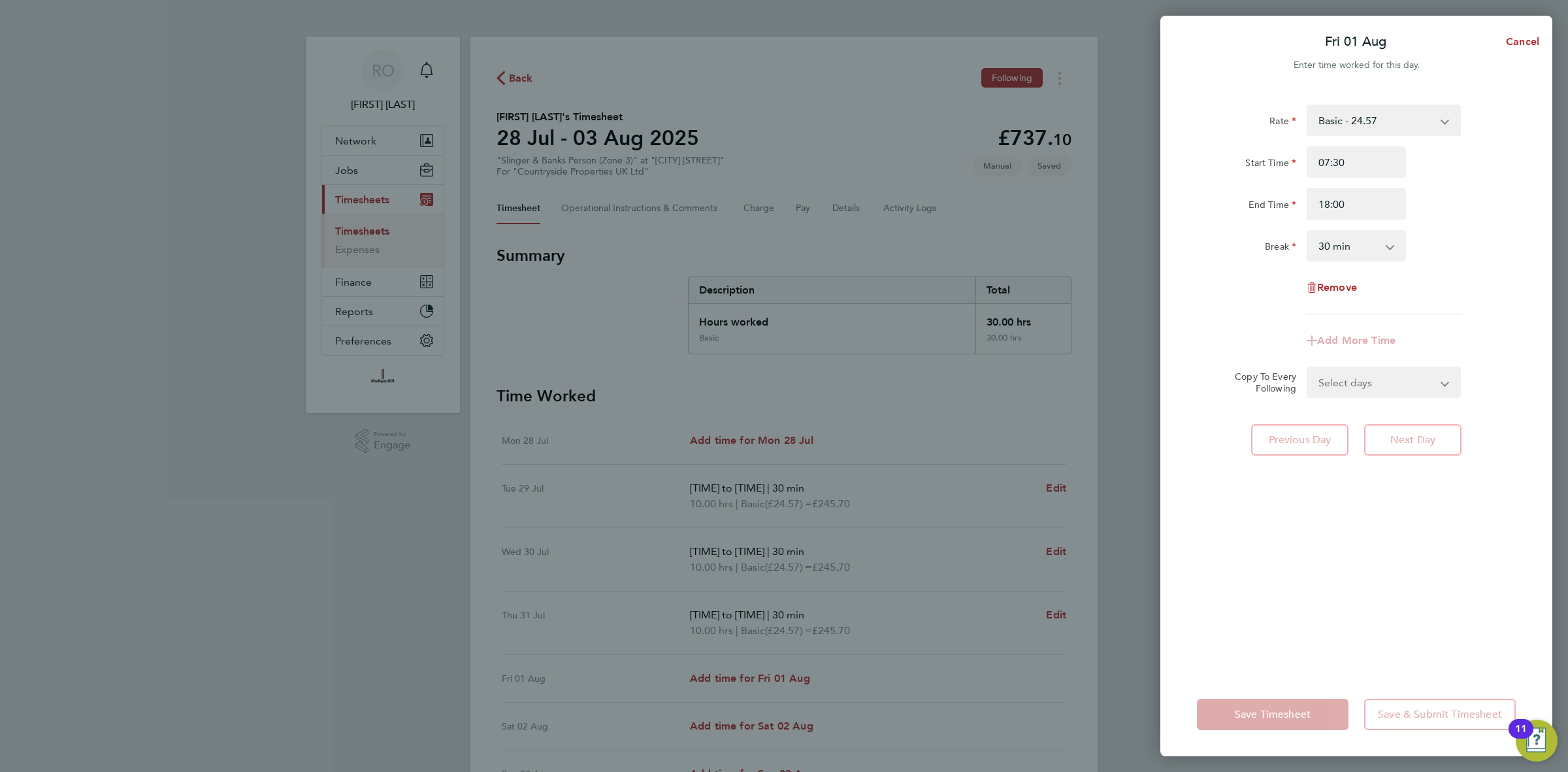 click on "Break  0 min   15 min   30 min   45 min   60 min   75 min   90 min" 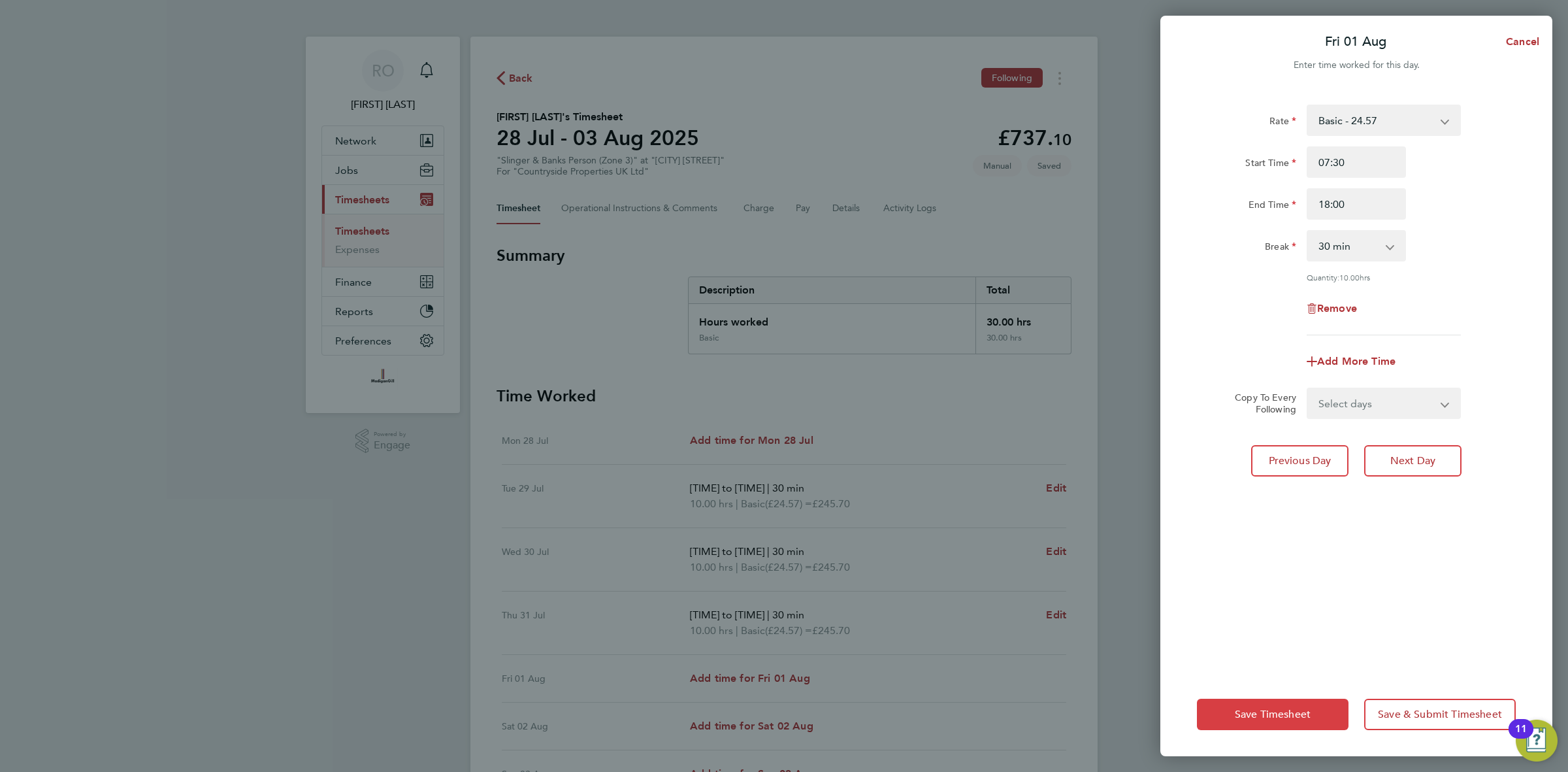 click on "Save Timesheet" 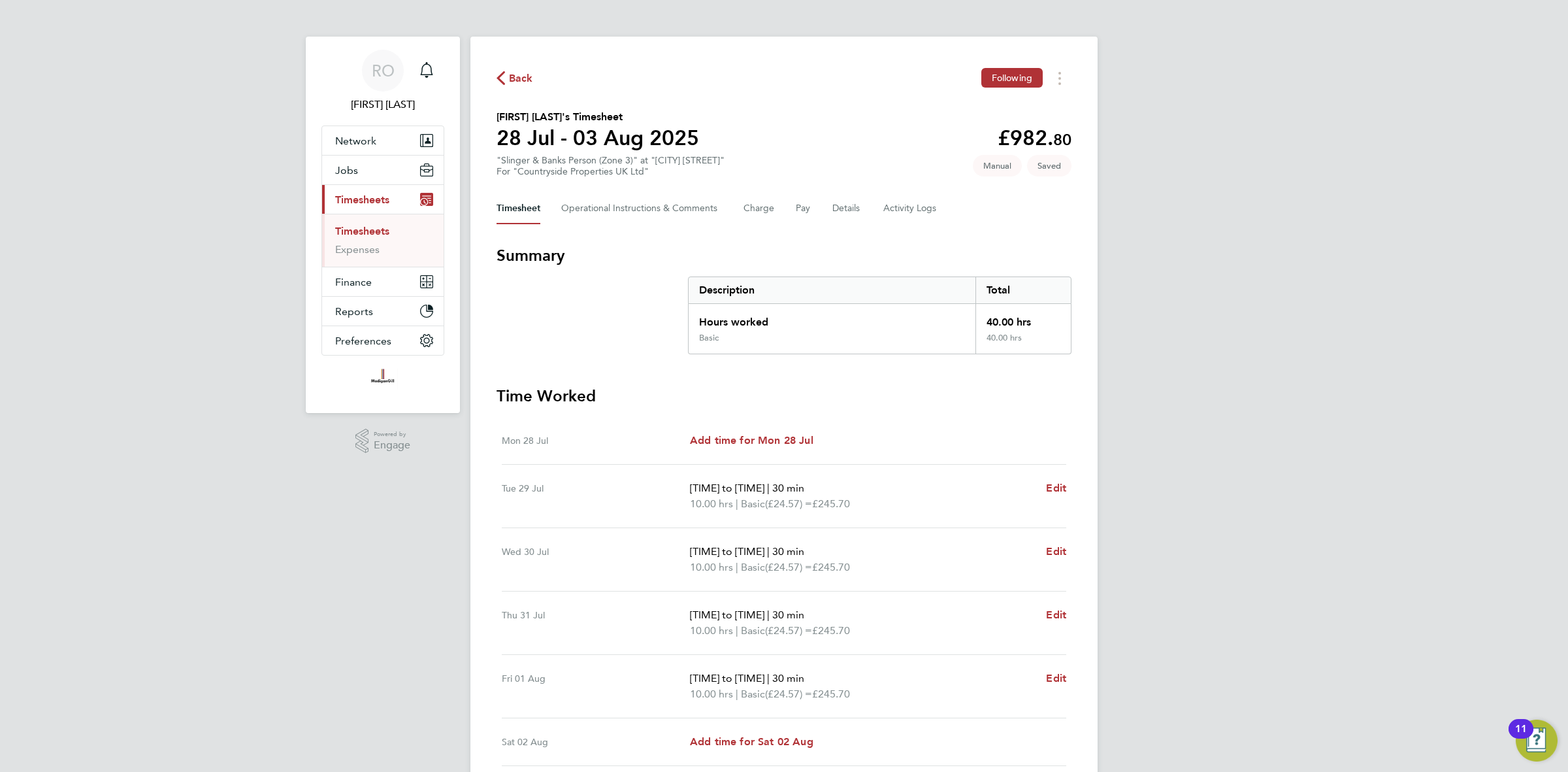 scroll, scrollTop: 158, scrollLeft: 0, axis: vertical 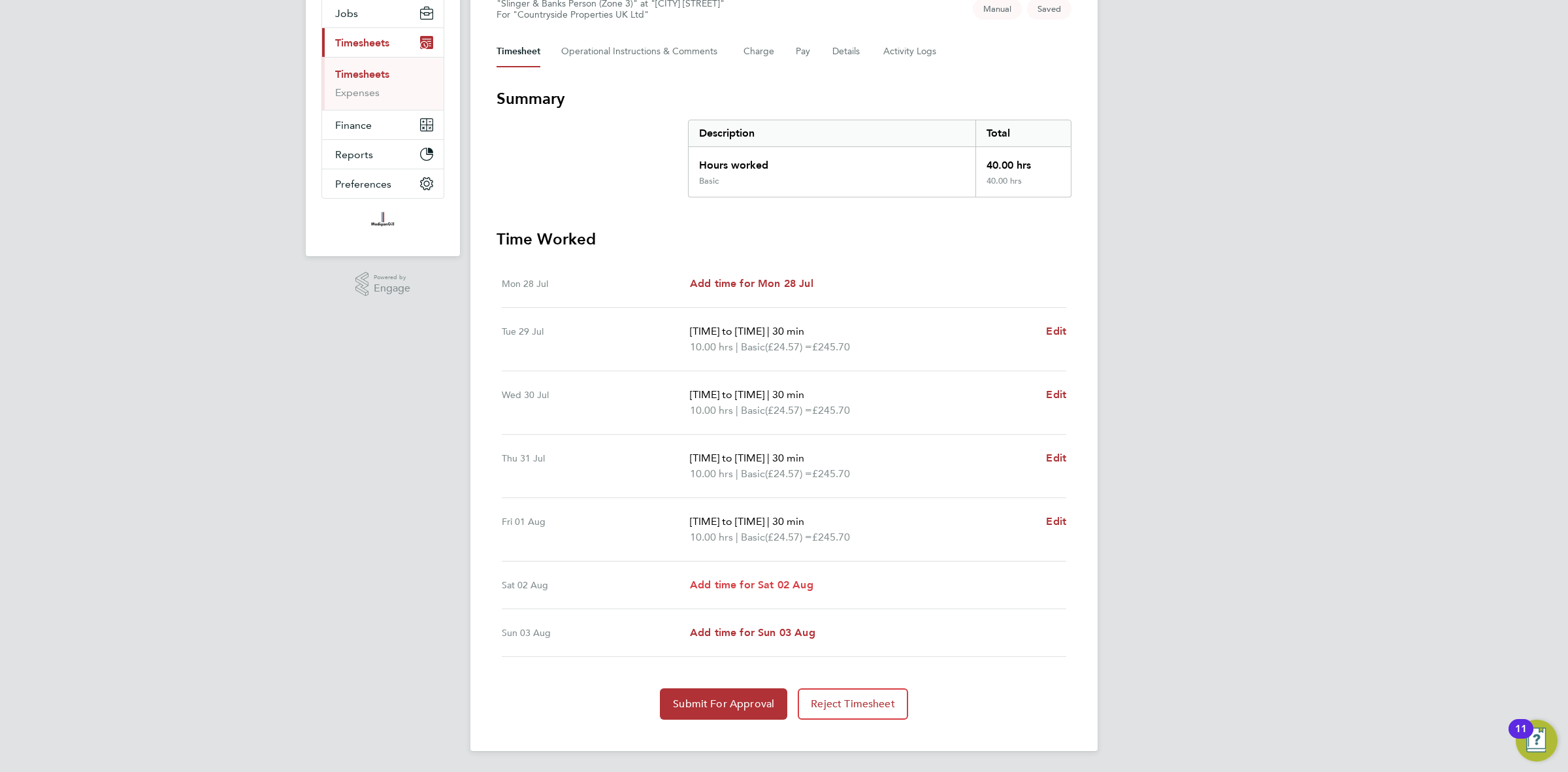 click on "Add time for Sat 02 Aug" at bounding box center [751, 584] 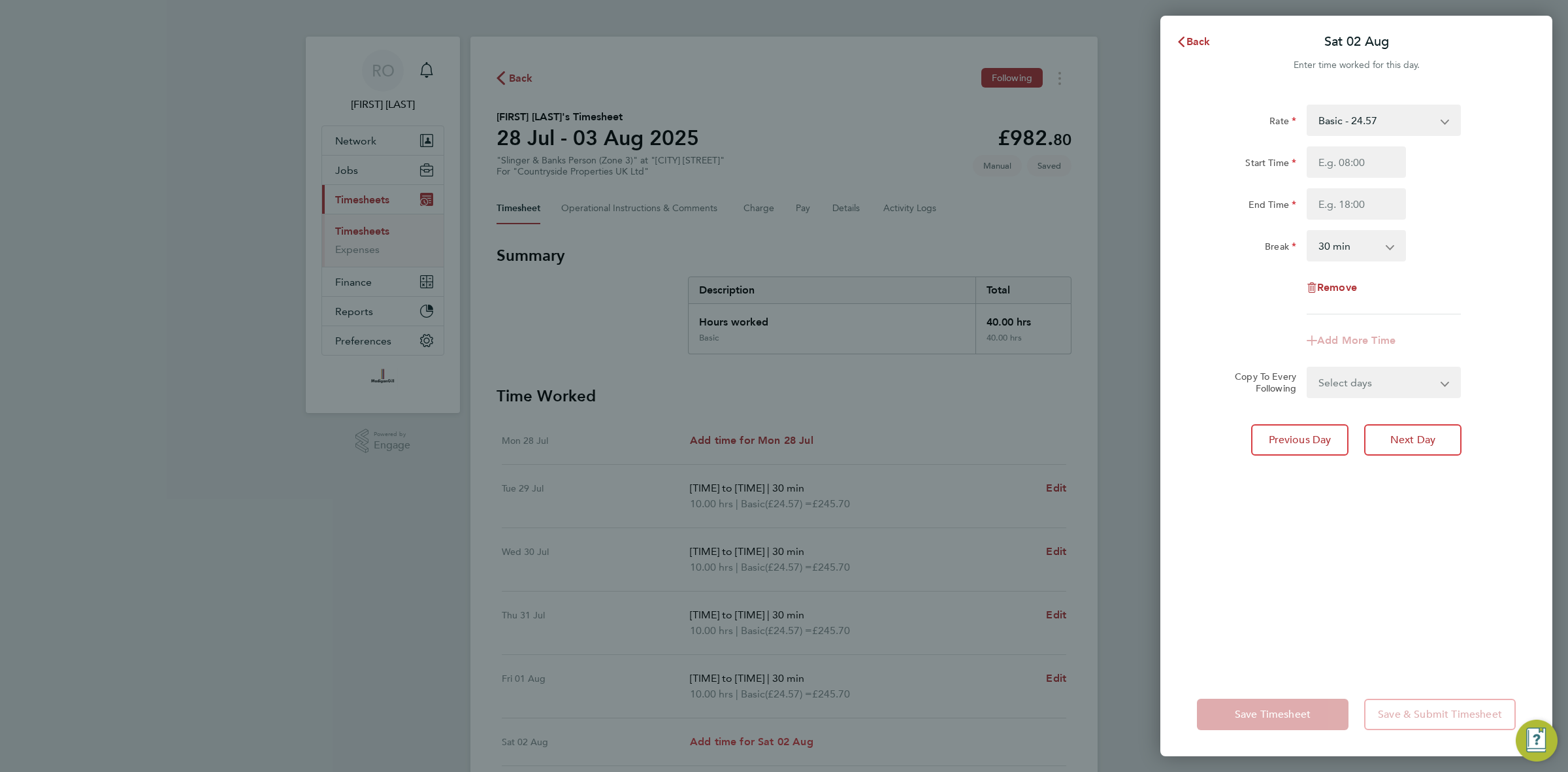 scroll, scrollTop: 0, scrollLeft: 0, axis: both 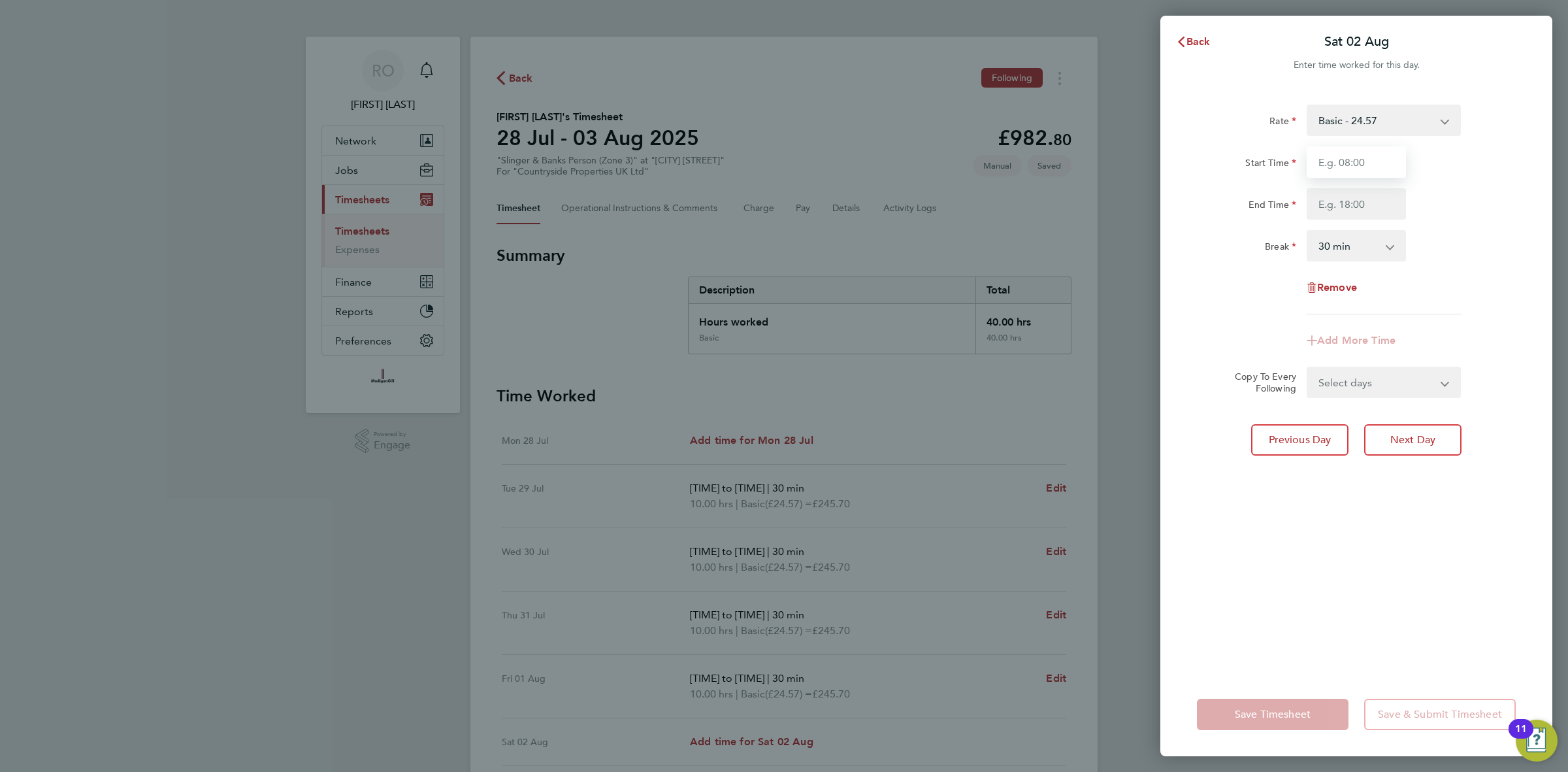 click on "Start Time" at bounding box center [1356, 162] 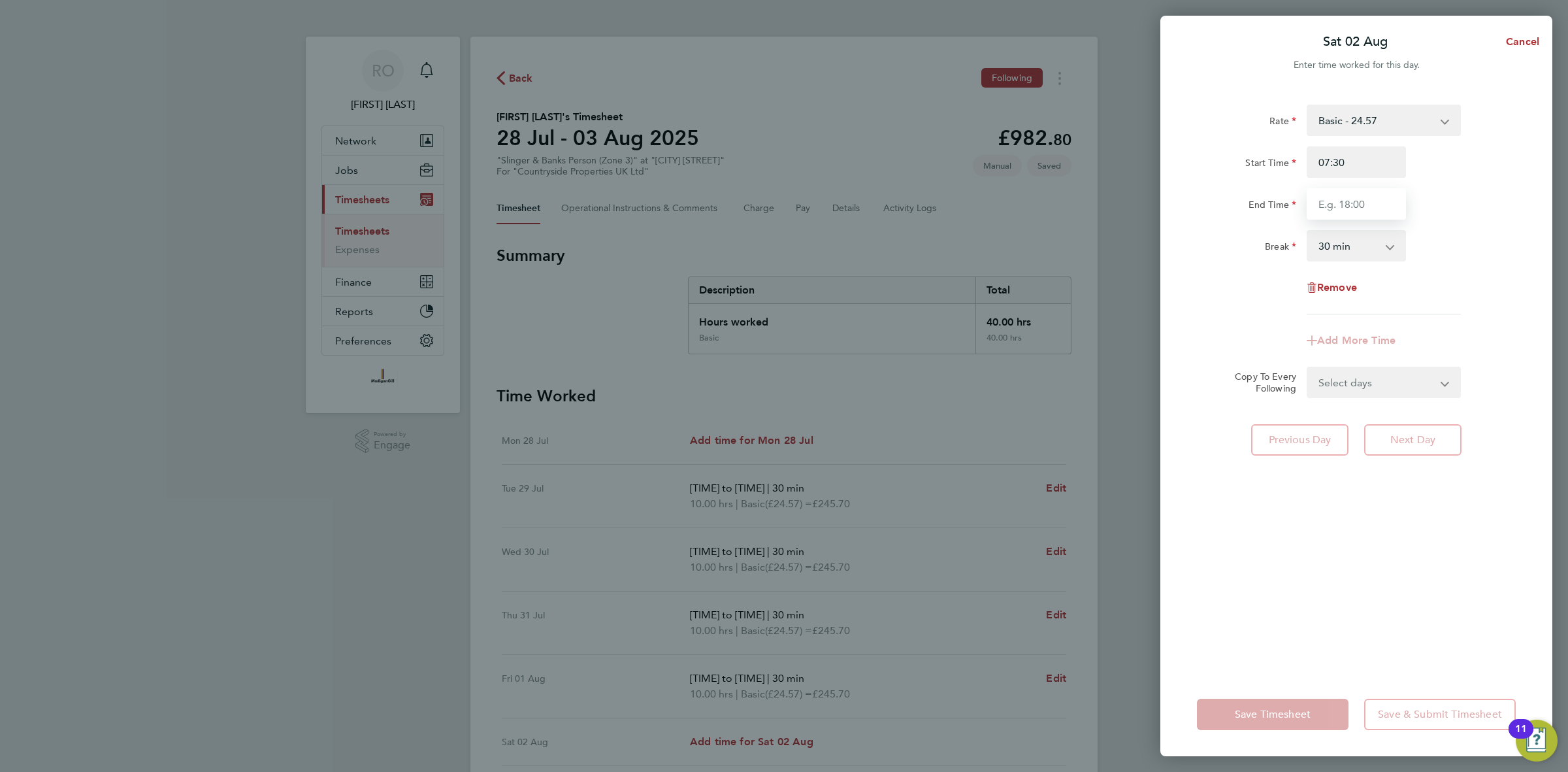 click on "End Time" at bounding box center (1356, 204) 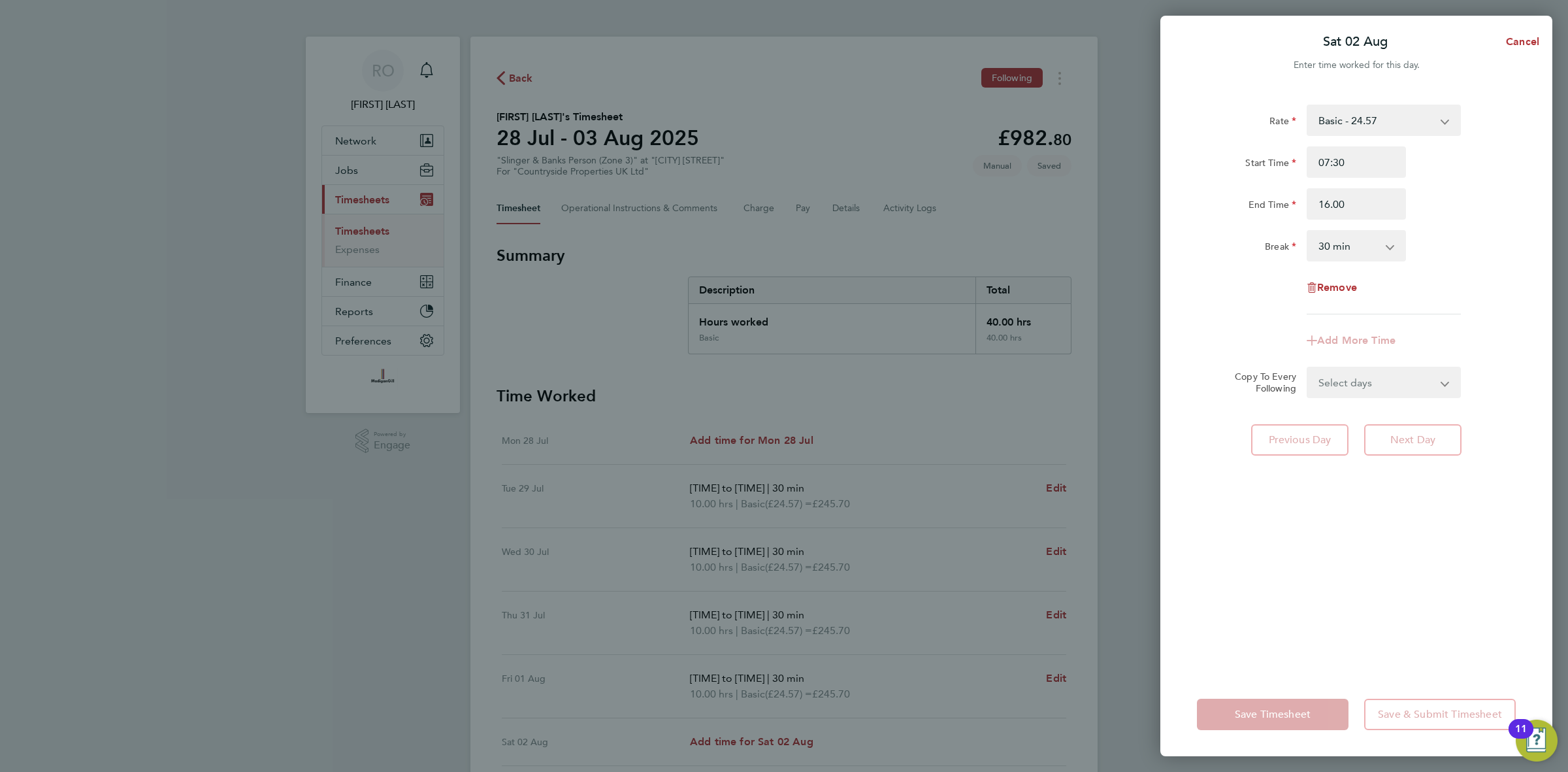 type on "16:00" 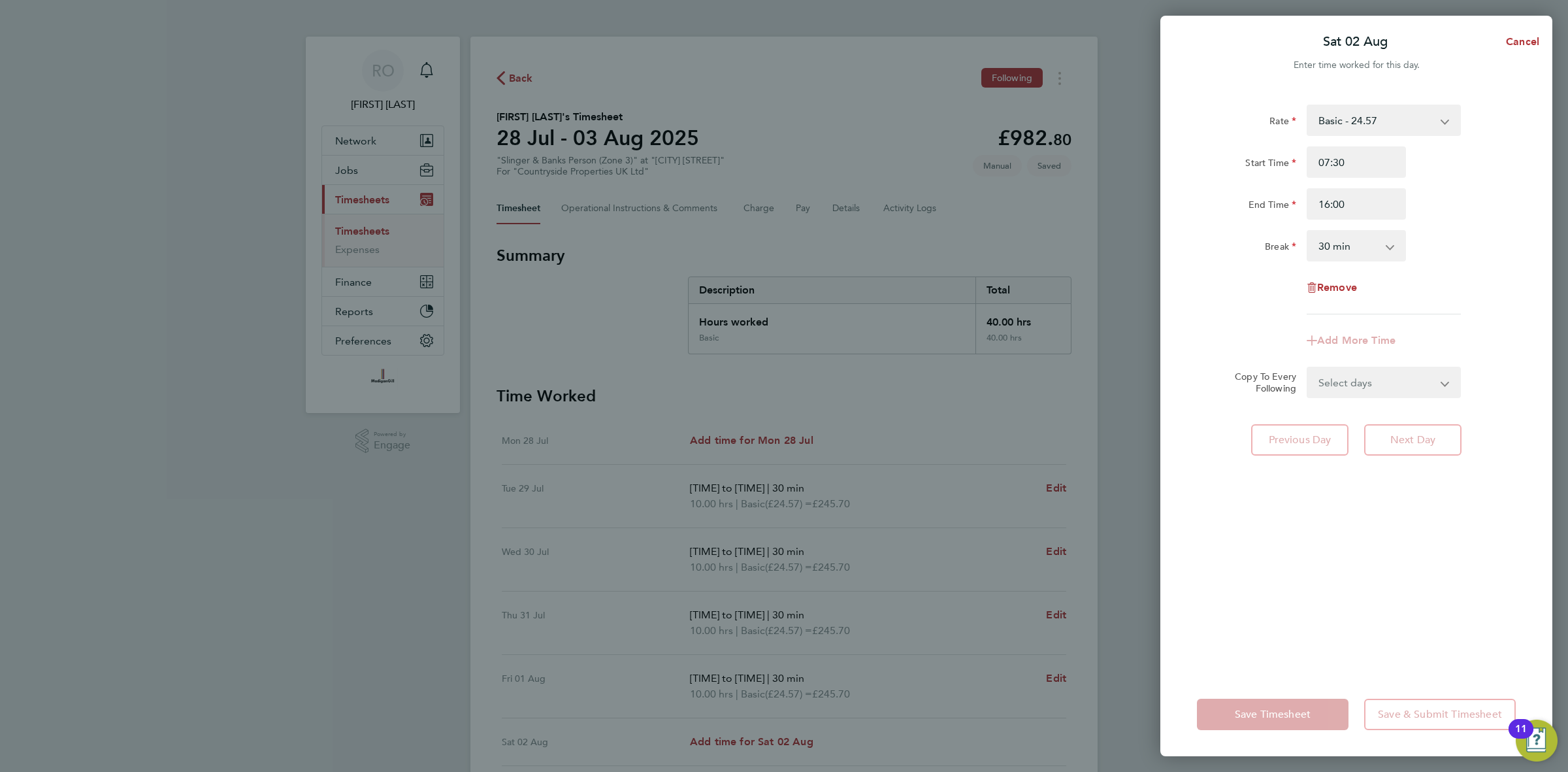 click on "End Time 16:00" 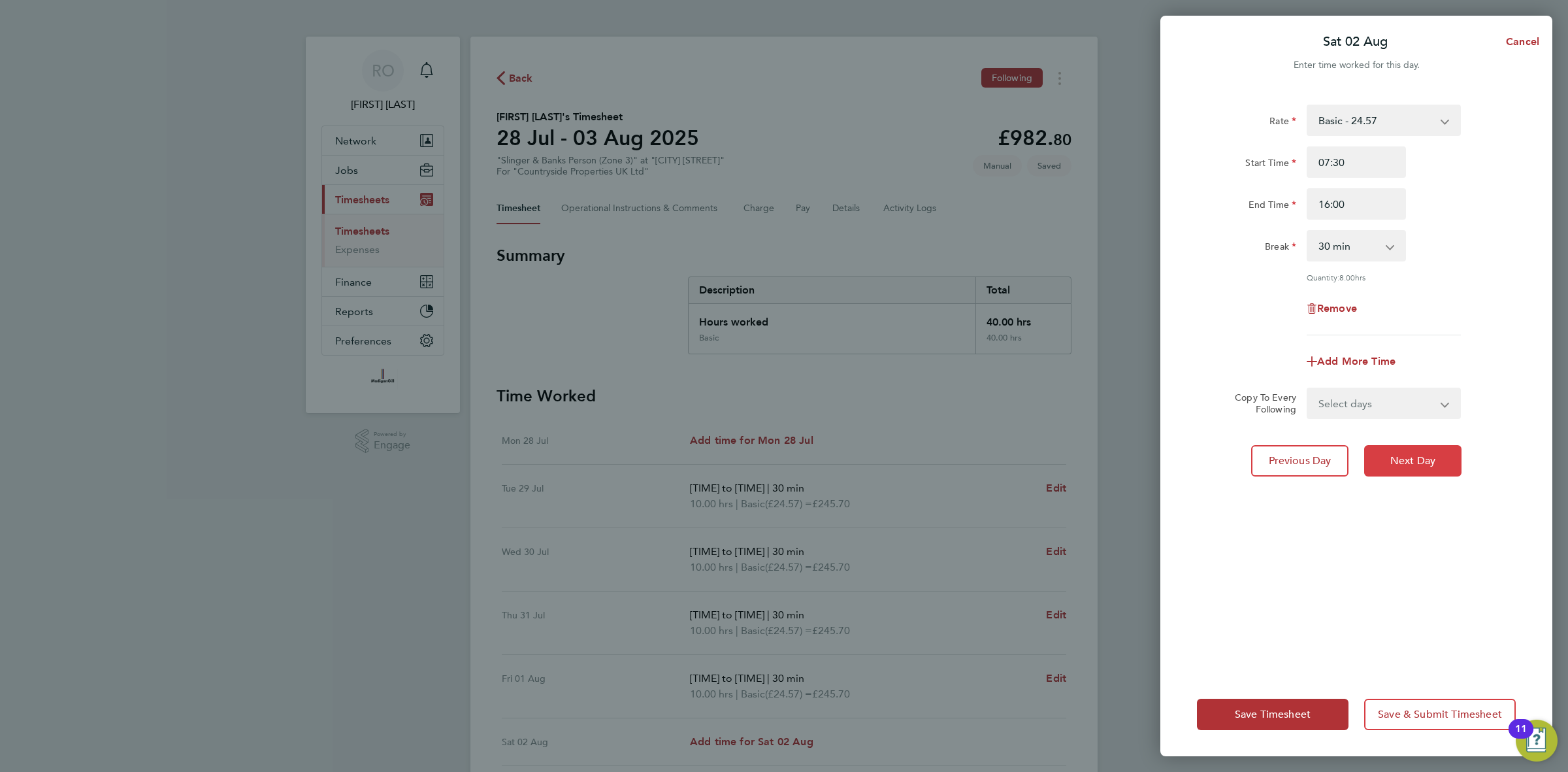 click on "Next Day" 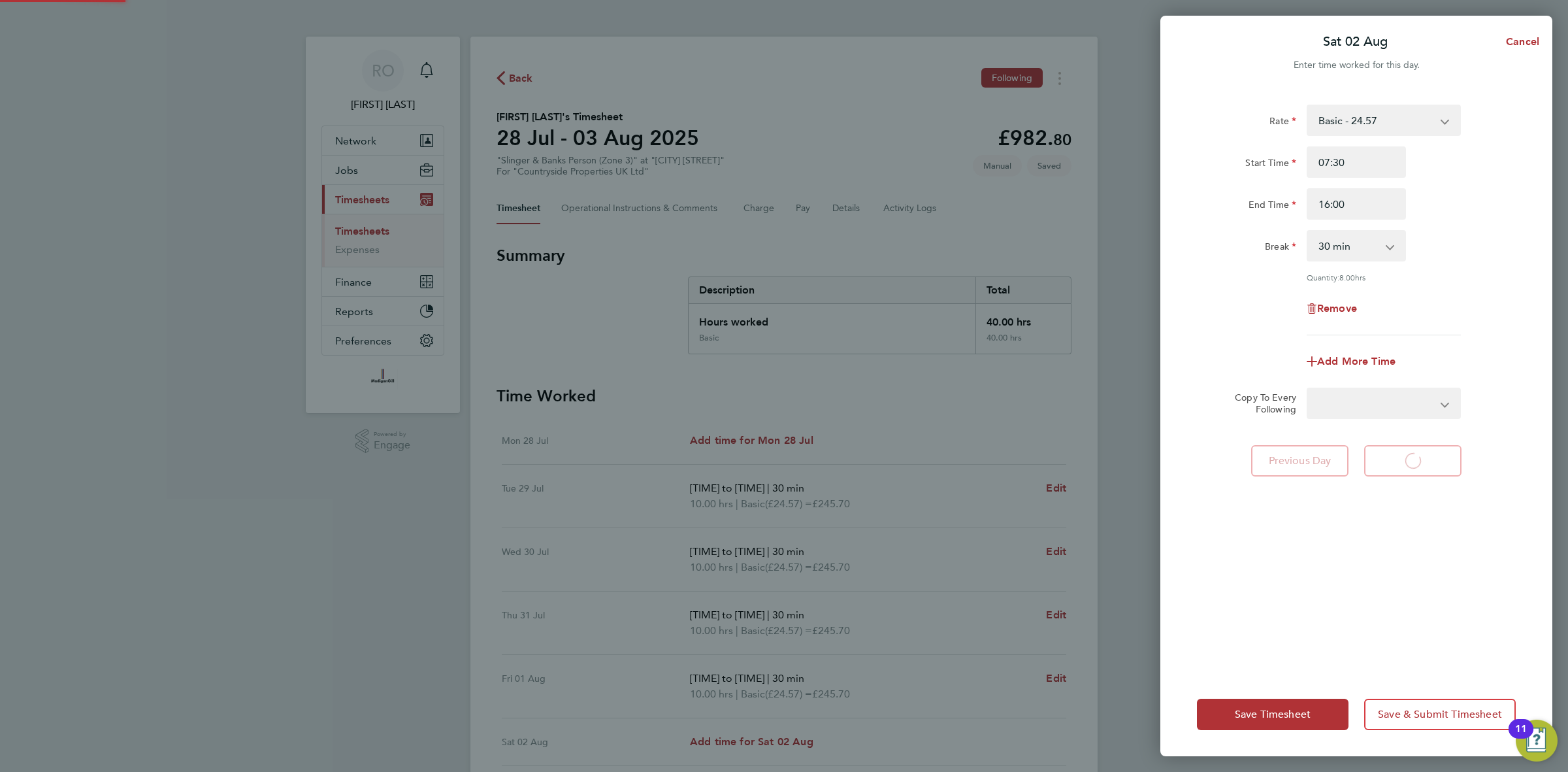 select on "30" 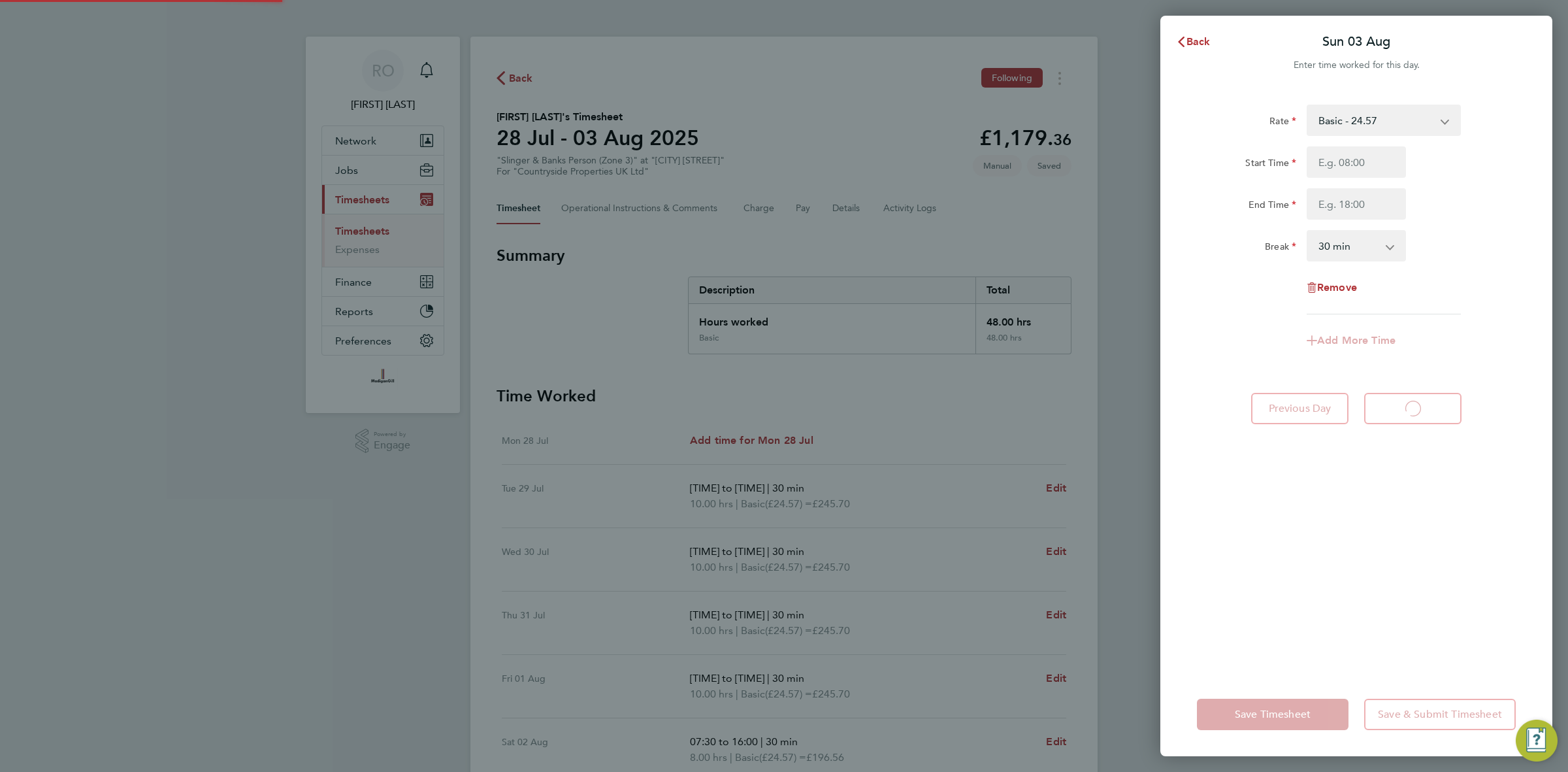select on "30" 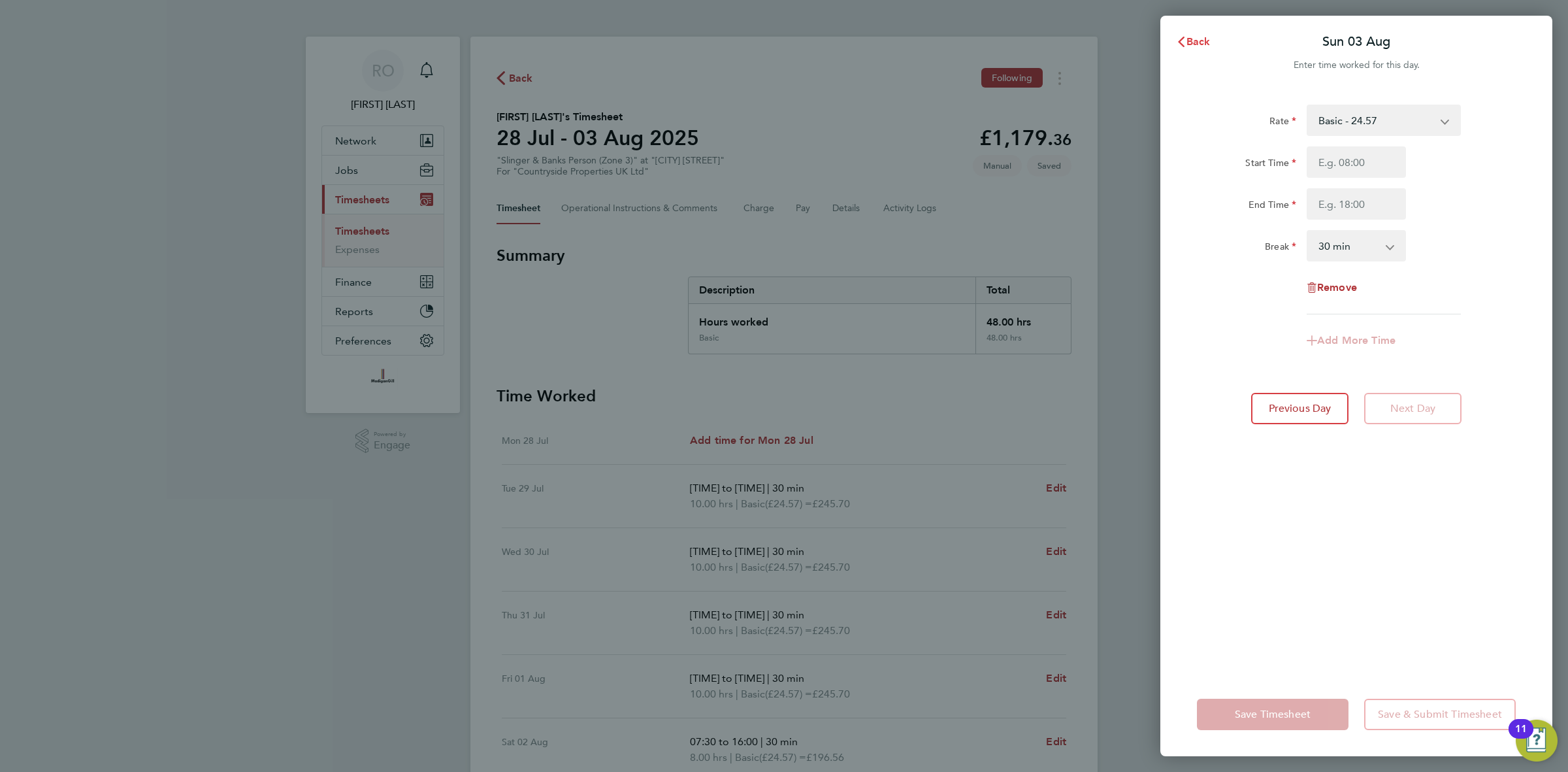 click on "Back" 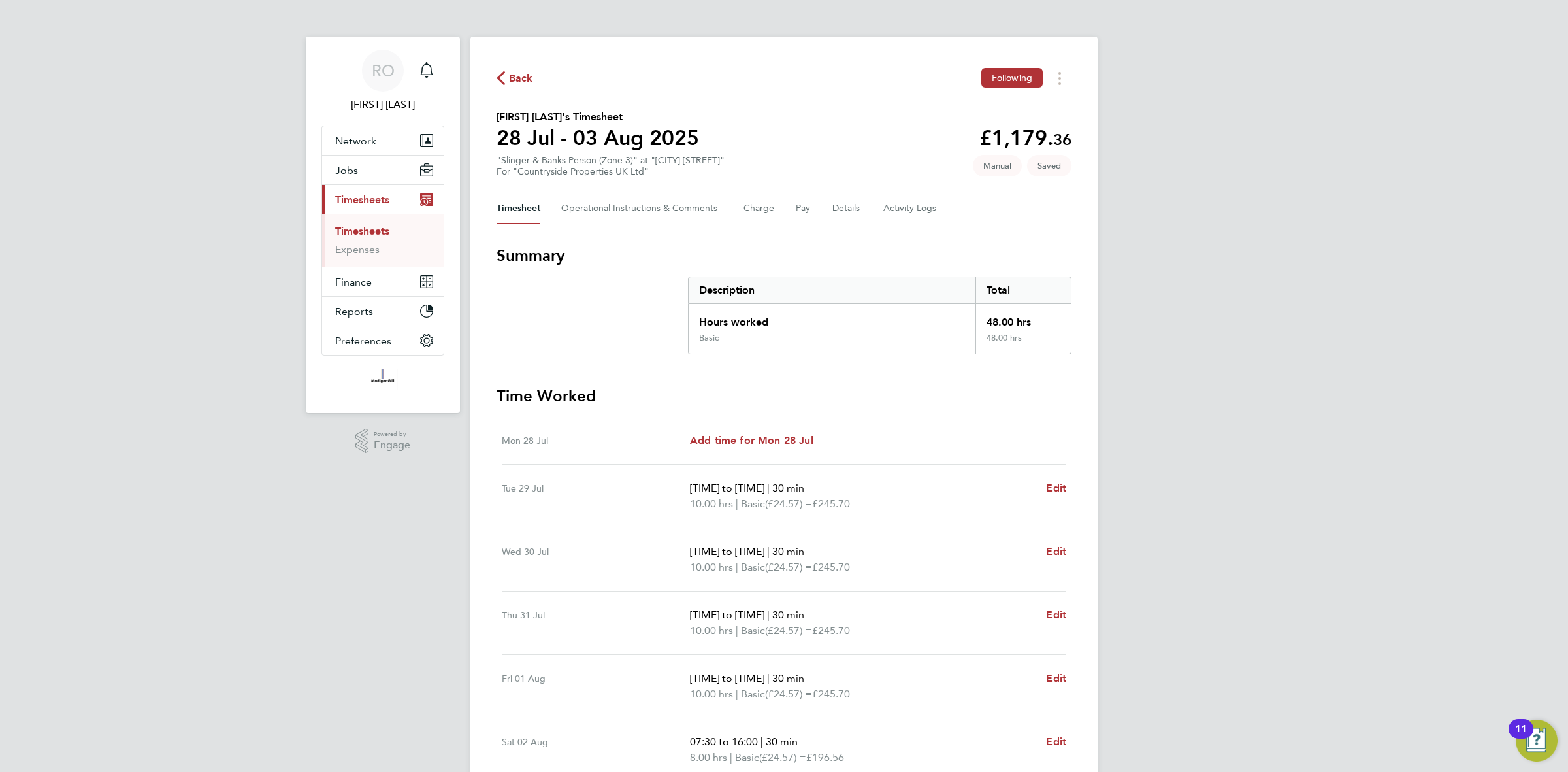 scroll, scrollTop: 174, scrollLeft: 0, axis: vertical 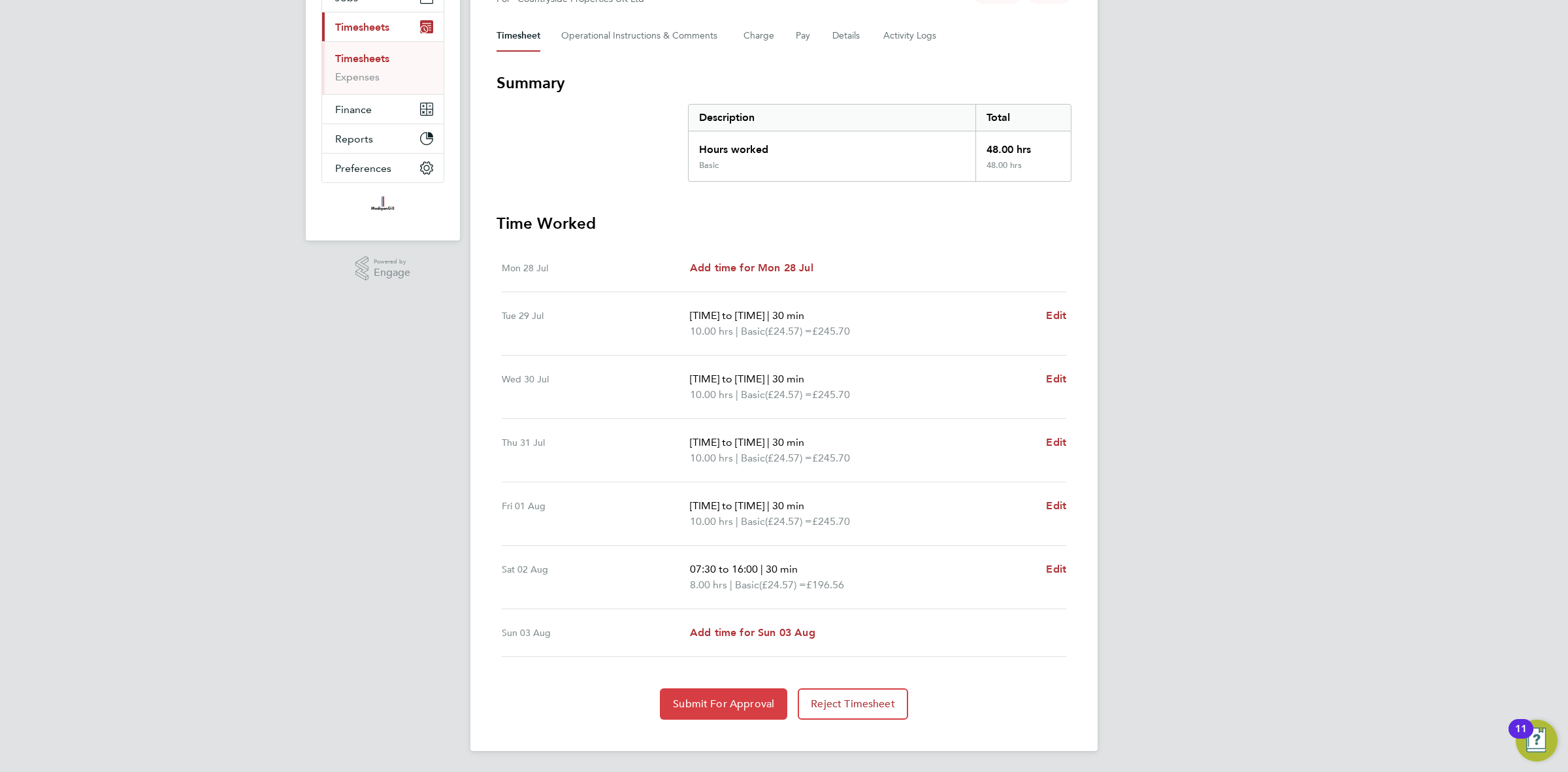 click on "Submit For Approval" 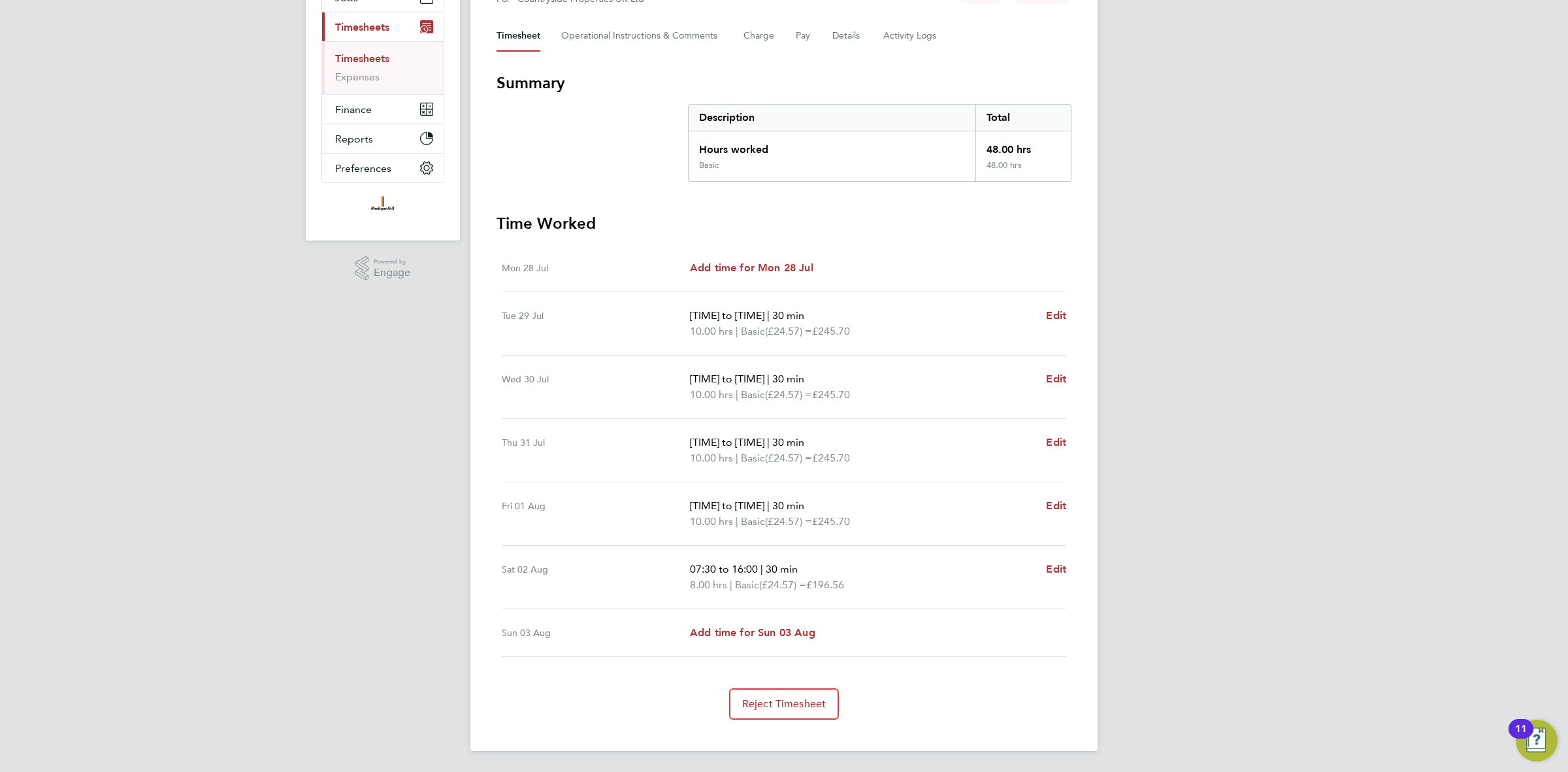 scroll, scrollTop: 0, scrollLeft: 0, axis: both 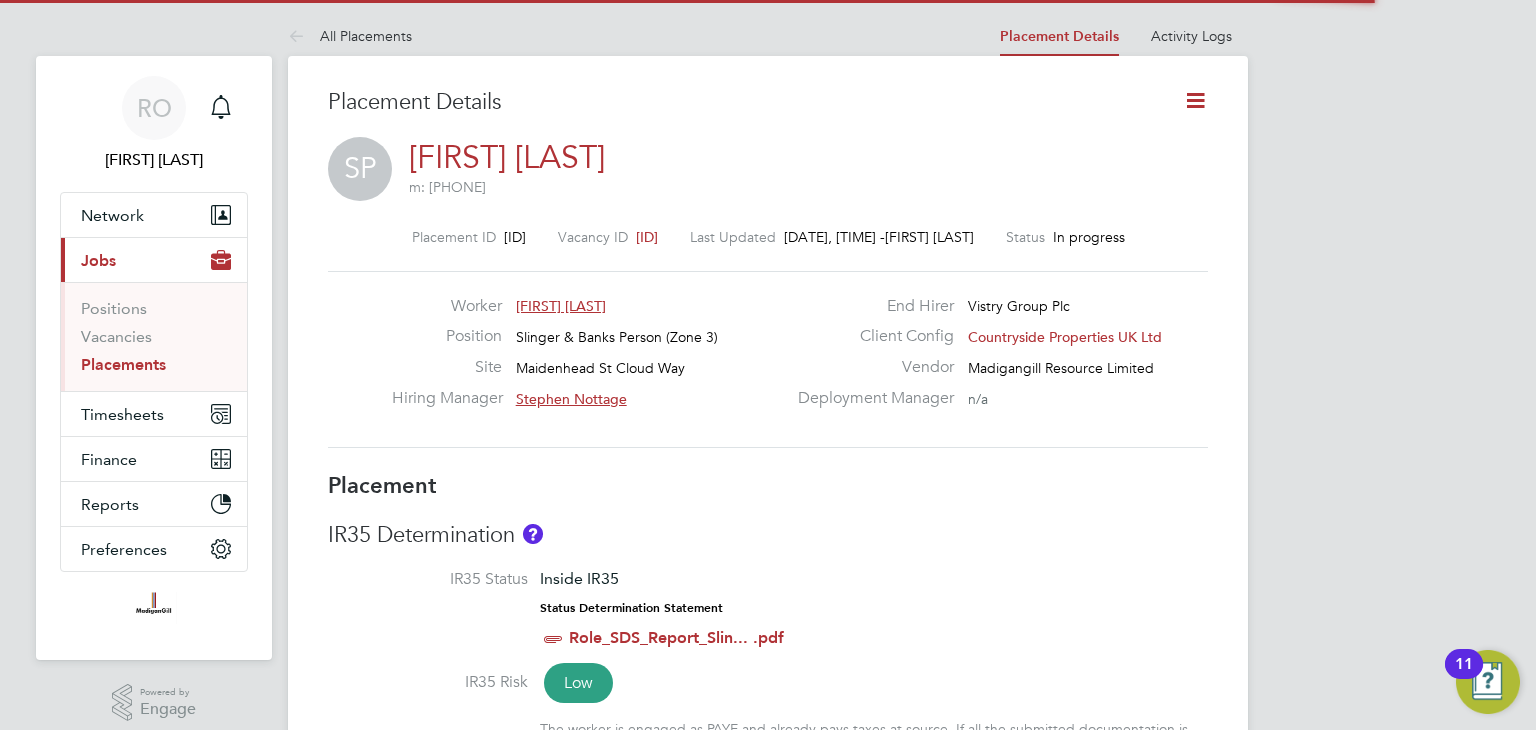 click 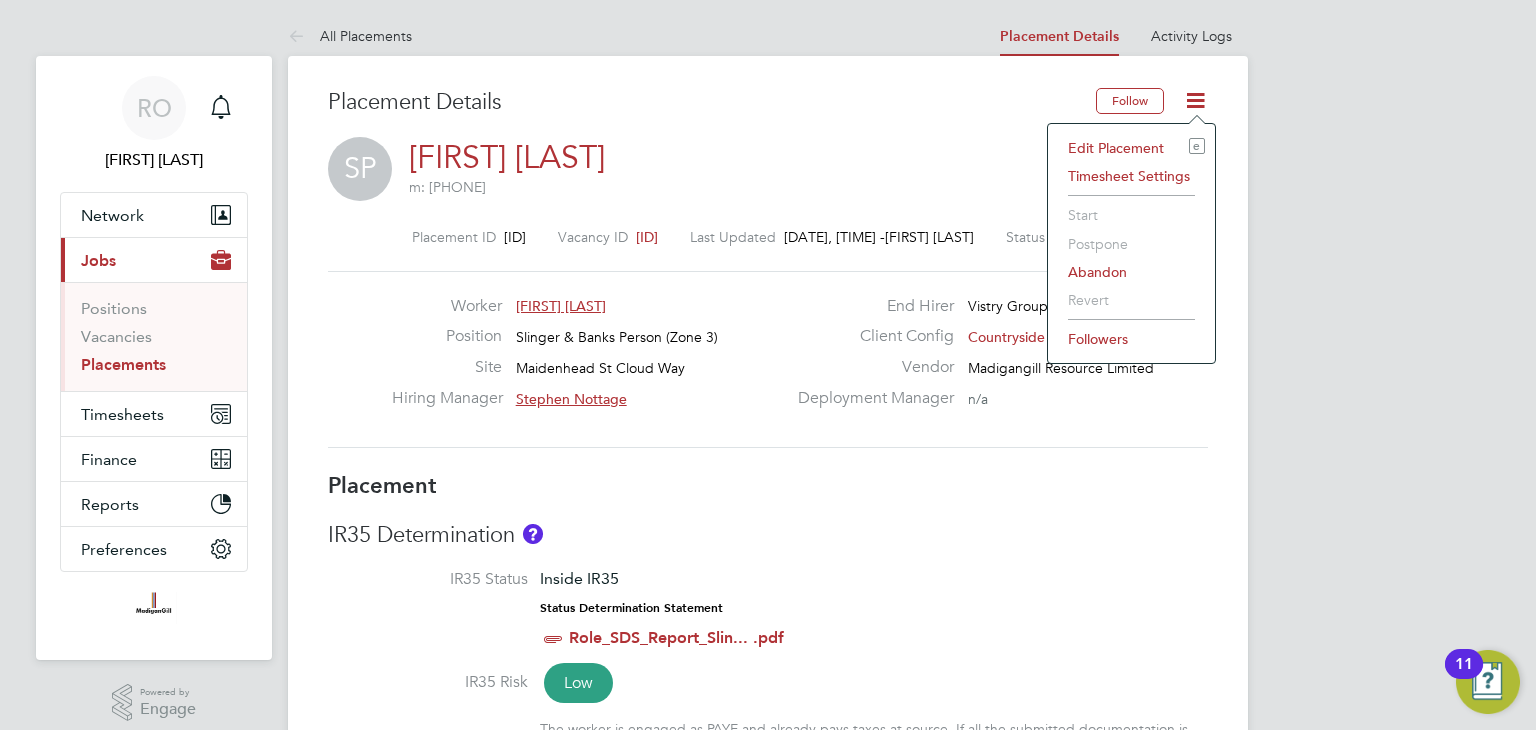 click on "Edit Placement e" 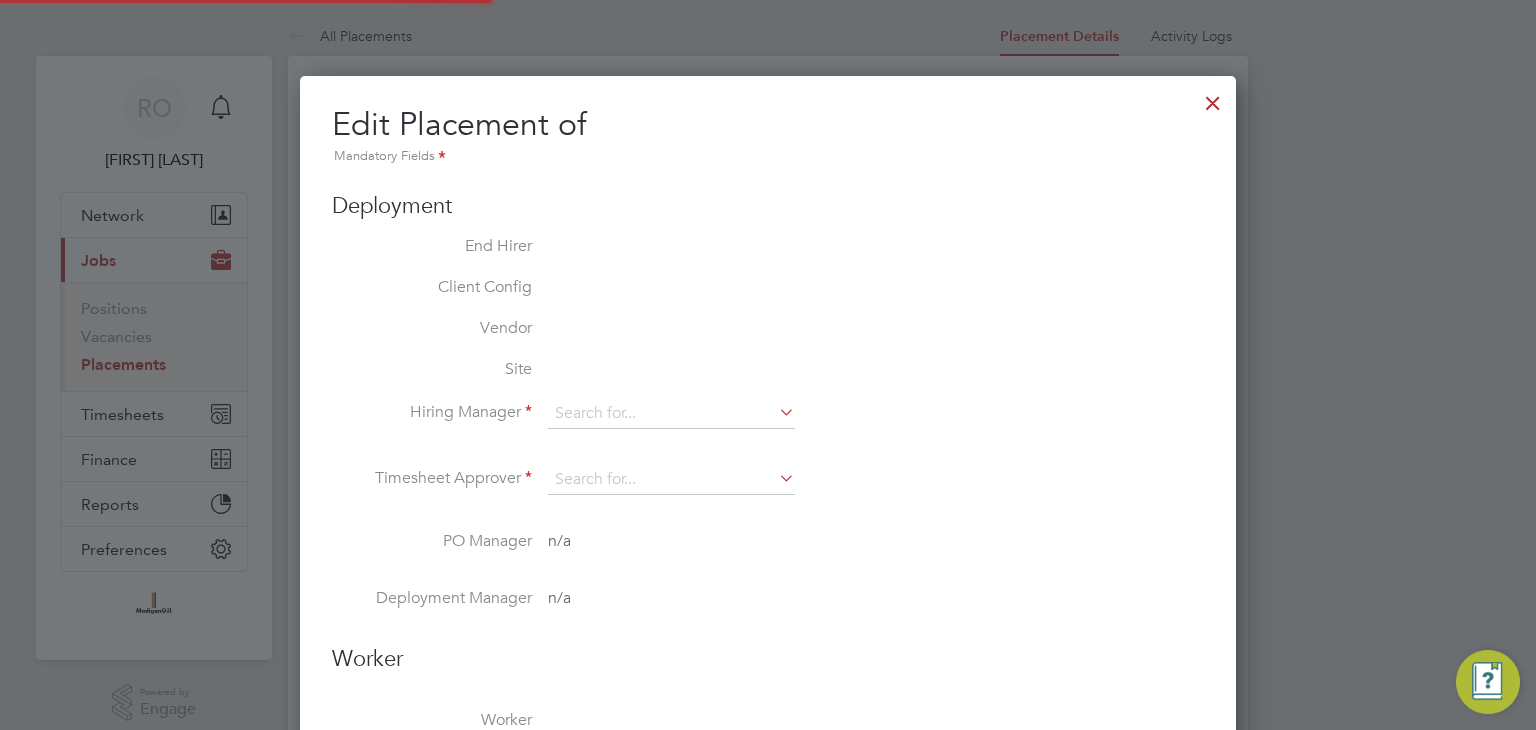 type on "Stephen Nottage" 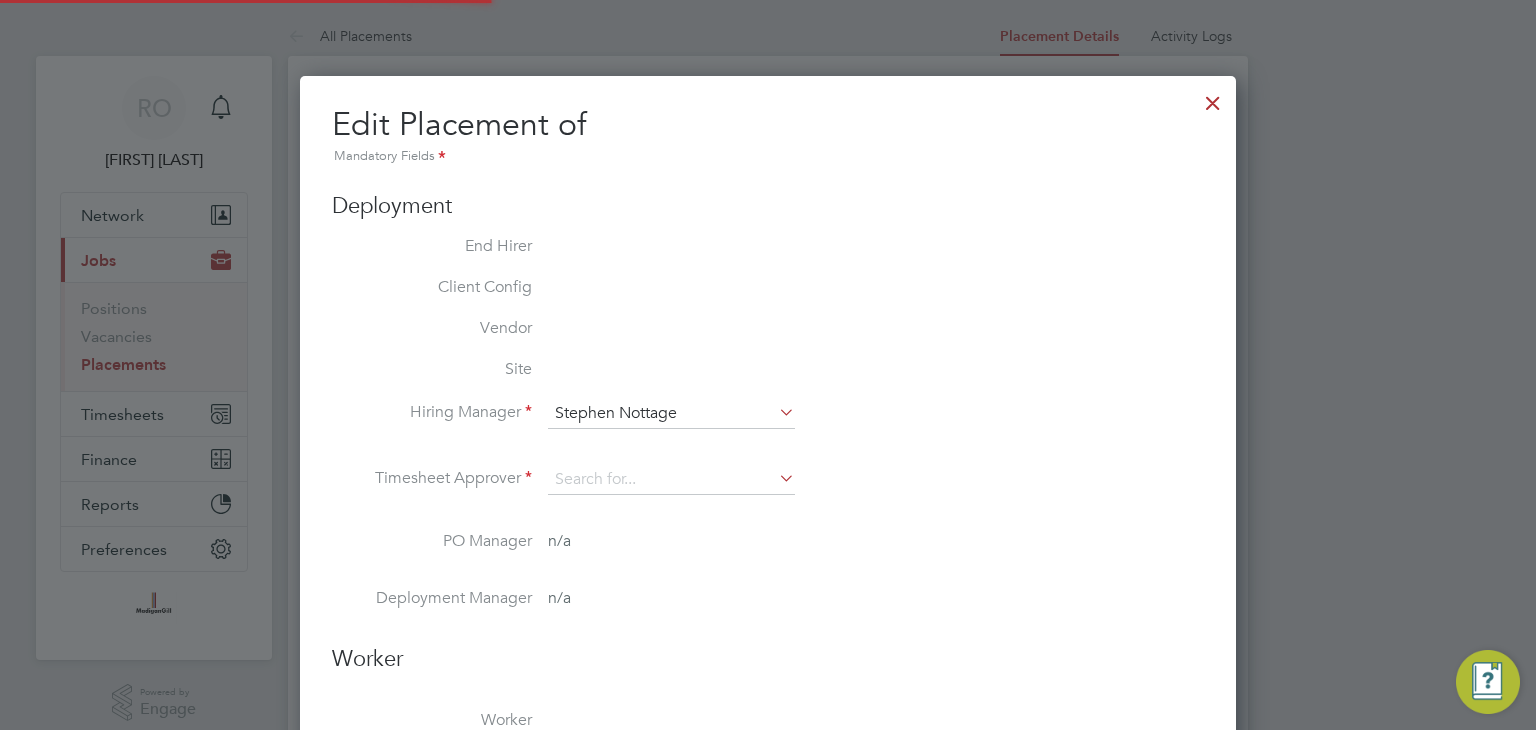 type on "Remi Jelinskas" 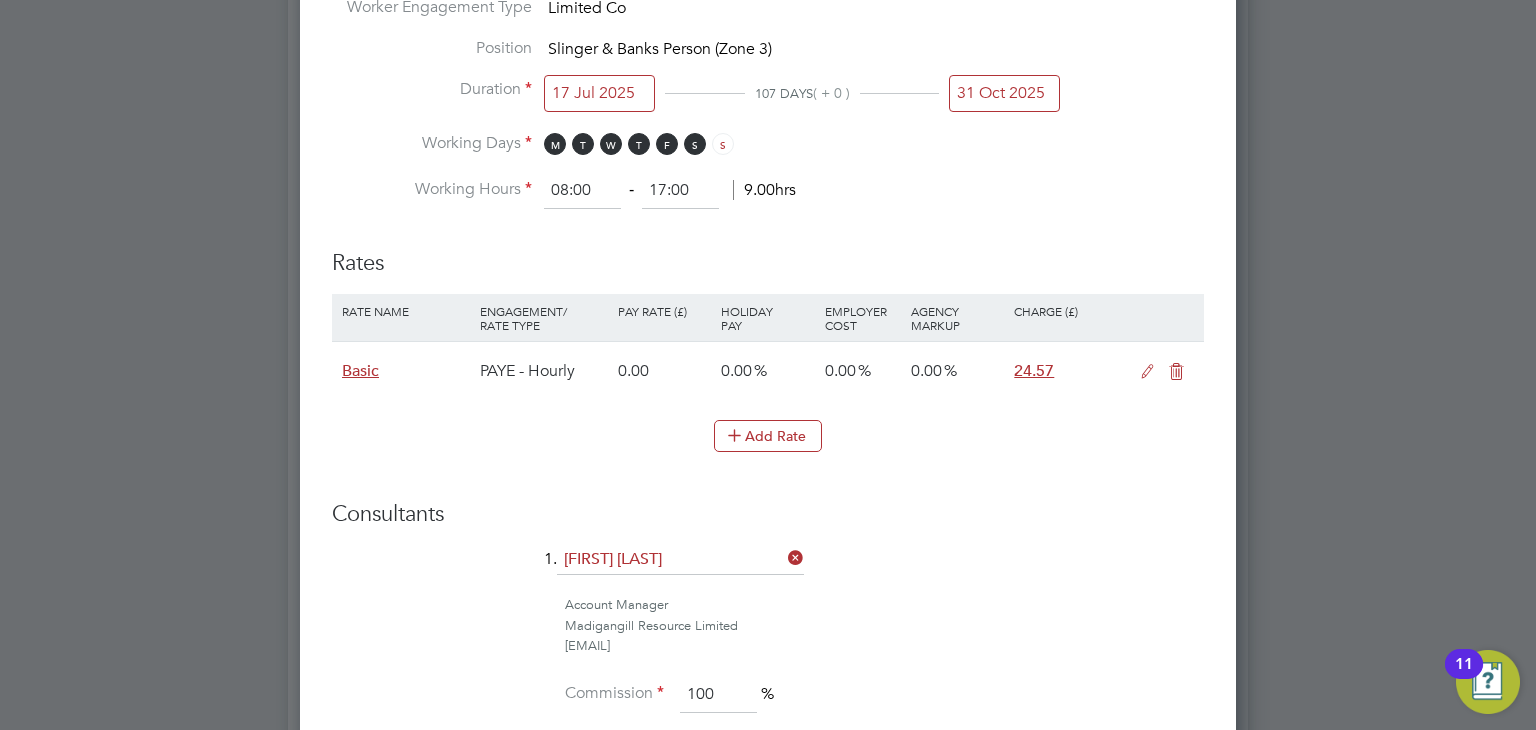 click on "31 Oct 2025" at bounding box center (1004, 93) 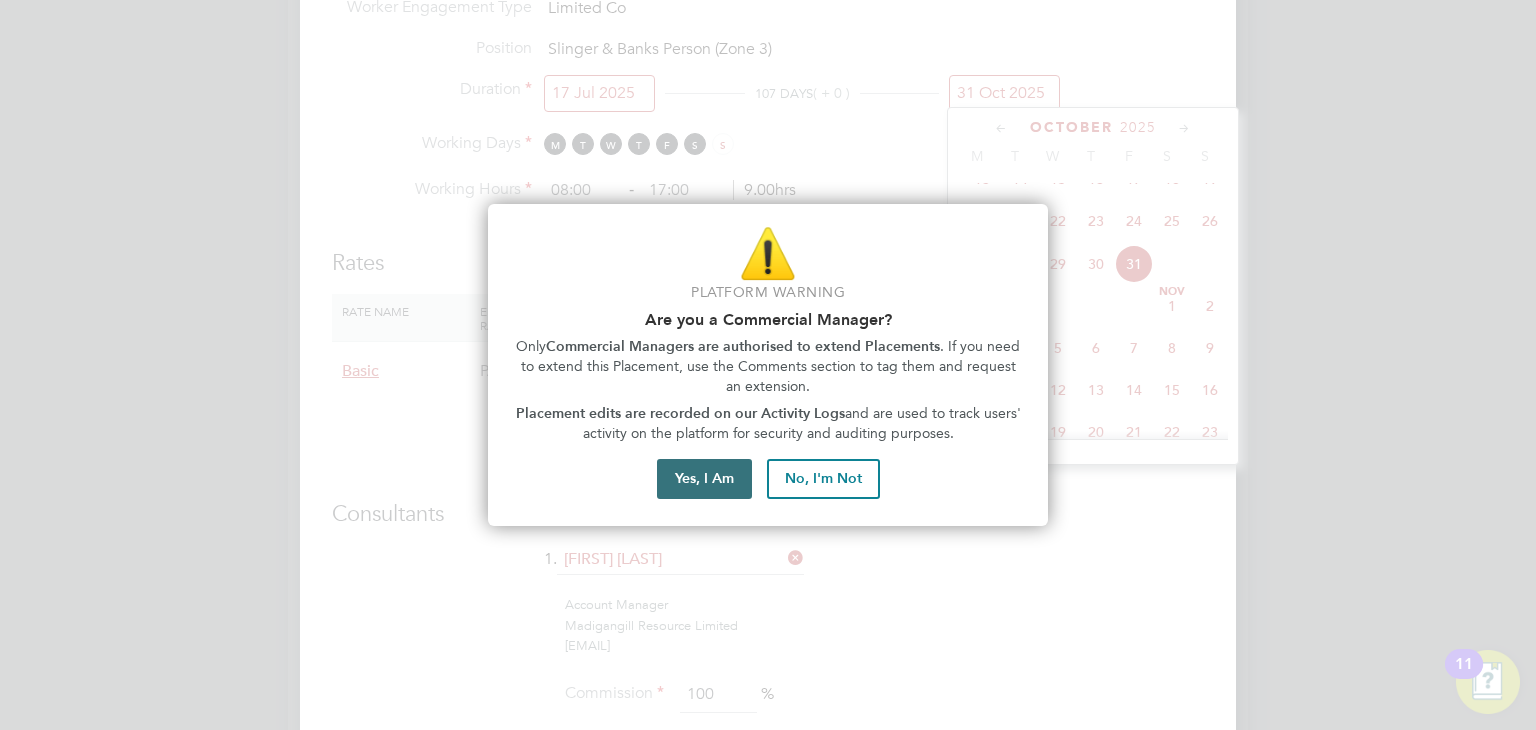 click on "Yes, I Am" at bounding box center (704, 479) 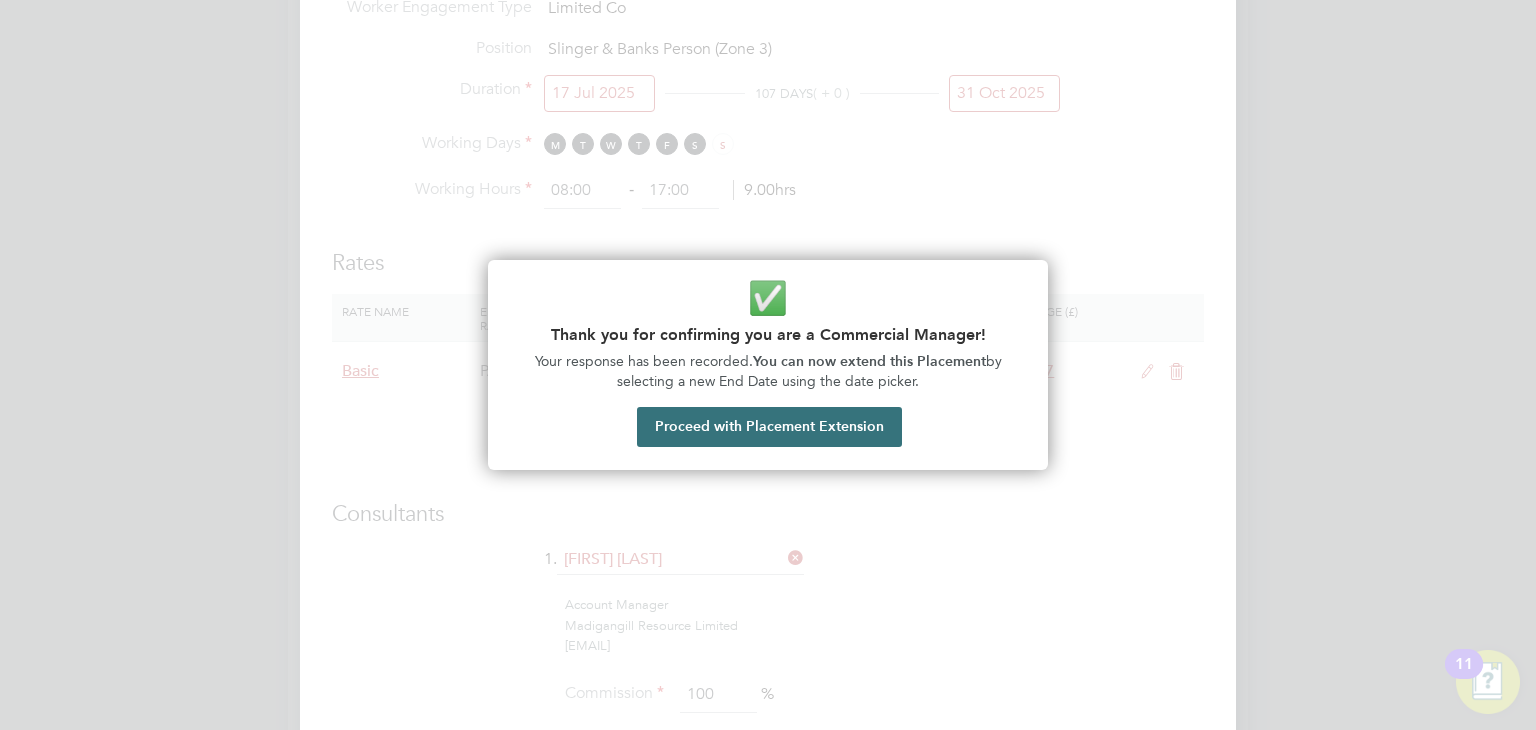 click on "Proceed with Placement Extension" at bounding box center [769, 427] 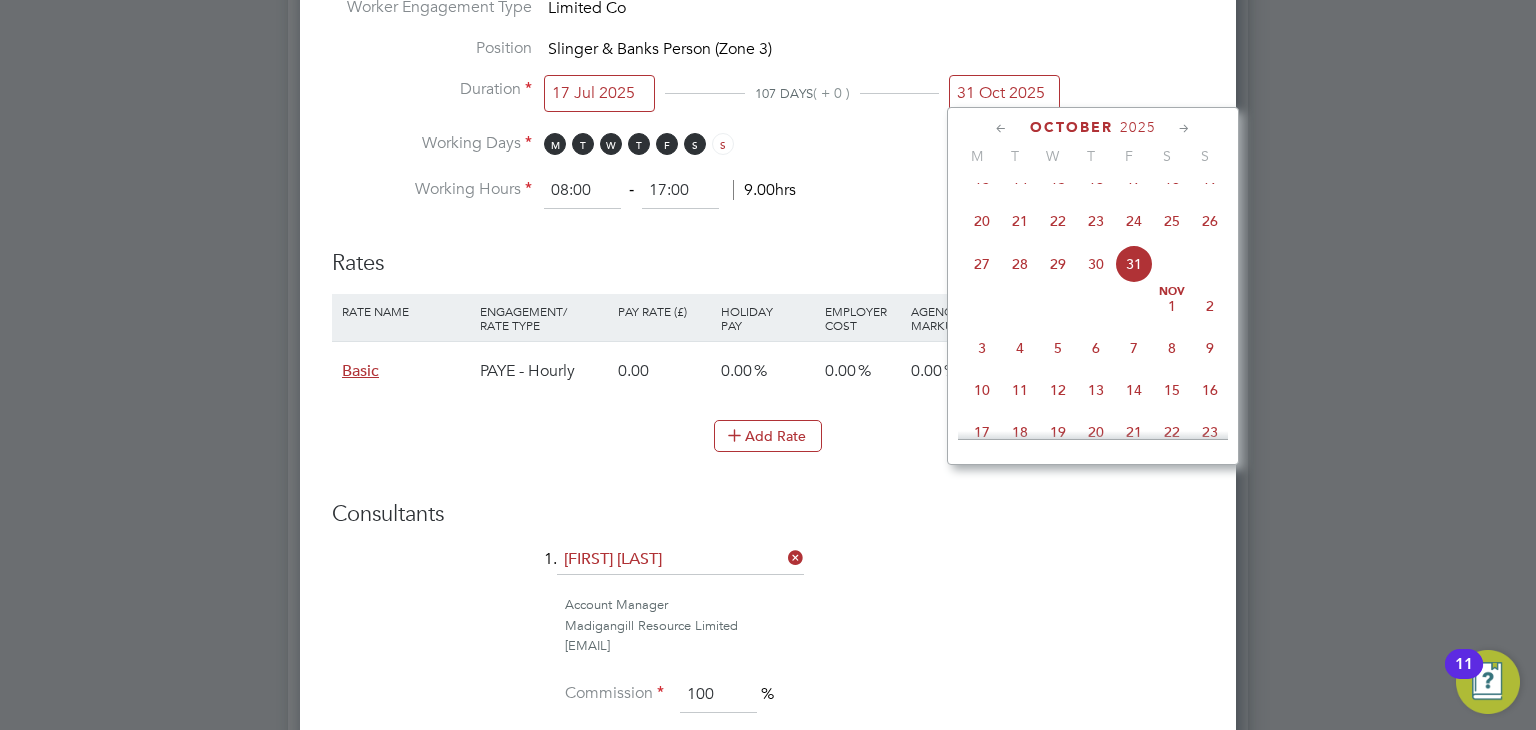 click 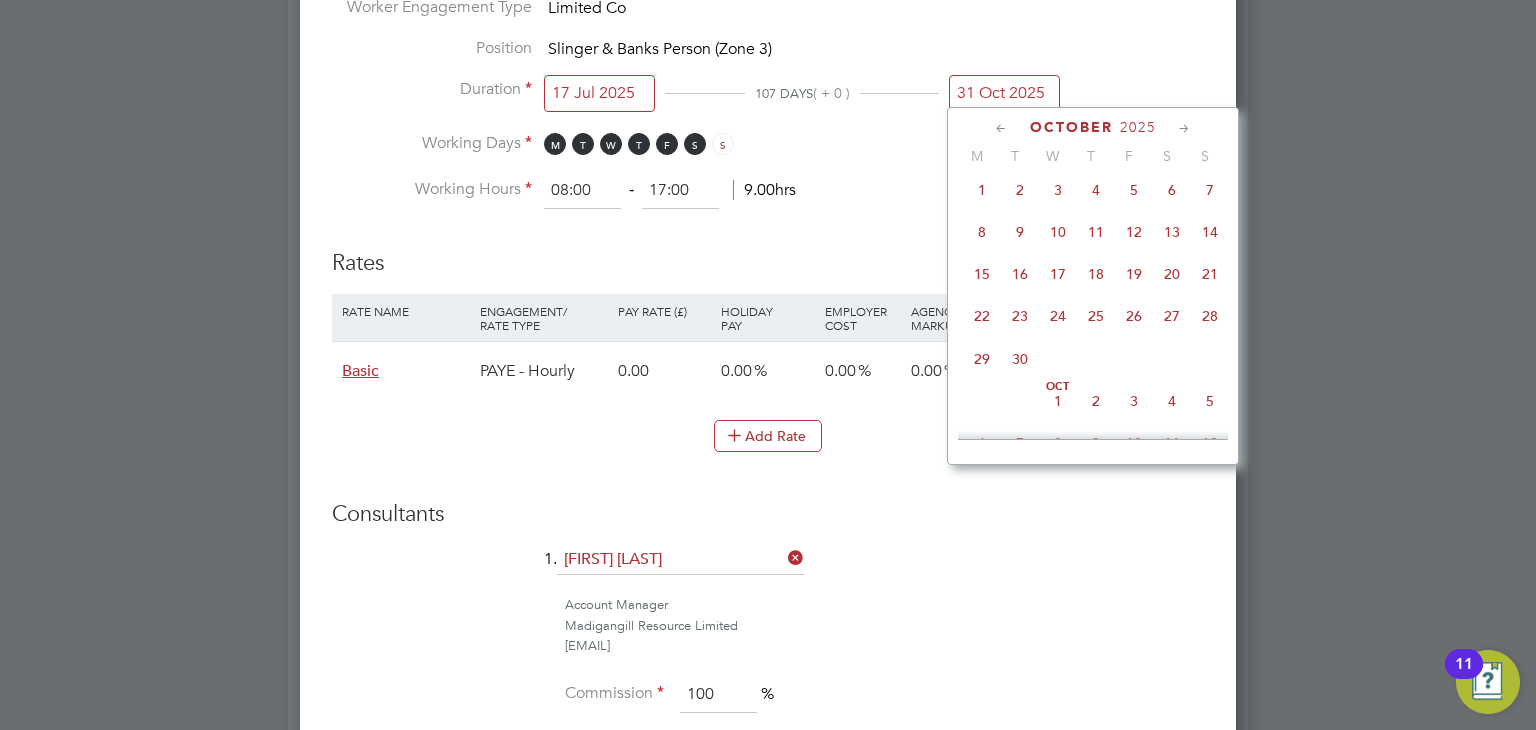 click 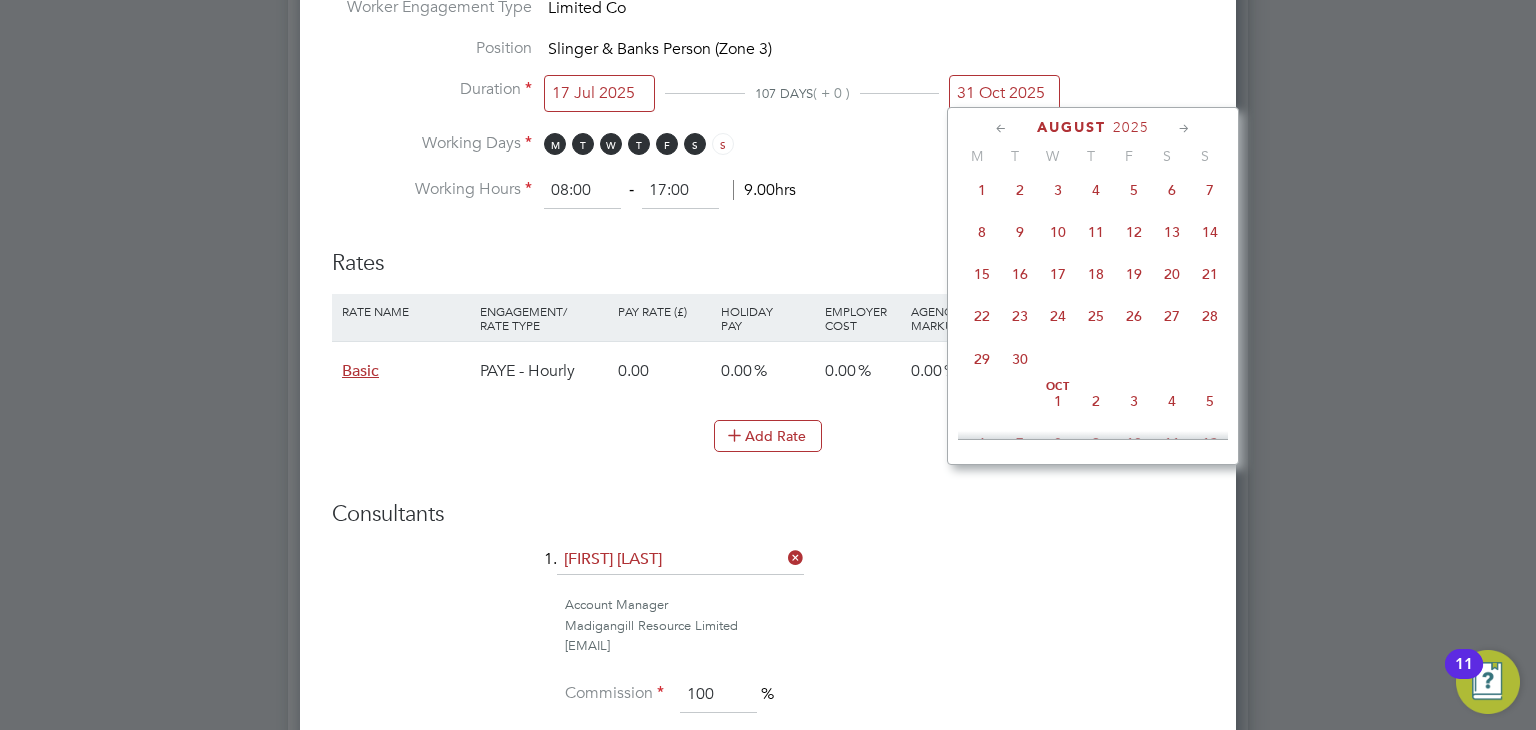 click 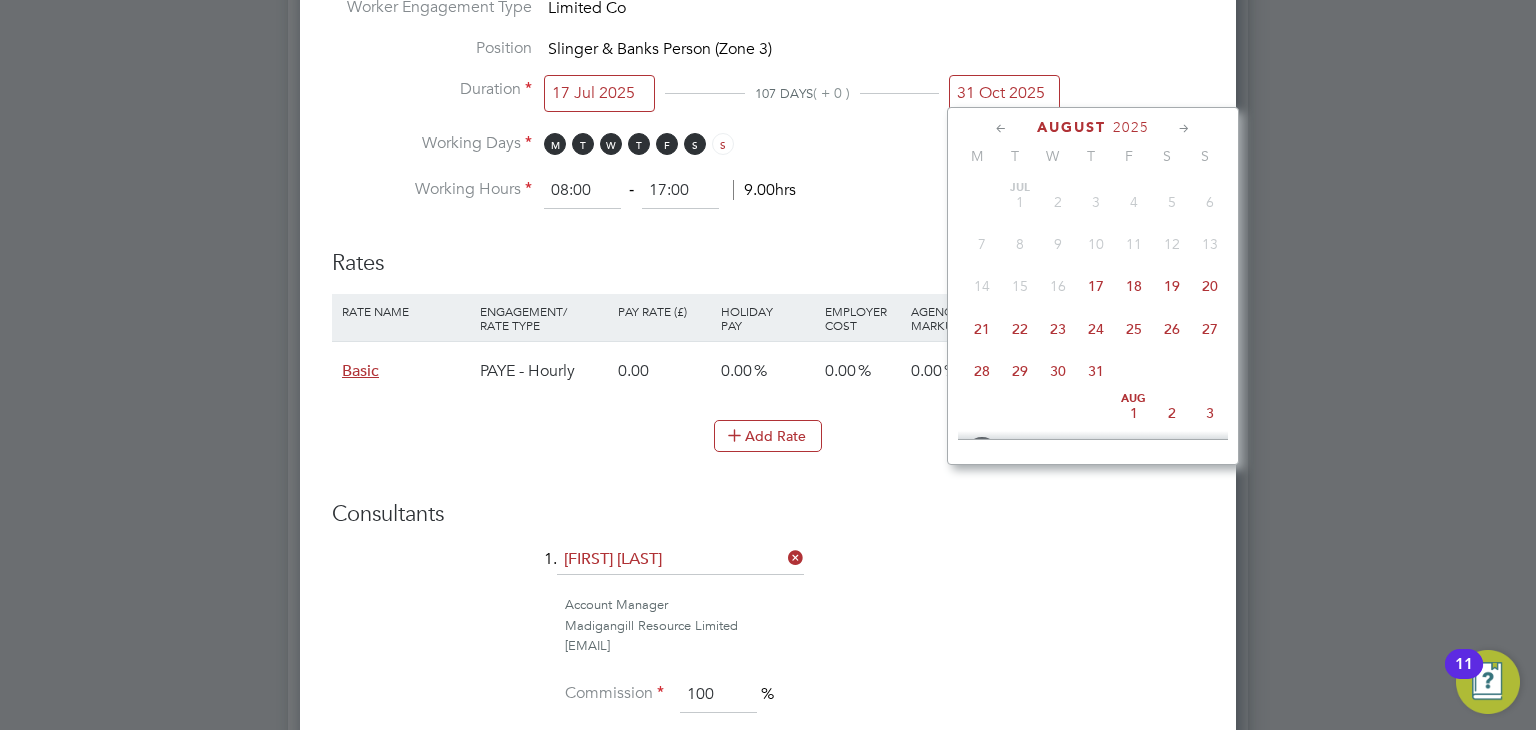 click 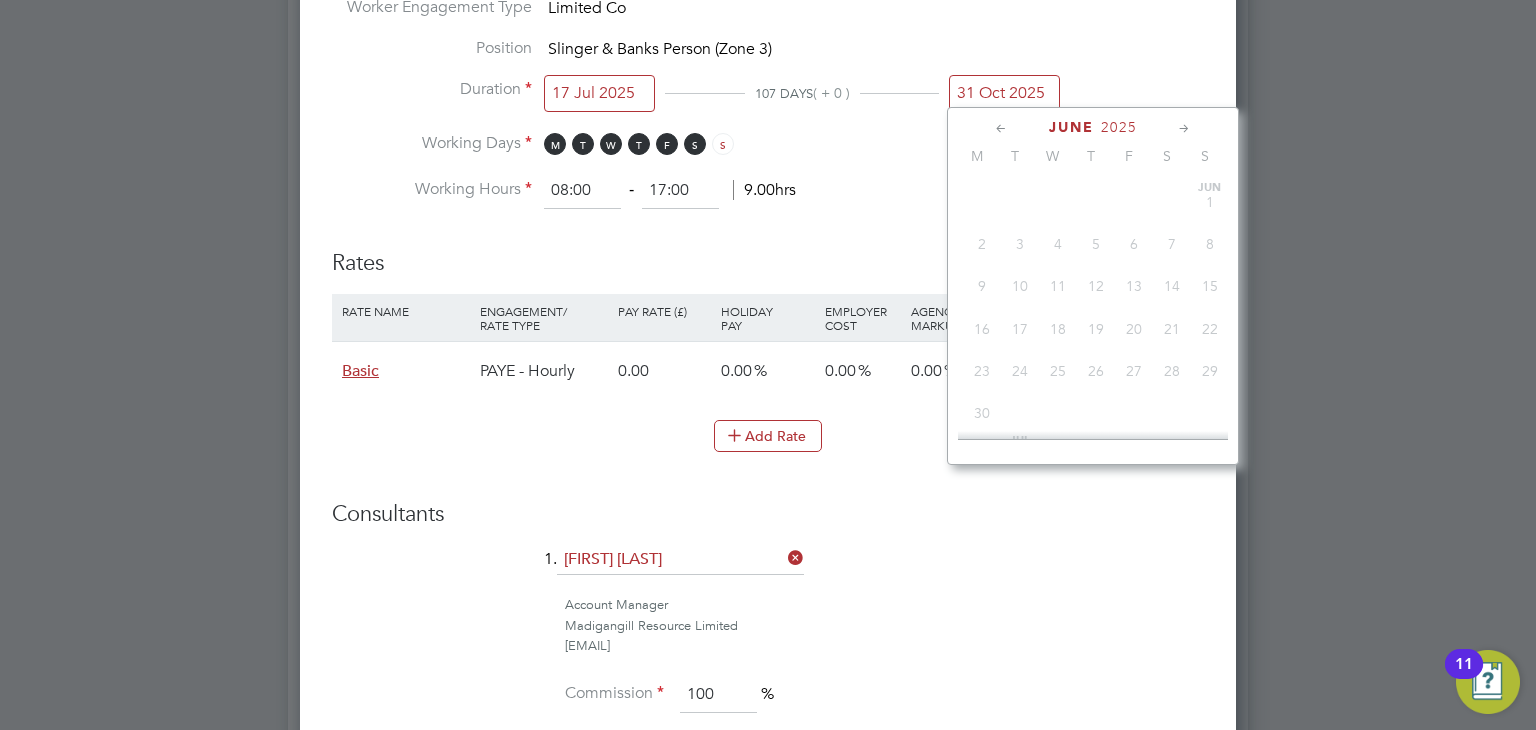 click 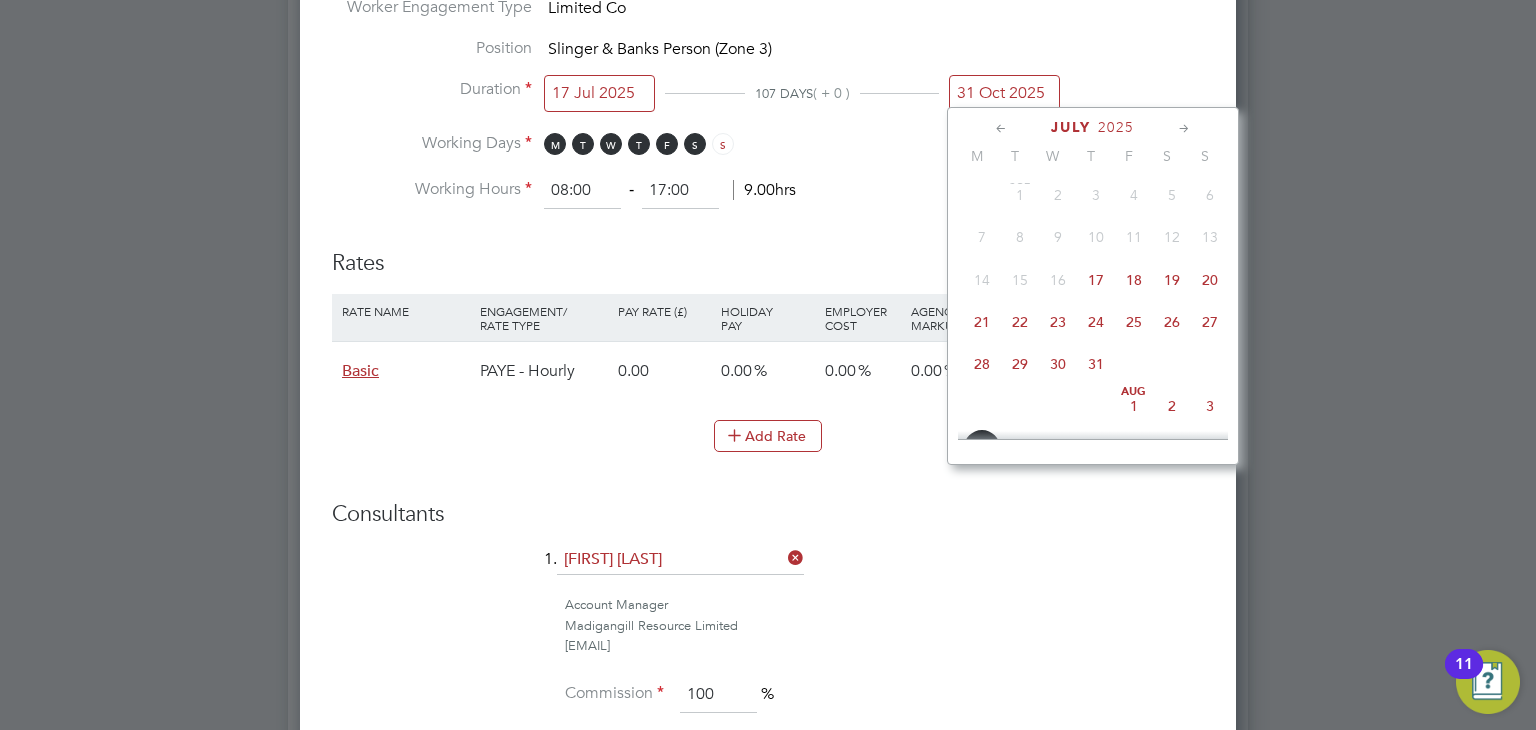 click 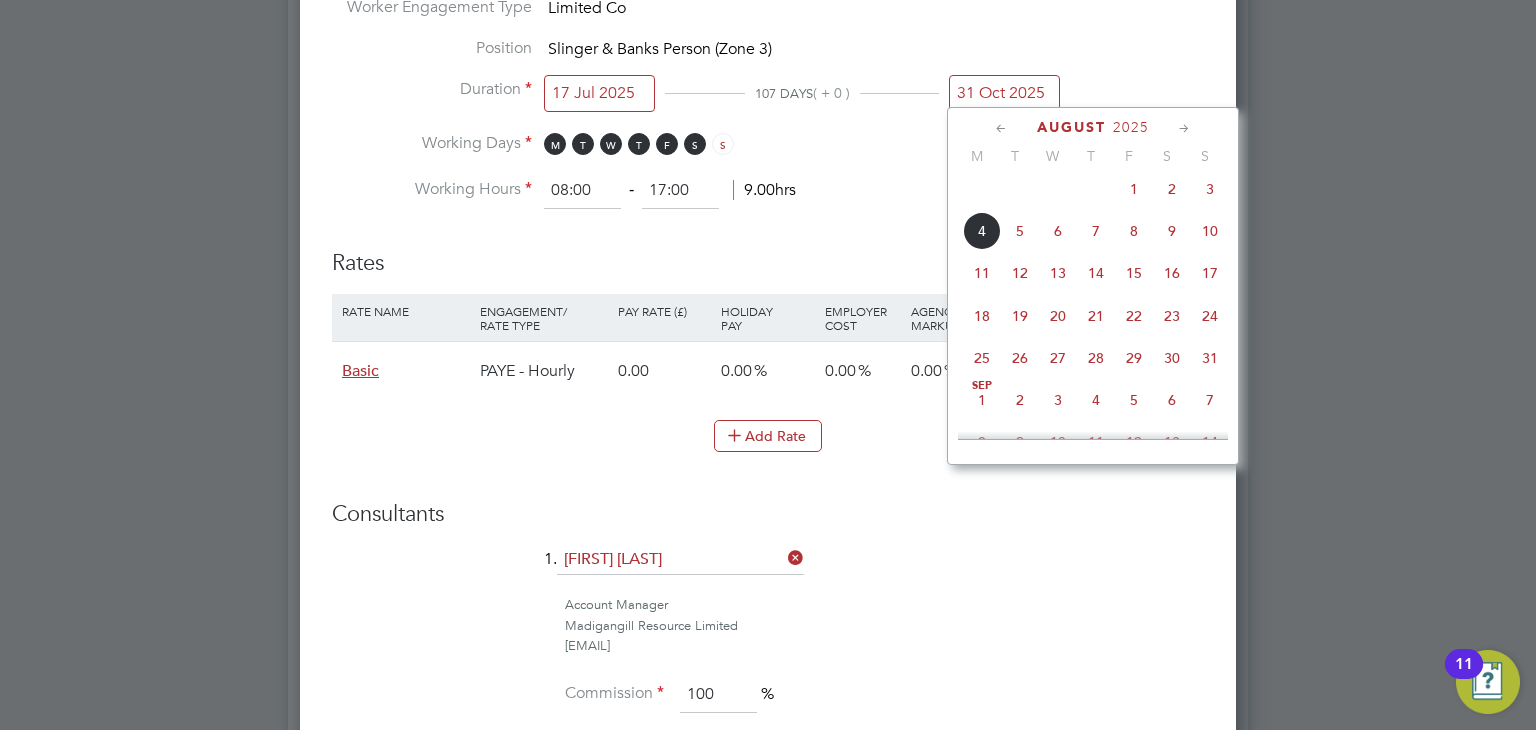 click 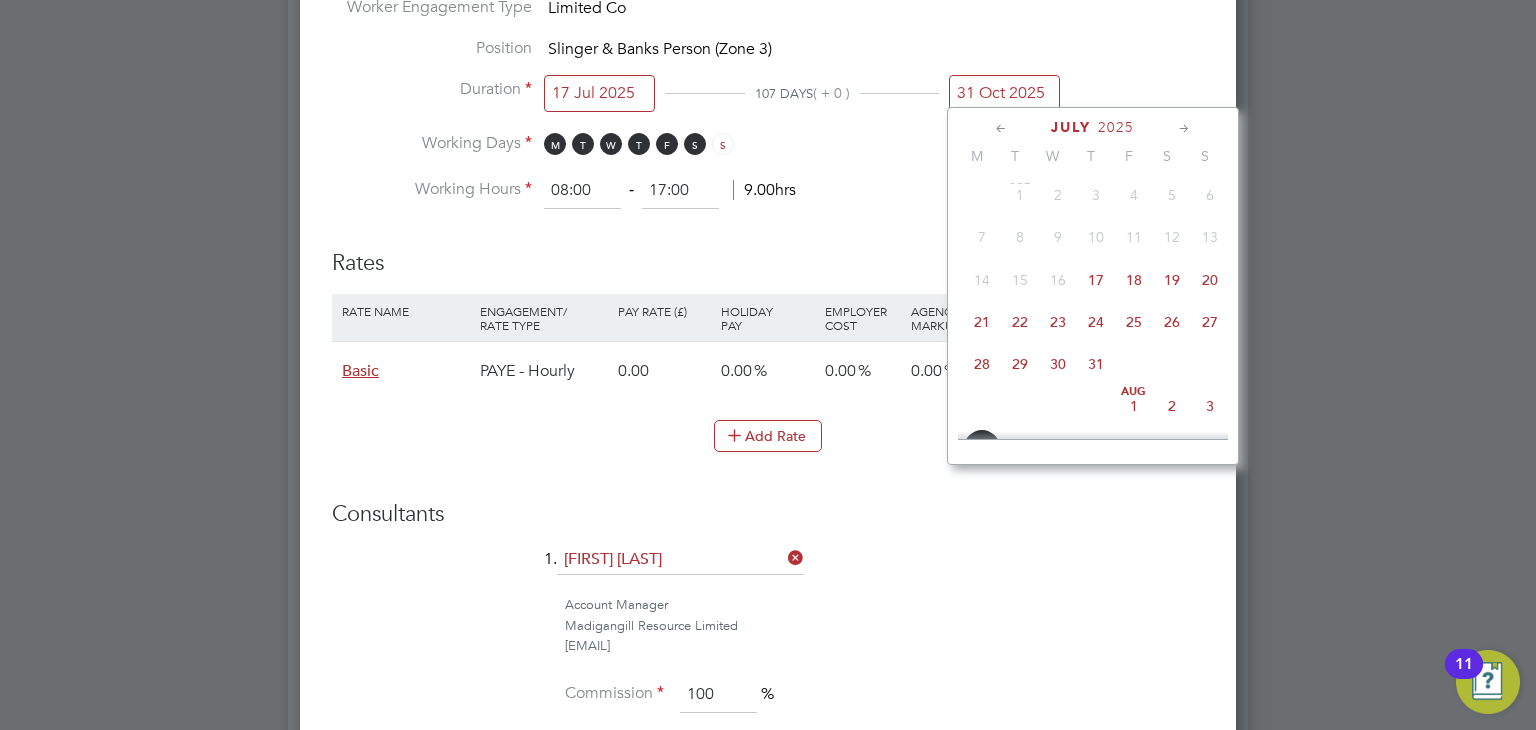 click on "27" 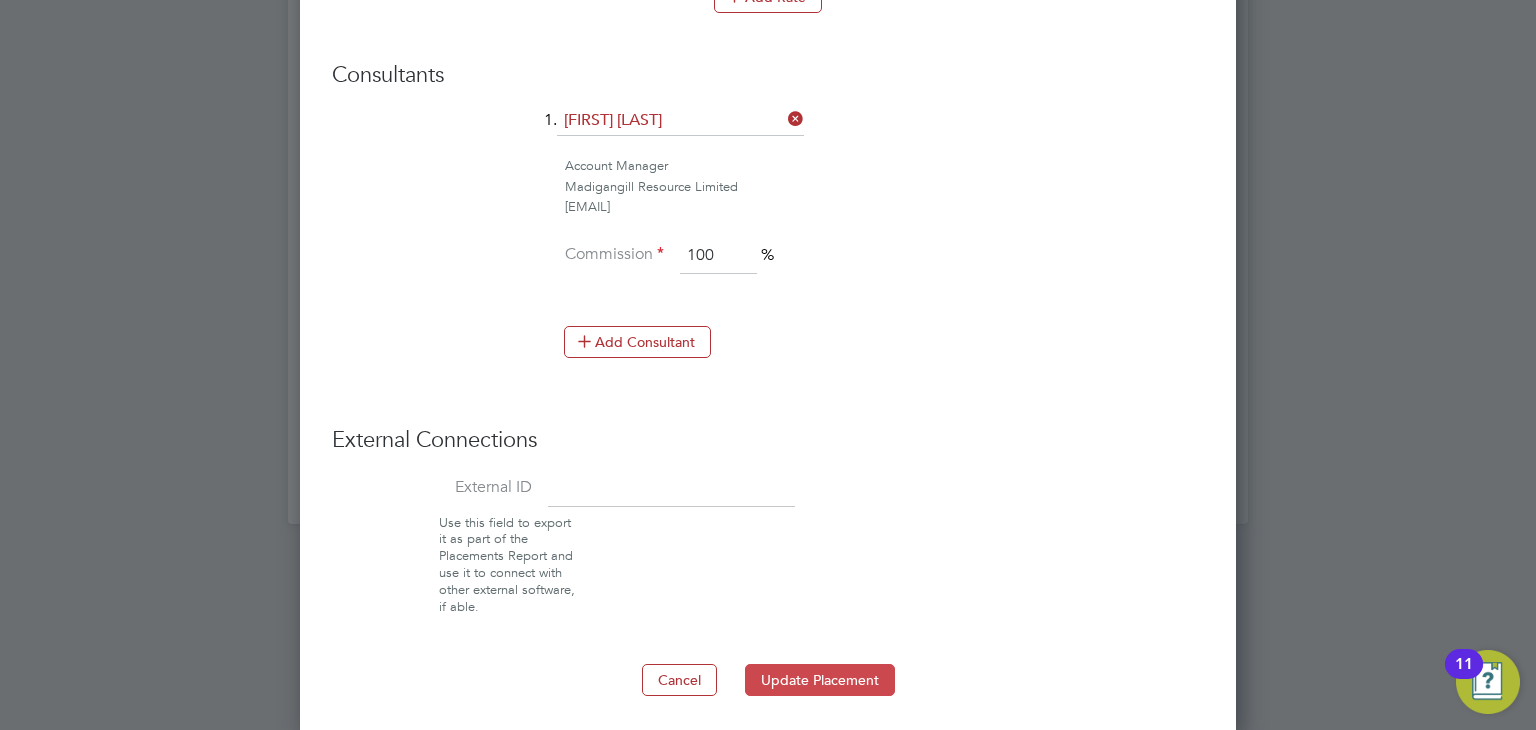 click on "Update Placement" at bounding box center [820, 680] 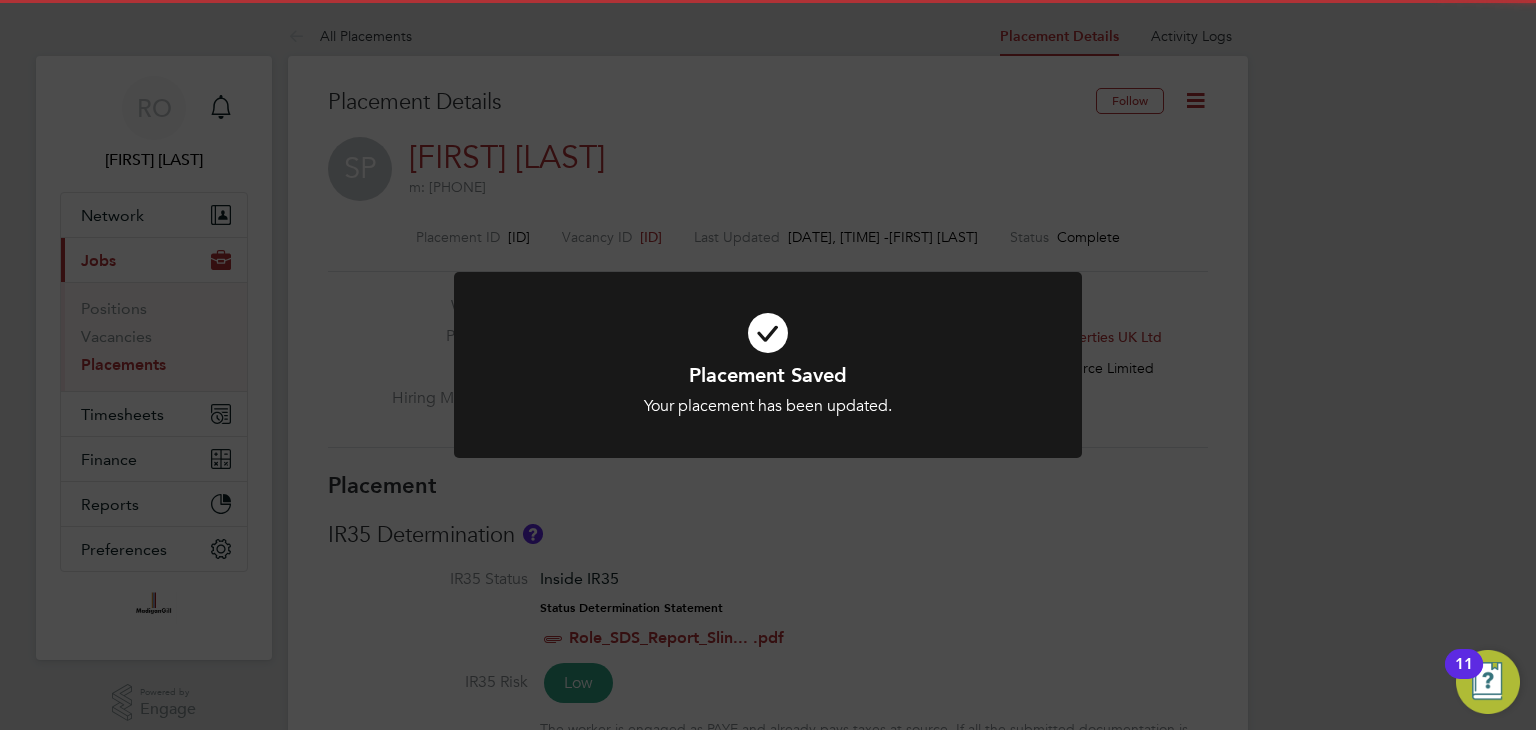 click at bounding box center [768, 333] 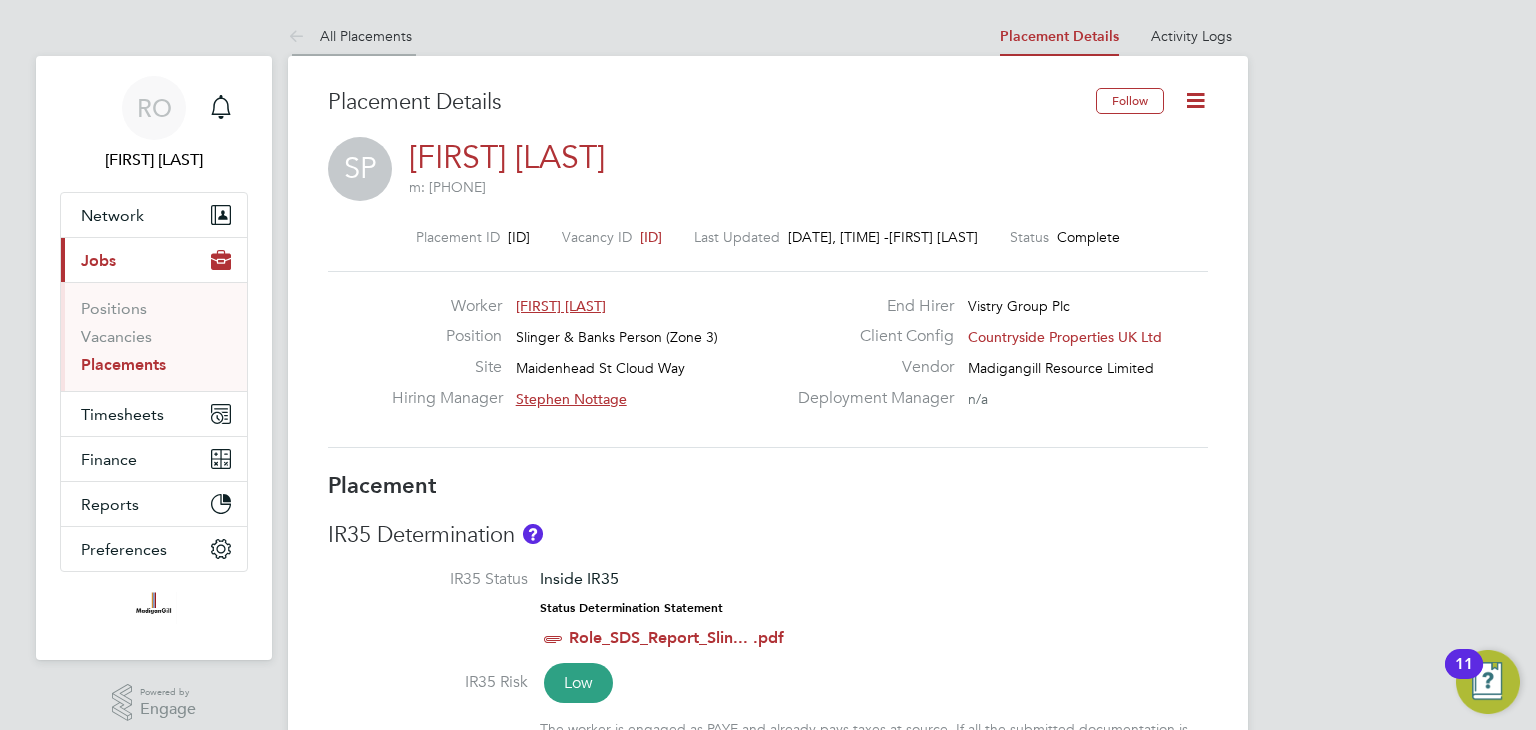 click on "All Placements" at bounding box center [350, 36] 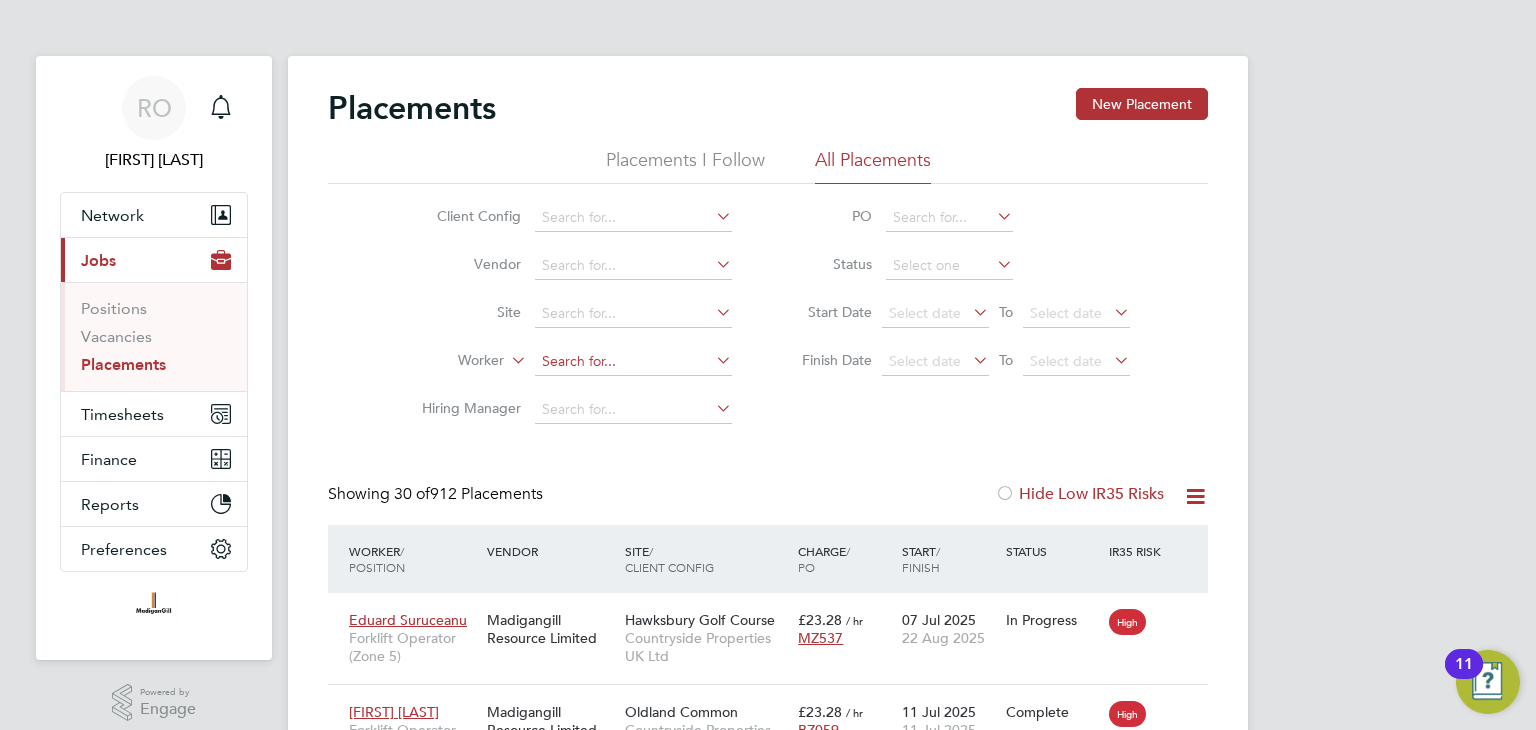 click 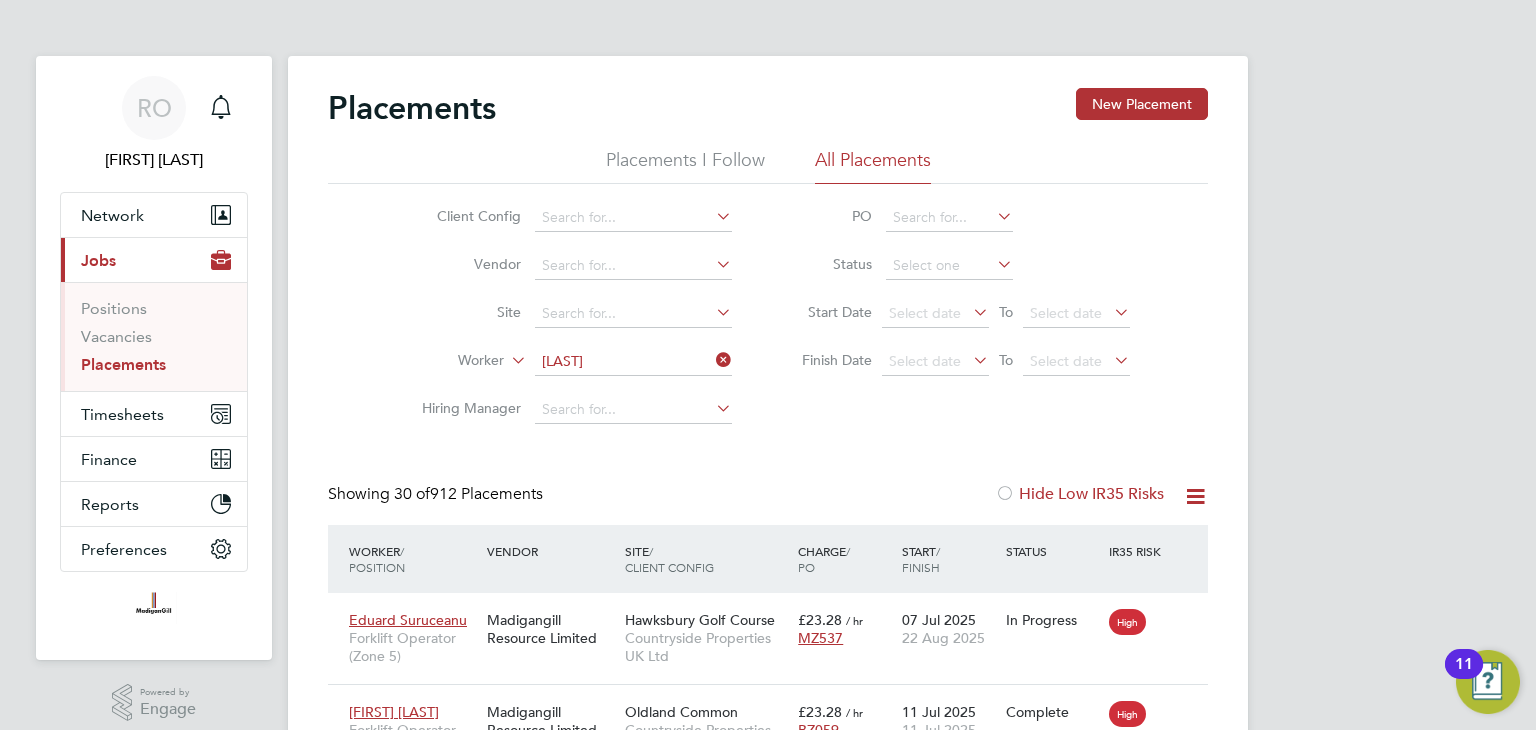 click on "Lydon" 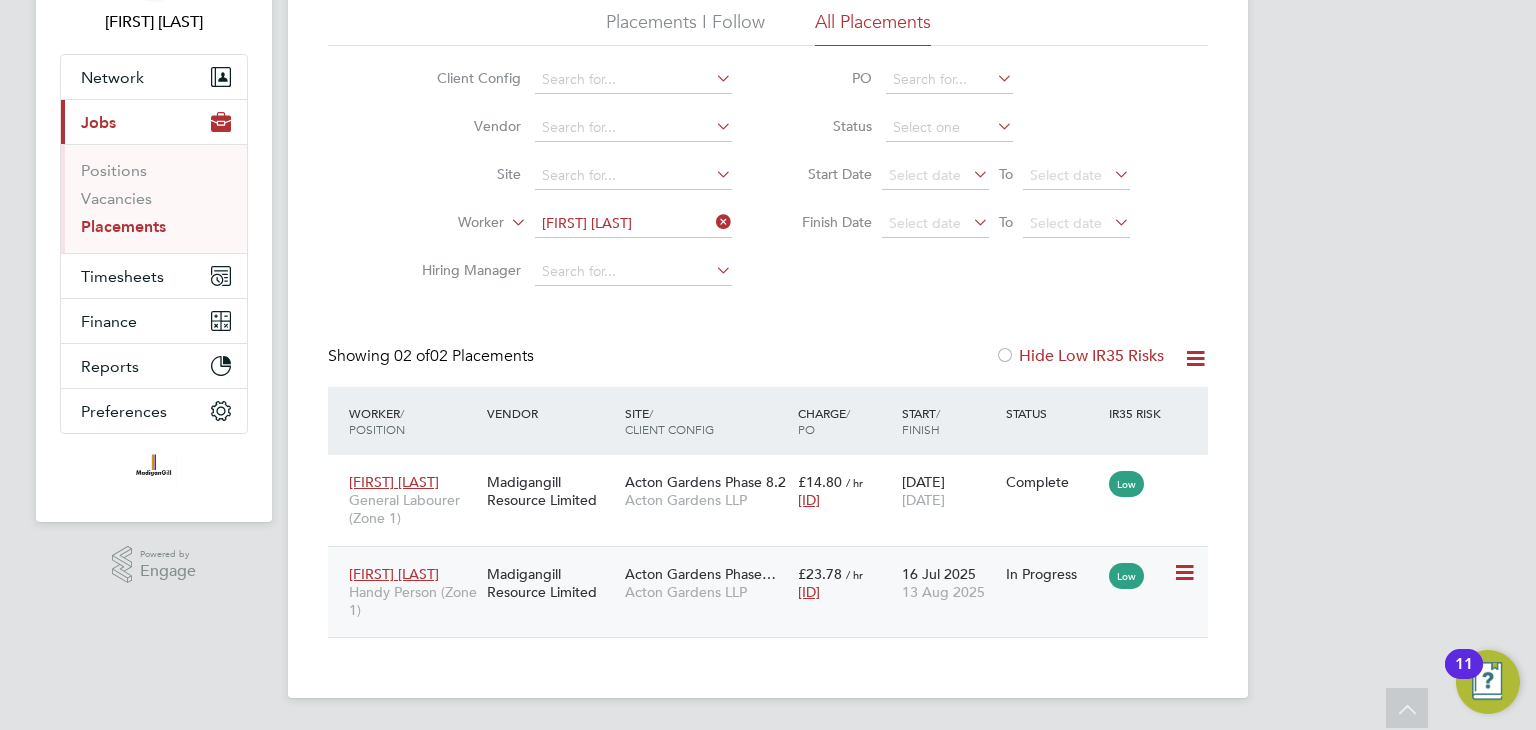 click on "Acton Gardens LLP" 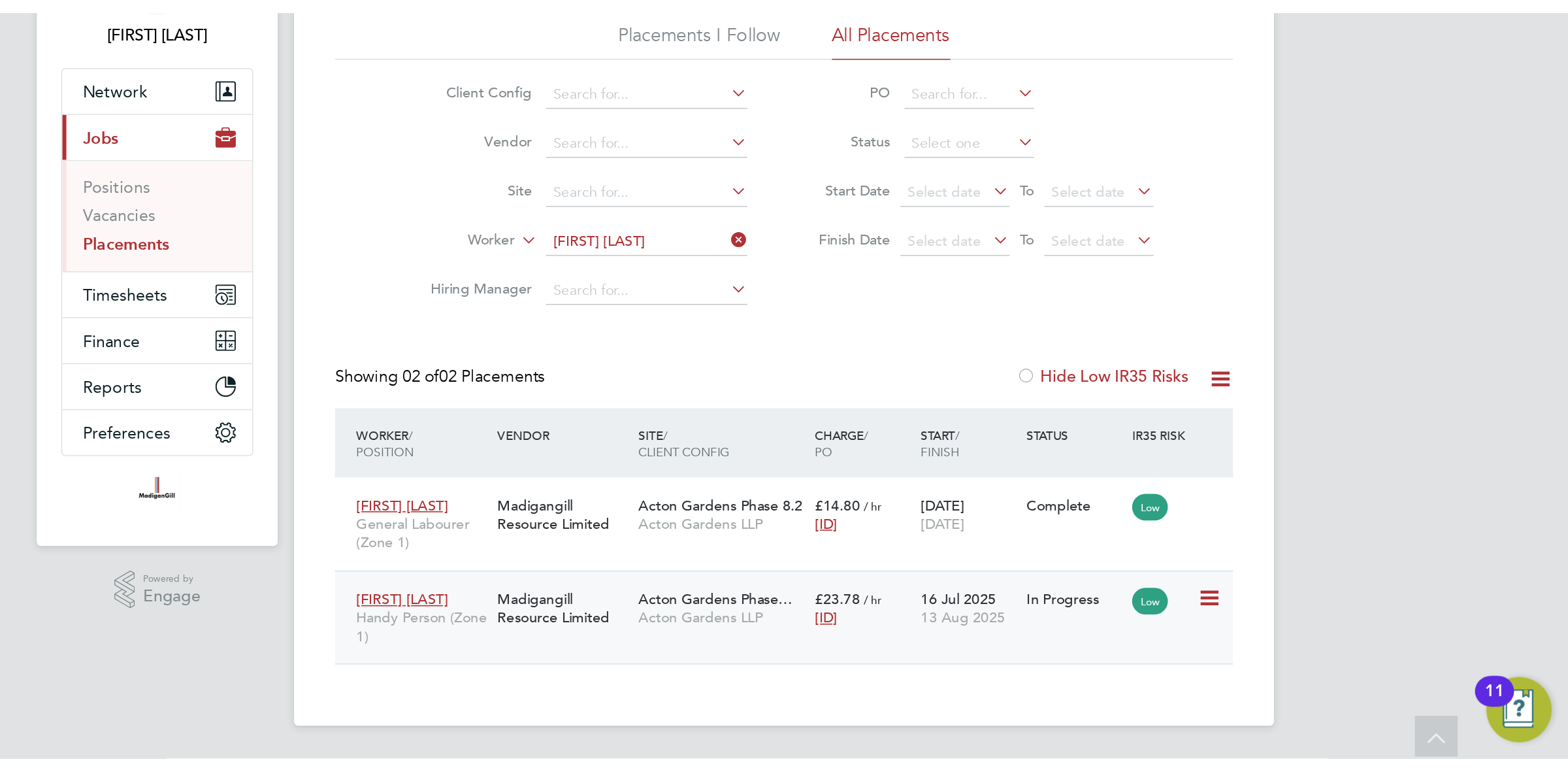 scroll, scrollTop: 0, scrollLeft: 0, axis: both 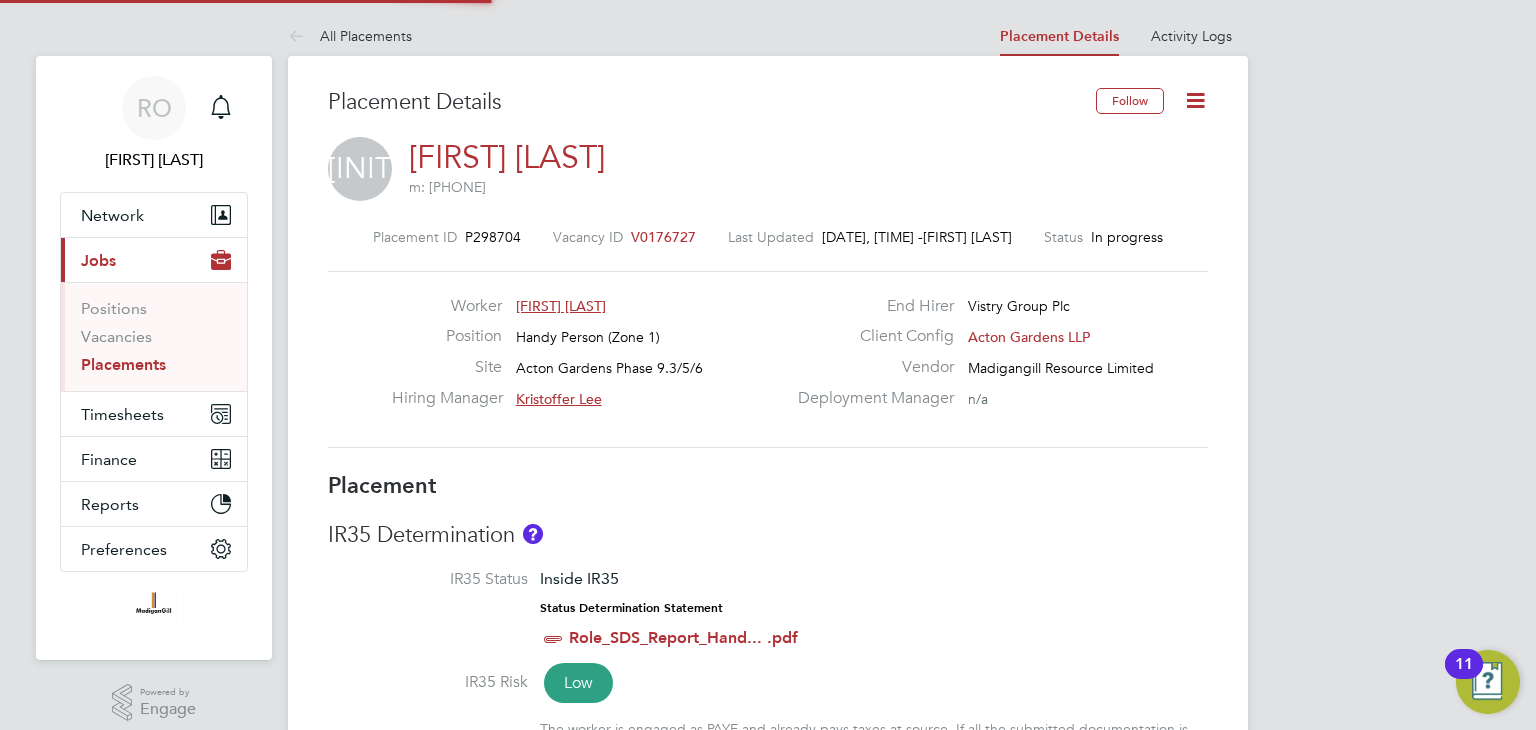 click 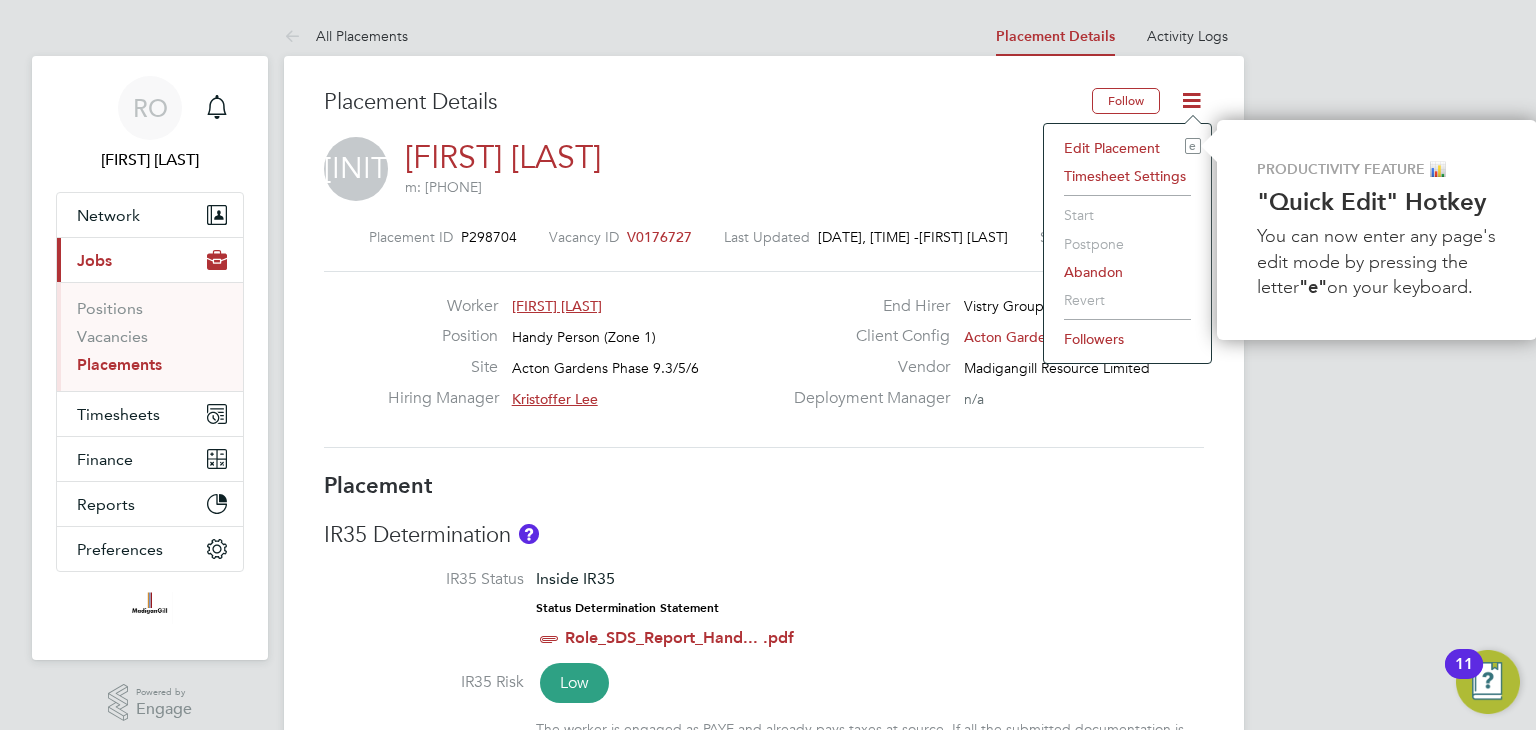click on "Edit Placement e" 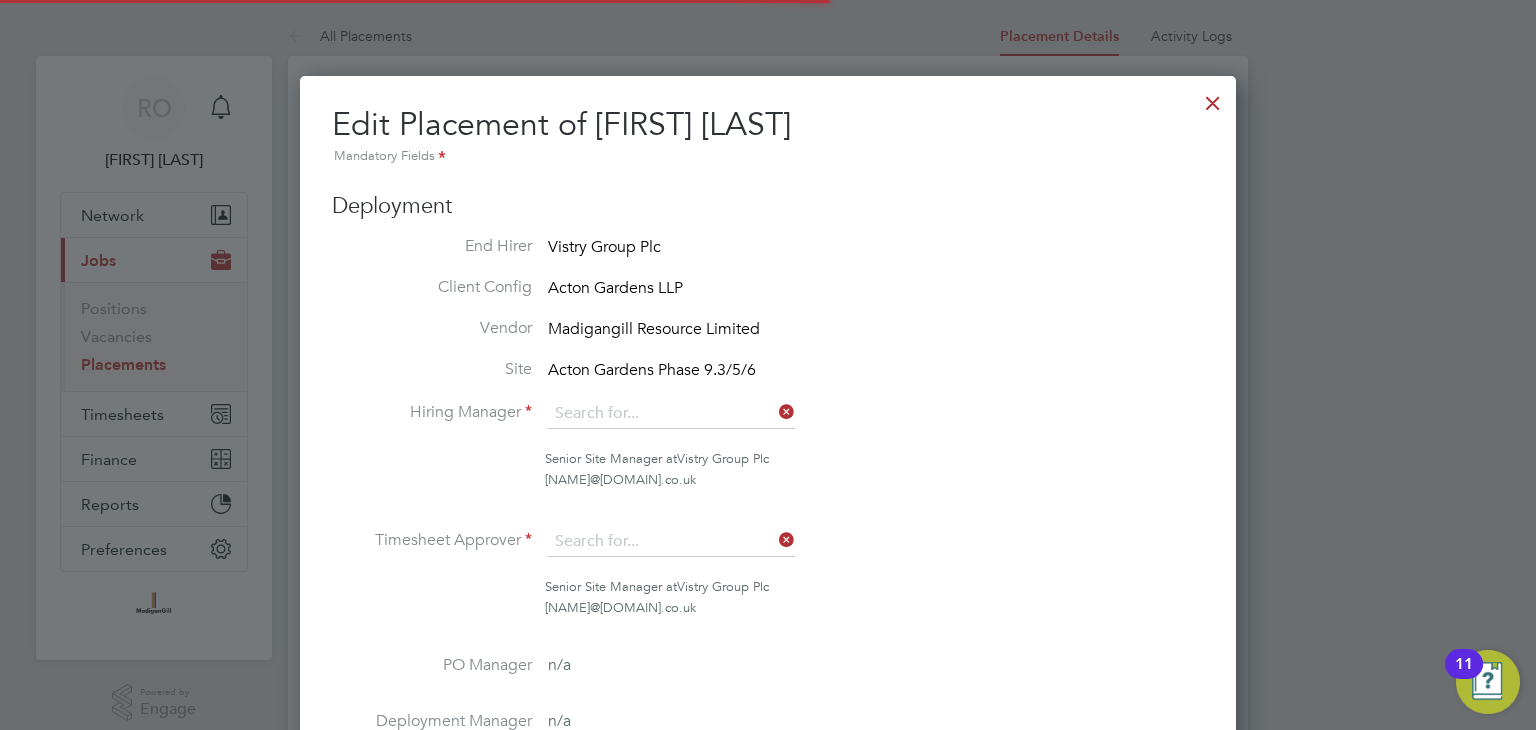 type on "Kristoffer Lee" 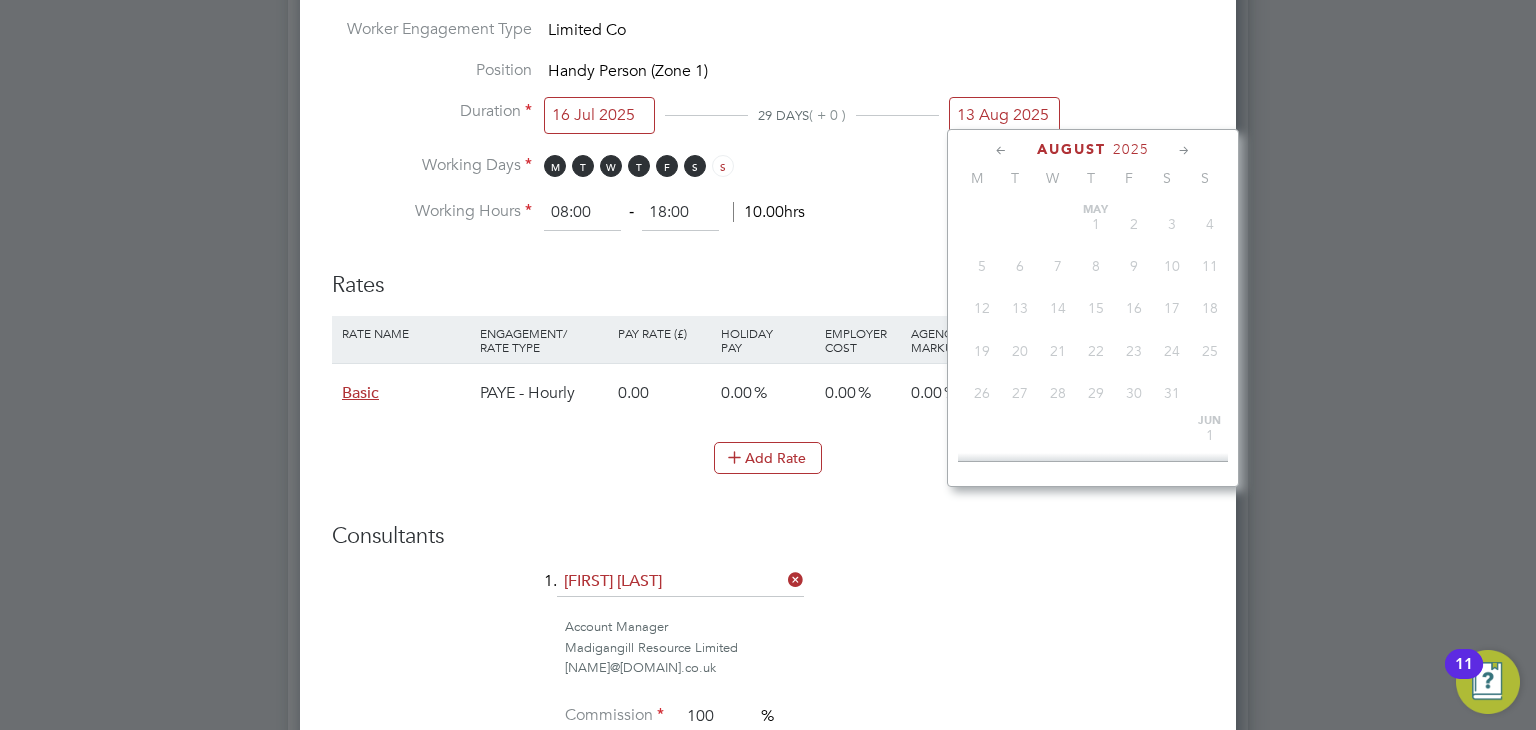click on "13 Aug 2025" at bounding box center [1004, 115] 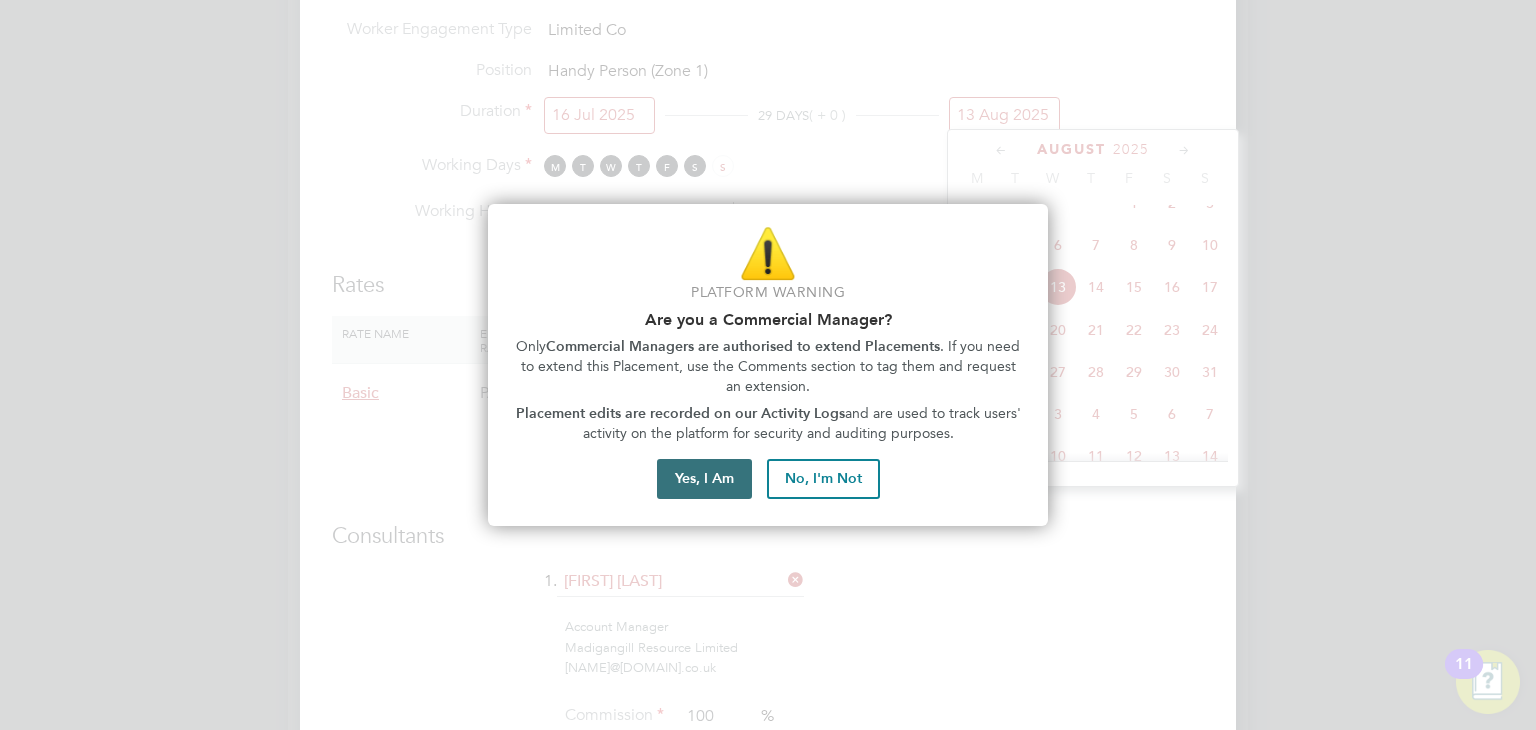 click on "Yes, I Am" at bounding box center (704, 479) 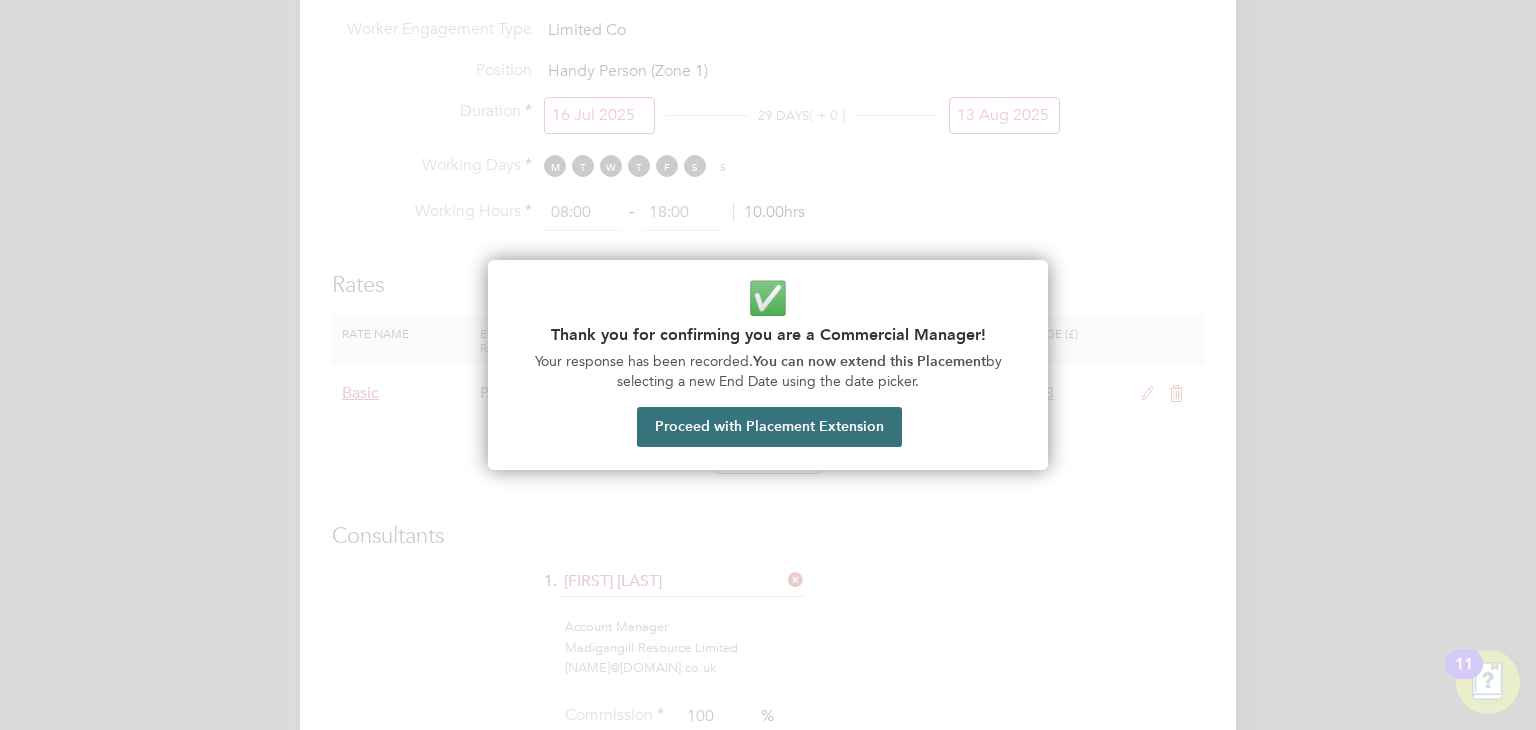 click on "Proceed with Placement Extension" at bounding box center (769, 427) 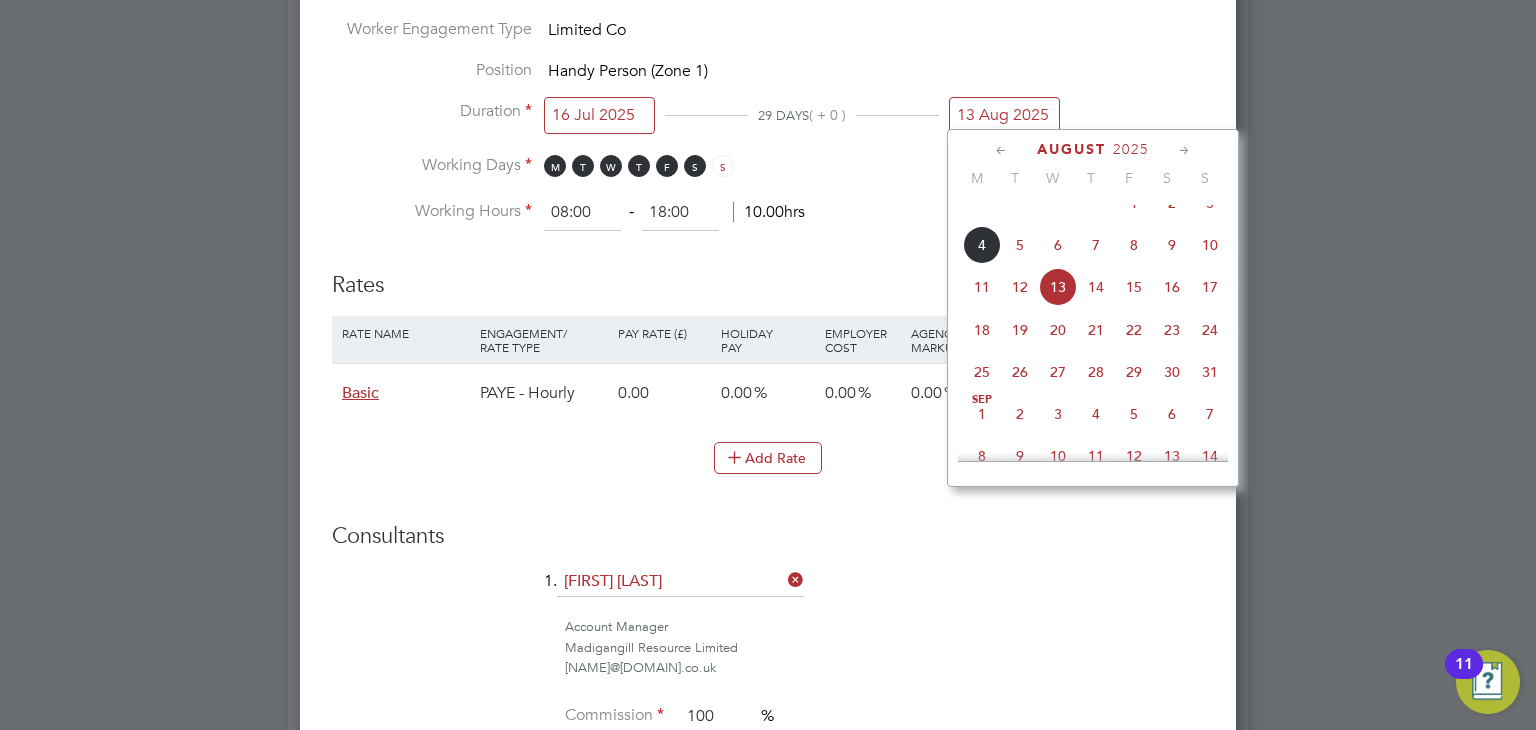 click 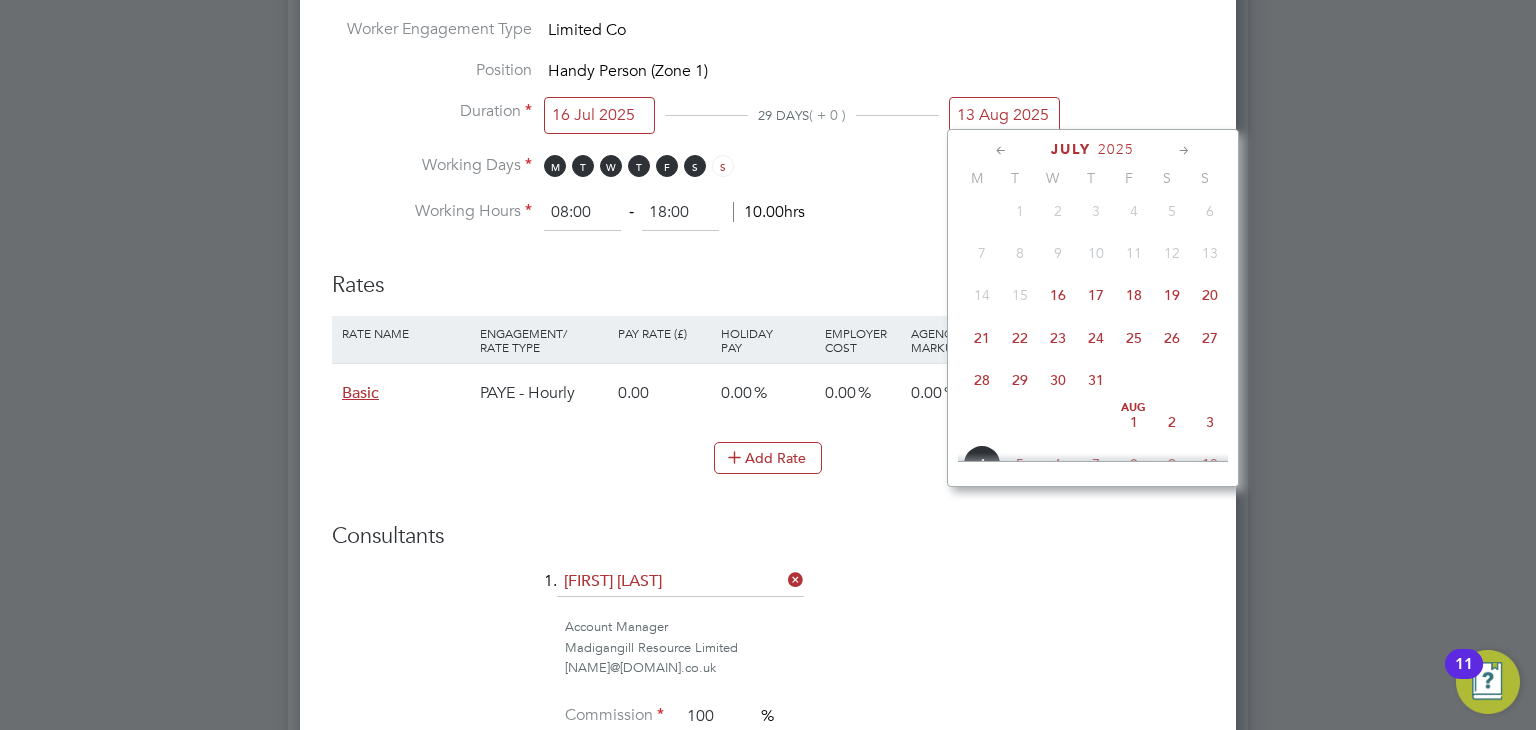 click on "31" 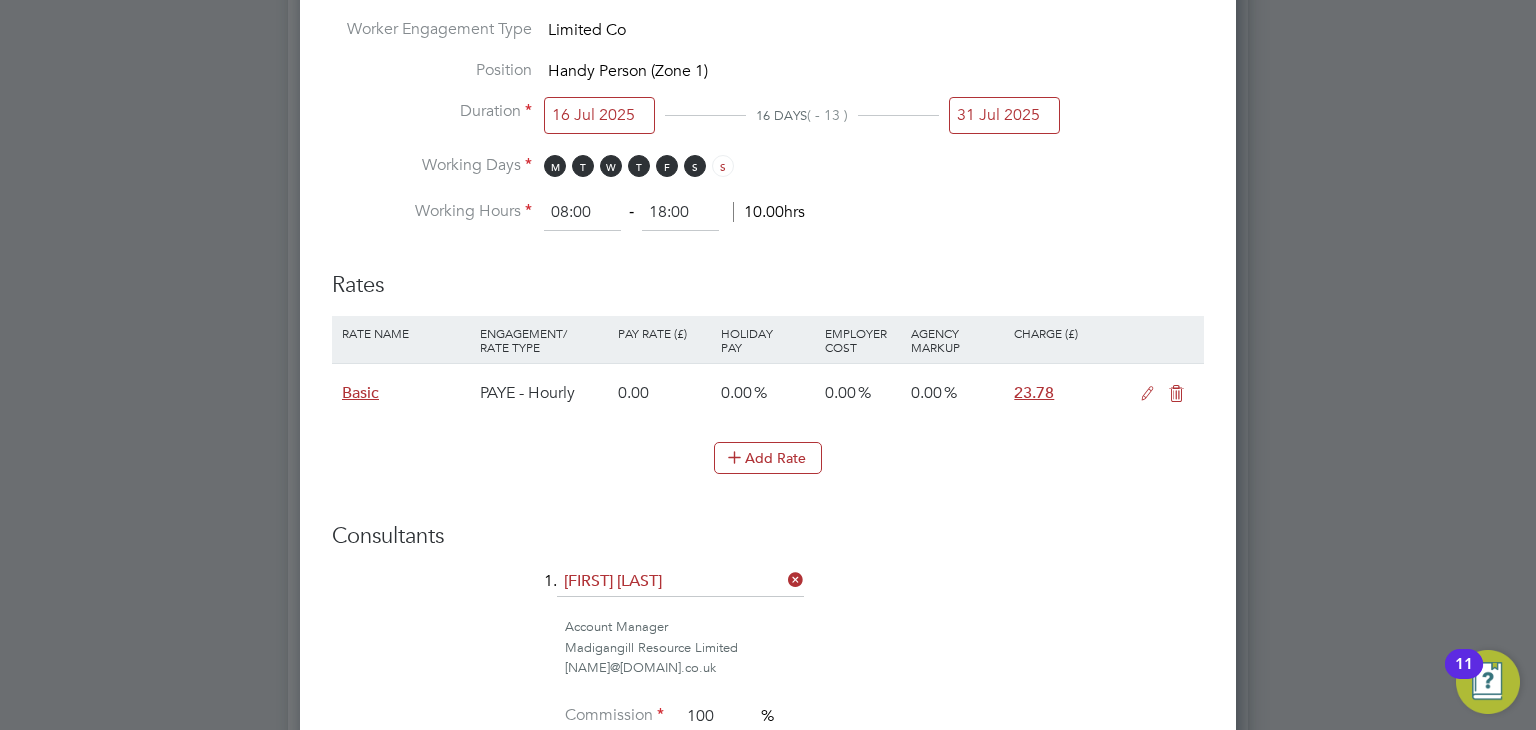 click on "31 Jul 2025" at bounding box center [1004, 115] 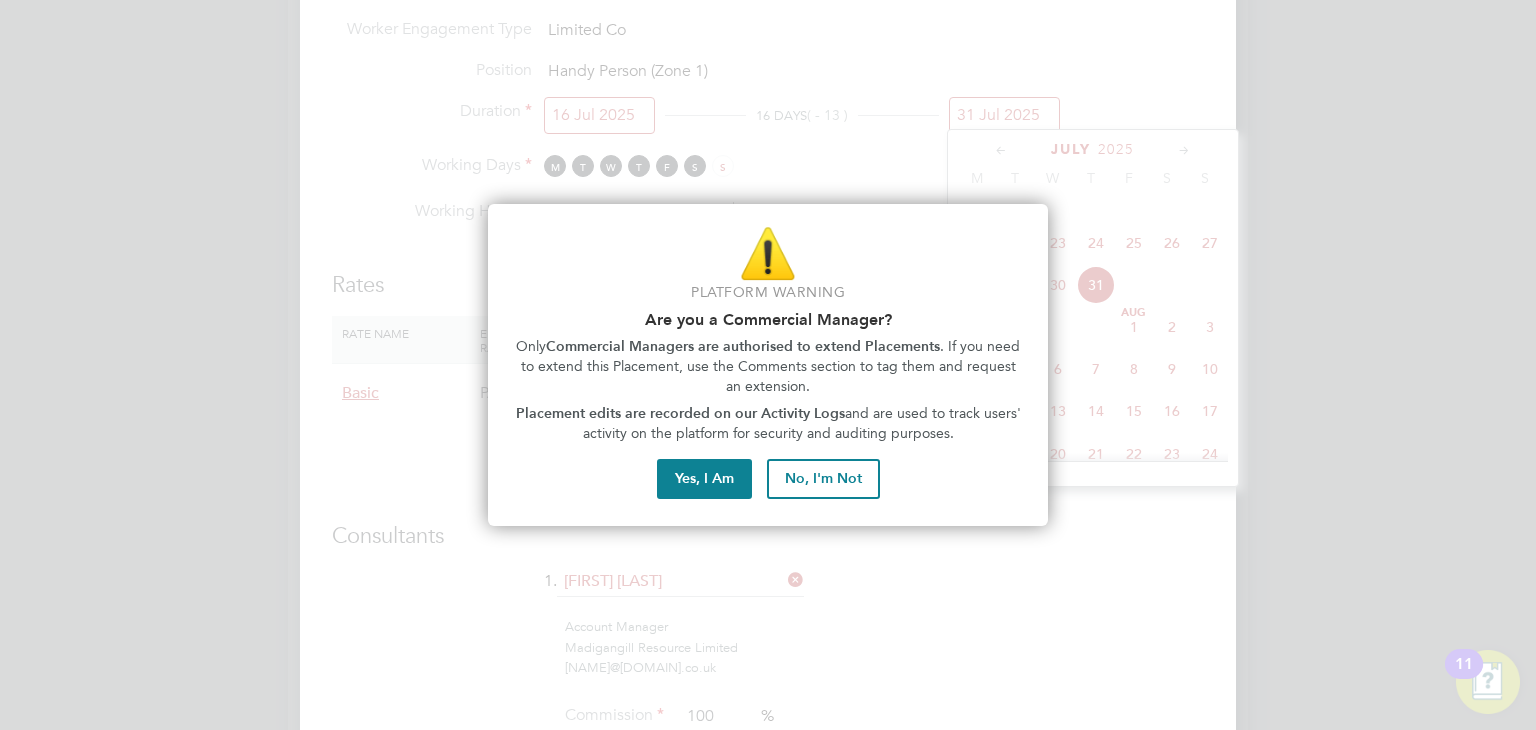 click at bounding box center (768, 365) 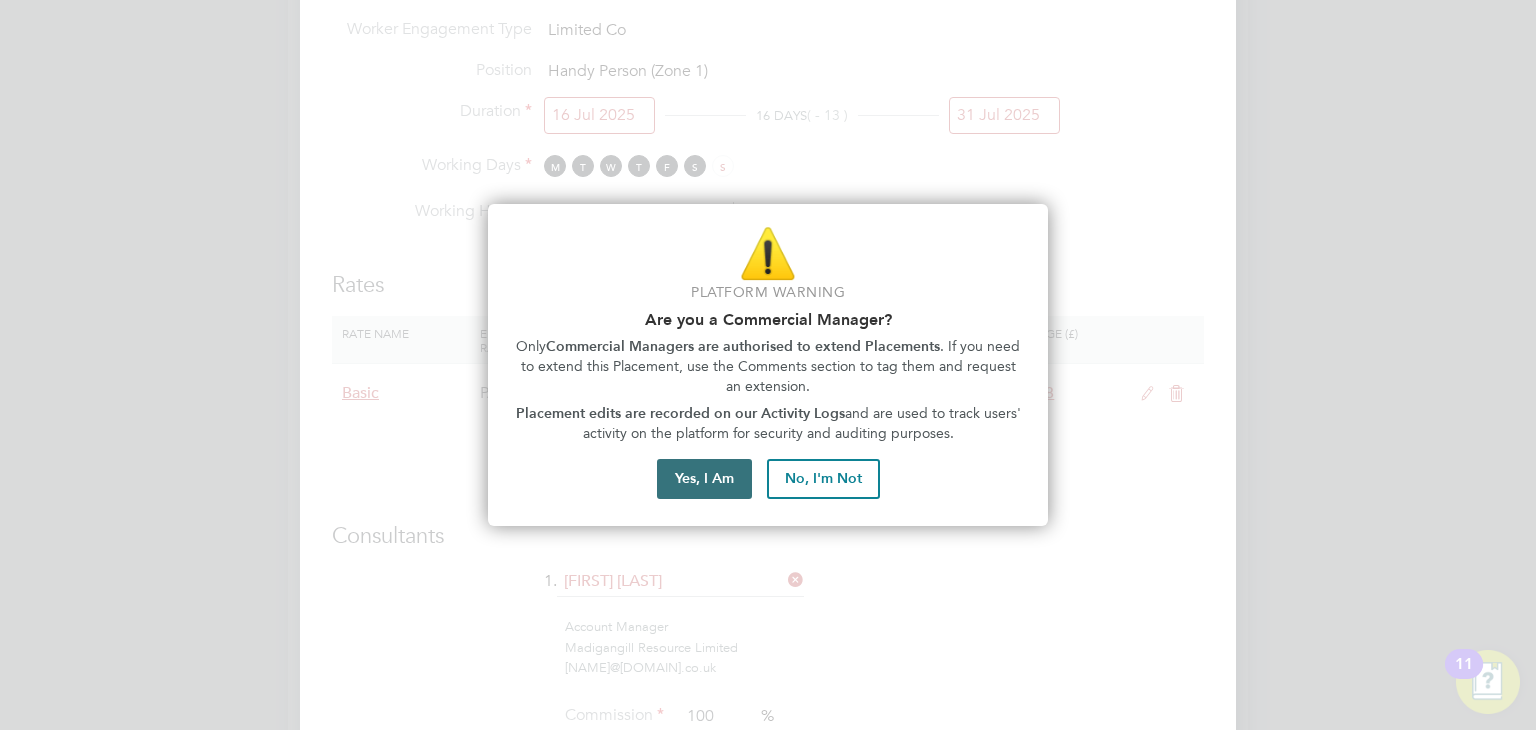 click on "Yes, I Am" at bounding box center [704, 479] 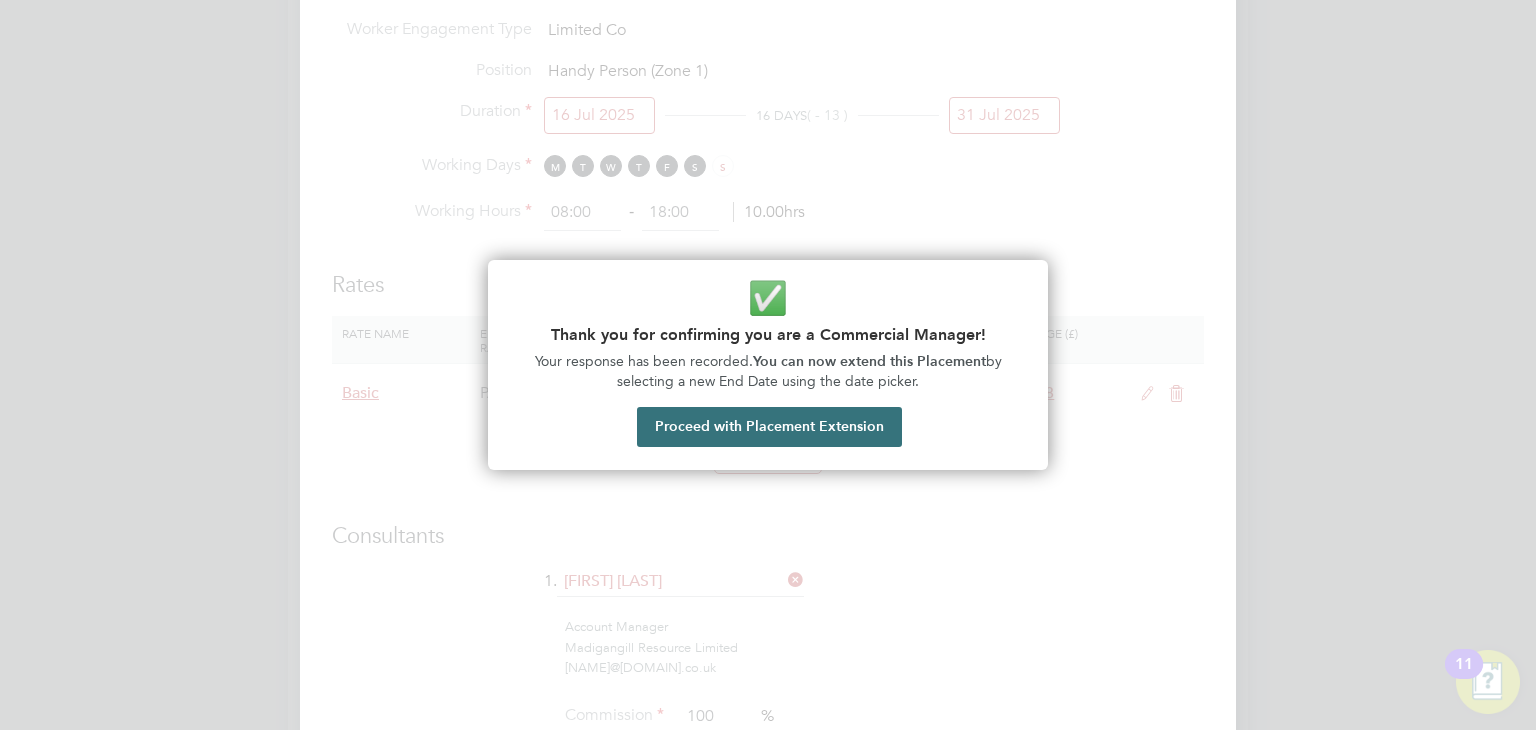 click on "Proceed with Placement Extension" at bounding box center (769, 427) 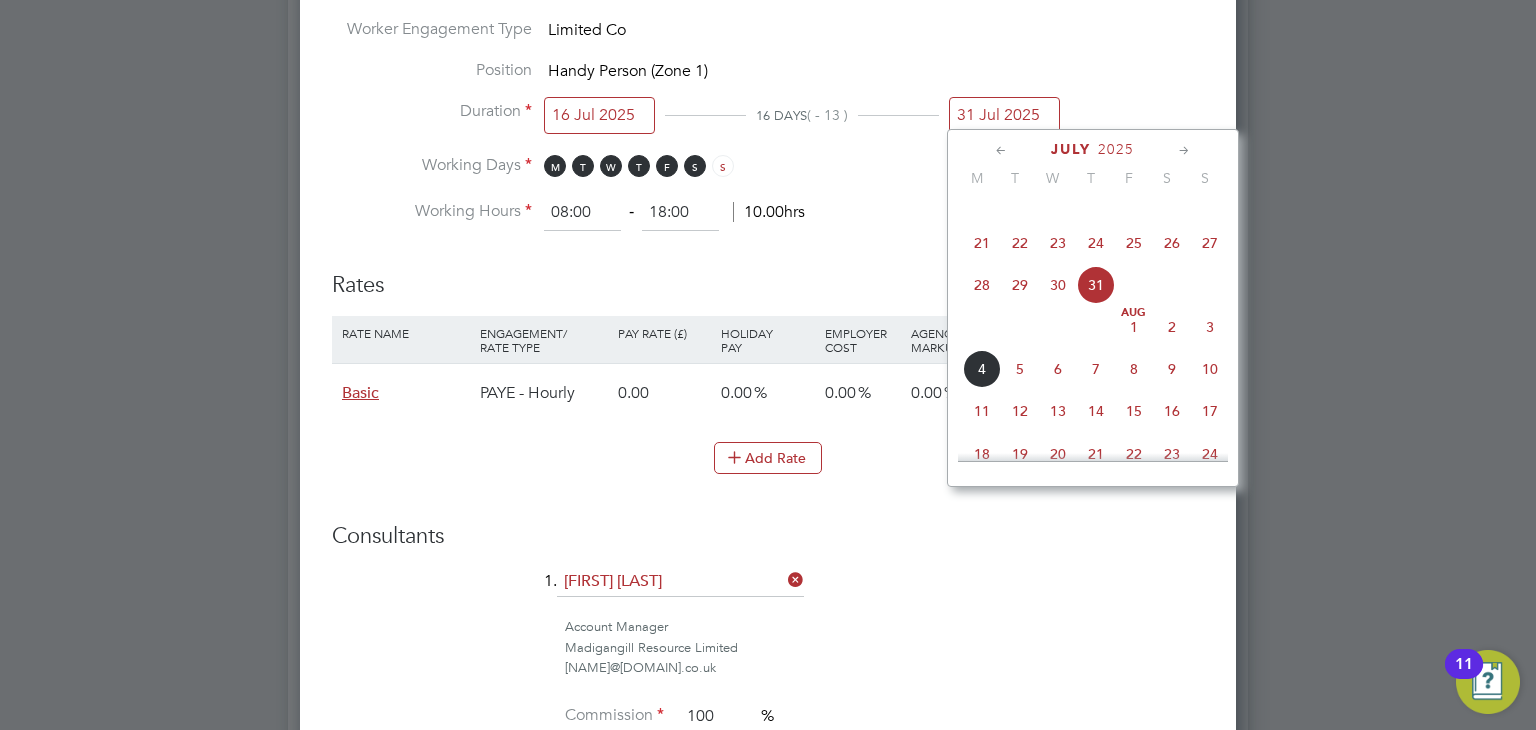 click on "3" 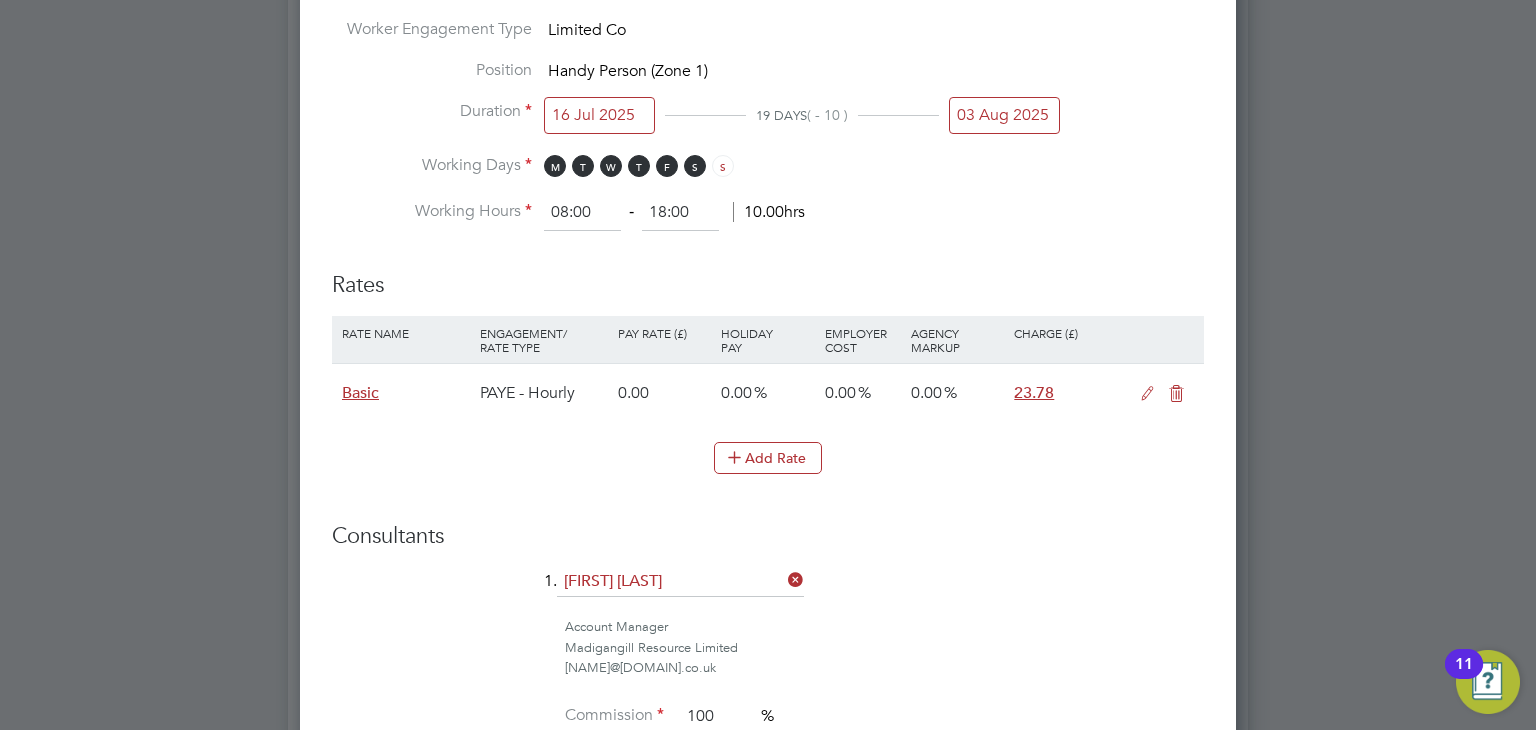 click on "03 Aug 2025" at bounding box center (1004, 115) 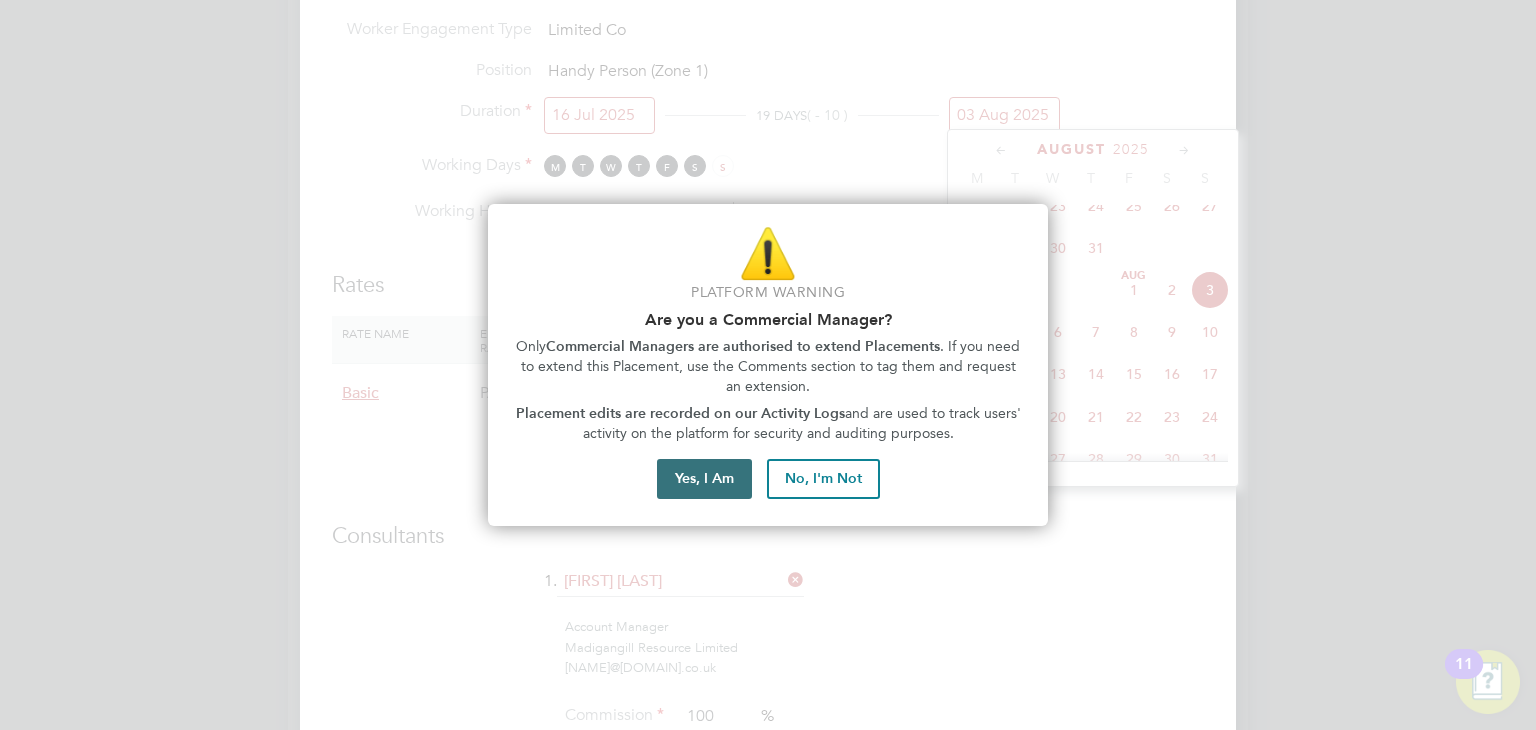 click on "Yes, I Am" at bounding box center (704, 479) 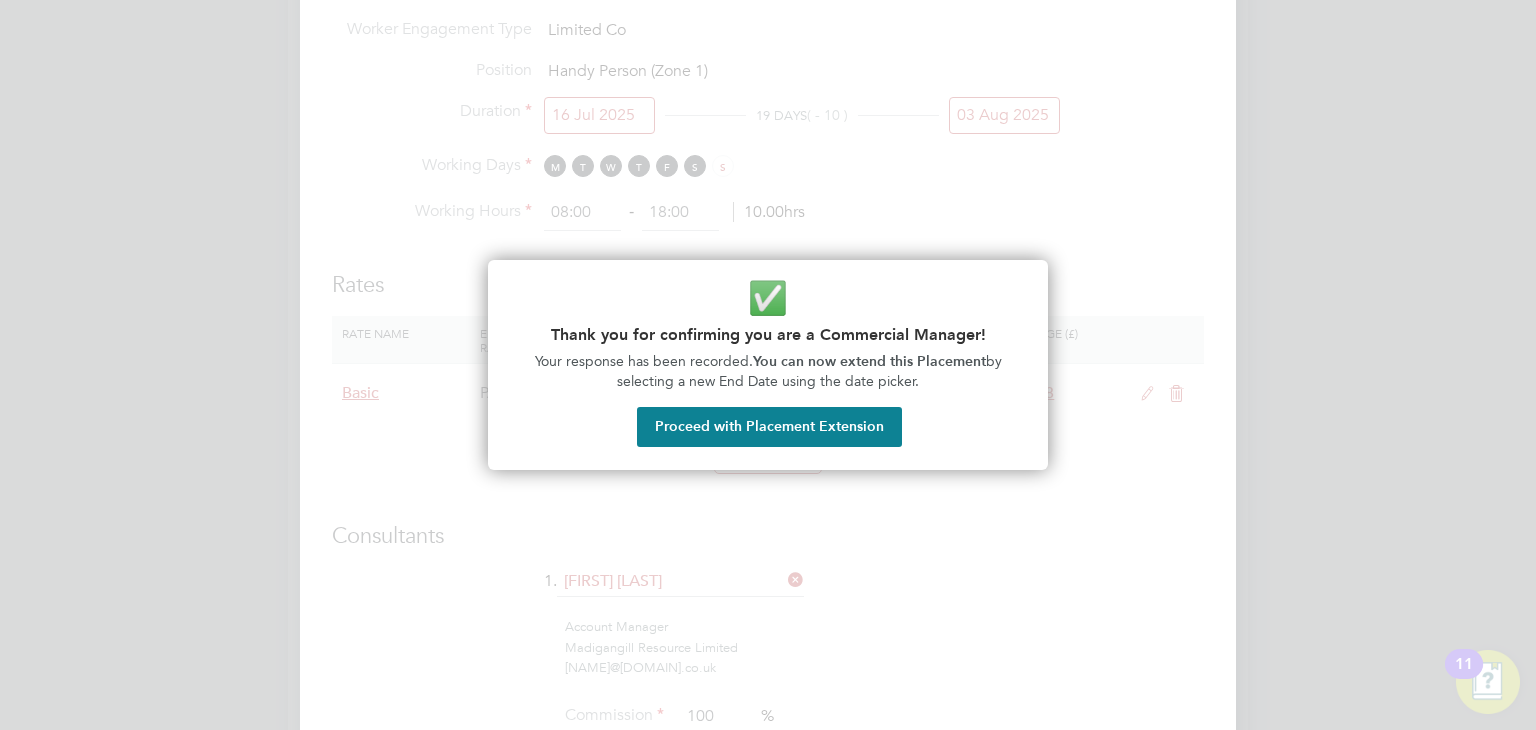 click on "✅ Thank you for confirming you are a Commercial Manager! Your response has been recorded.  You can now extend this Placement  by selecting a new End Date using the date picker. Proceed with Placement Extension" at bounding box center (768, 365) 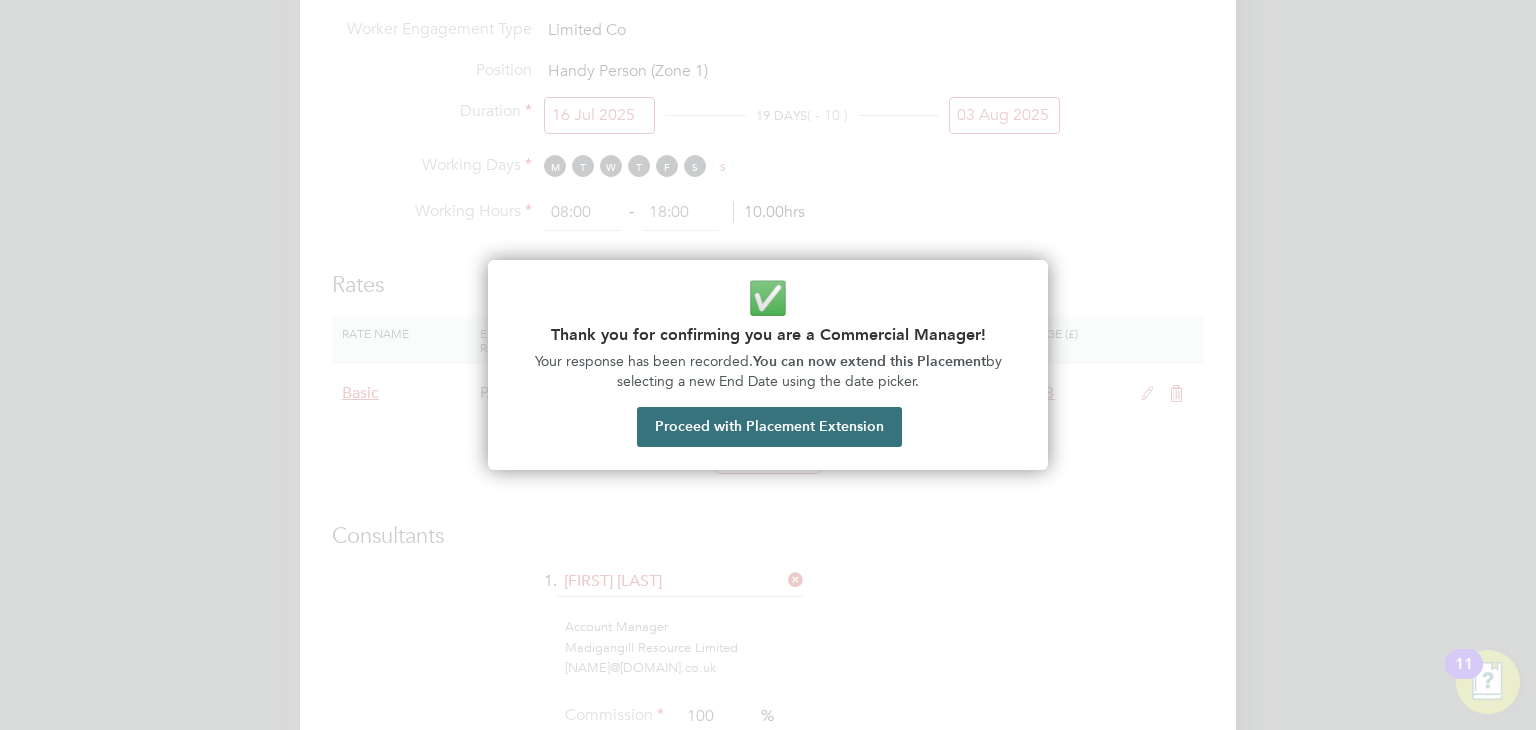 click on "Proceed with Placement Extension" at bounding box center [769, 427] 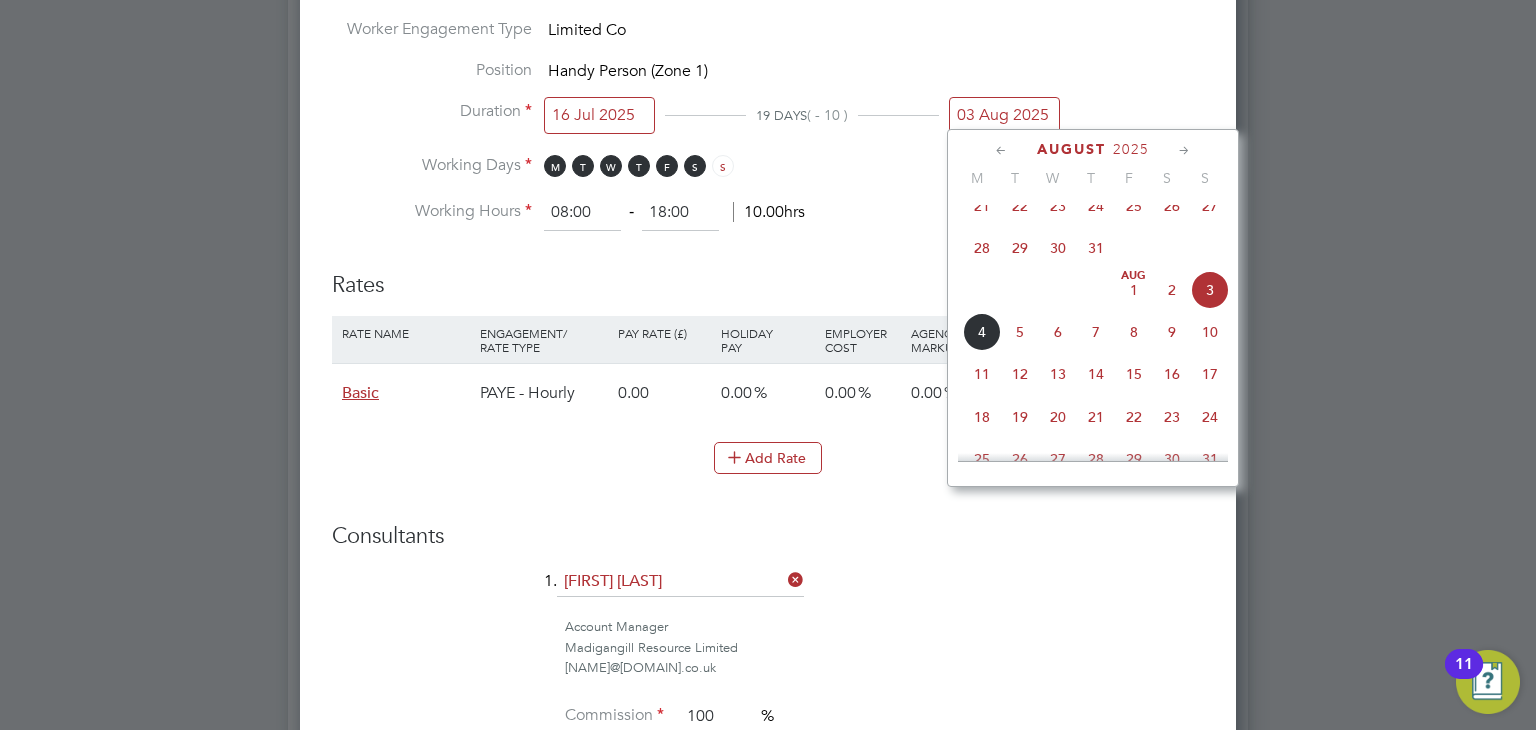 click on "27" 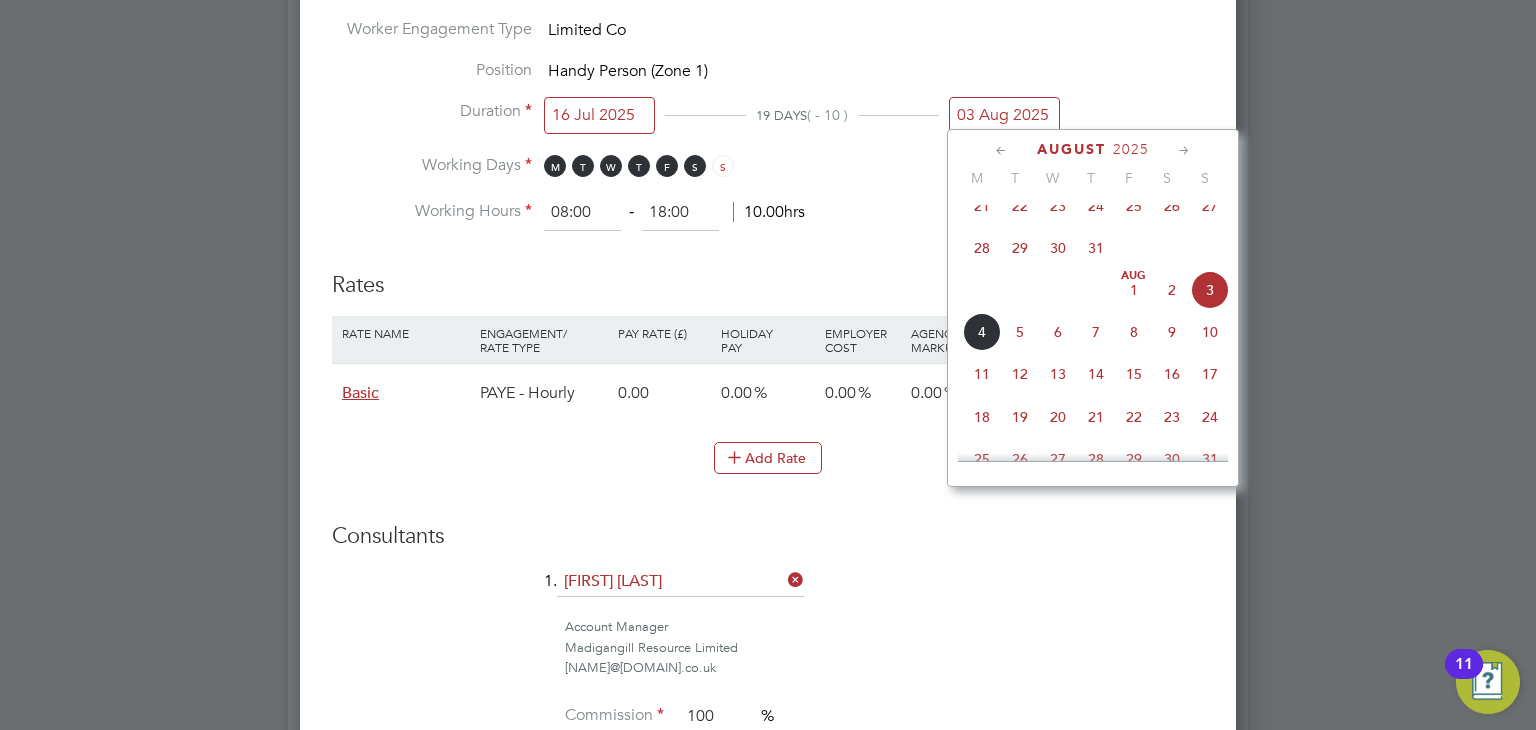 type on "27 Jul 2025" 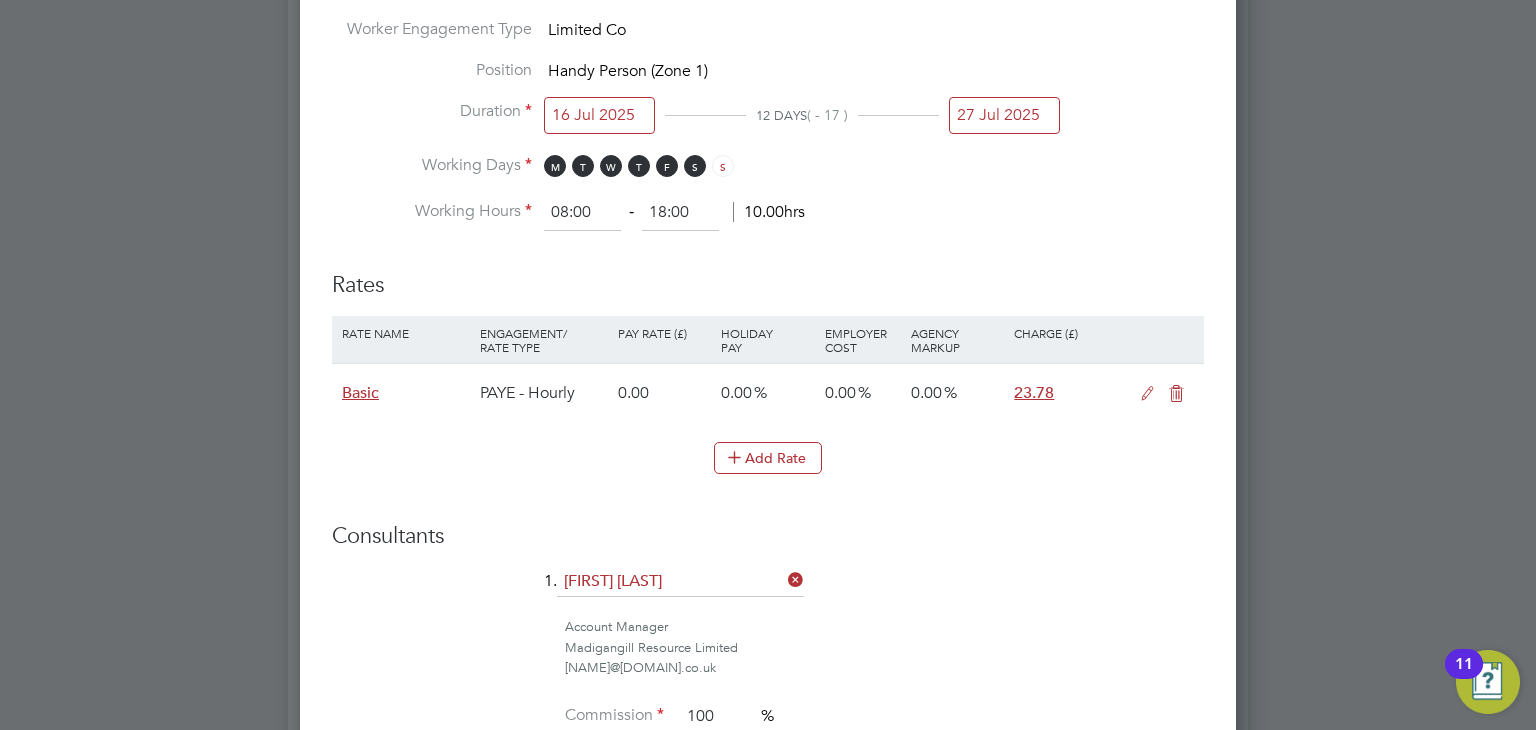 click on "Working Hours 08:00   ‐   18:00   10.00hrs" at bounding box center [768, 213] 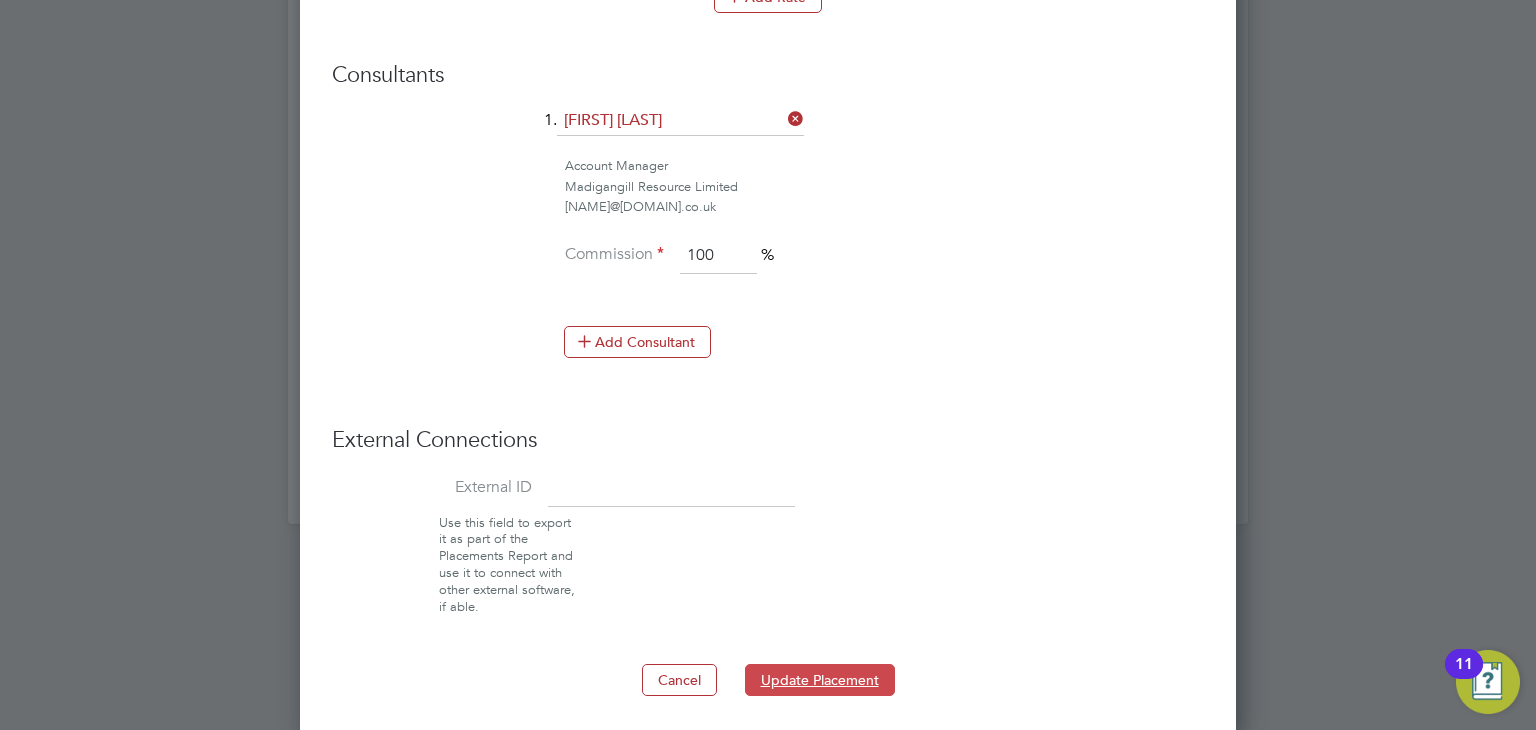 click on "Update Placement" at bounding box center [820, 680] 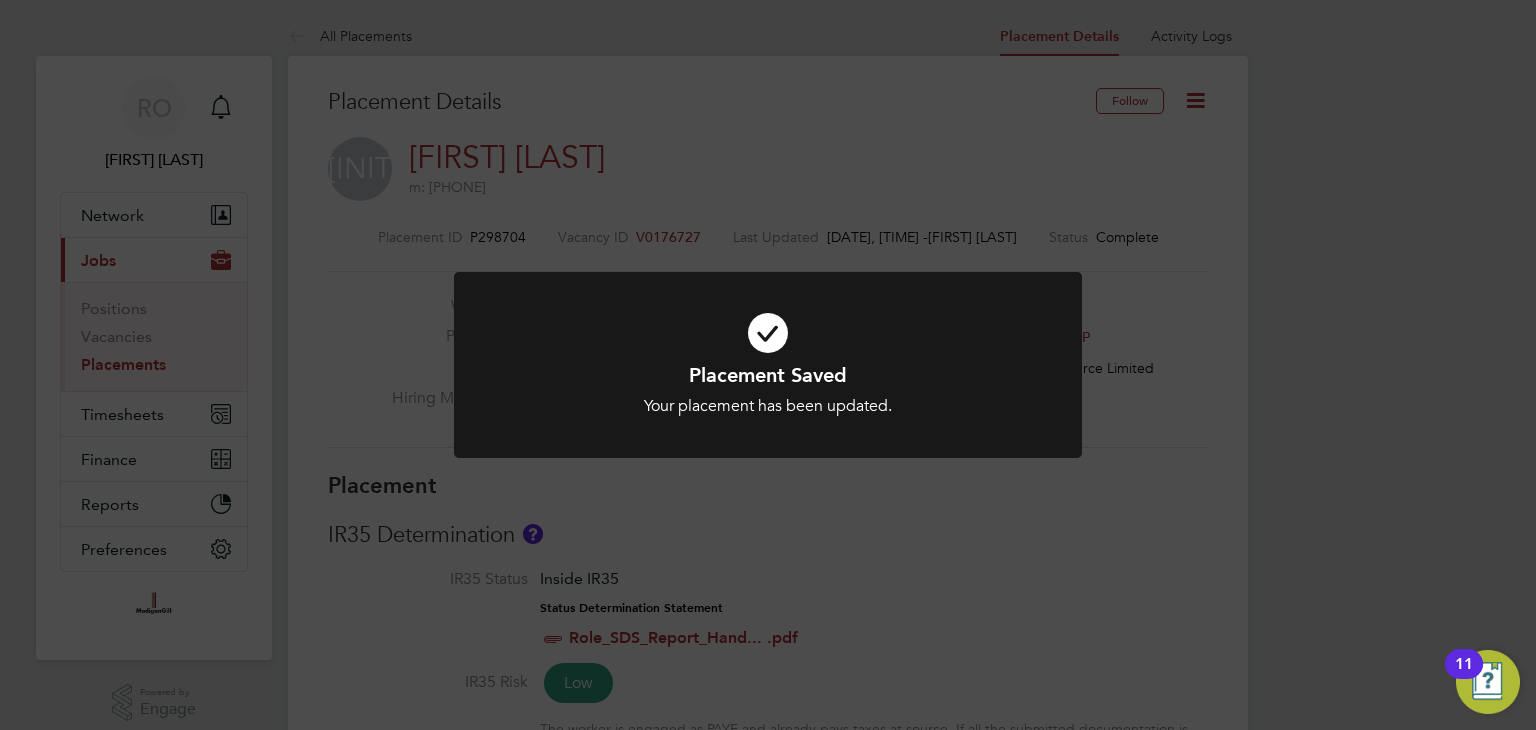 click at bounding box center [768, 333] 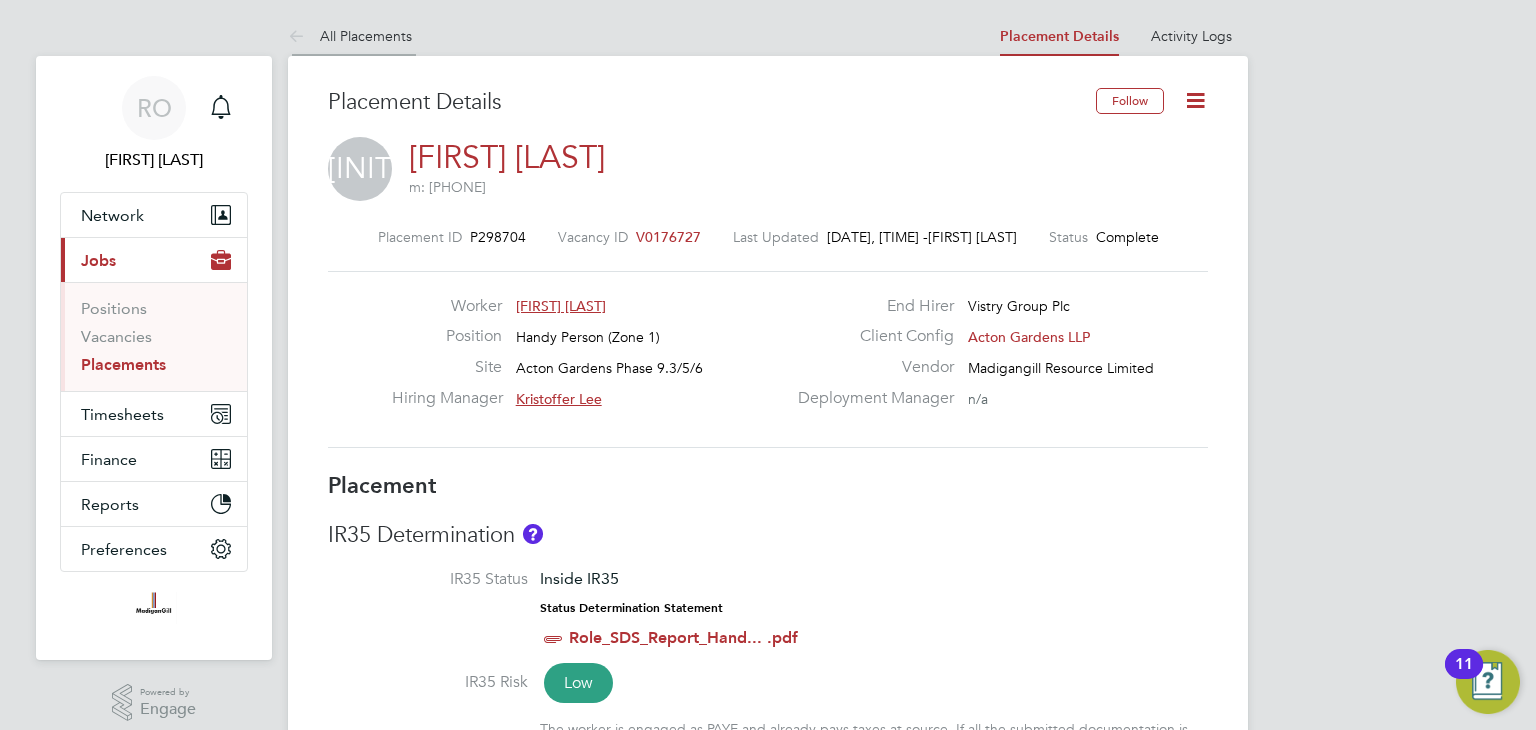 click on "All Placements" at bounding box center (350, 36) 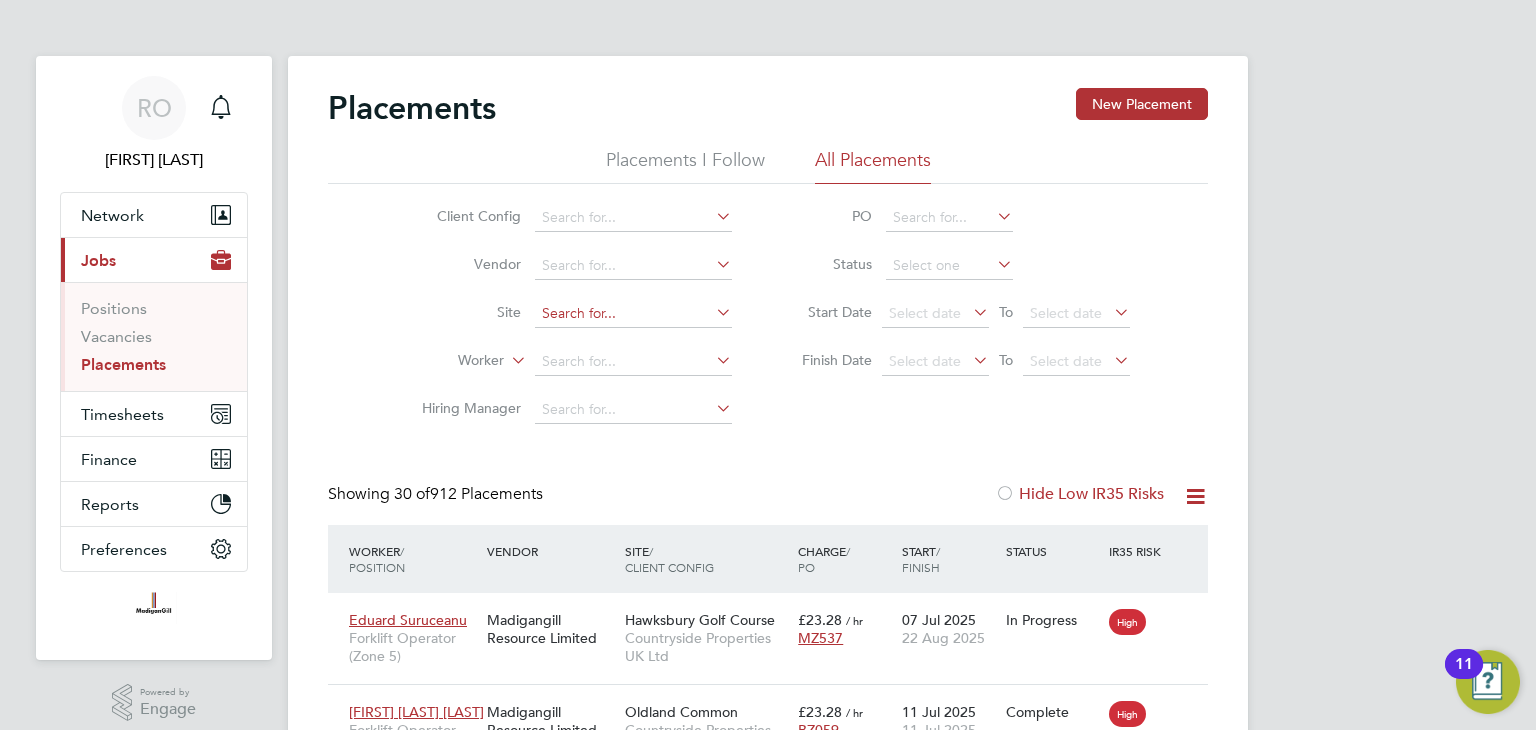 click 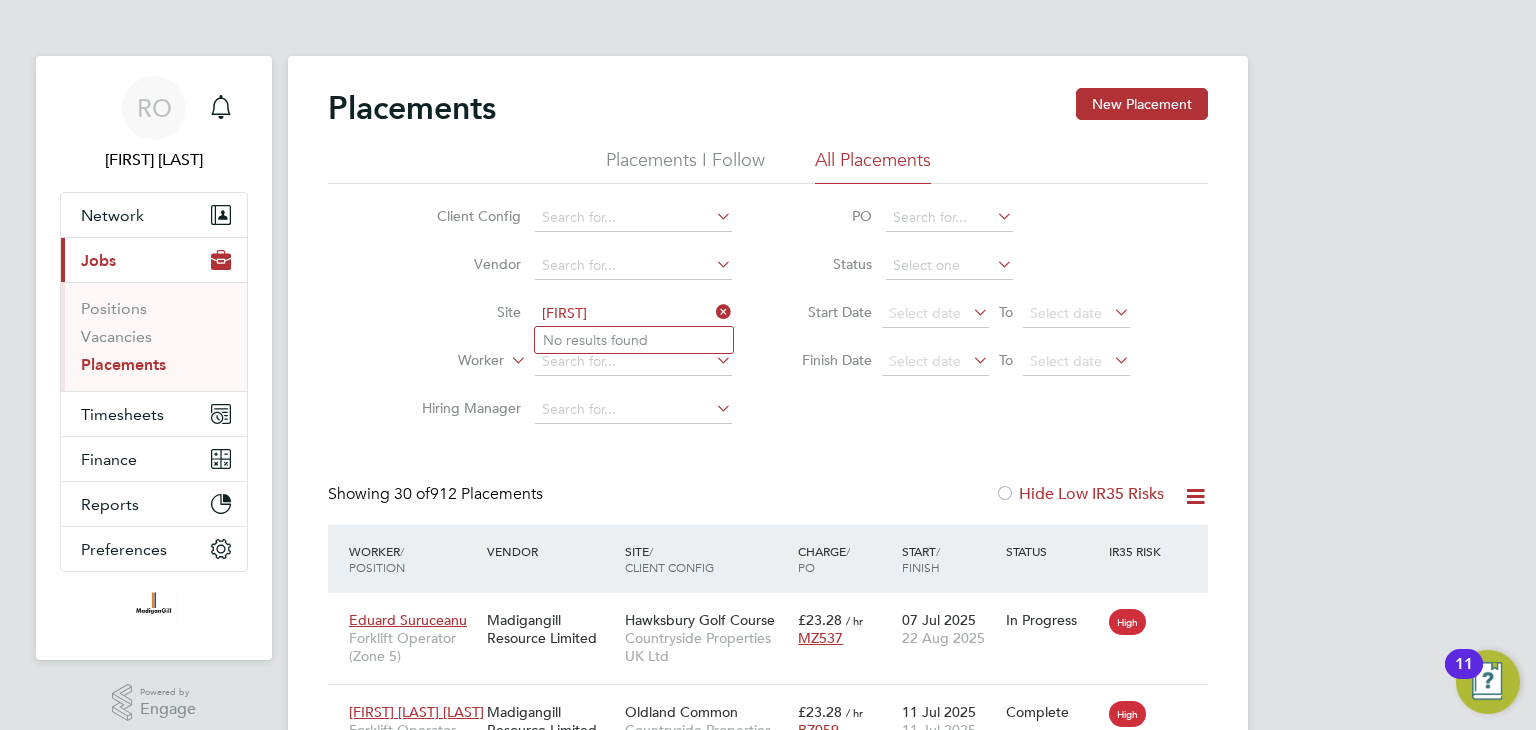 type on "Roger" 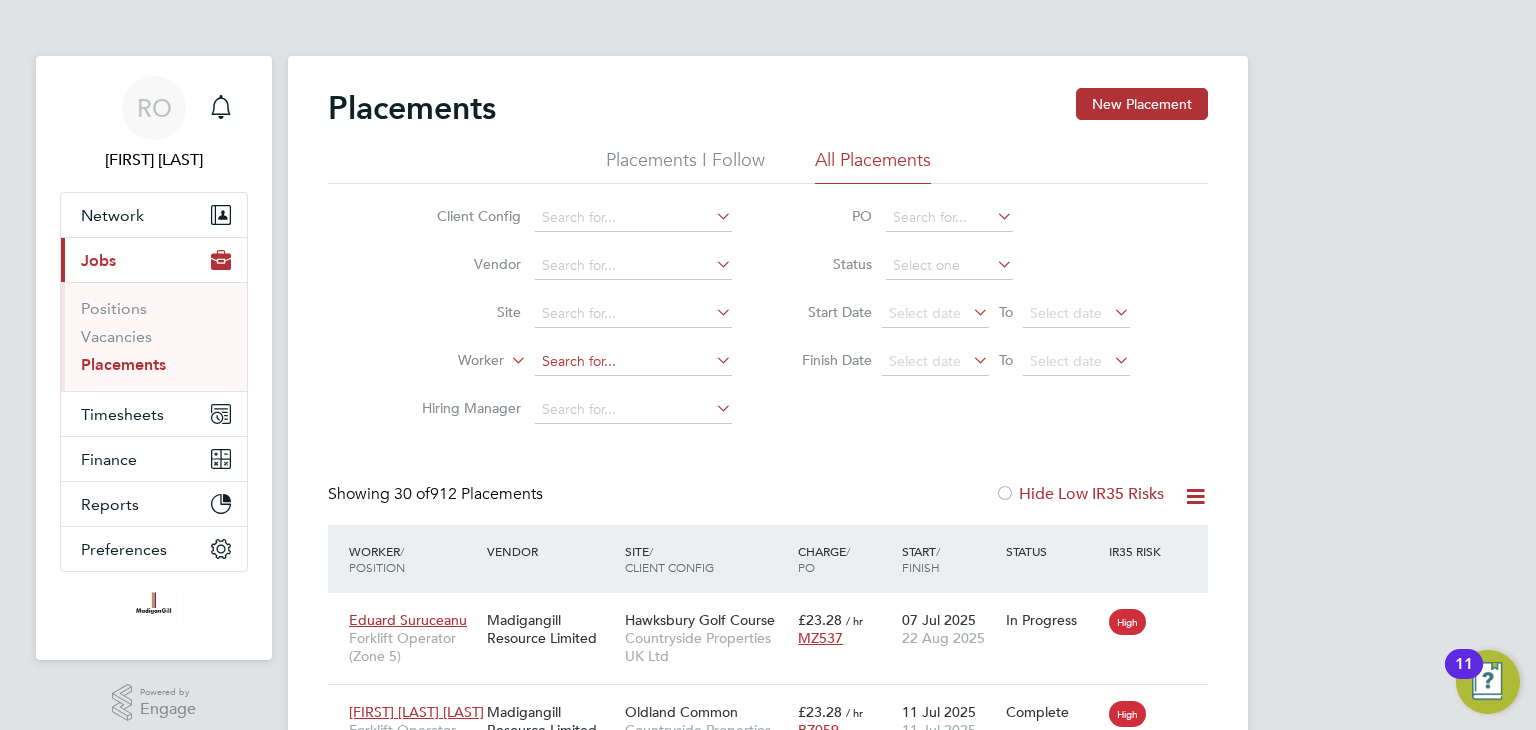 click 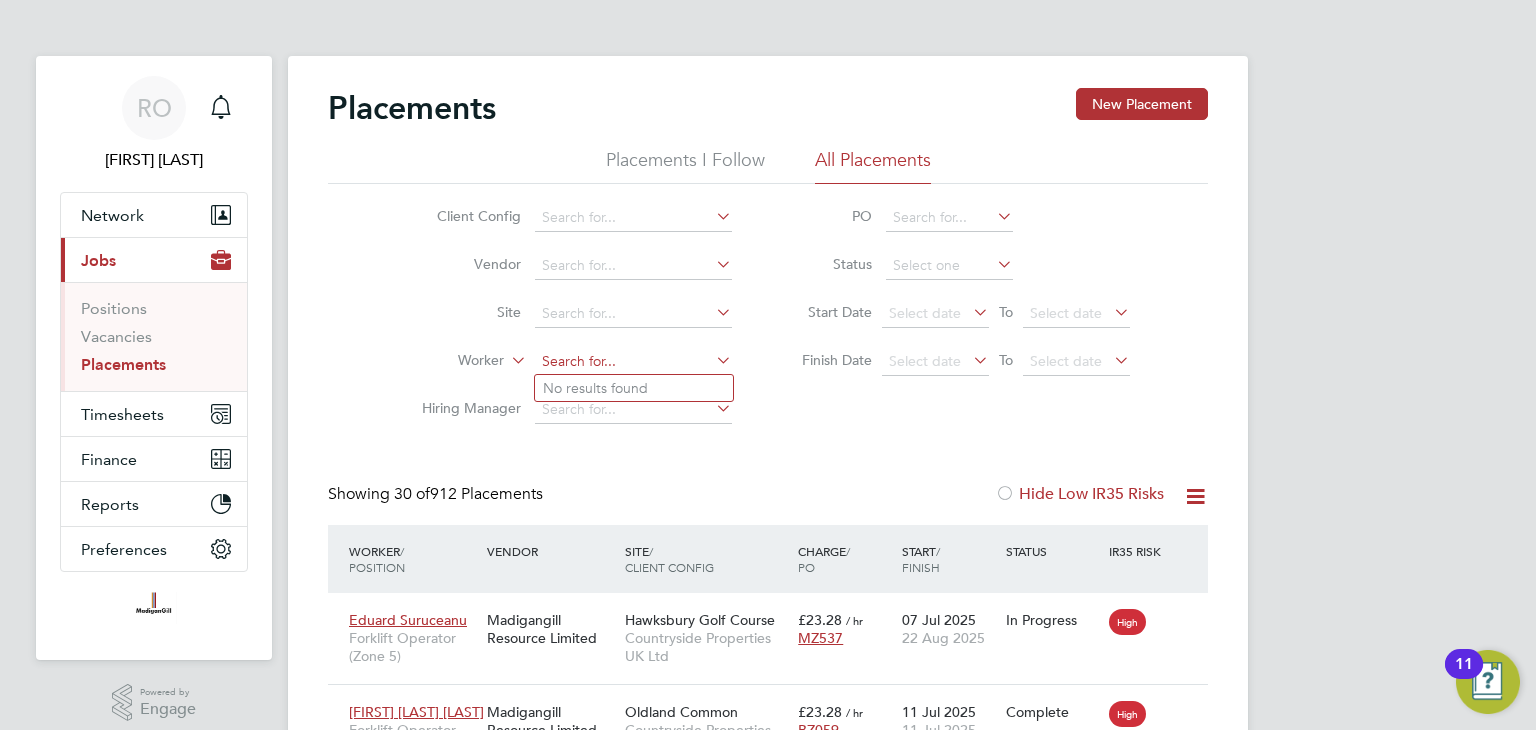 click 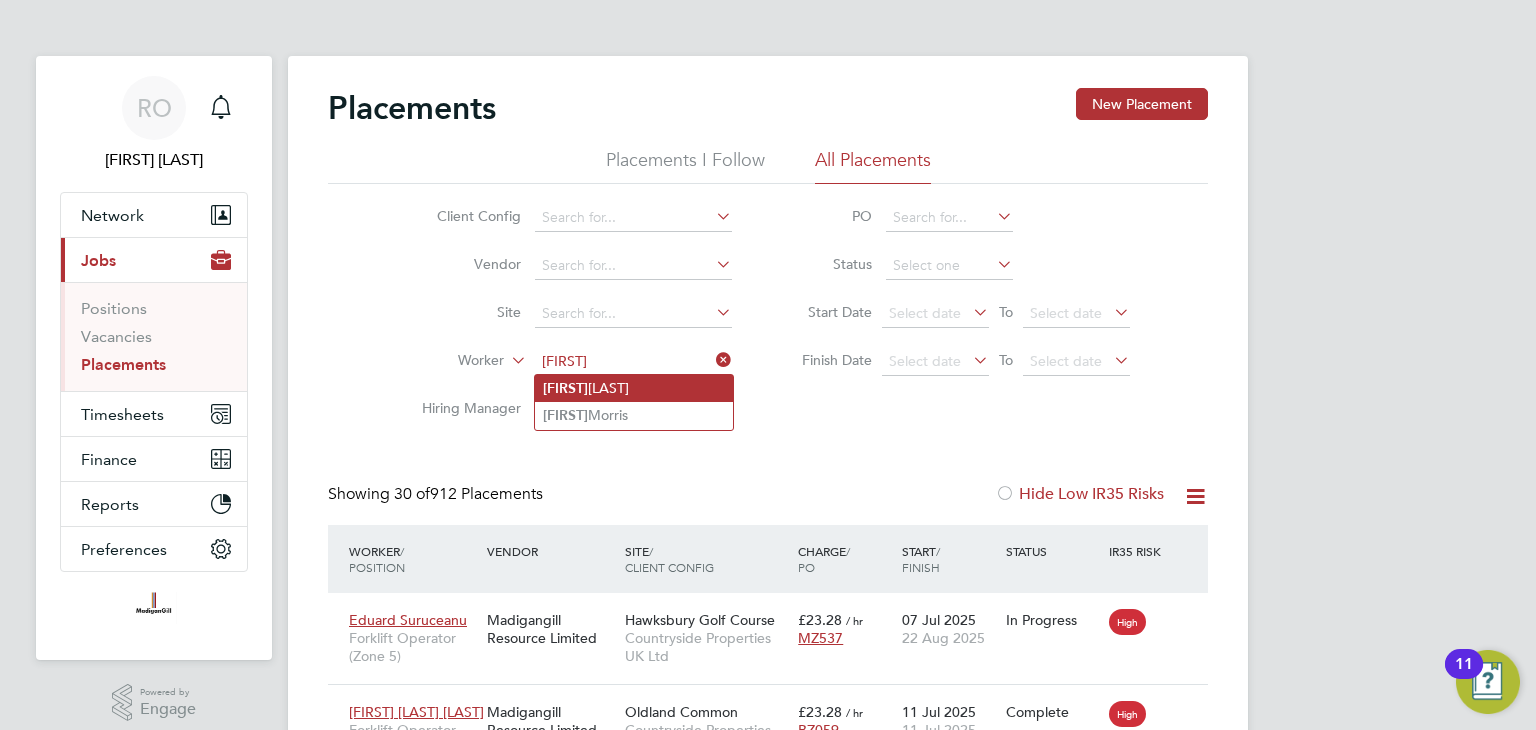 click on "Roger  Agyekum" 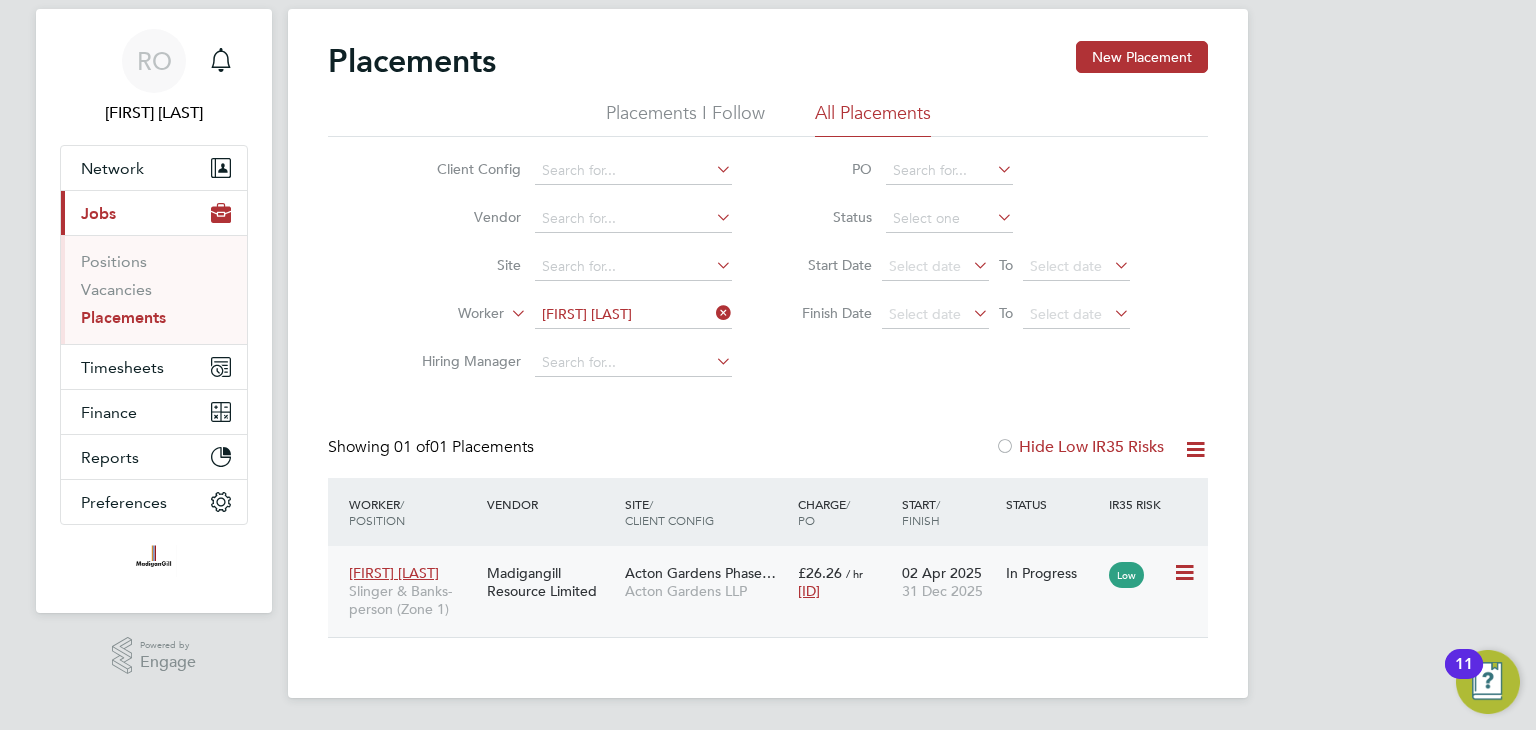 click on "Acton Gardens Phase…" 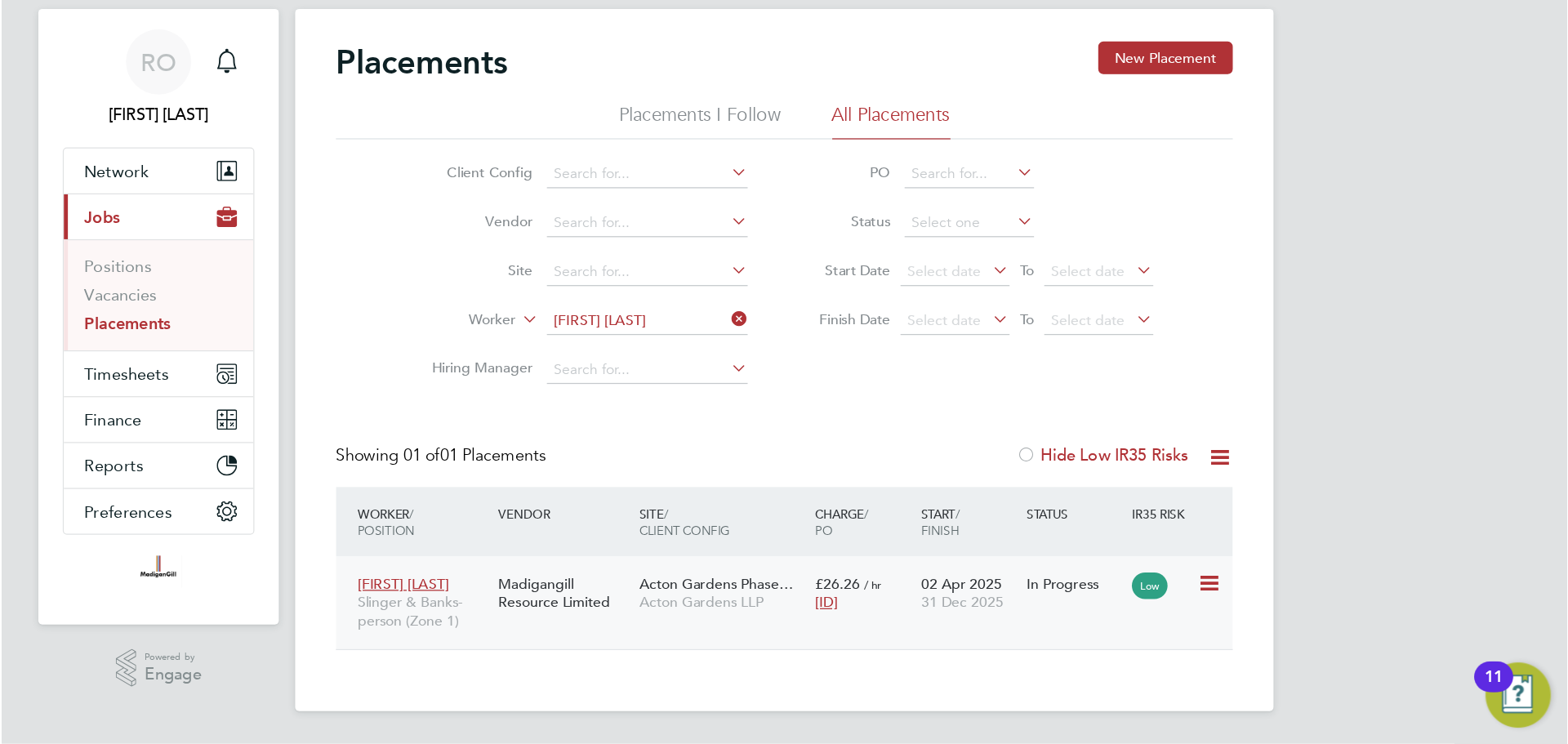 scroll, scrollTop: 0, scrollLeft: 0, axis: both 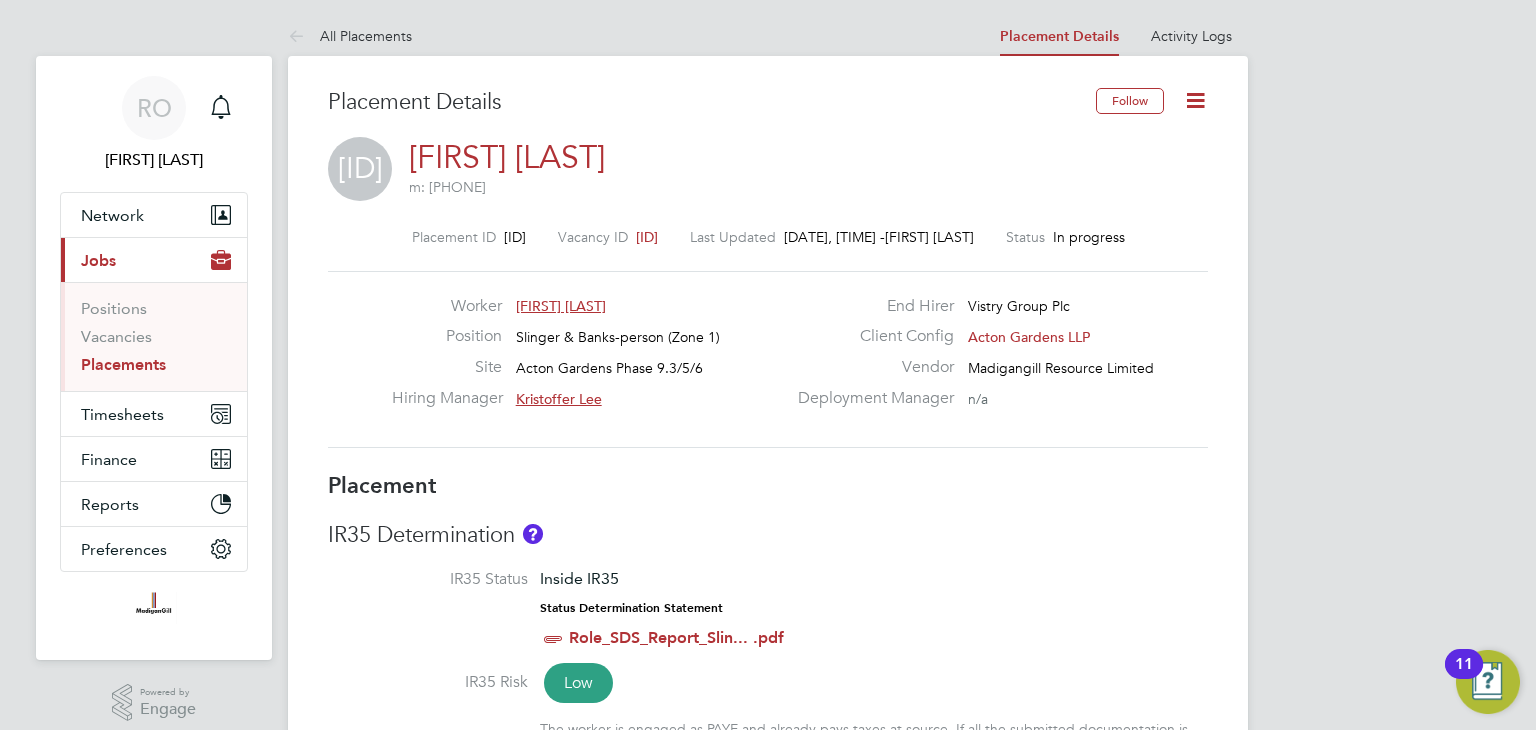 click 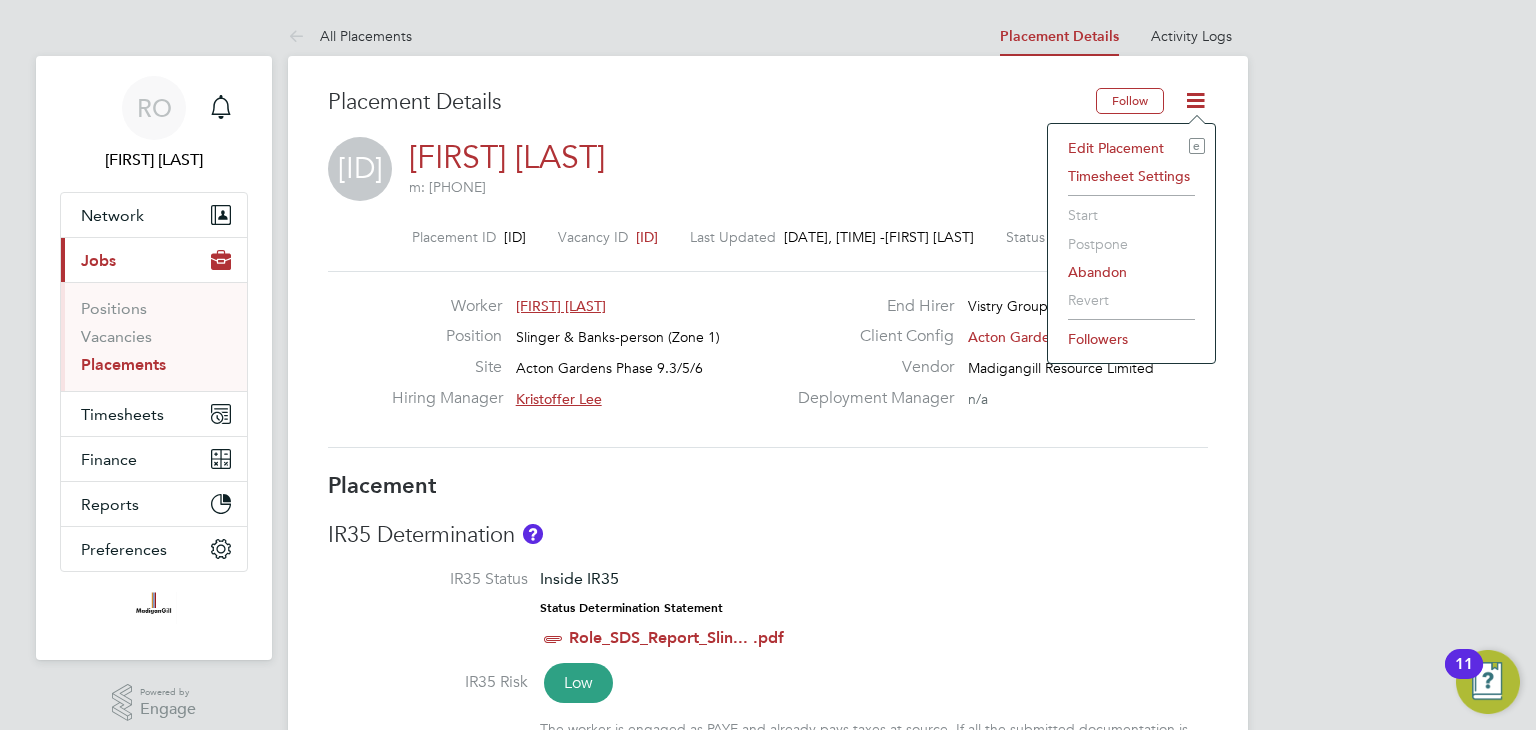 click on "Edit Placement e" 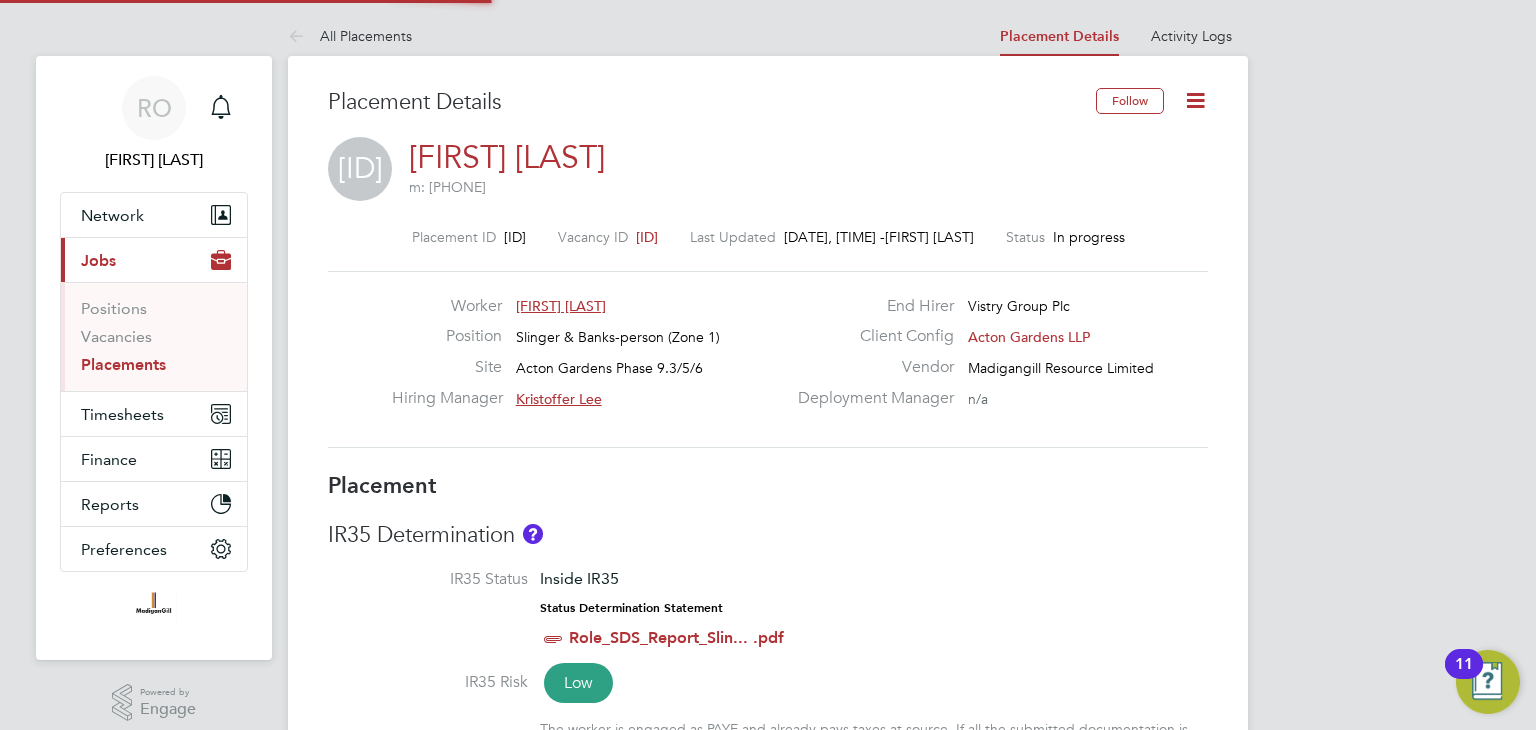 type on "Kristoffer Lee" 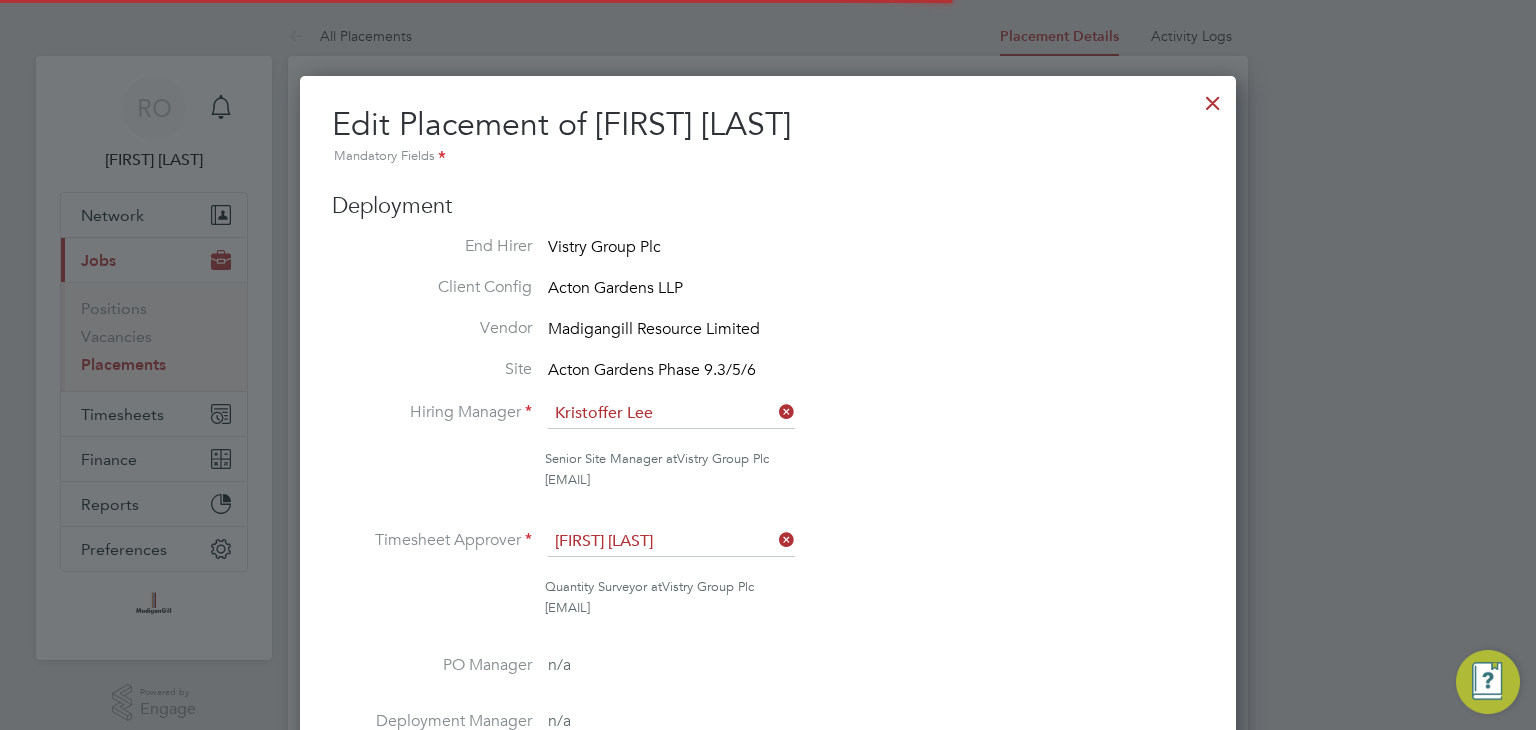 scroll, scrollTop: 10, scrollLeft: 10, axis: both 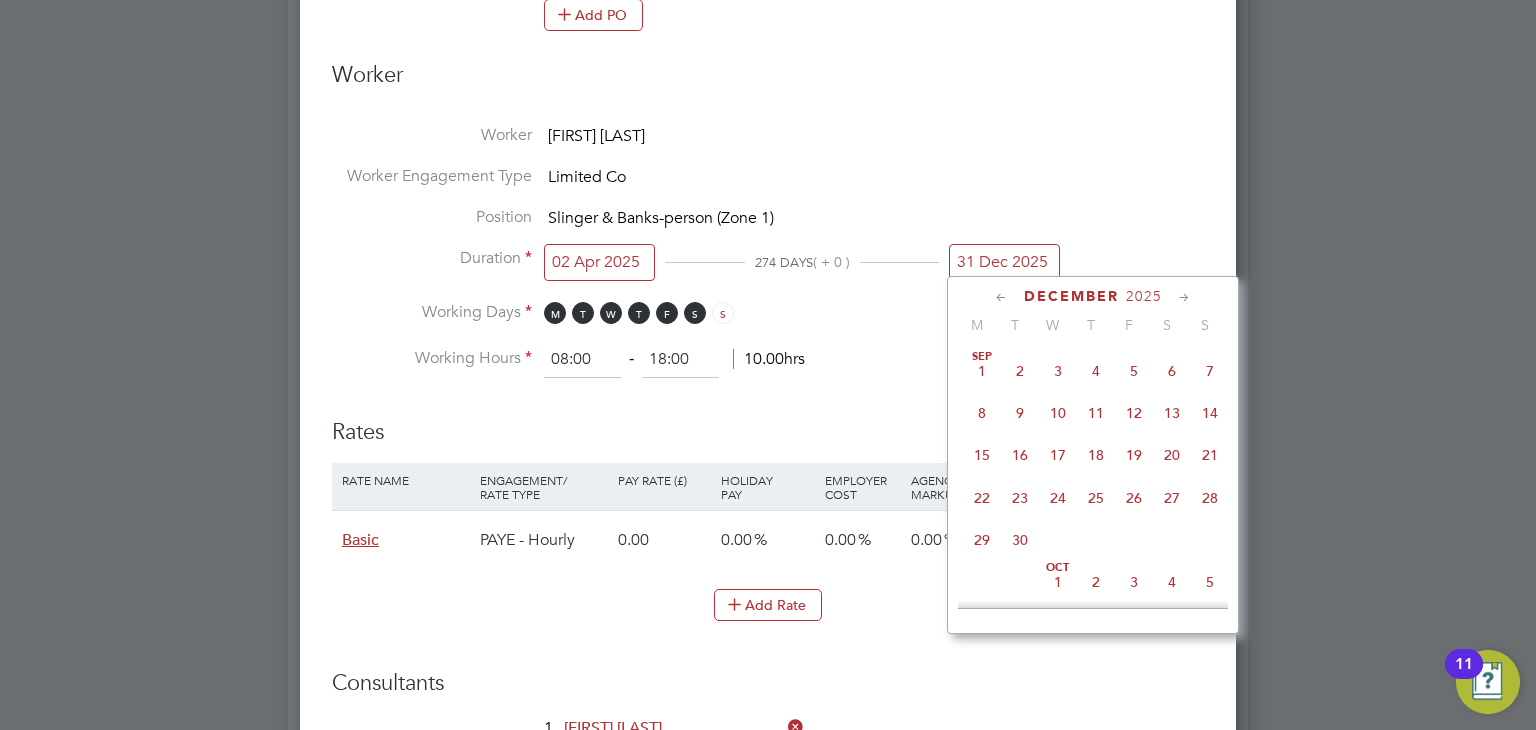 click on "31 Dec 2025" at bounding box center [1004, 262] 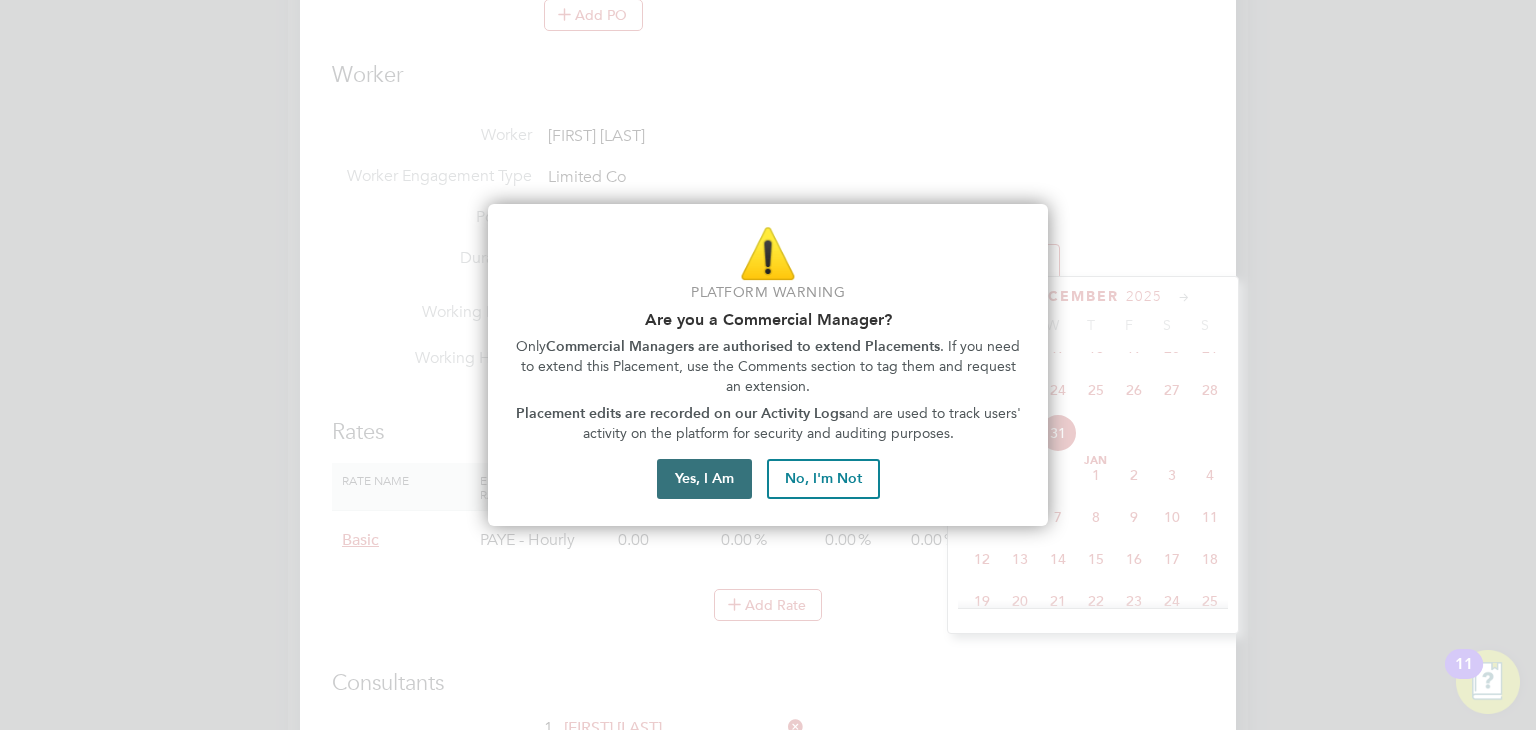 click on "Yes, I Am" at bounding box center (704, 479) 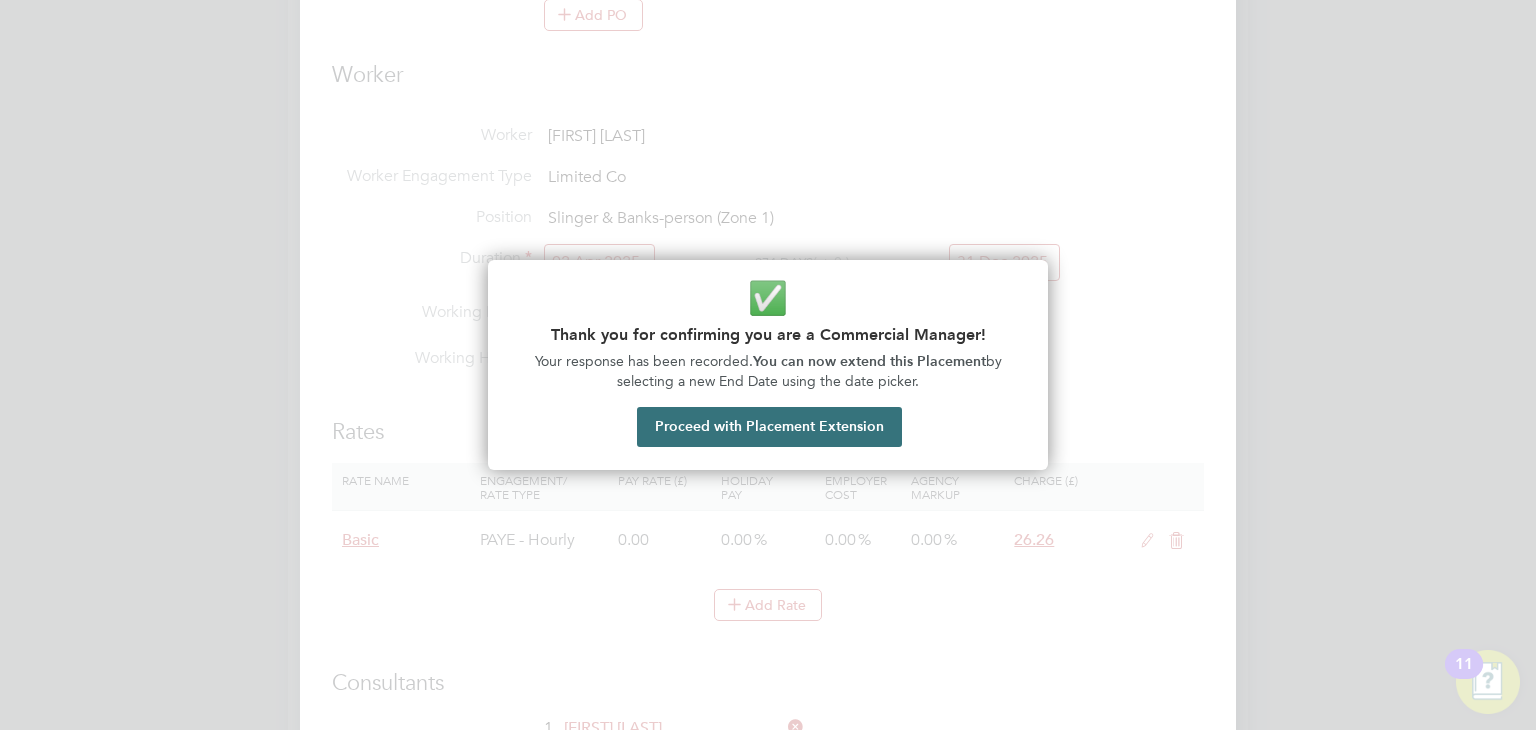 click on "Proceed with Placement Extension" at bounding box center (769, 427) 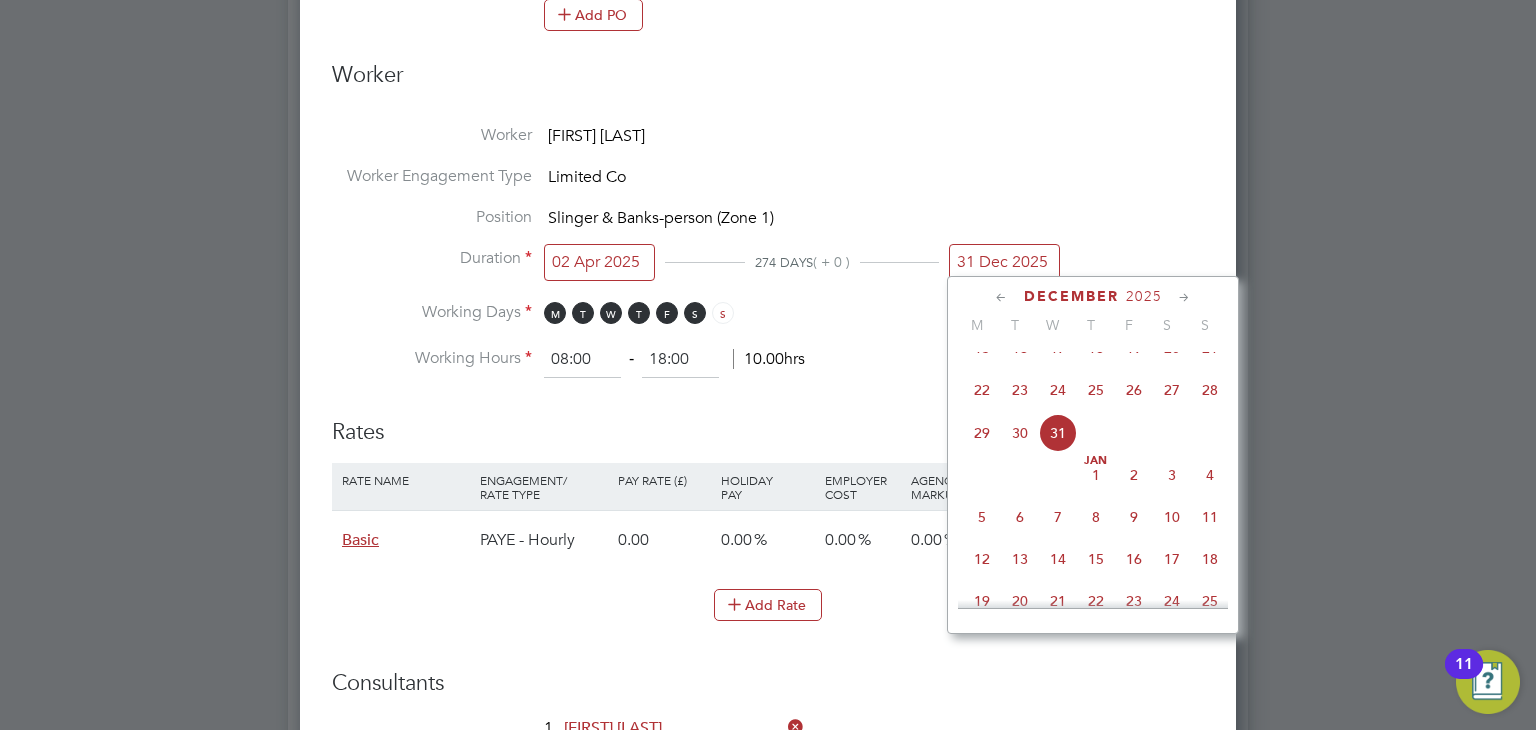 click 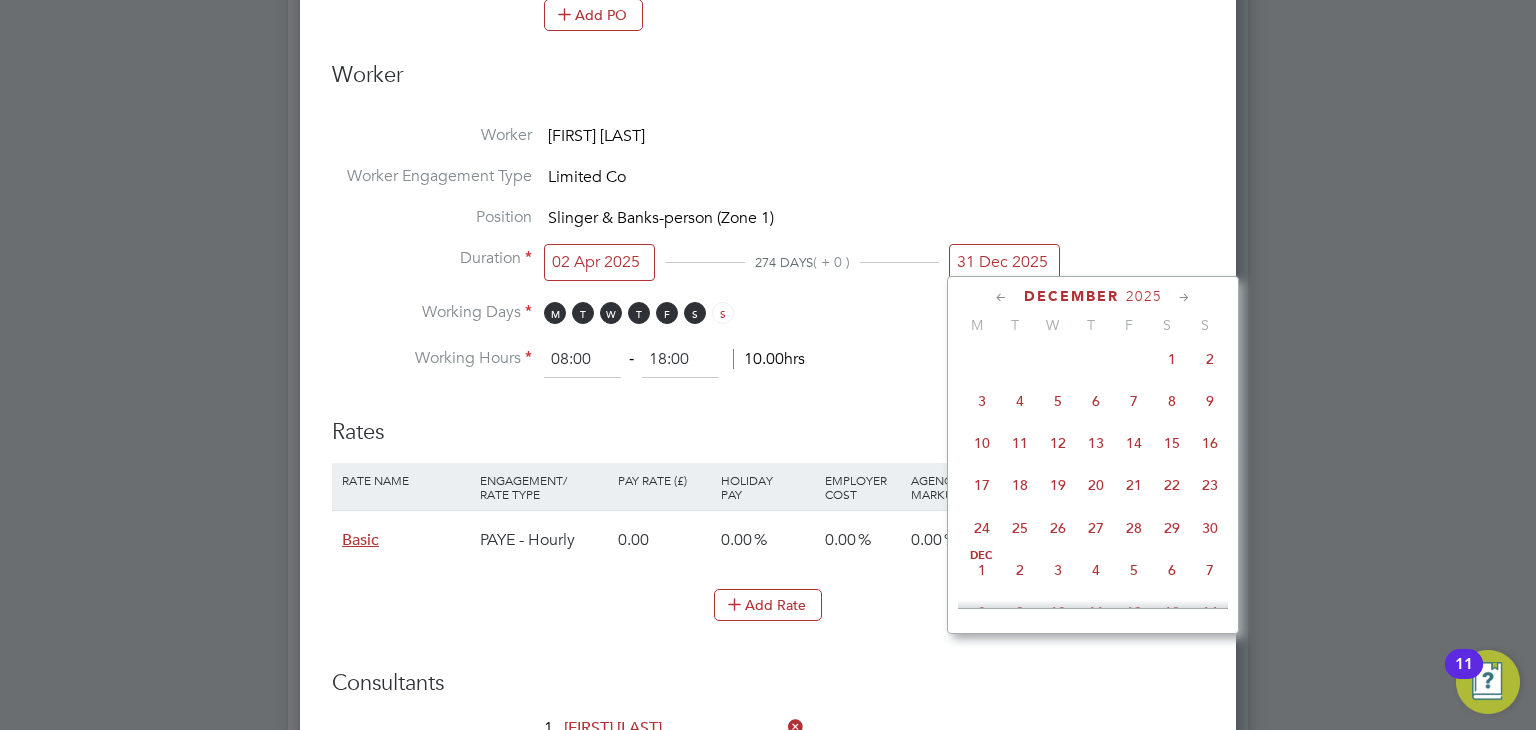 click 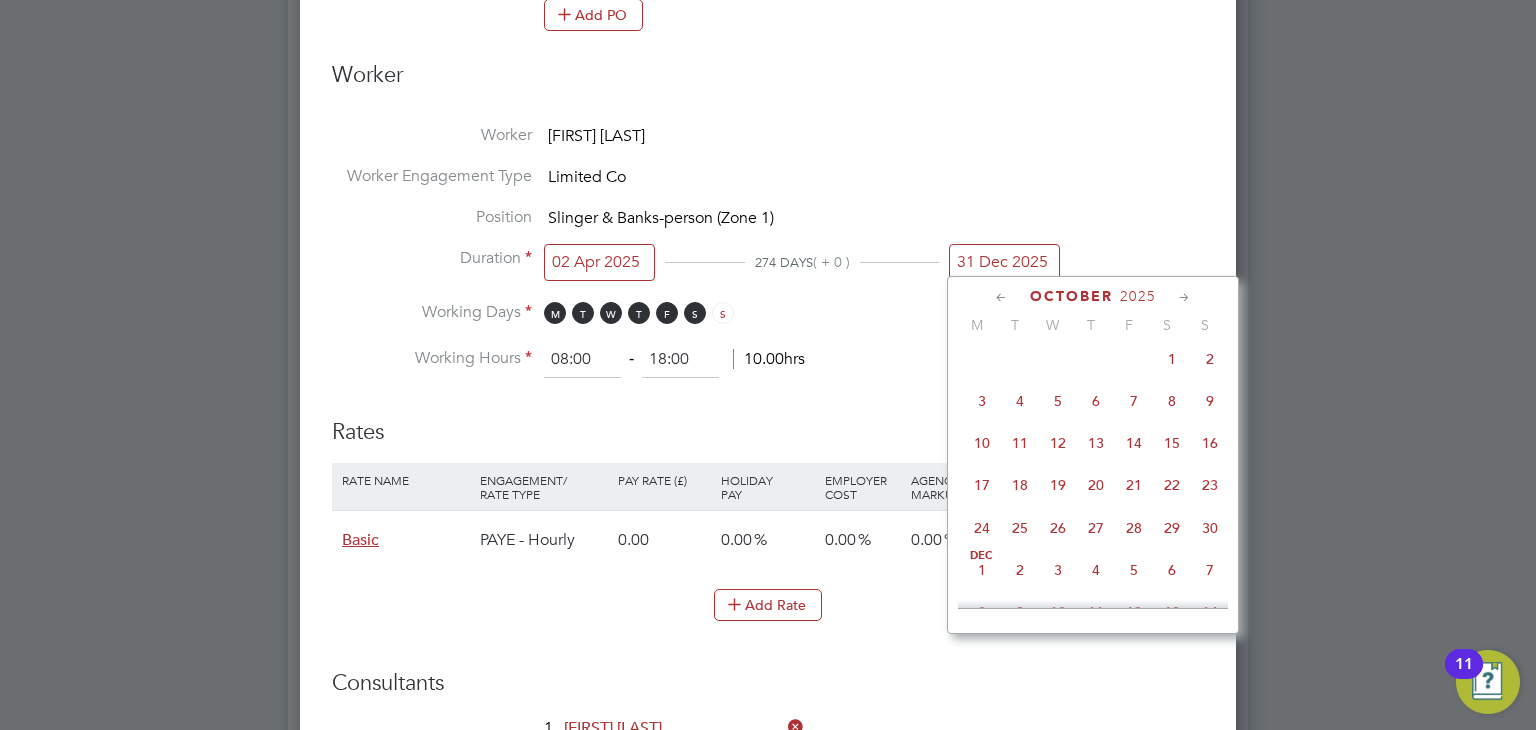 click 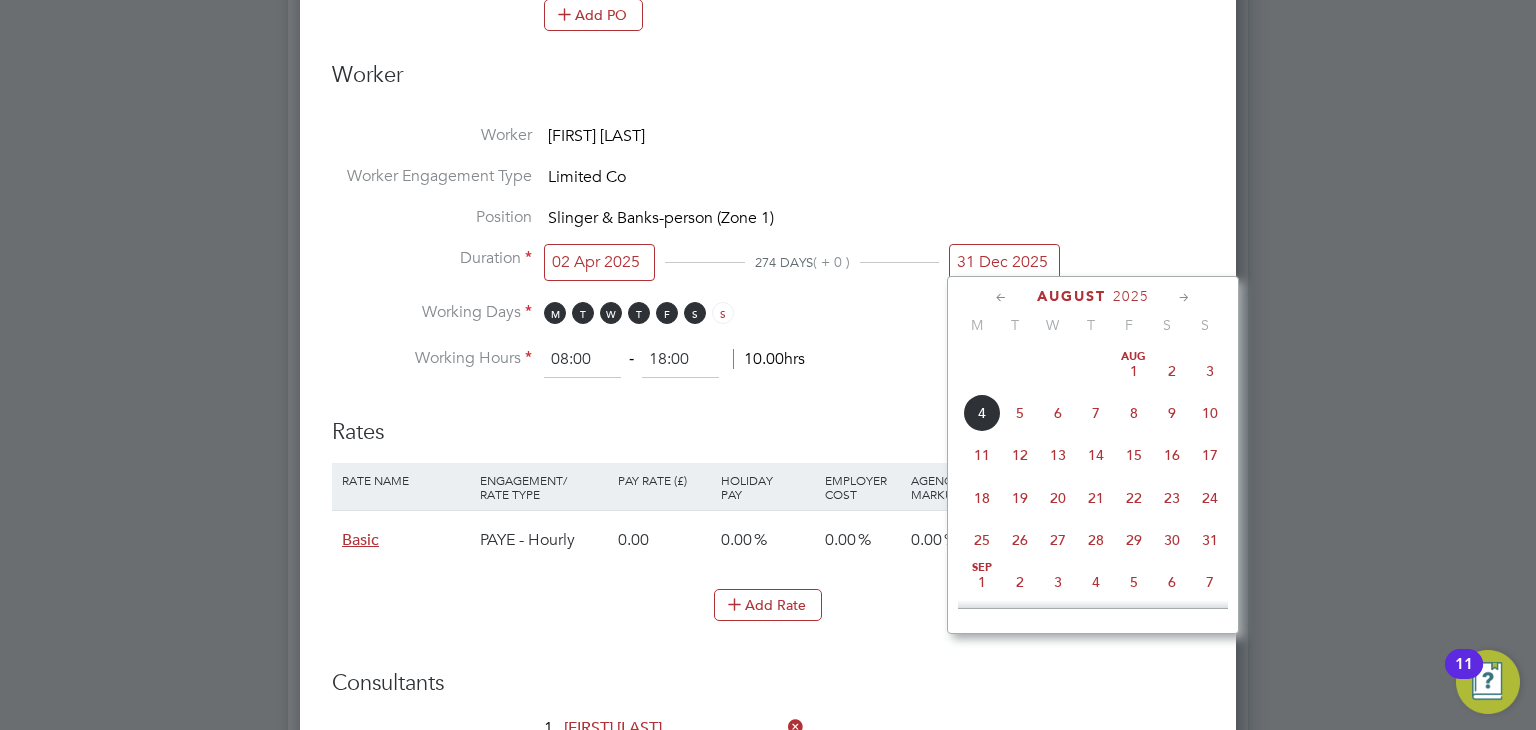 click 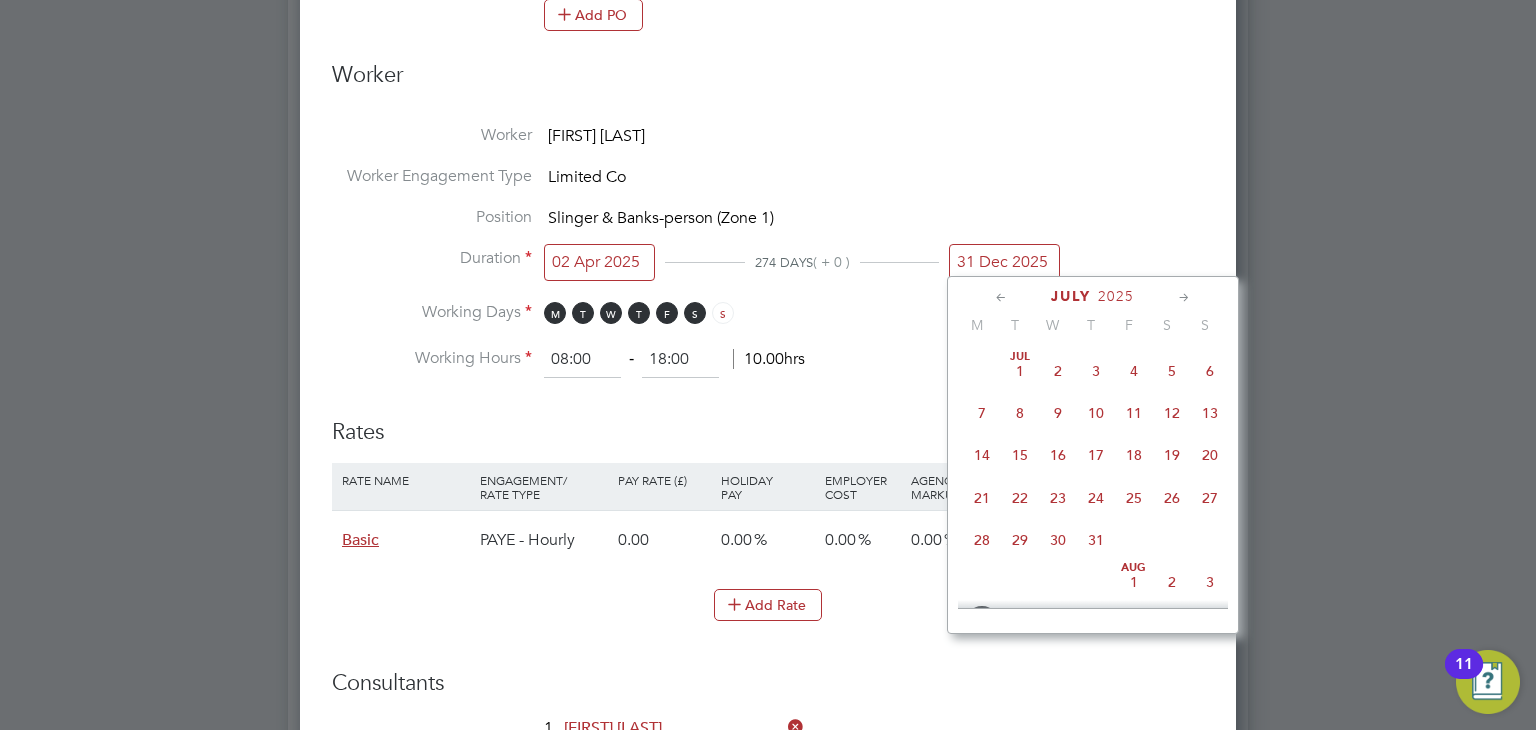 click on "27" 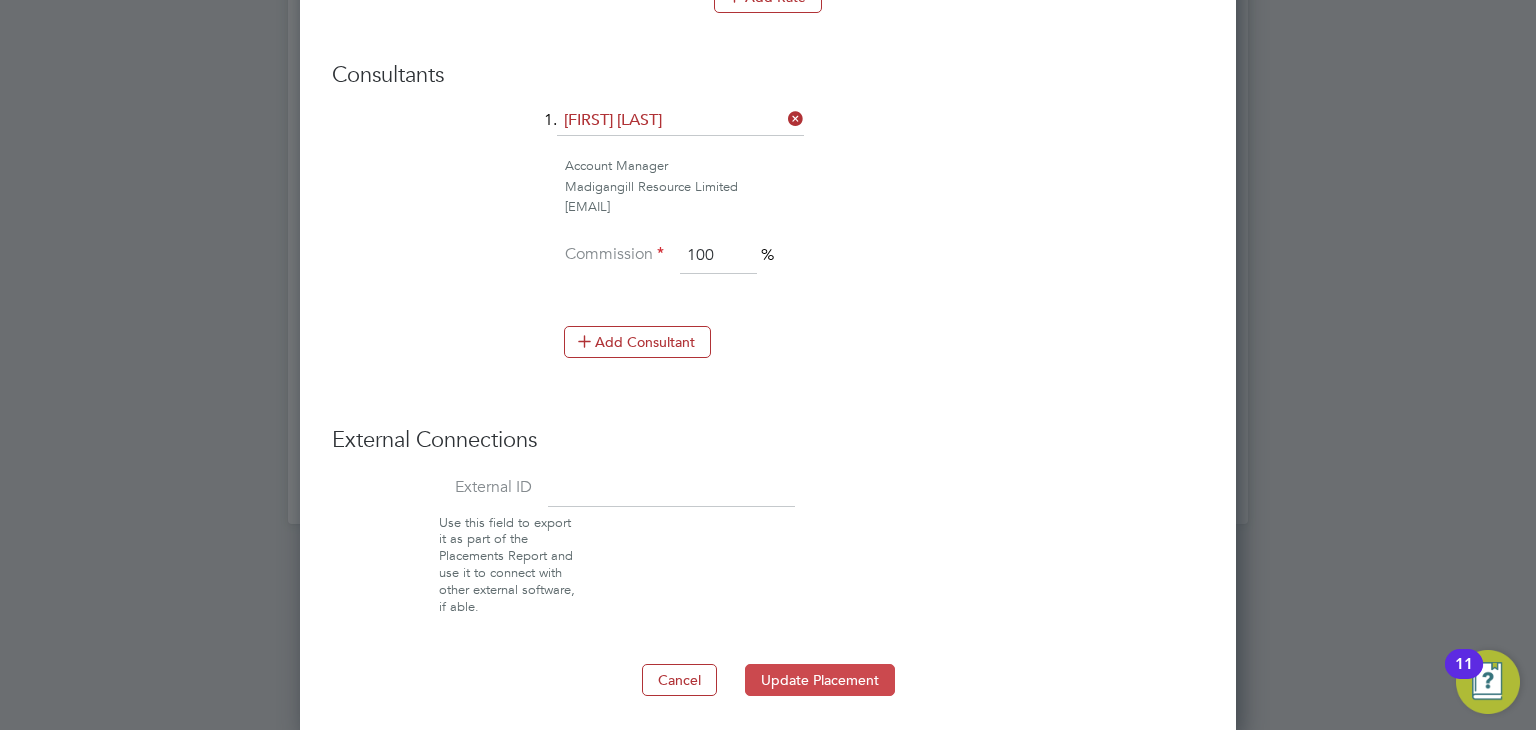 click on "Update Placement" at bounding box center (820, 680) 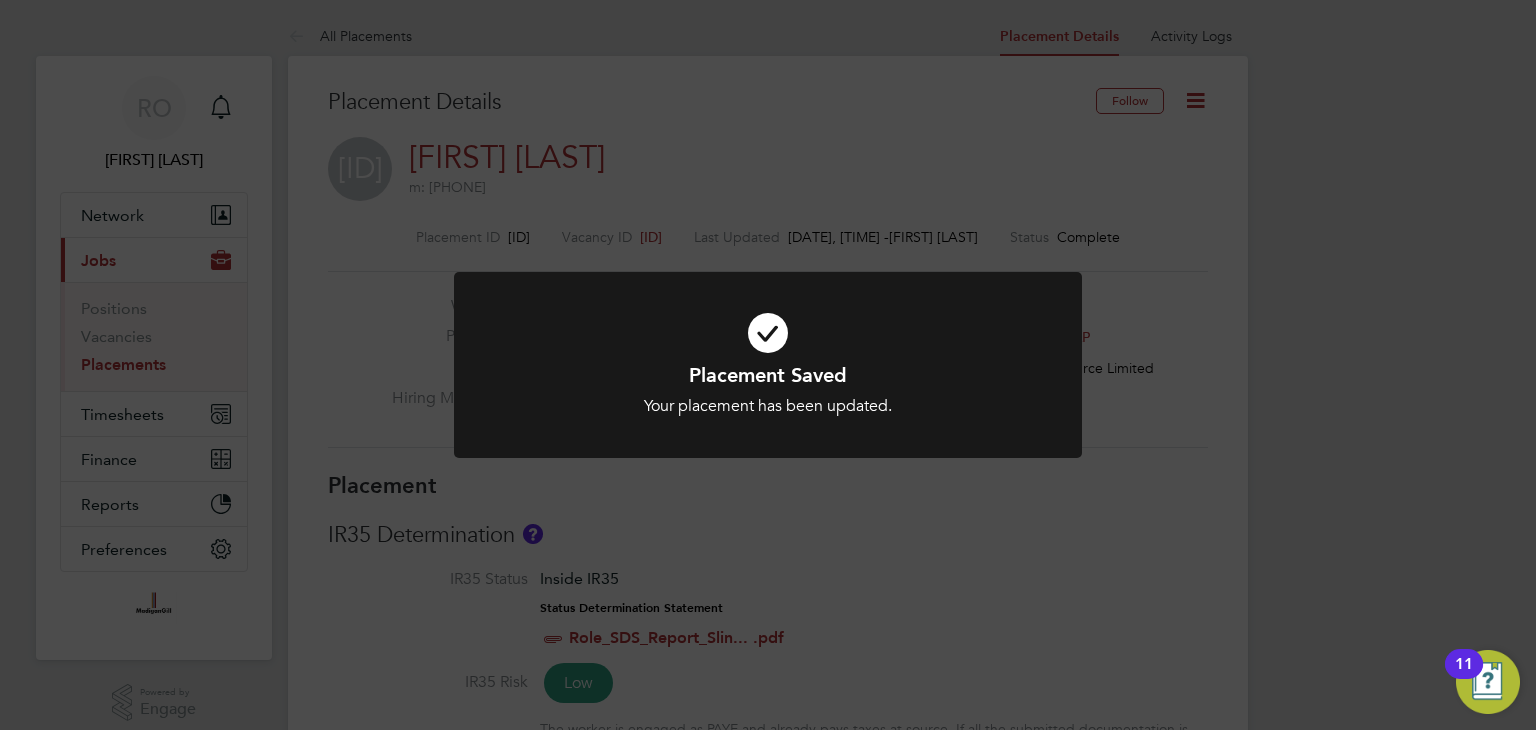 click at bounding box center [768, 333] 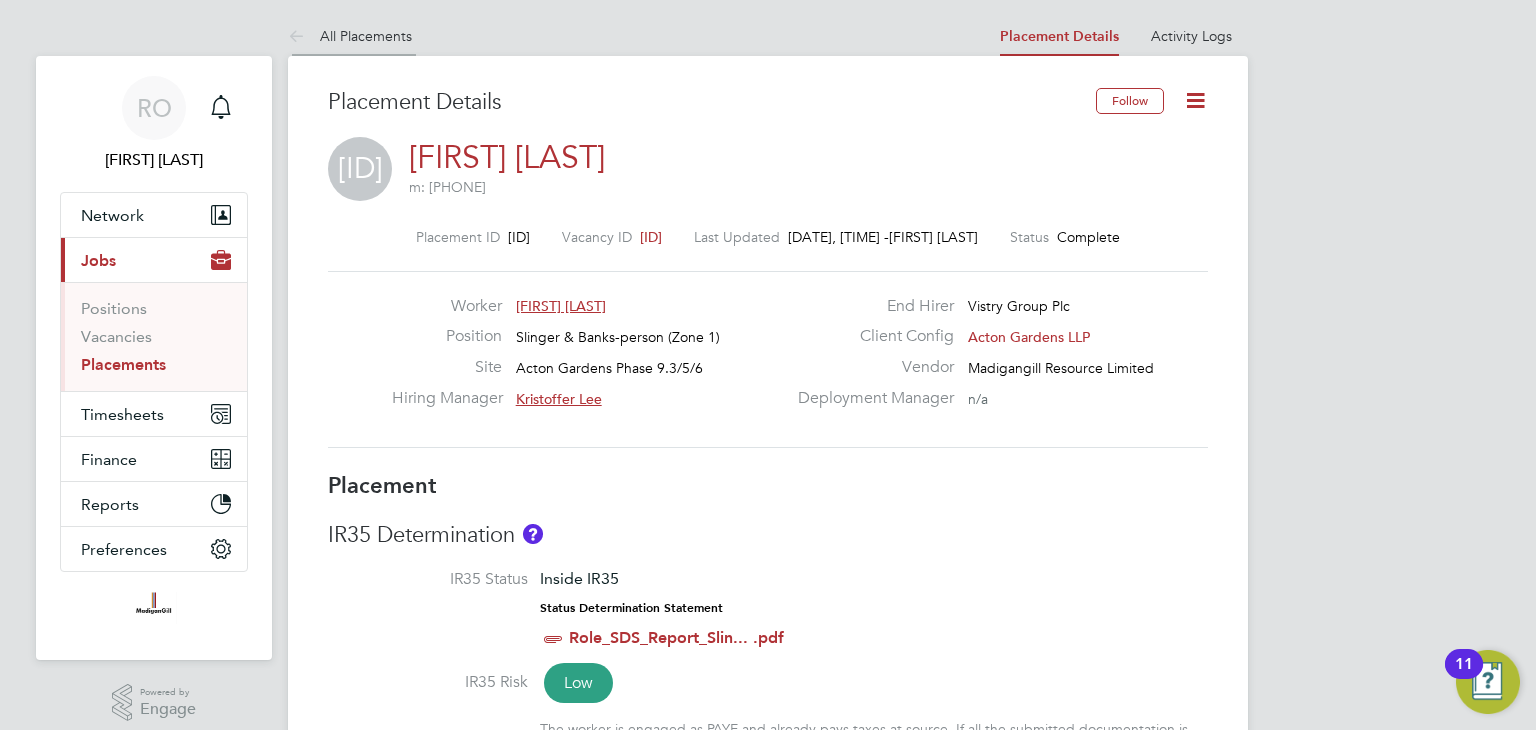 click at bounding box center [300, 37] 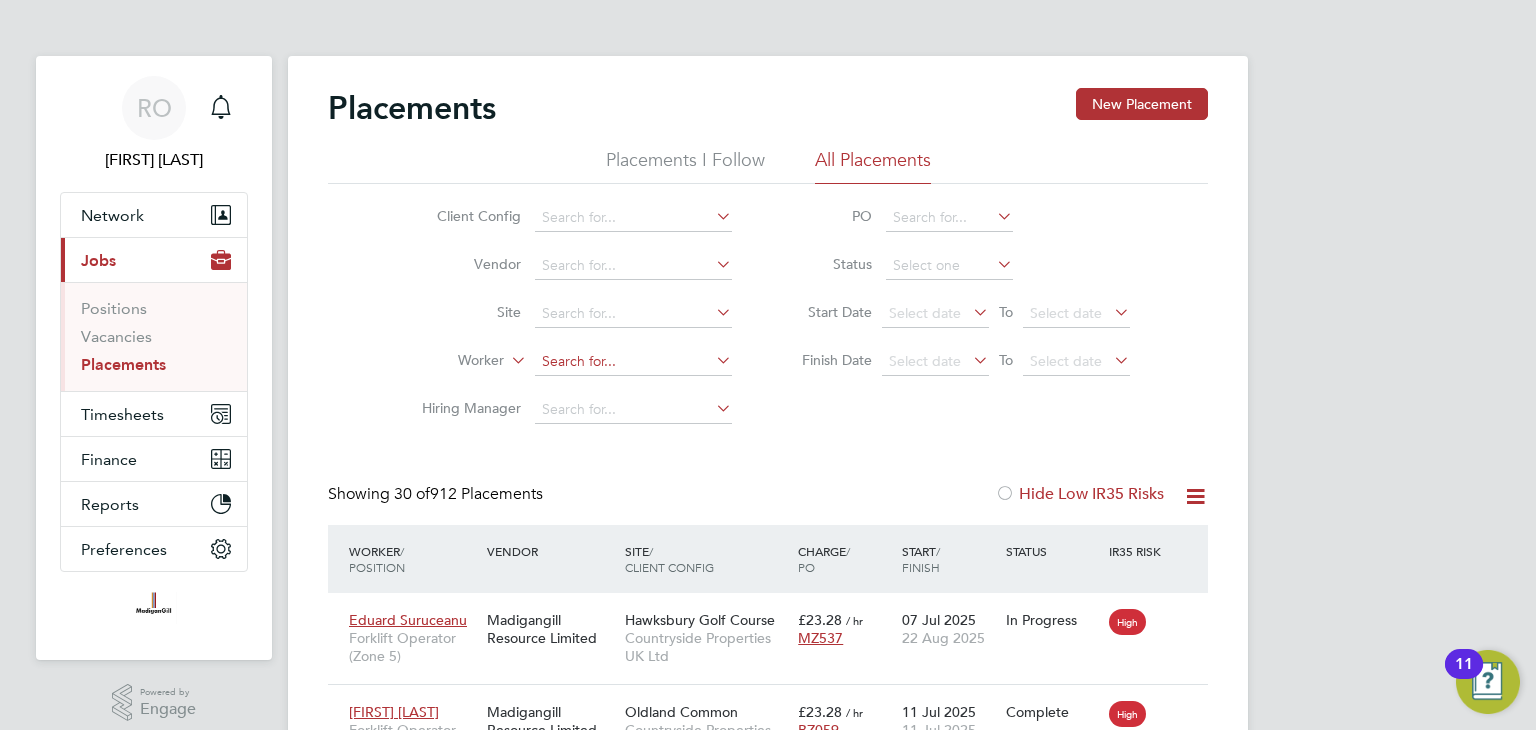 click 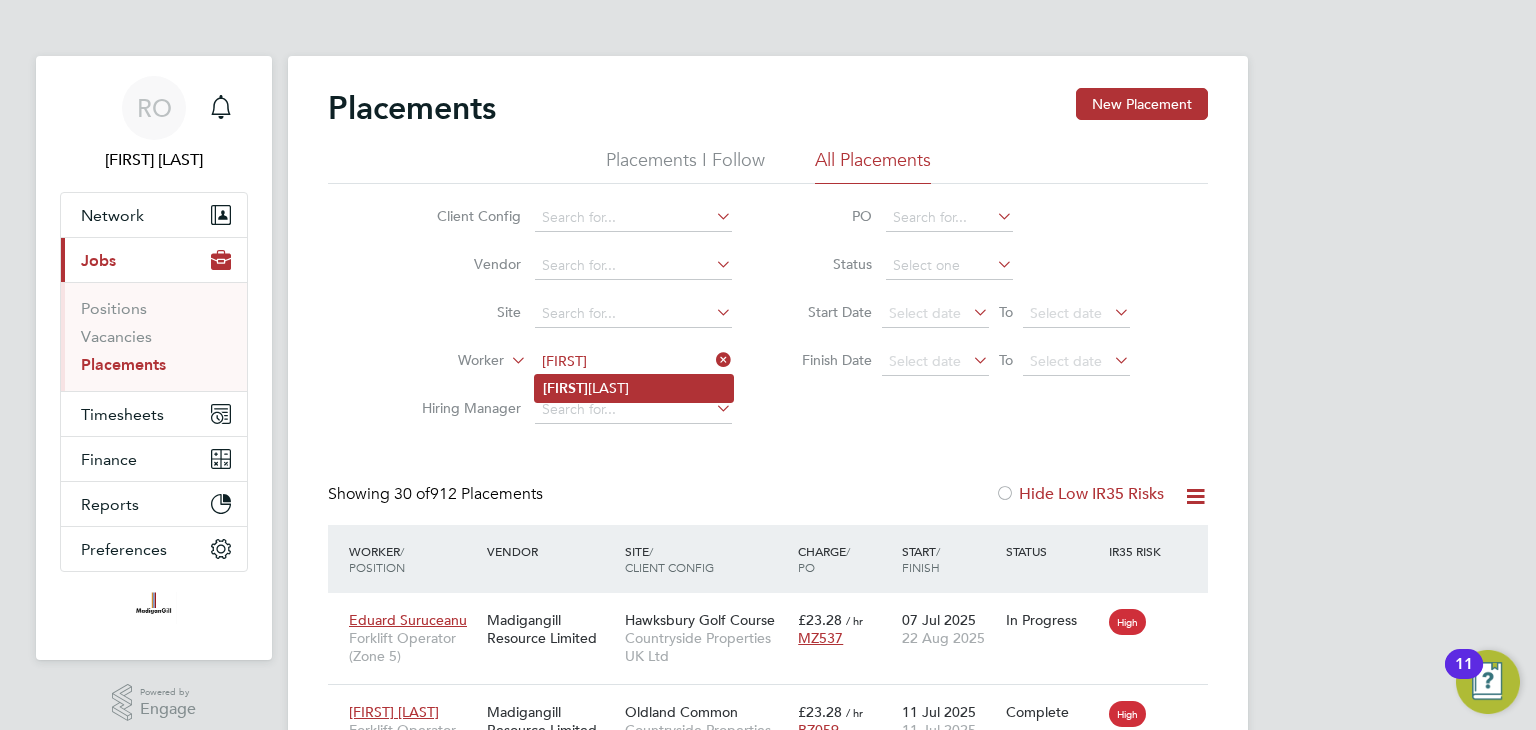 click on "Rio  Gilbert" 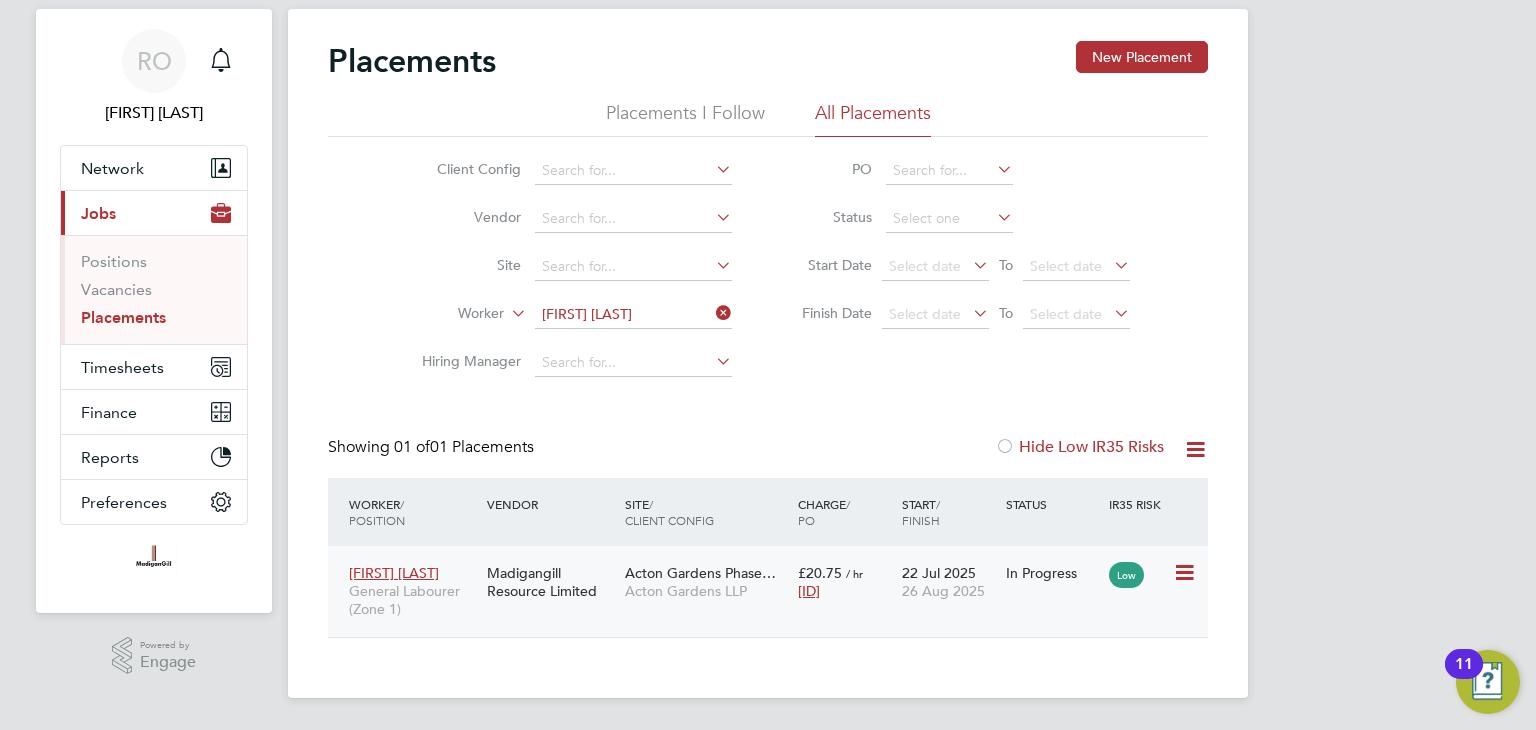 click on "Acton Gardens Phase… Acton Gardens LLP" 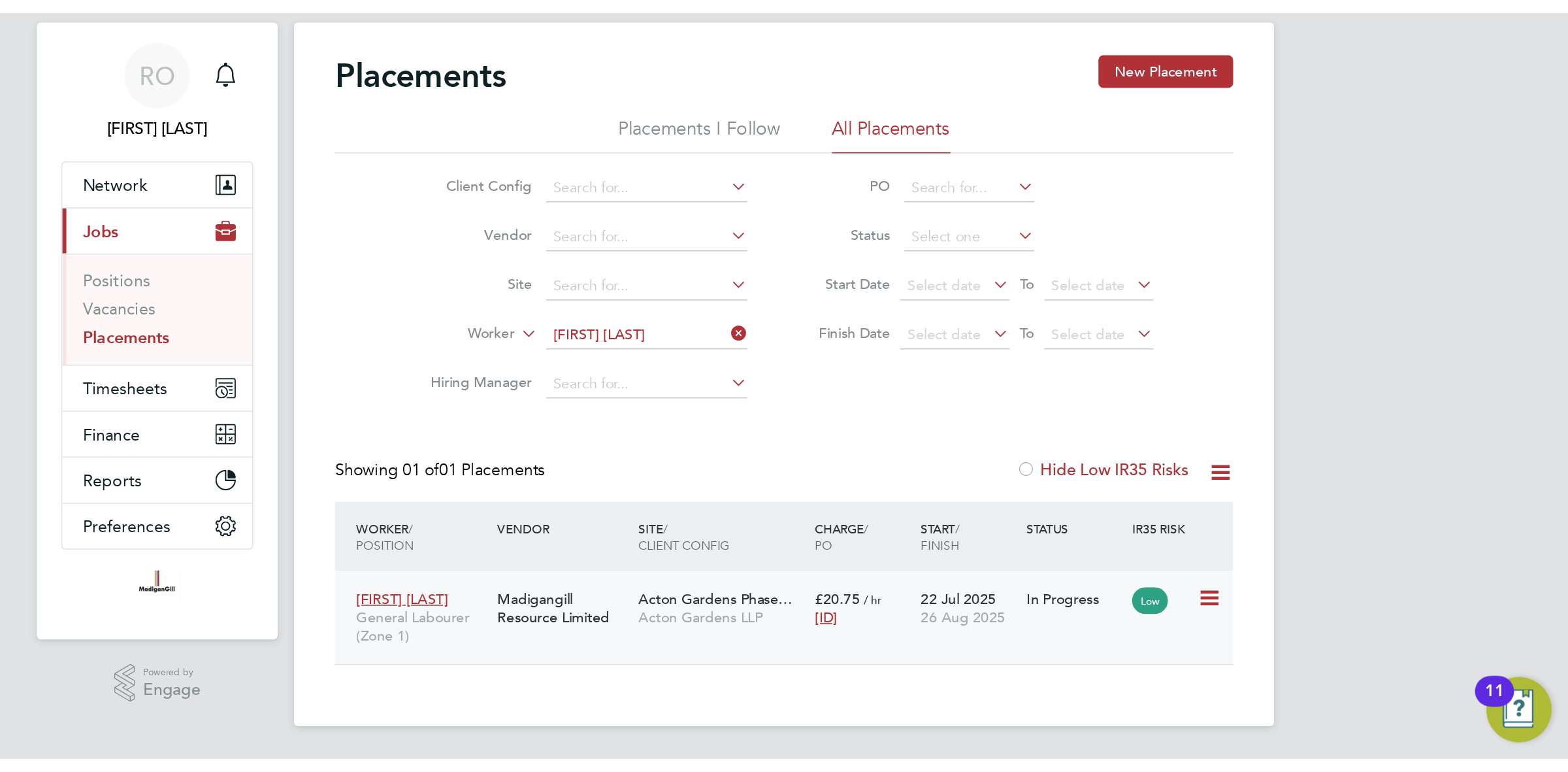 scroll, scrollTop: 0, scrollLeft: 0, axis: both 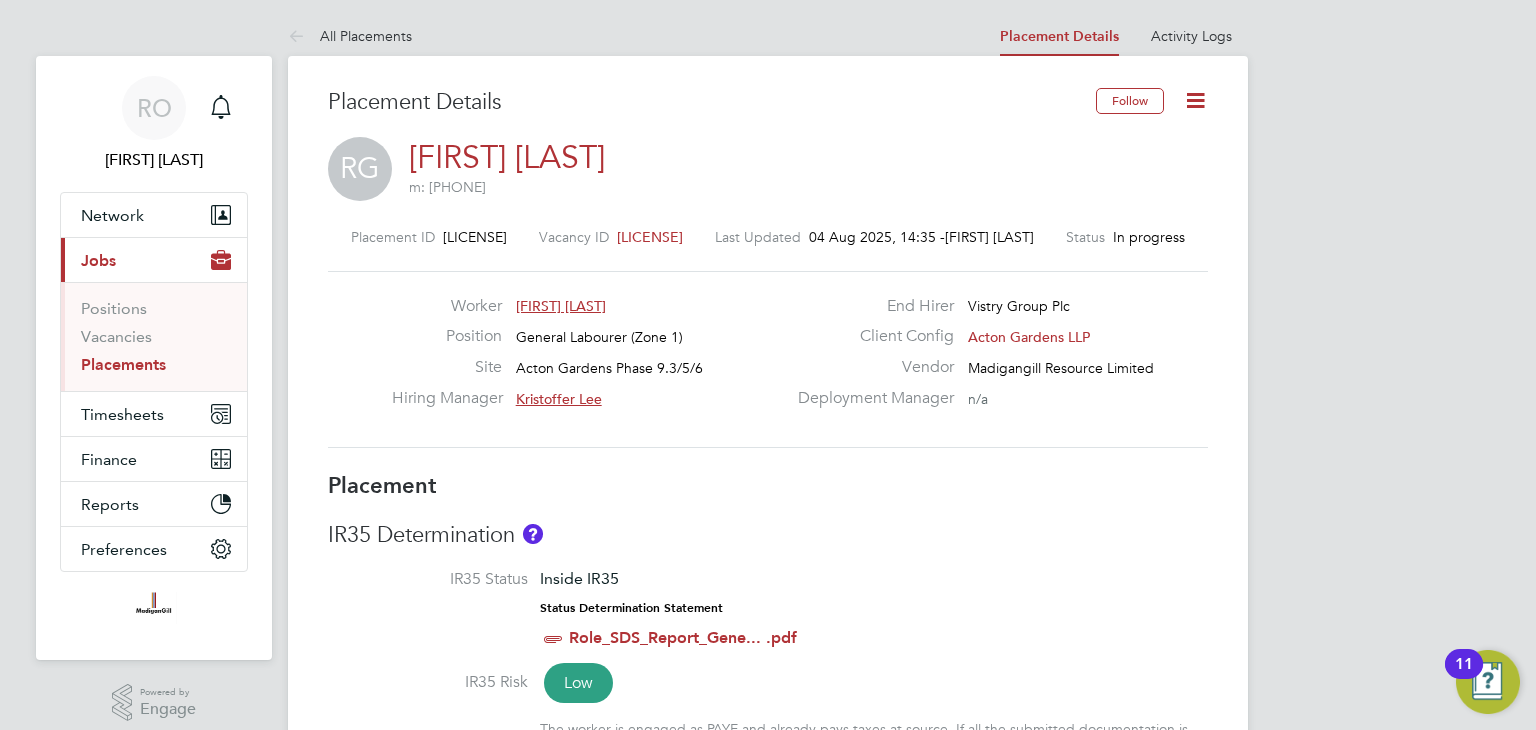 click 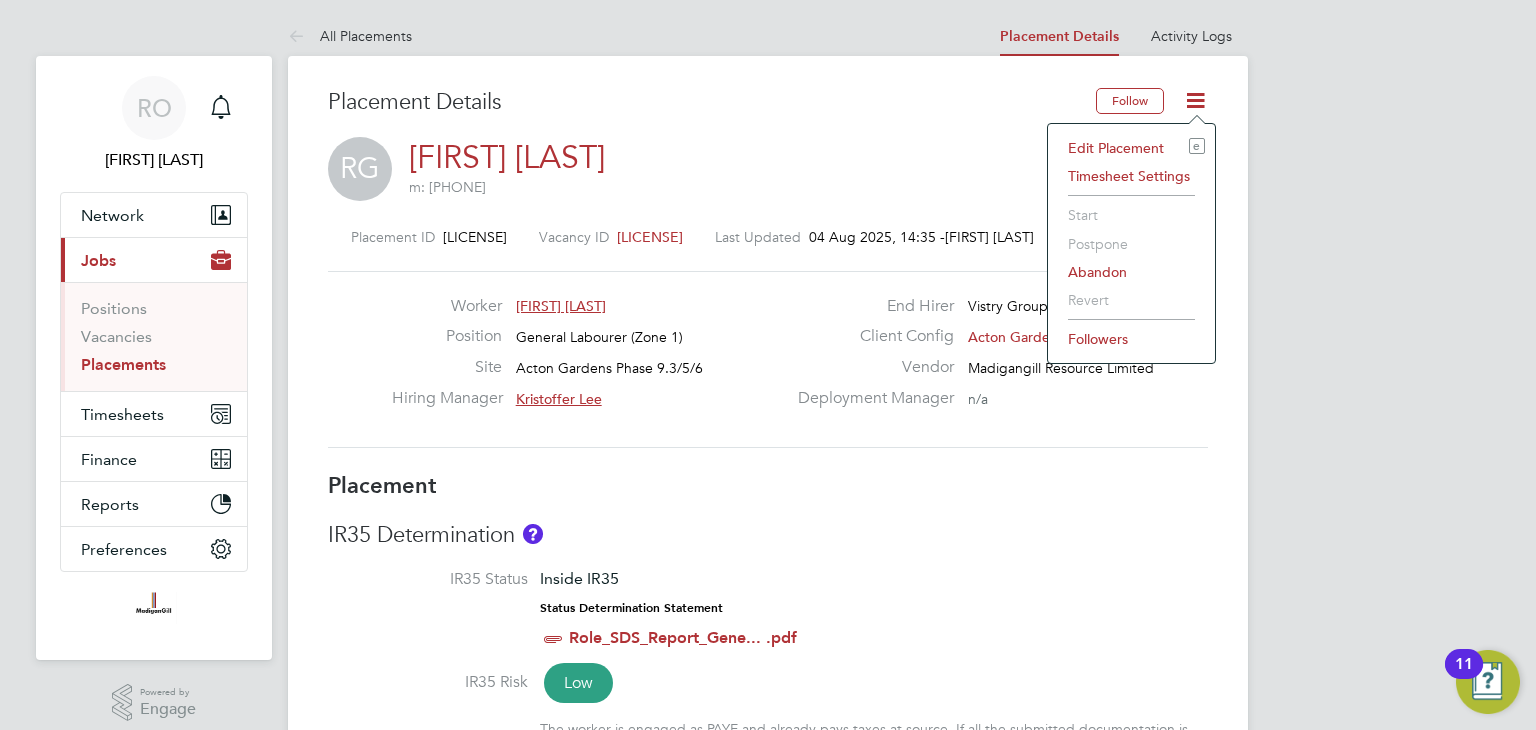 click on "Edit Placement e" 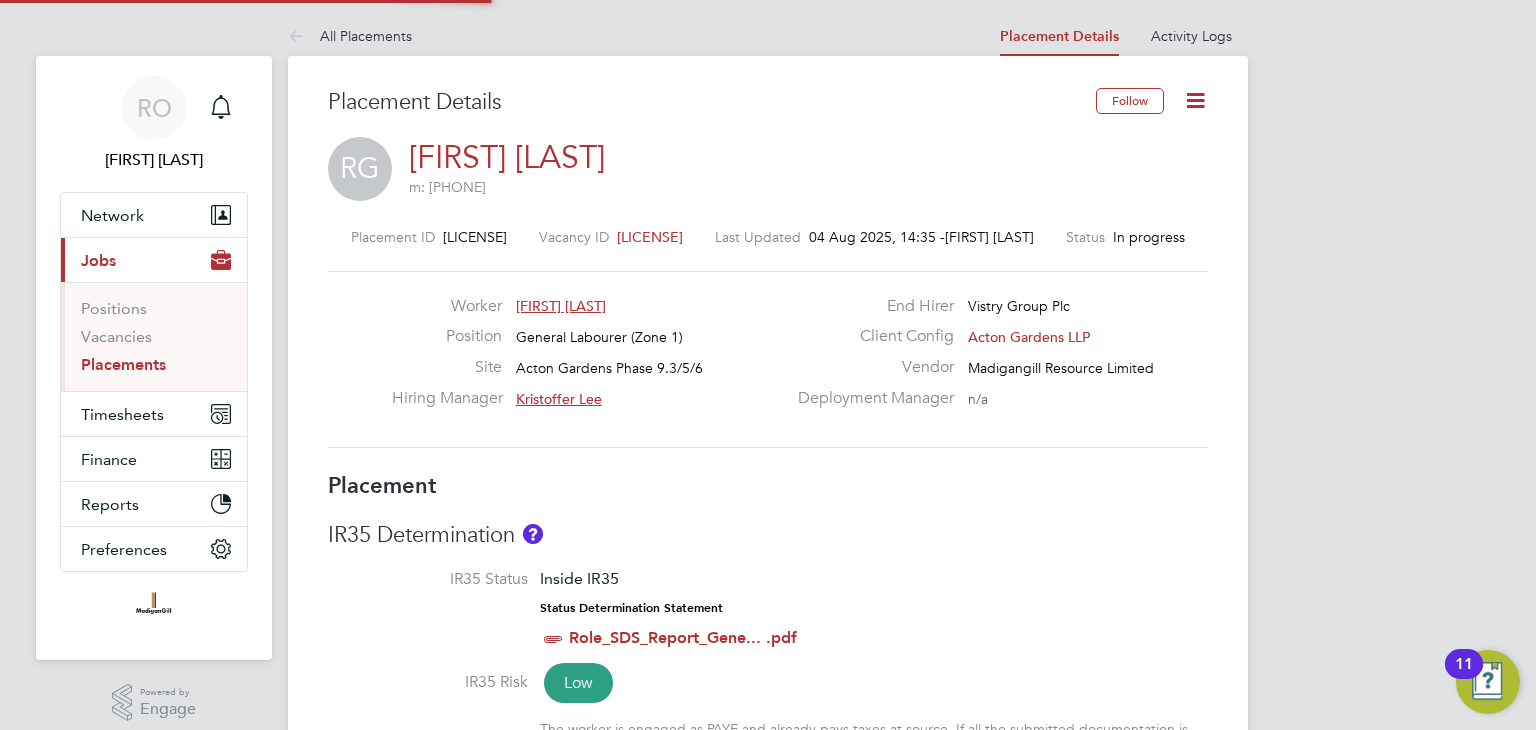 type on "Kristoffer Lee" 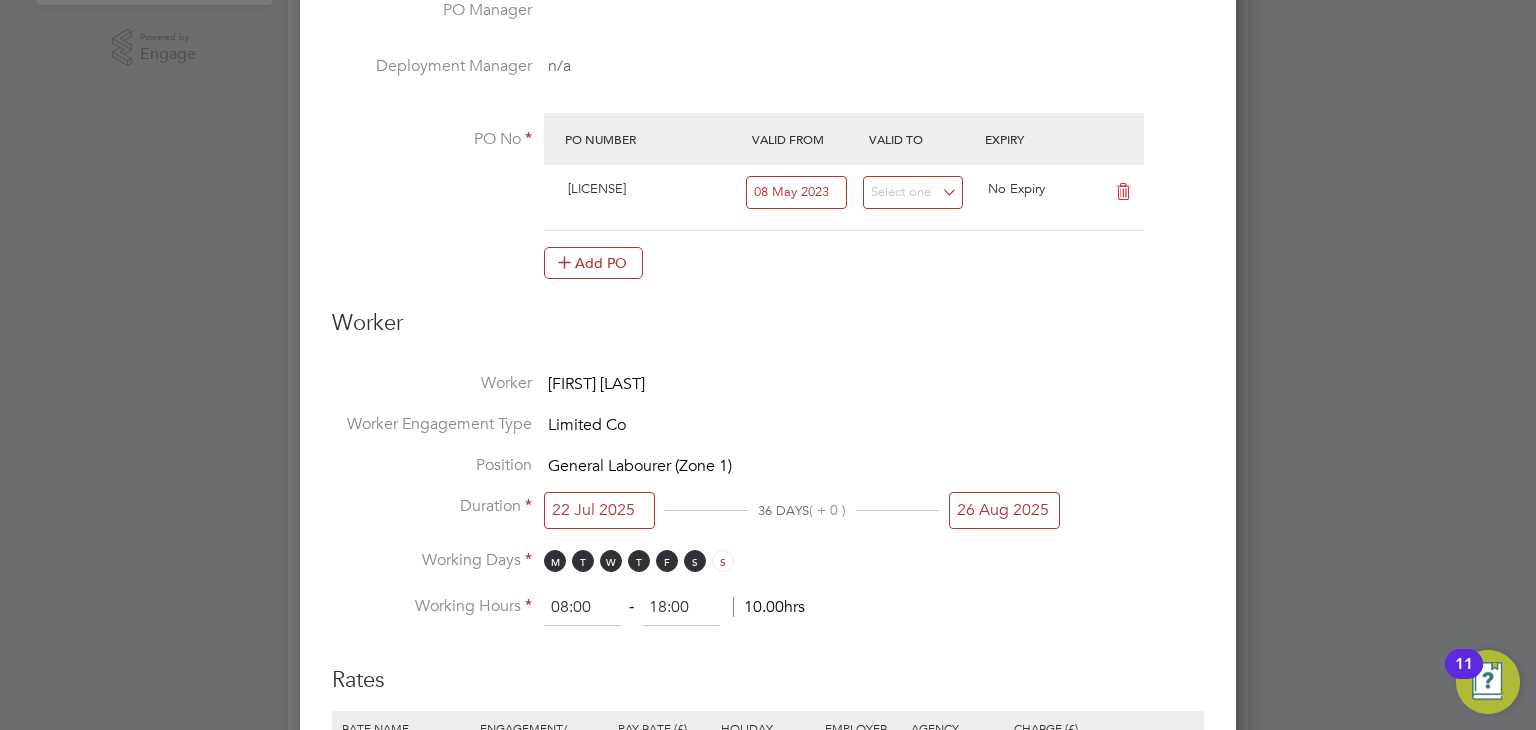 click on "26 Aug 2025" at bounding box center [1004, 510] 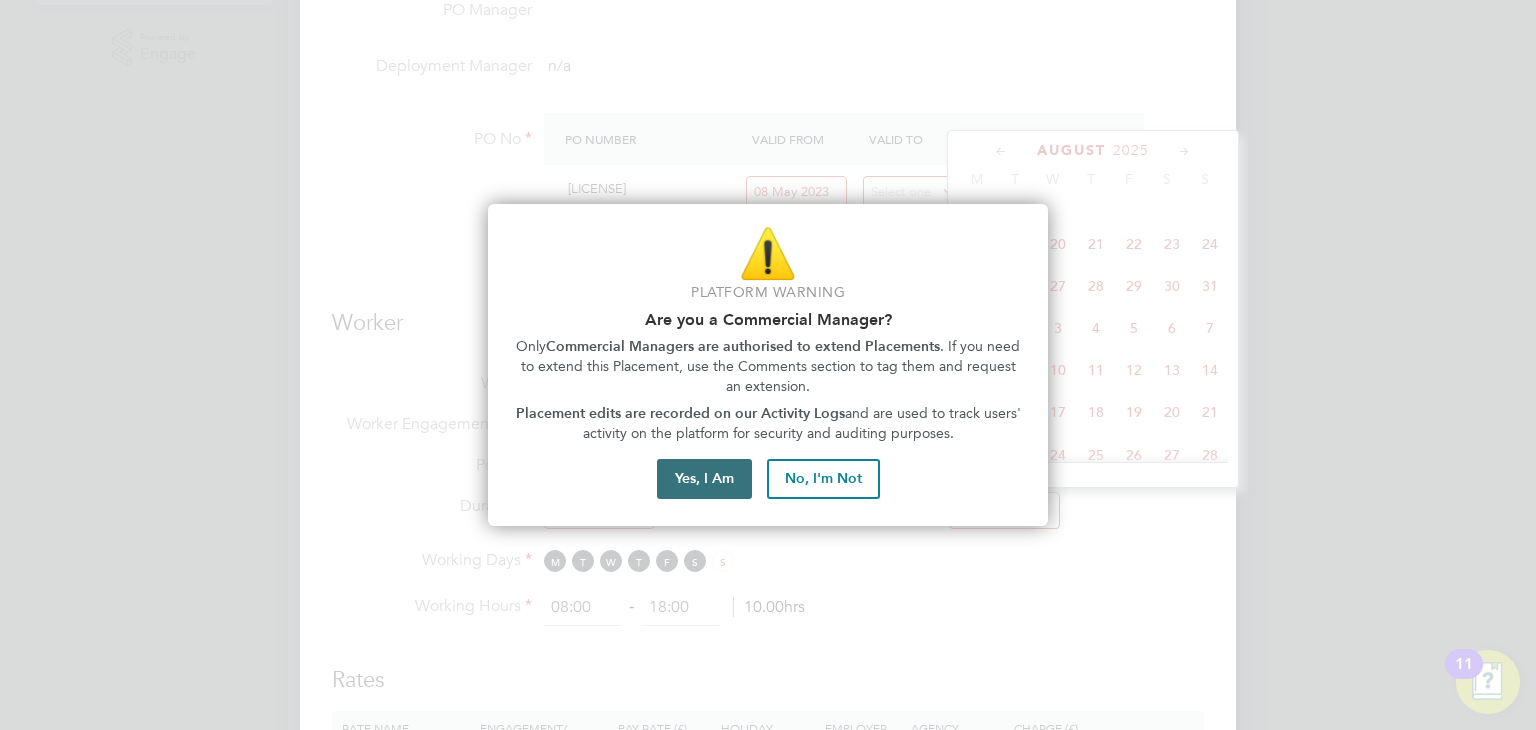 click on "Yes, I Am" at bounding box center [704, 479] 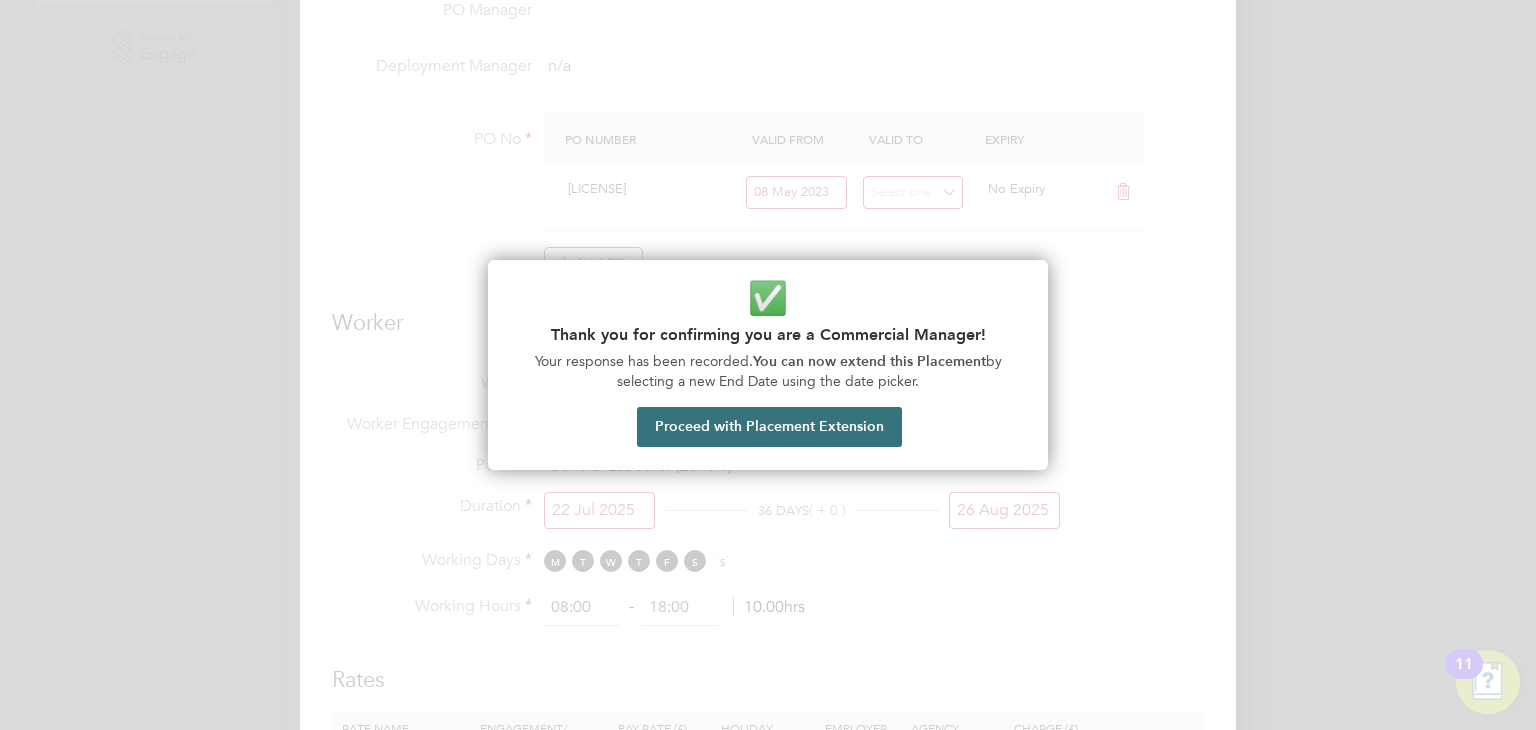 click on "Proceed with Placement Extension" at bounding box center [769, 427] 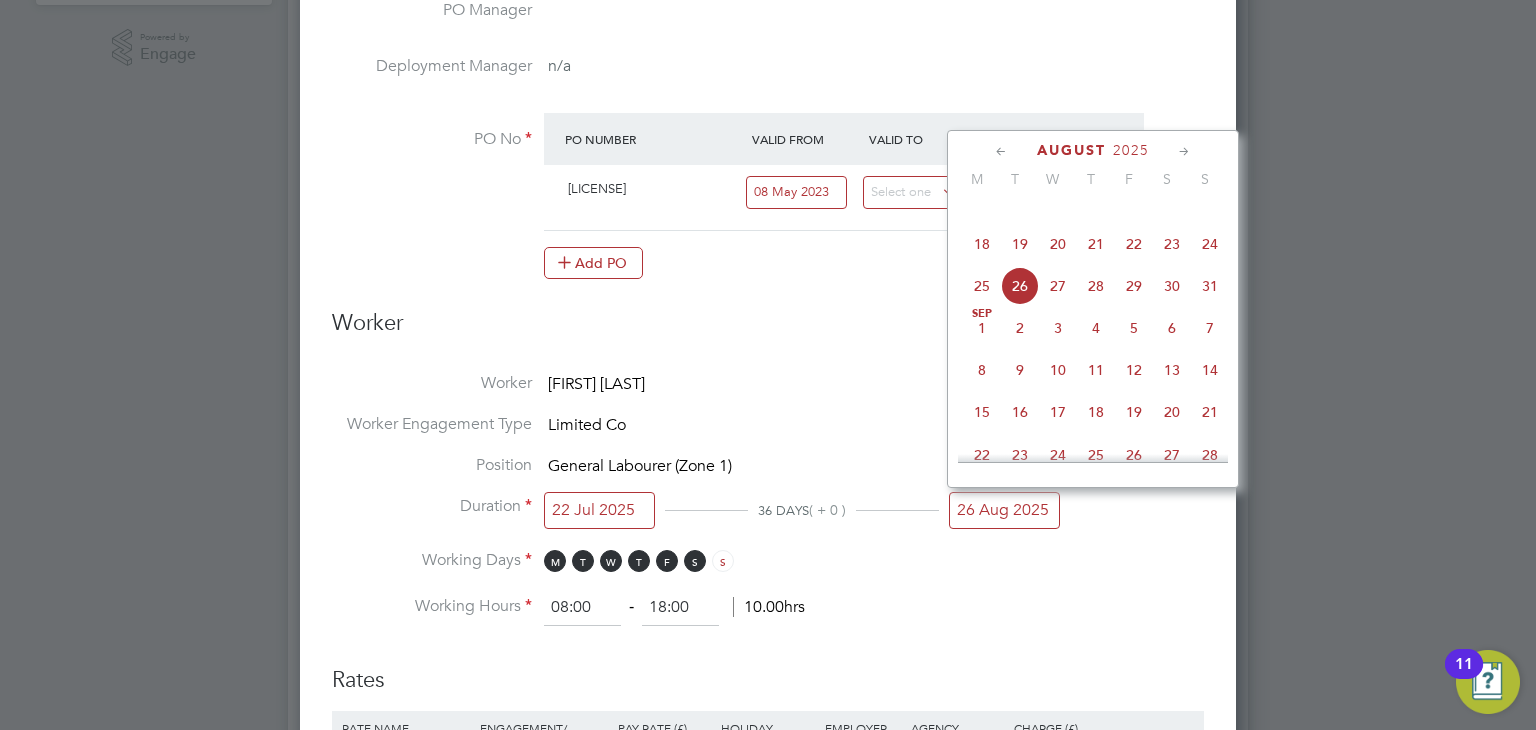 click 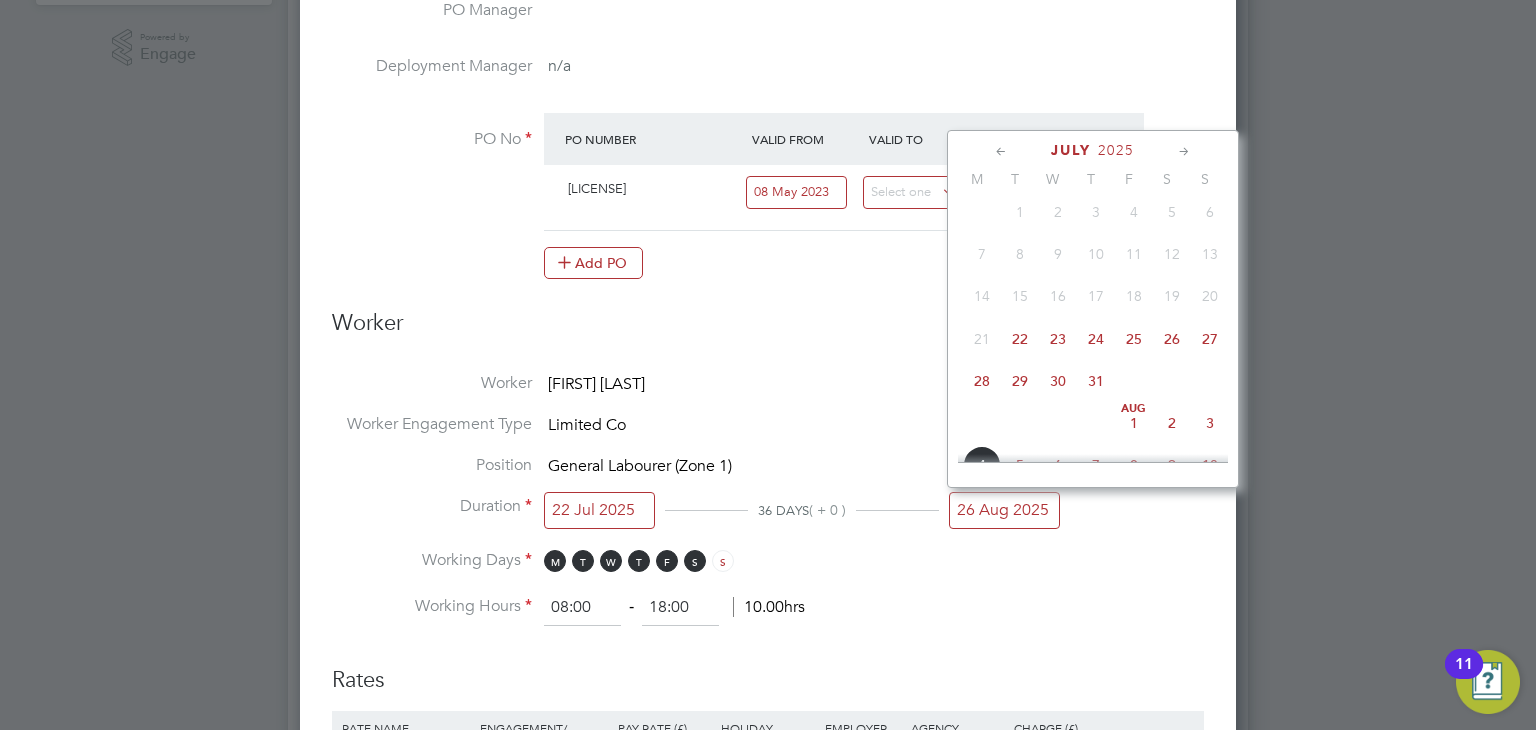 drag, startPoint x: 1095, startPoint y: 397, endPoint x: 984, endPoint y: 400, distance: 111.040535 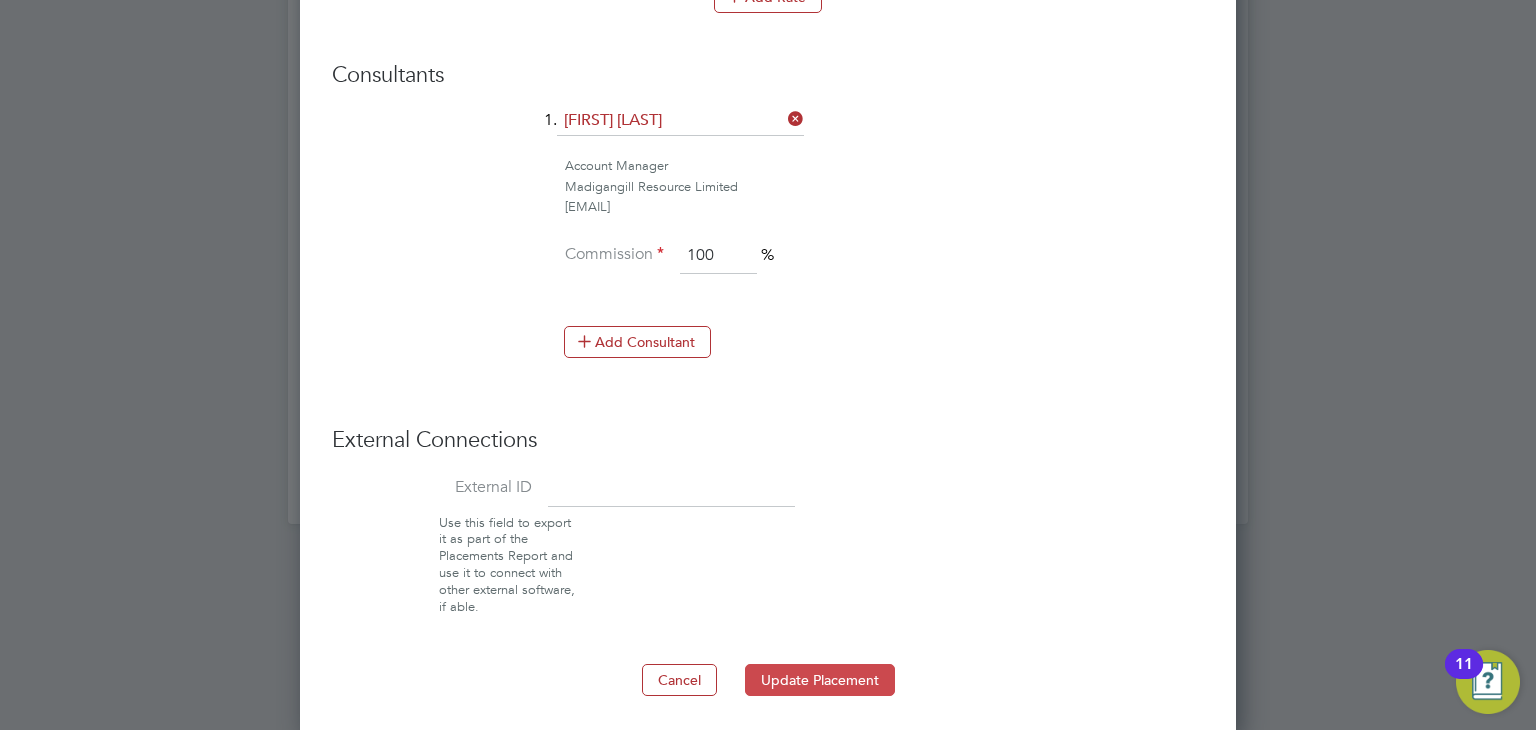 click on "Update Placement" at bounding box center [820, 680] 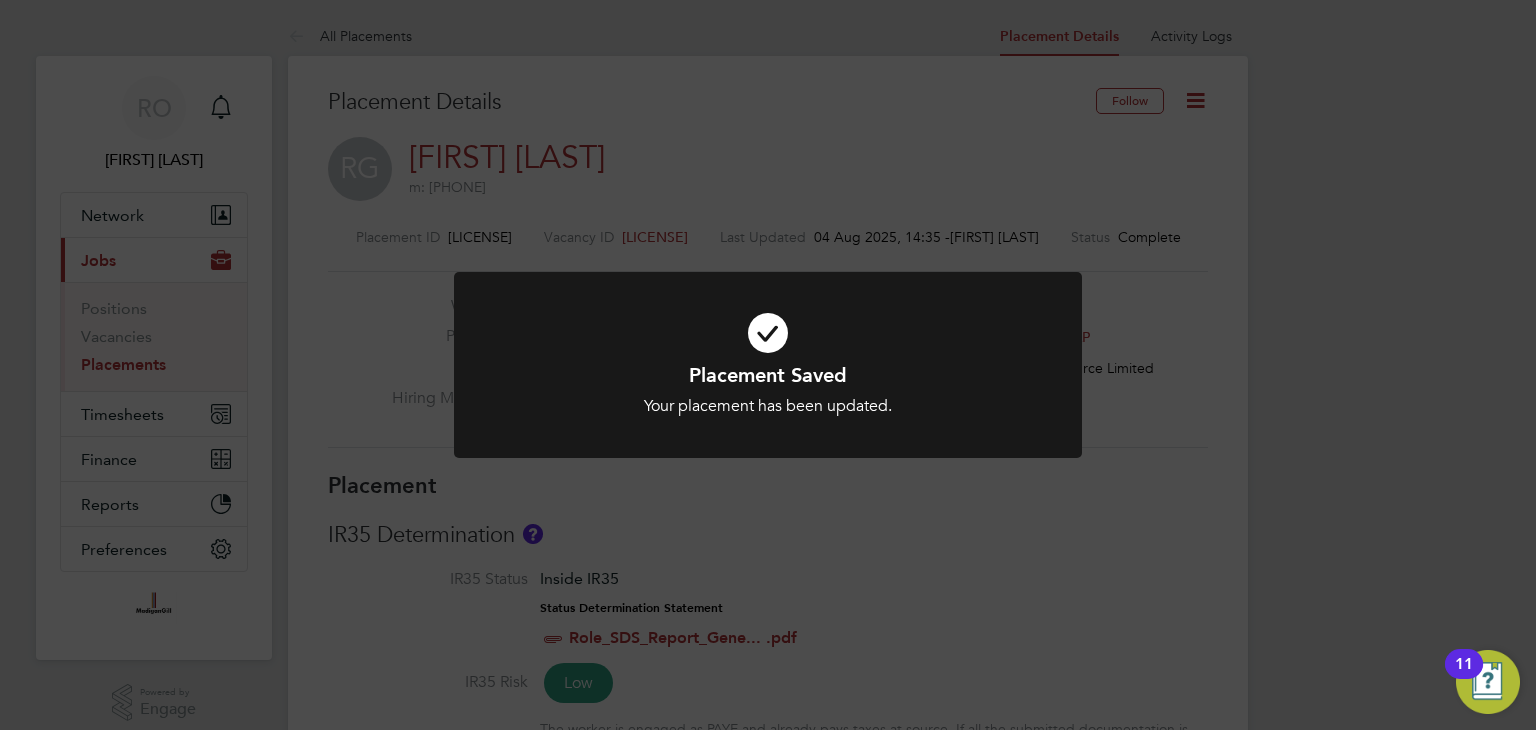 click at bounding box center [768, 333] 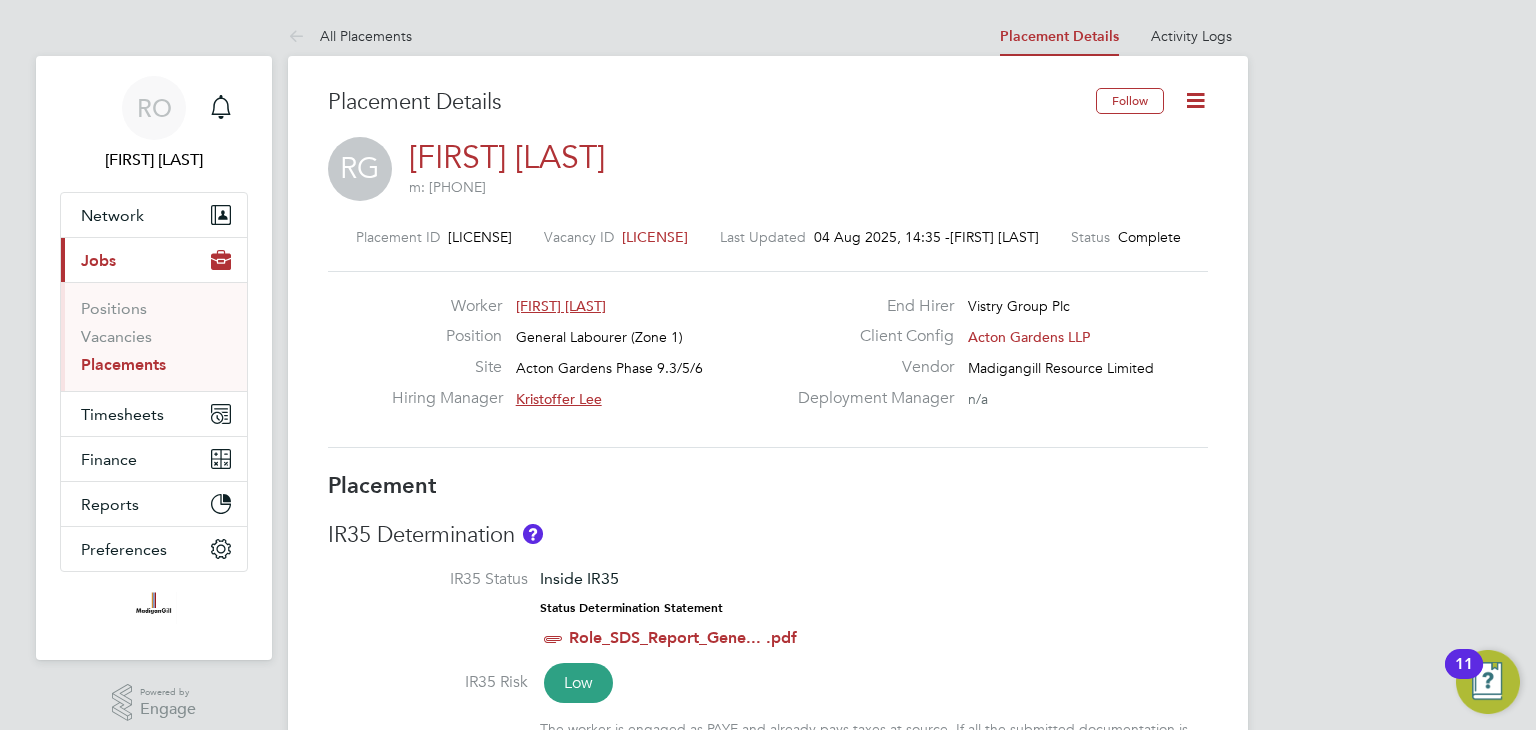 click on "Placements" at bounding box center (123, 364) 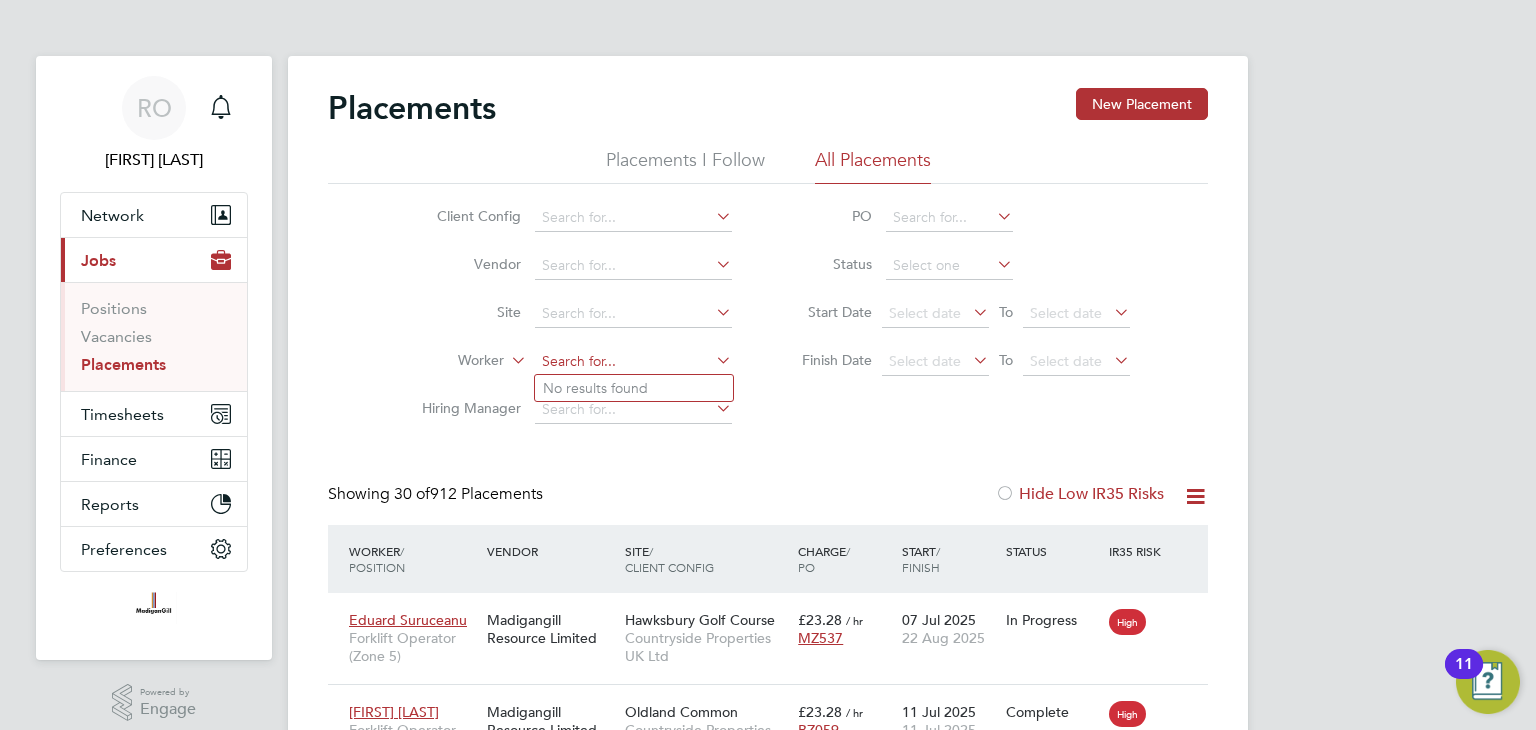 click 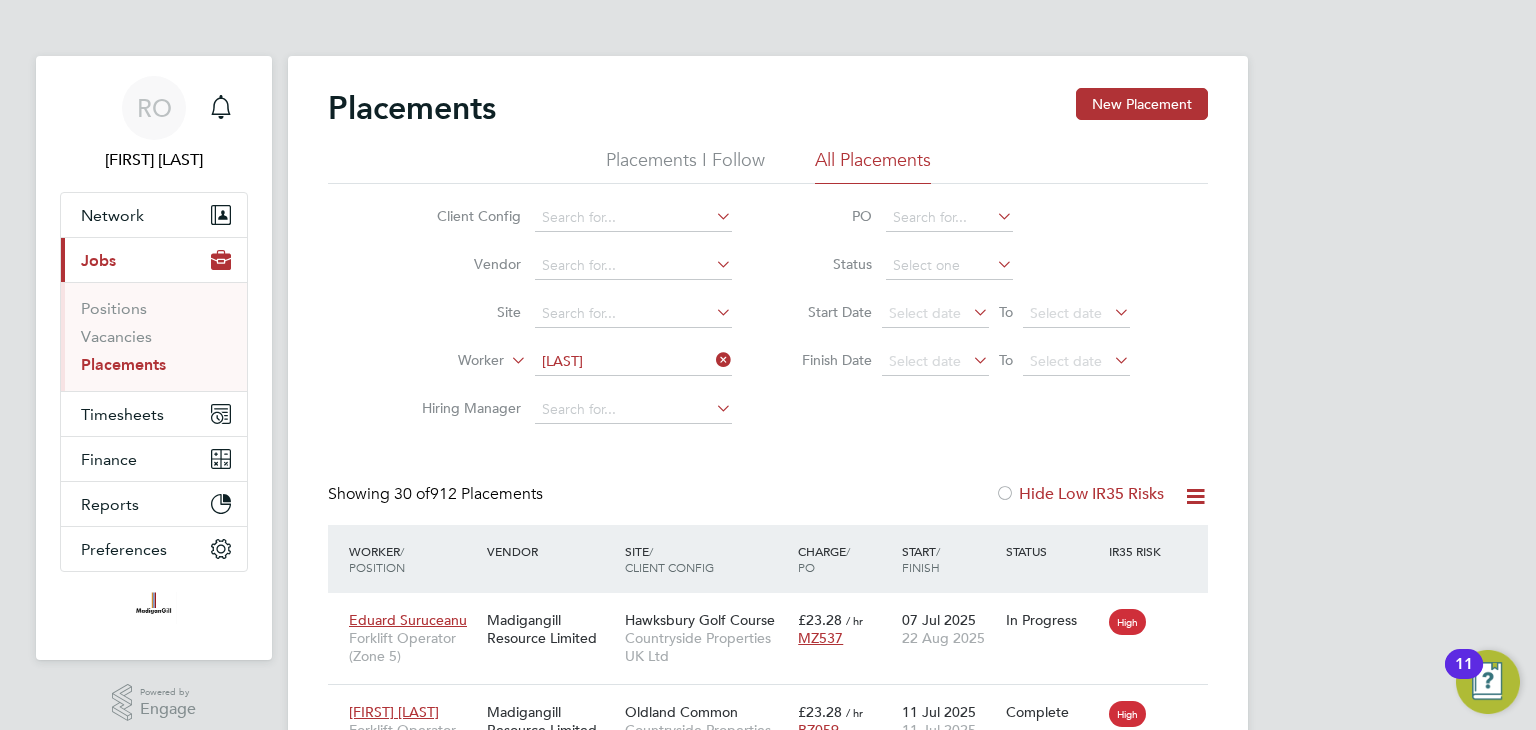 click on "Mohammad Riyad  Uddin" 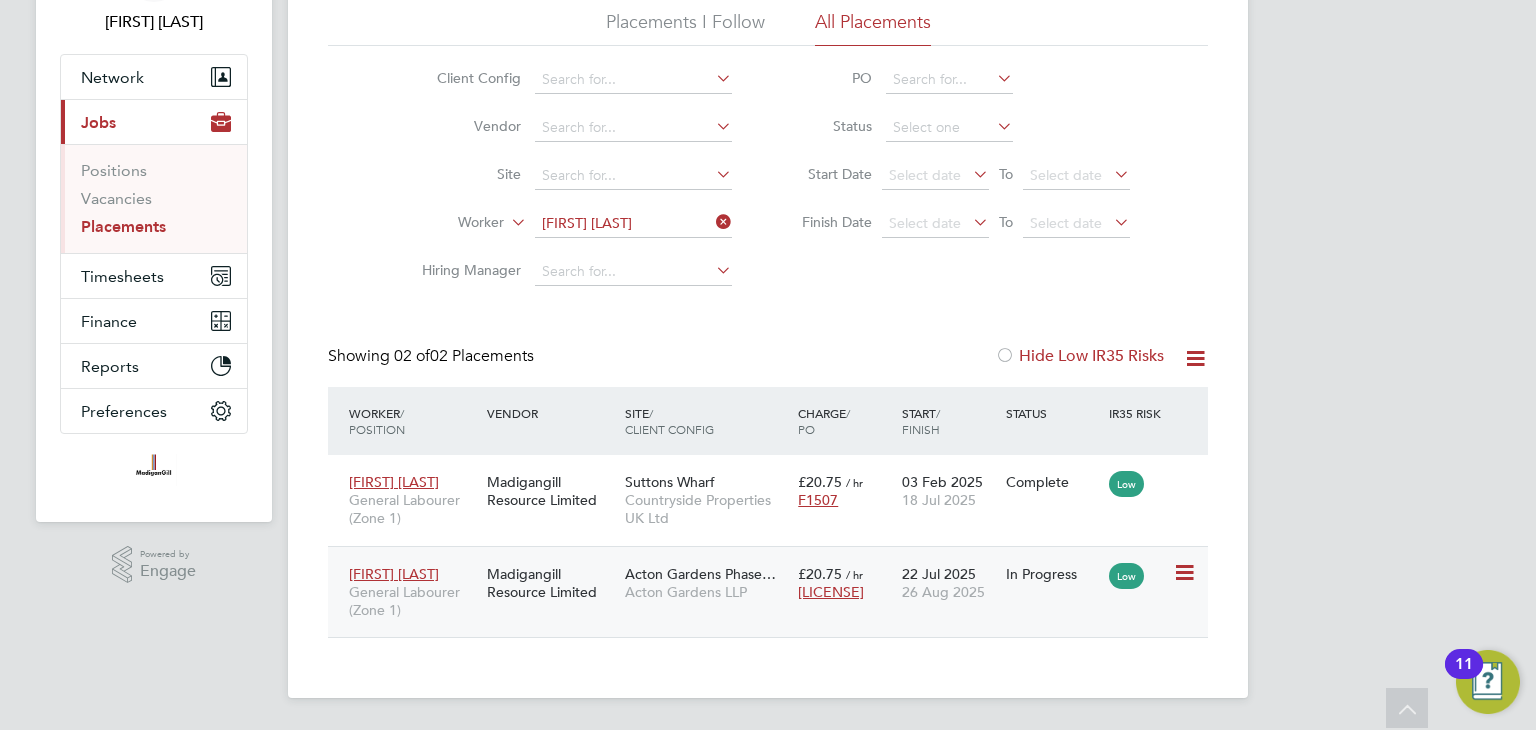 click on "Acton Gardens Phase…" 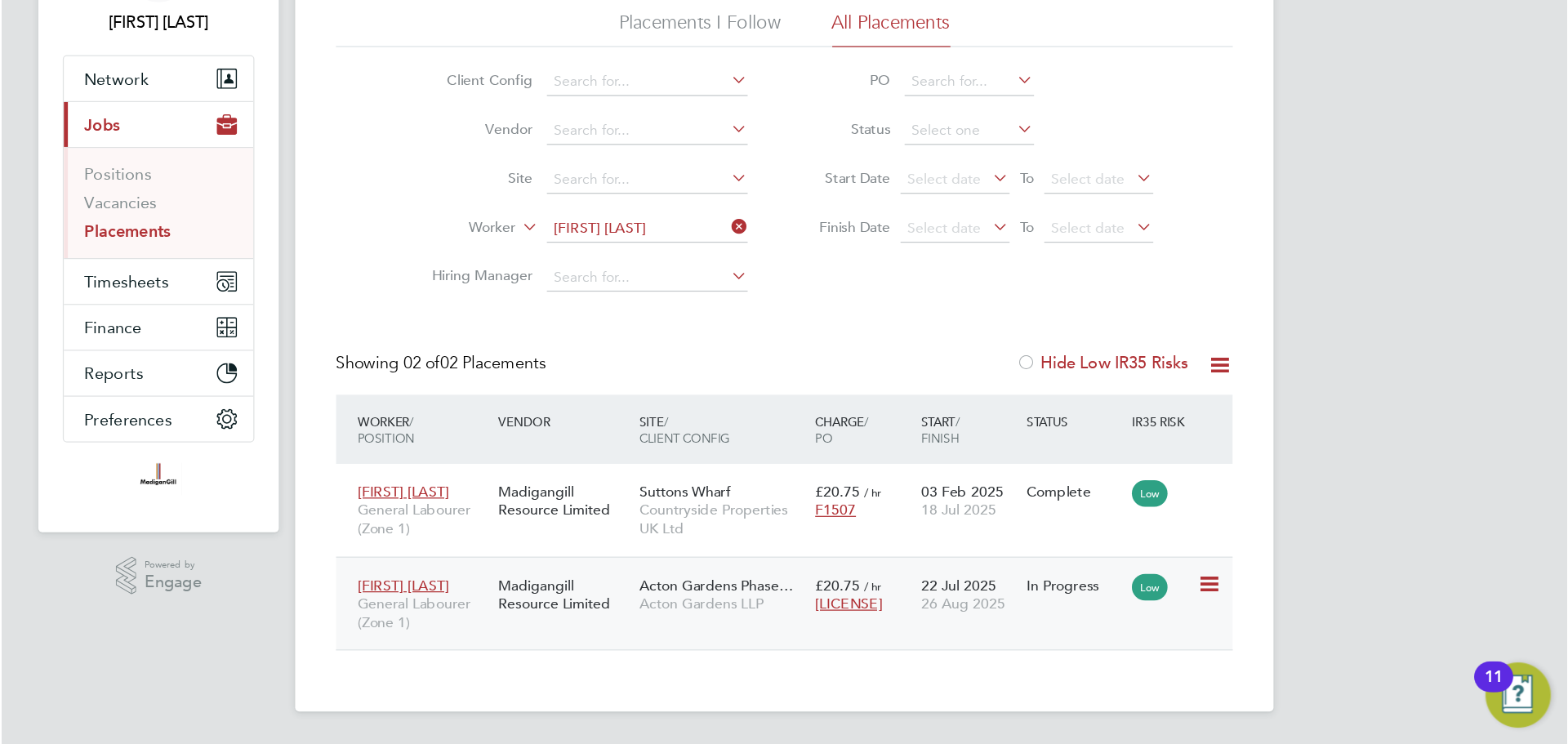 scroll, scrollTop: 0, scrollLeft: 0, axis: both 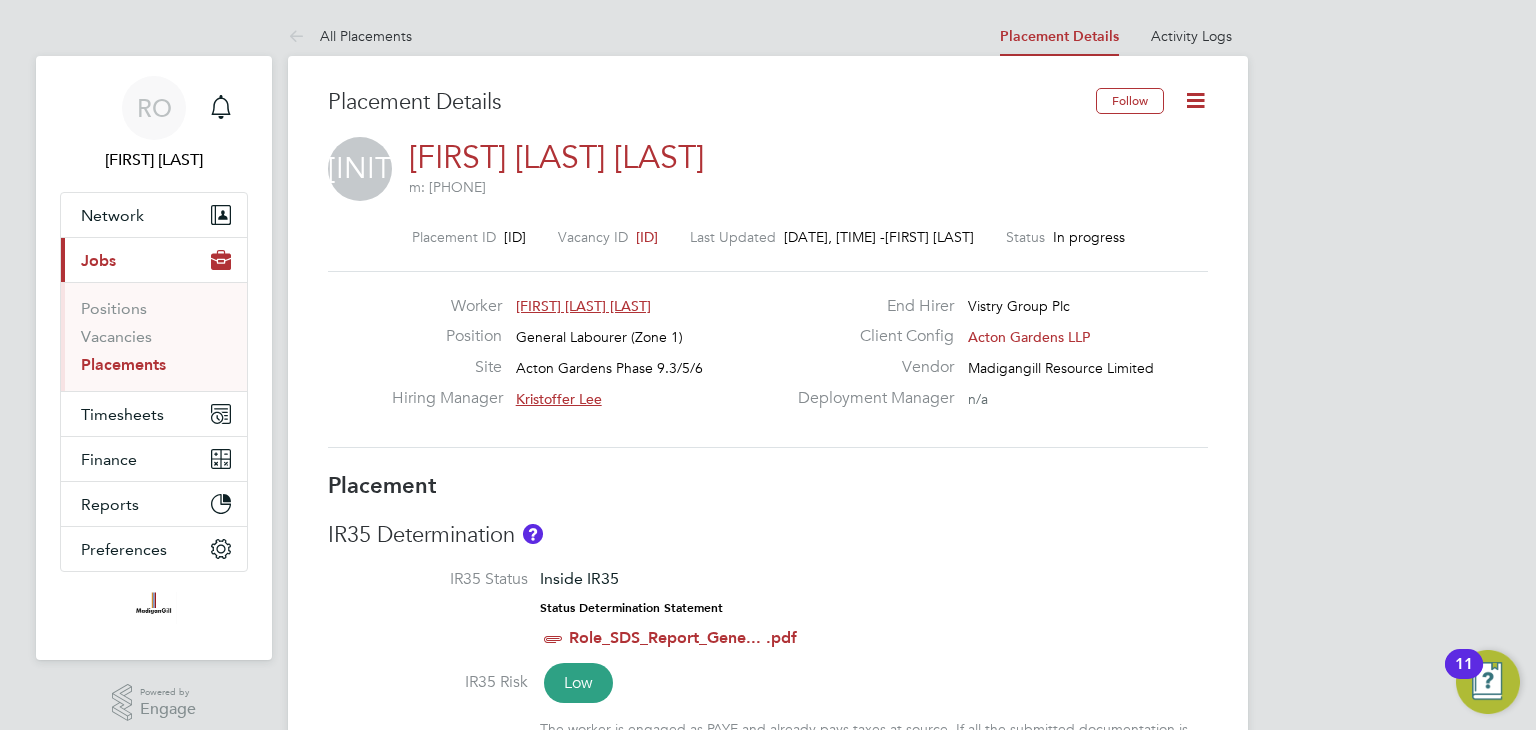 click 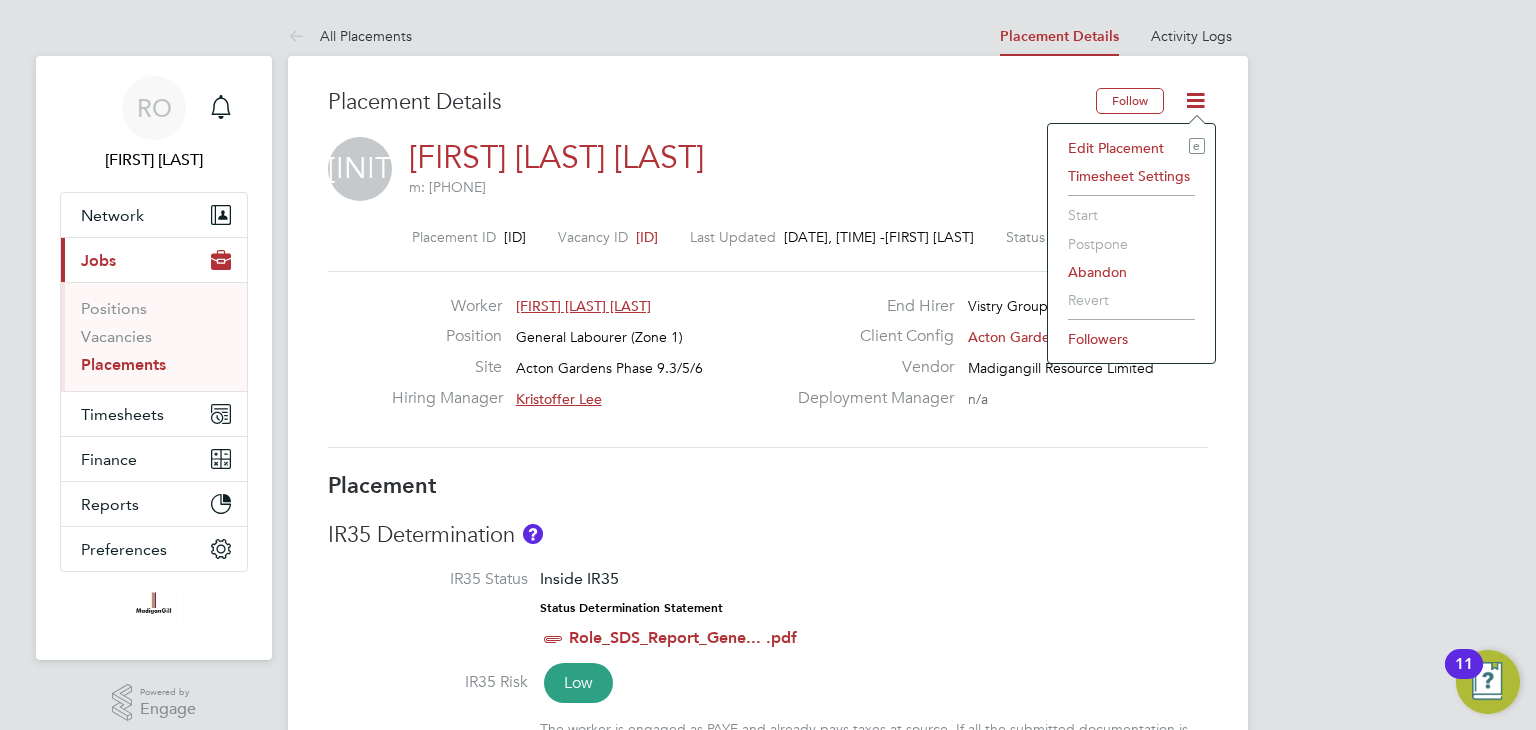 click on "Edit Placement e" 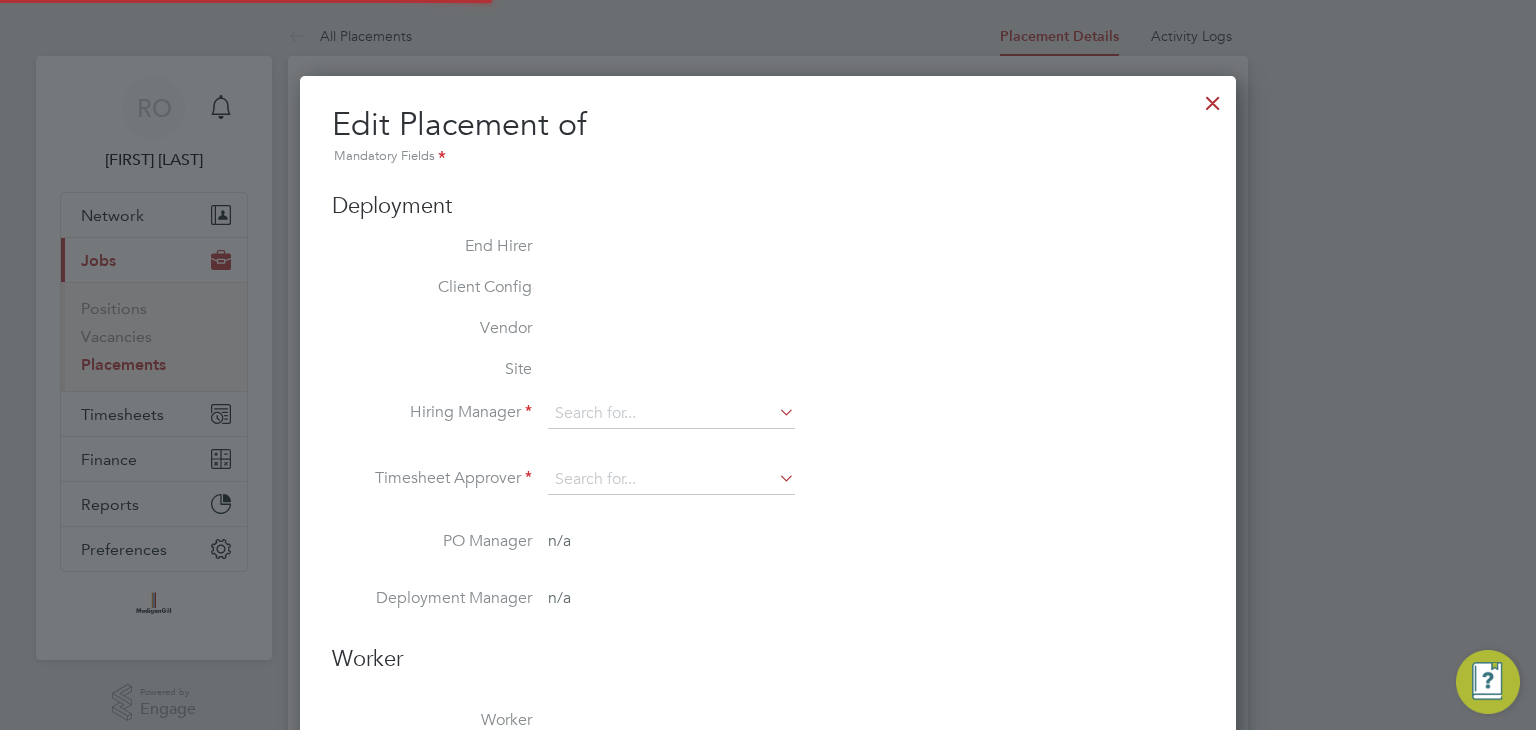 scroll, scrollTop: 10, scrollLeft: 10, axis: both 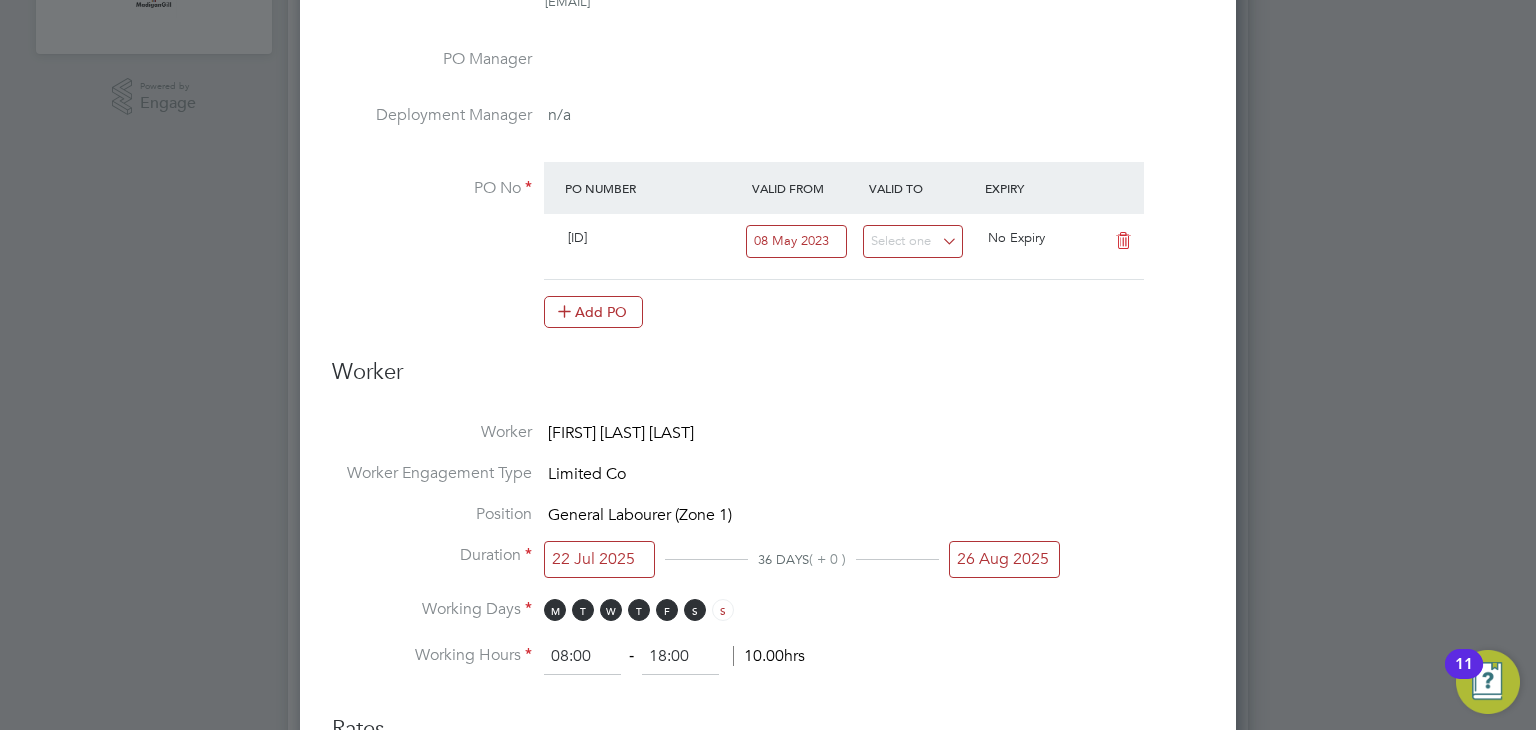 click on "26 Aug 2025" at bounding box center [1004, 559] 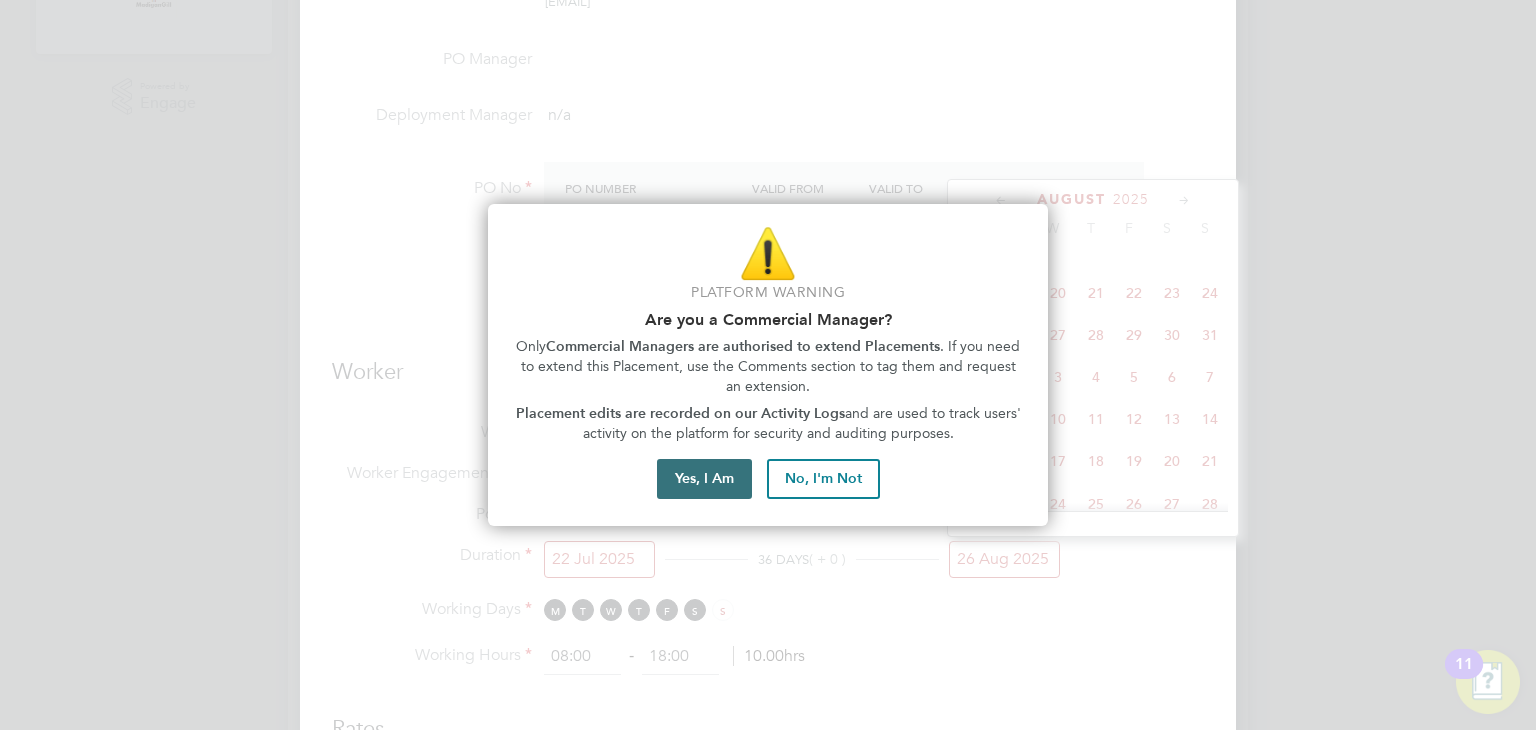 drag, startPoint x: 712, startPoint y: 486, endPoint x: 695, endPoint y: 477, distance: 19.235384 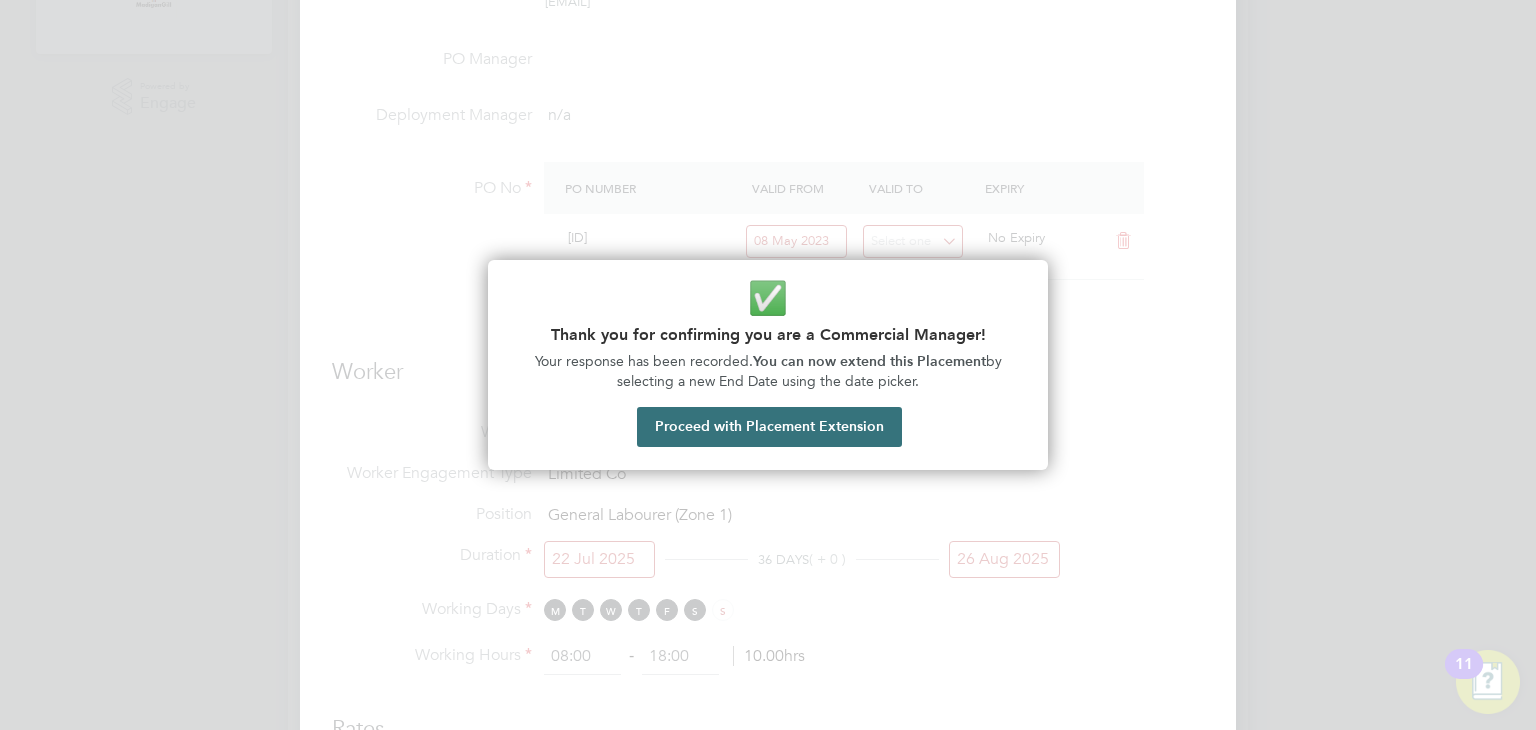 click on "Proceed with Placement Extension" at bounding box center [769, 427] 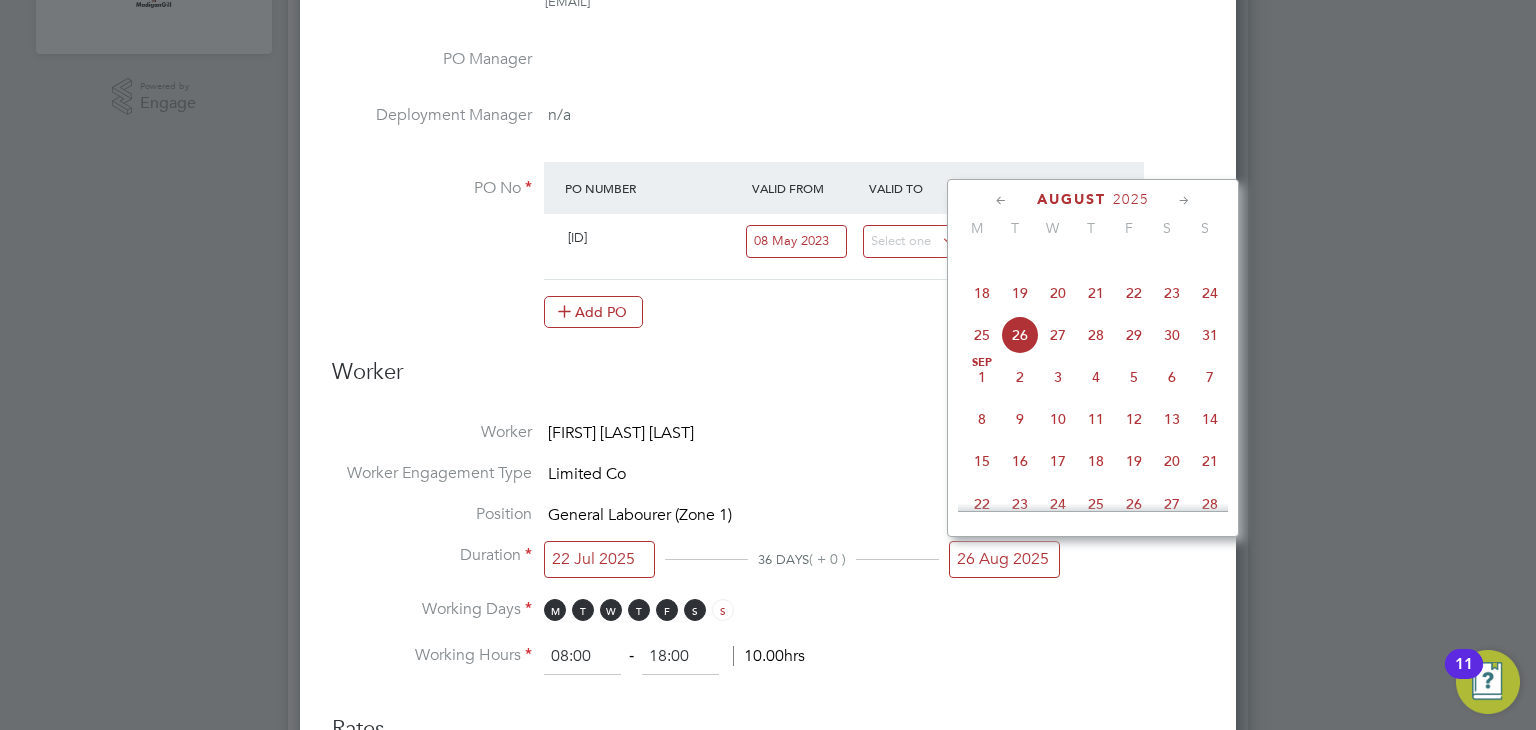 click on "August 2025" 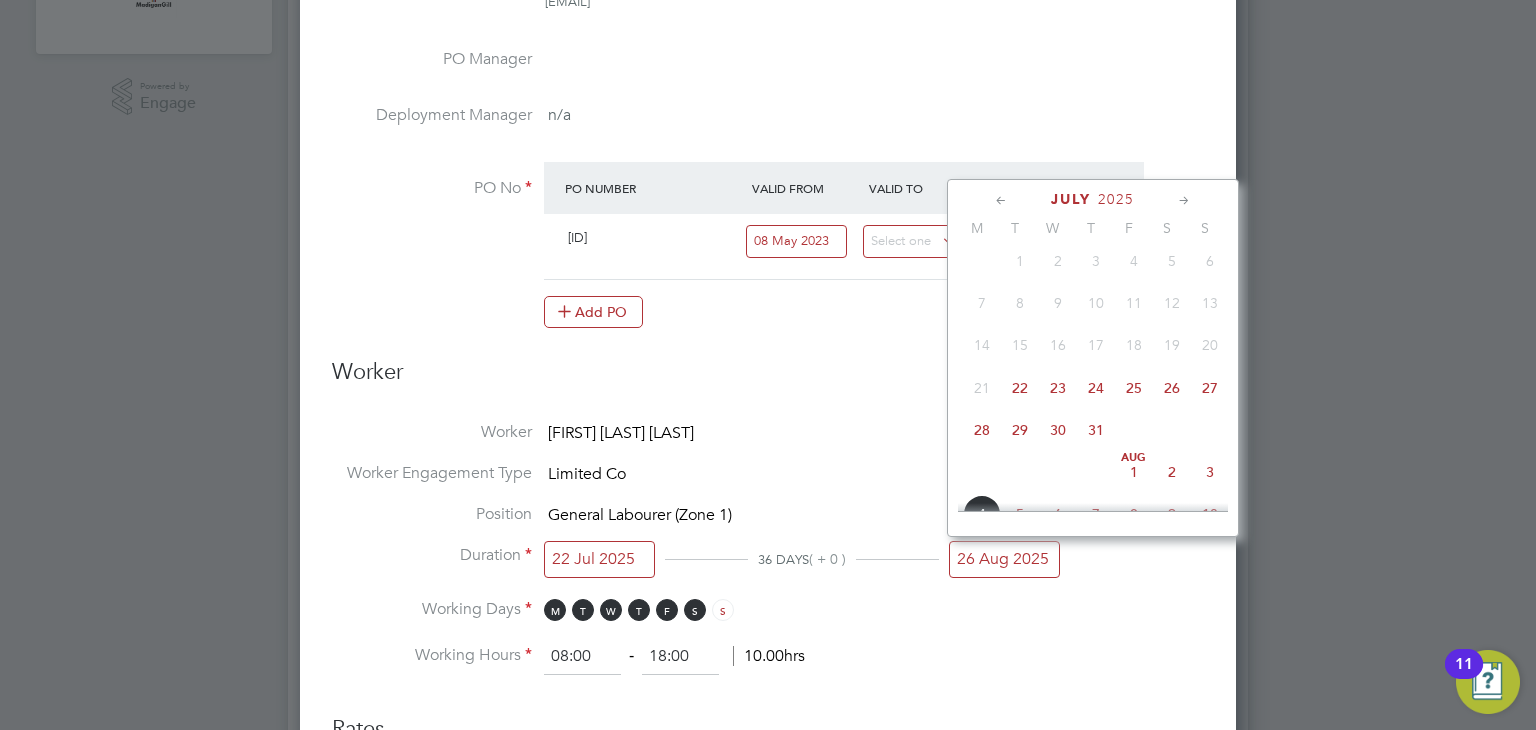 click on "27" 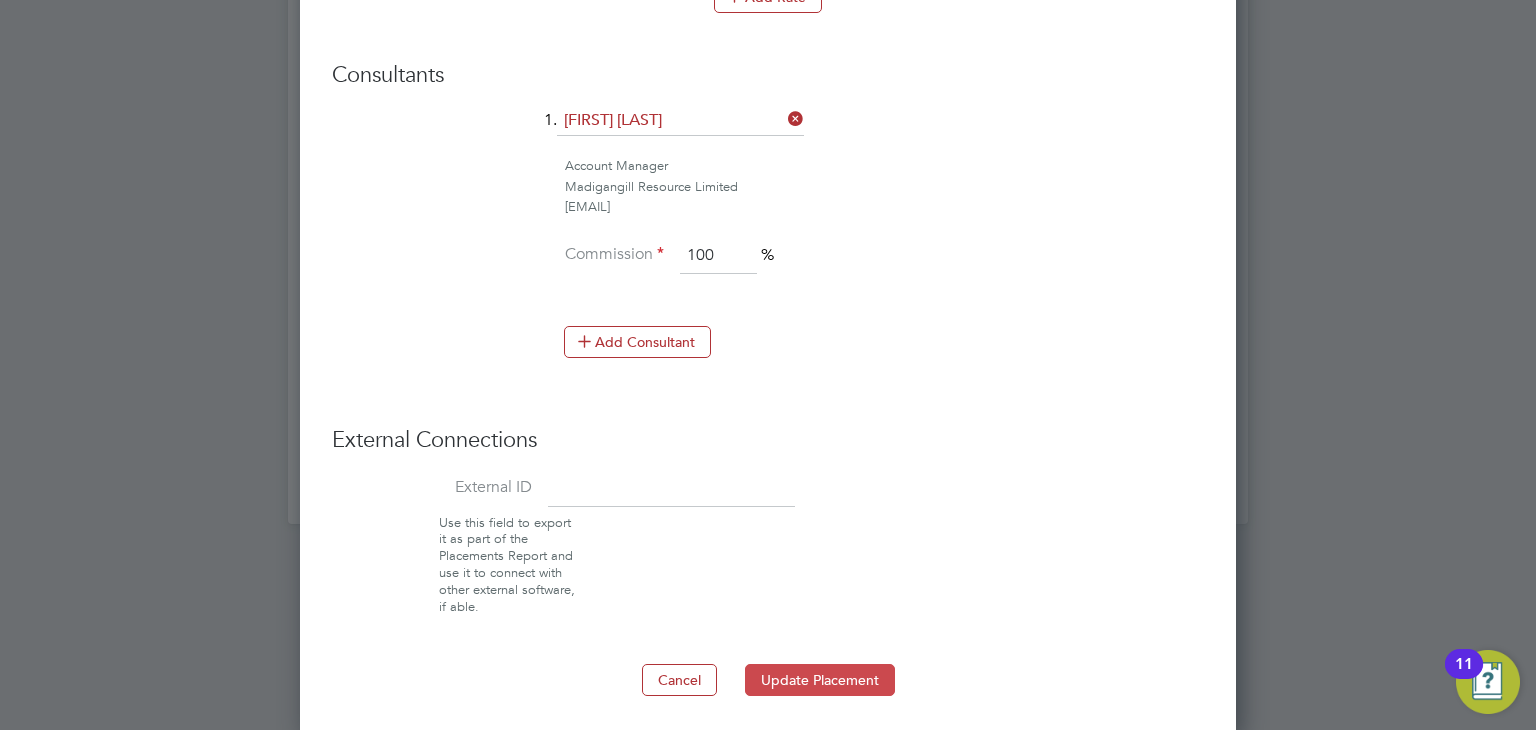 click on "Update Placement" at bounding box center [820, 680] 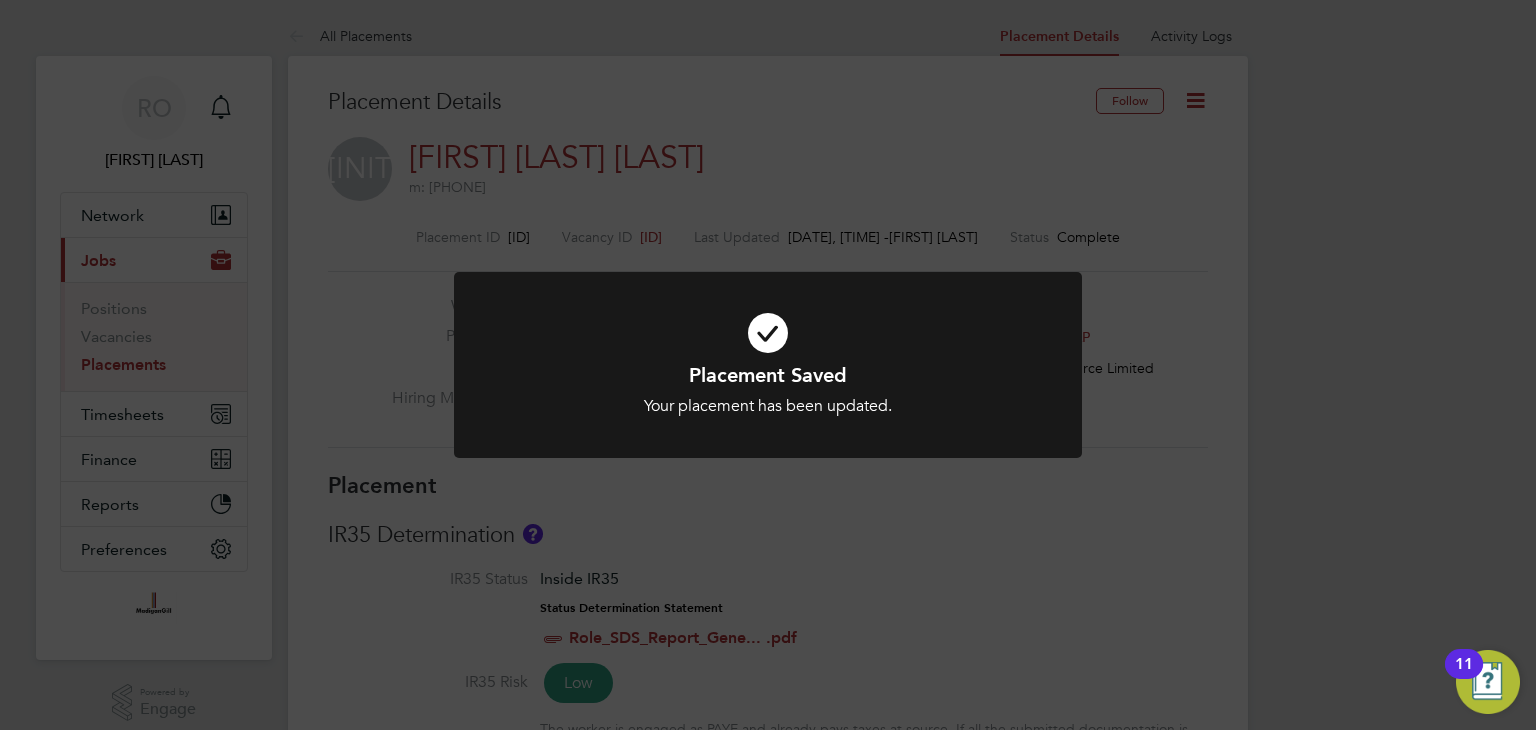 click at bounding box center (768, 333) 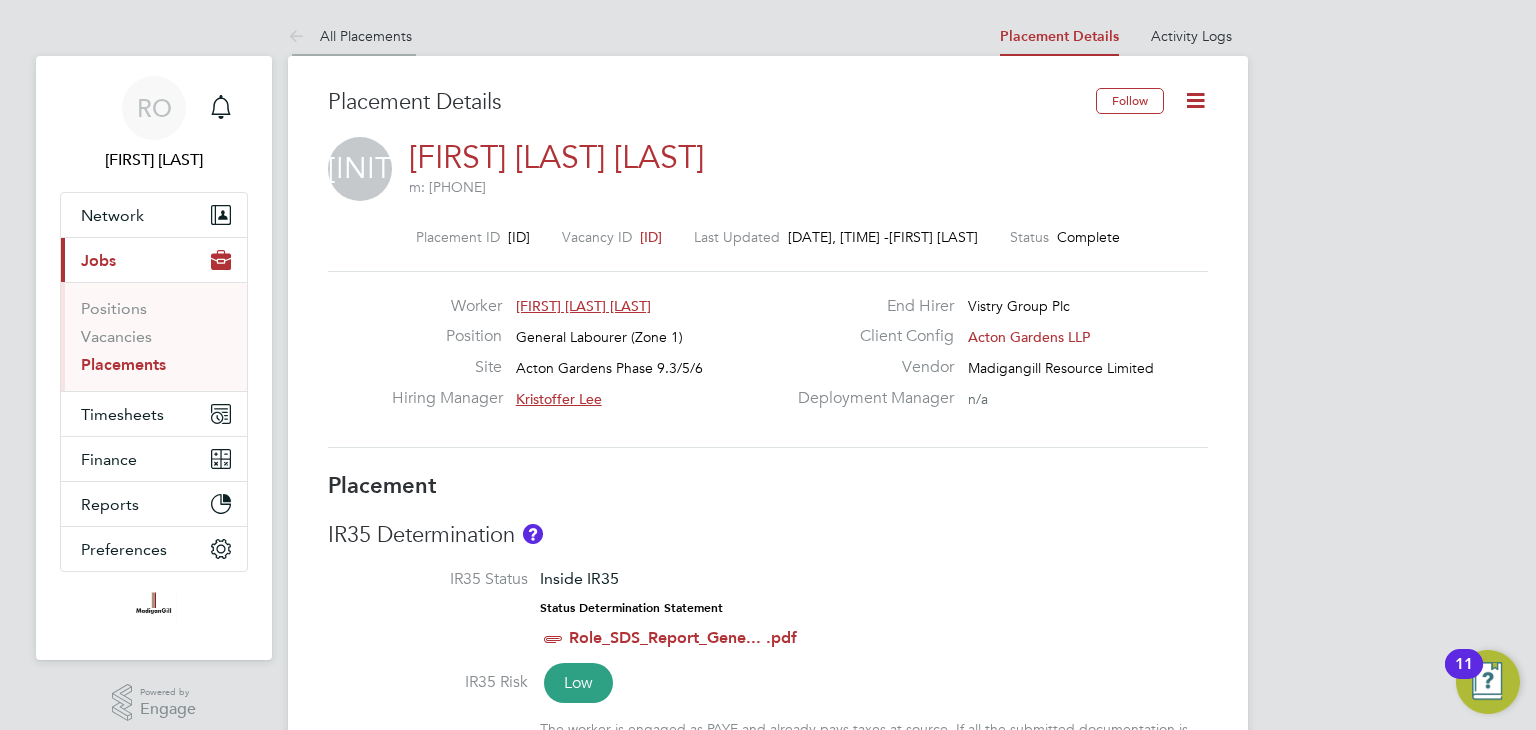 click on "All Placements" at bounding box center (350, 36) 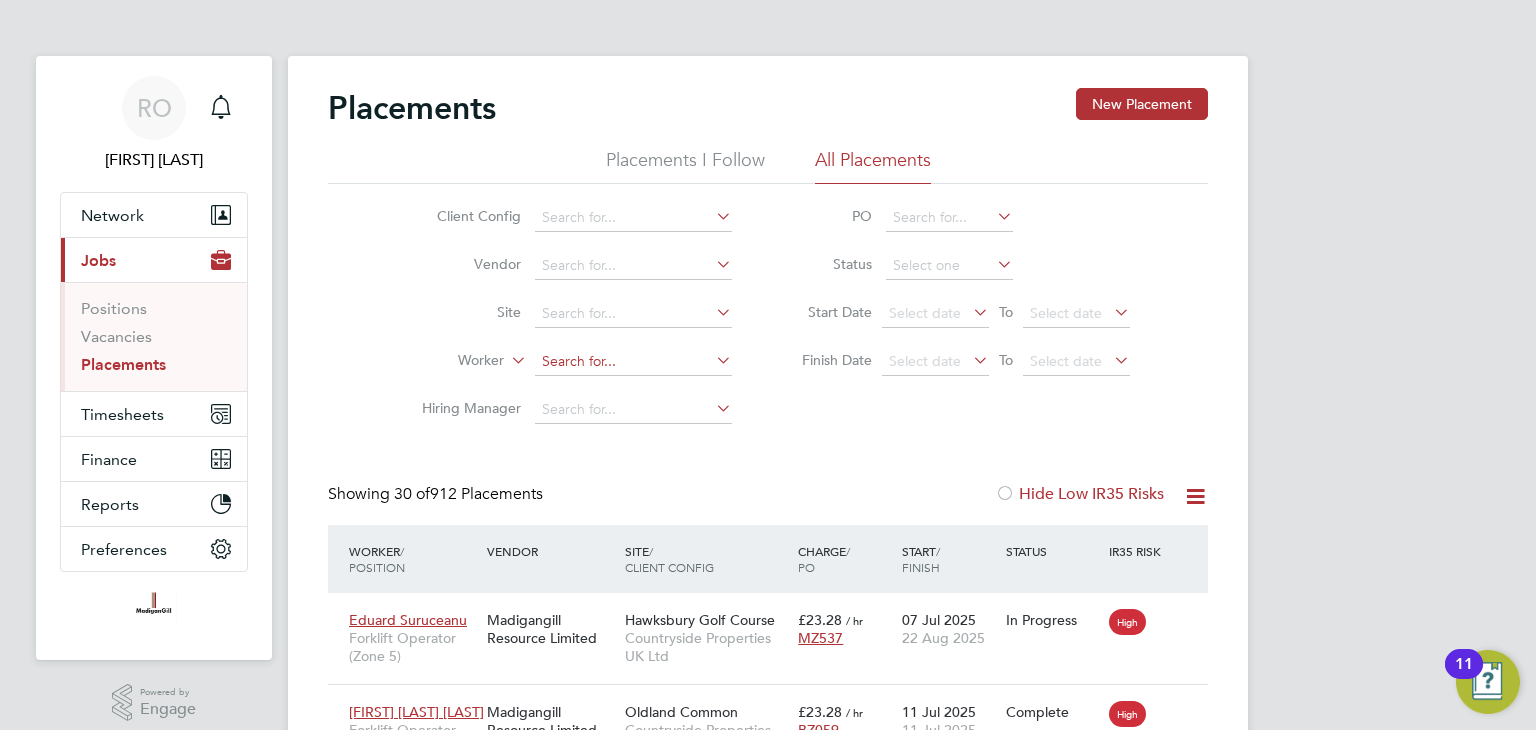click 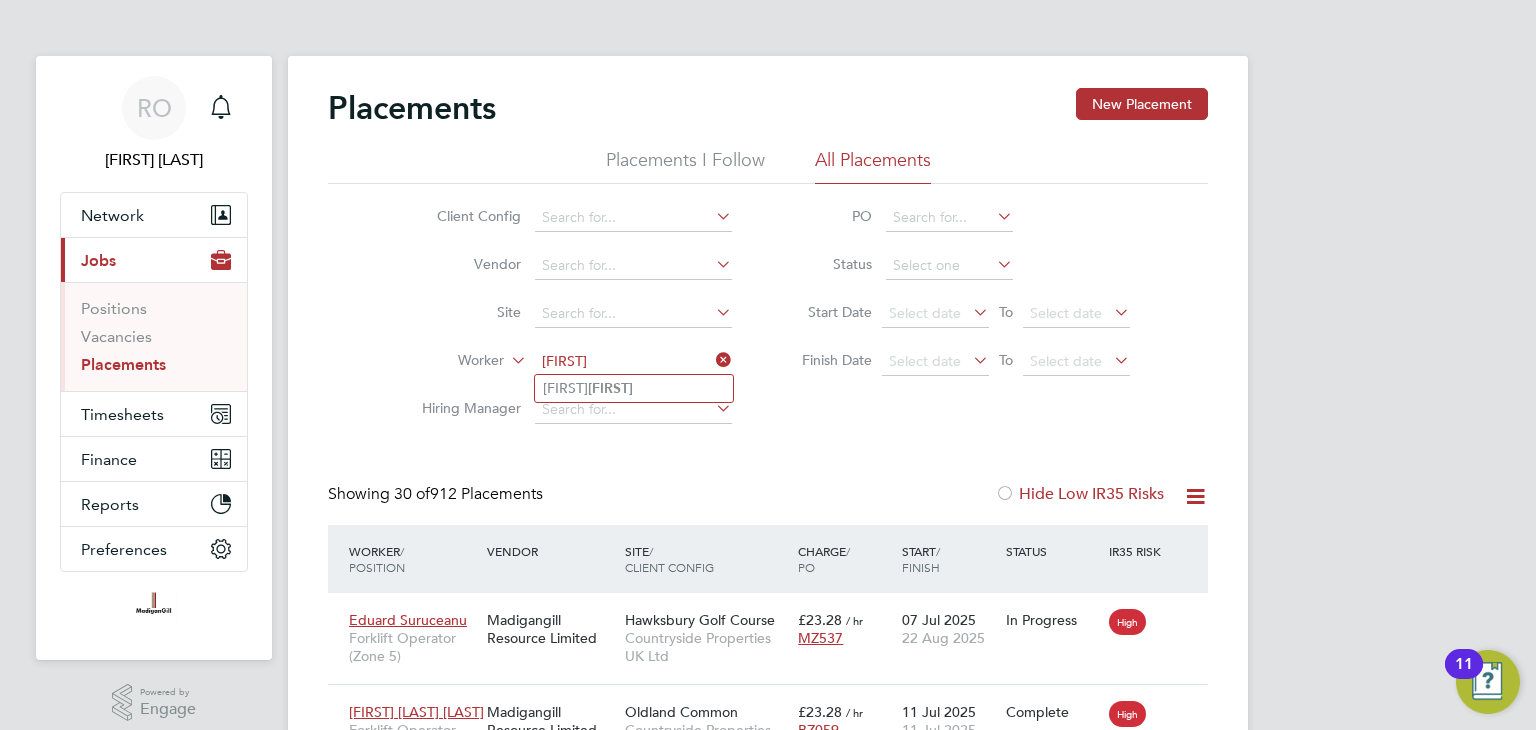 click on "[FIRST]" 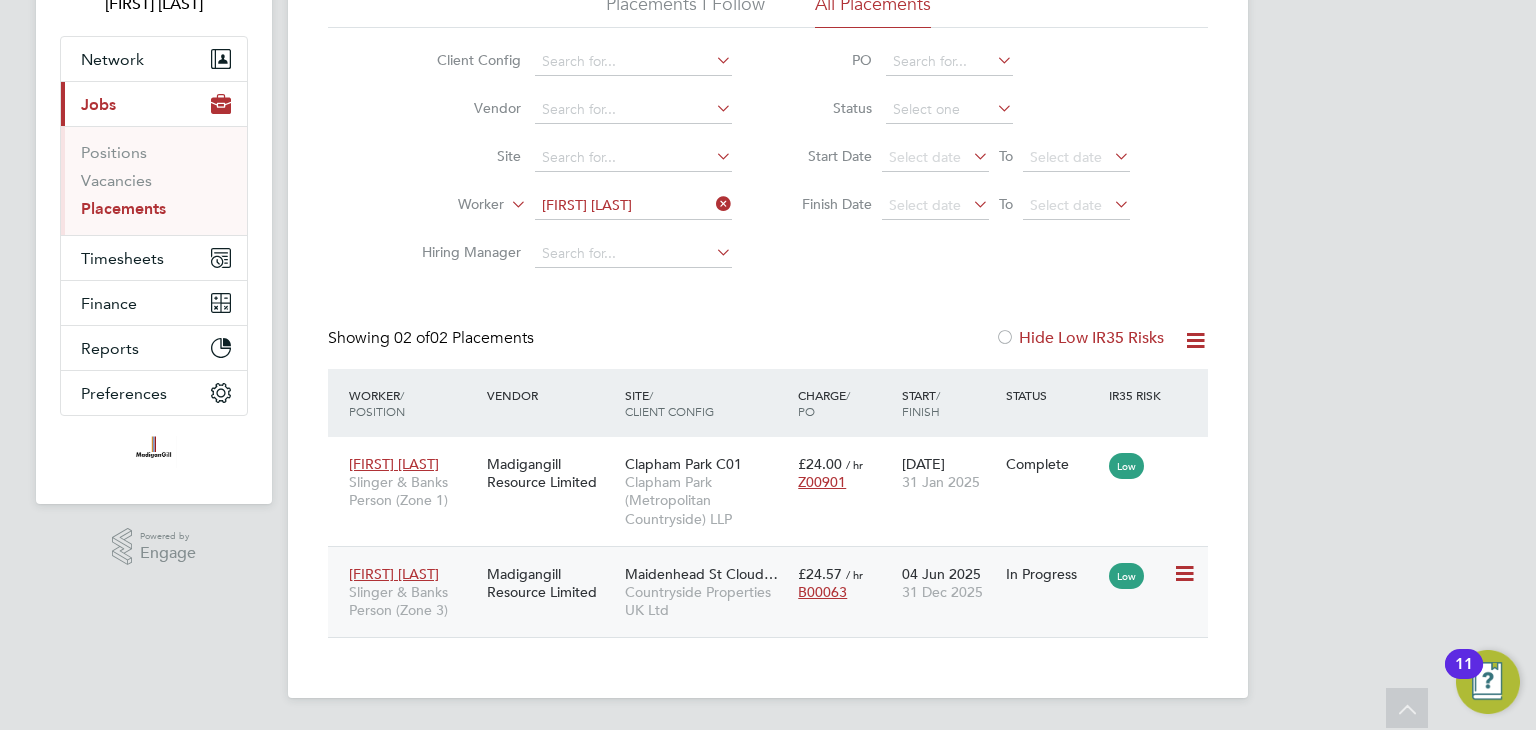 click on "Countryside Properties UK Ltd" 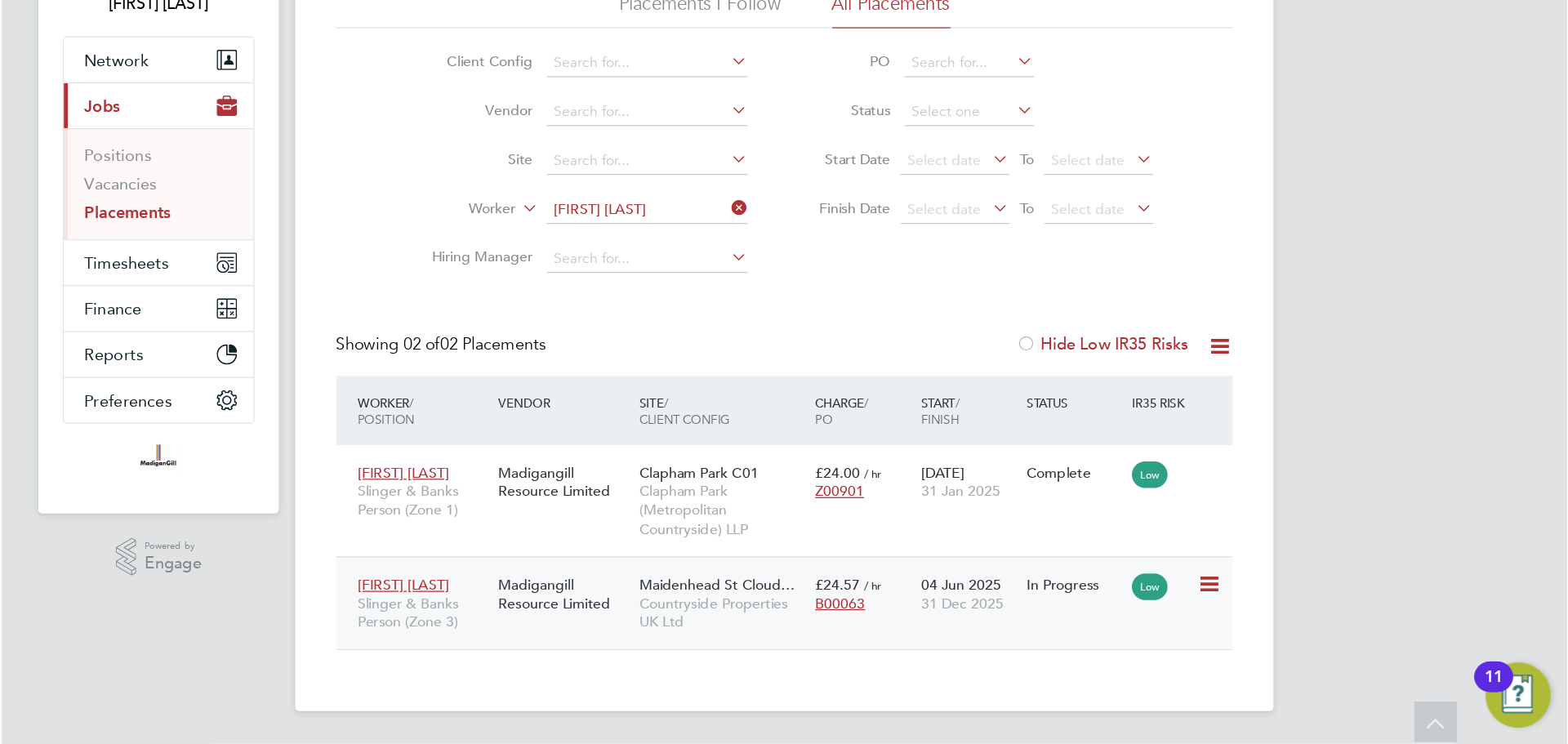 scroll, scrollTop: 0, scrollLeft: 0, axis: both 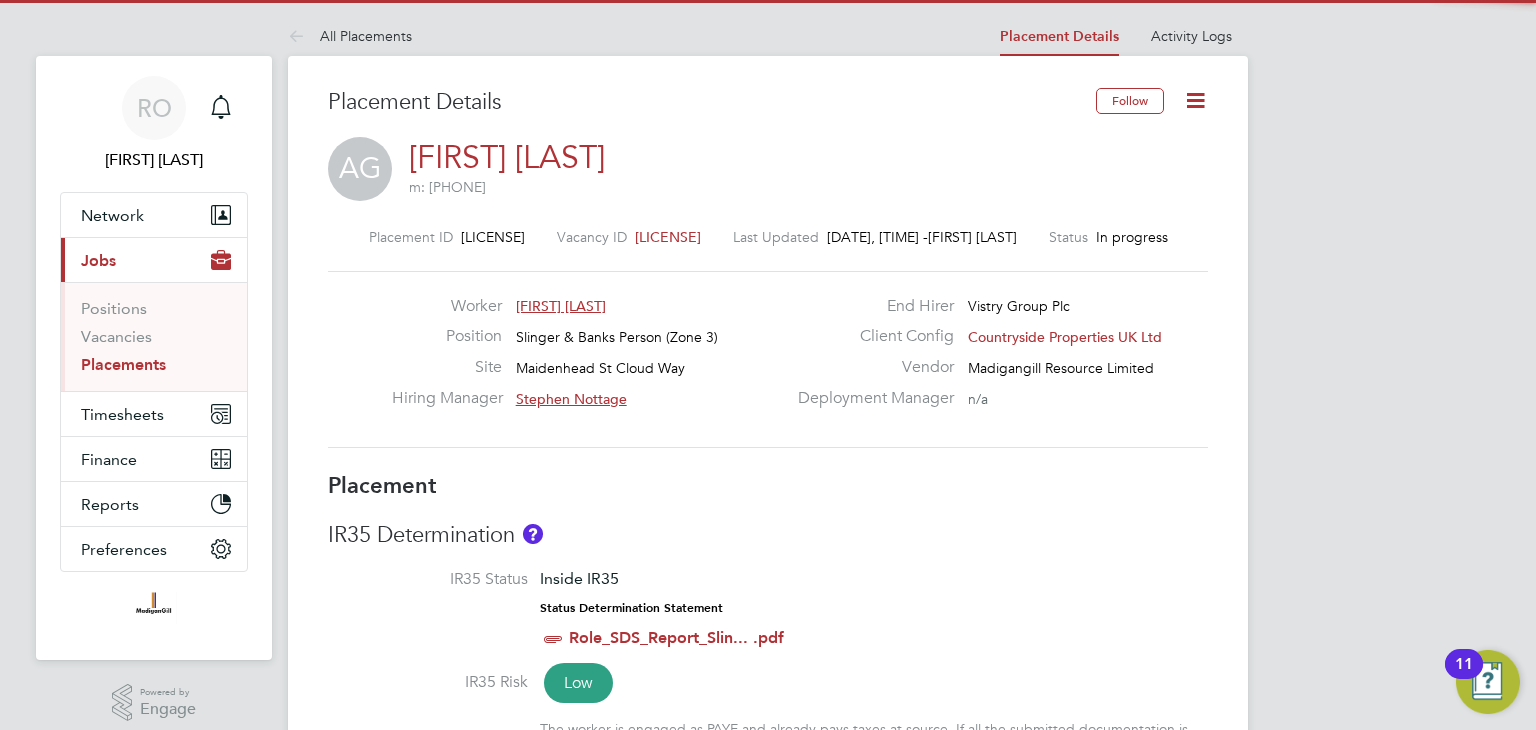 click 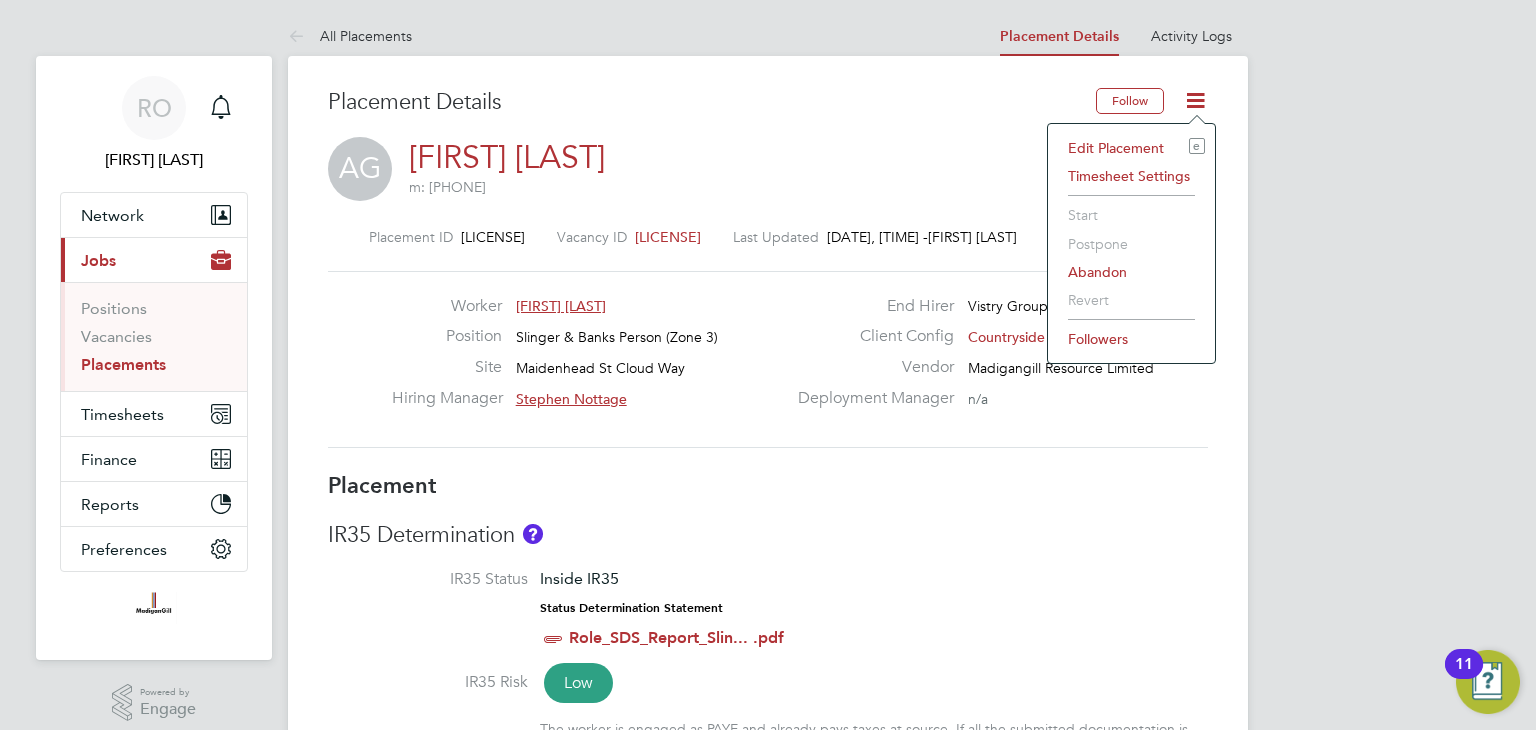 click on "Edit Placement e" 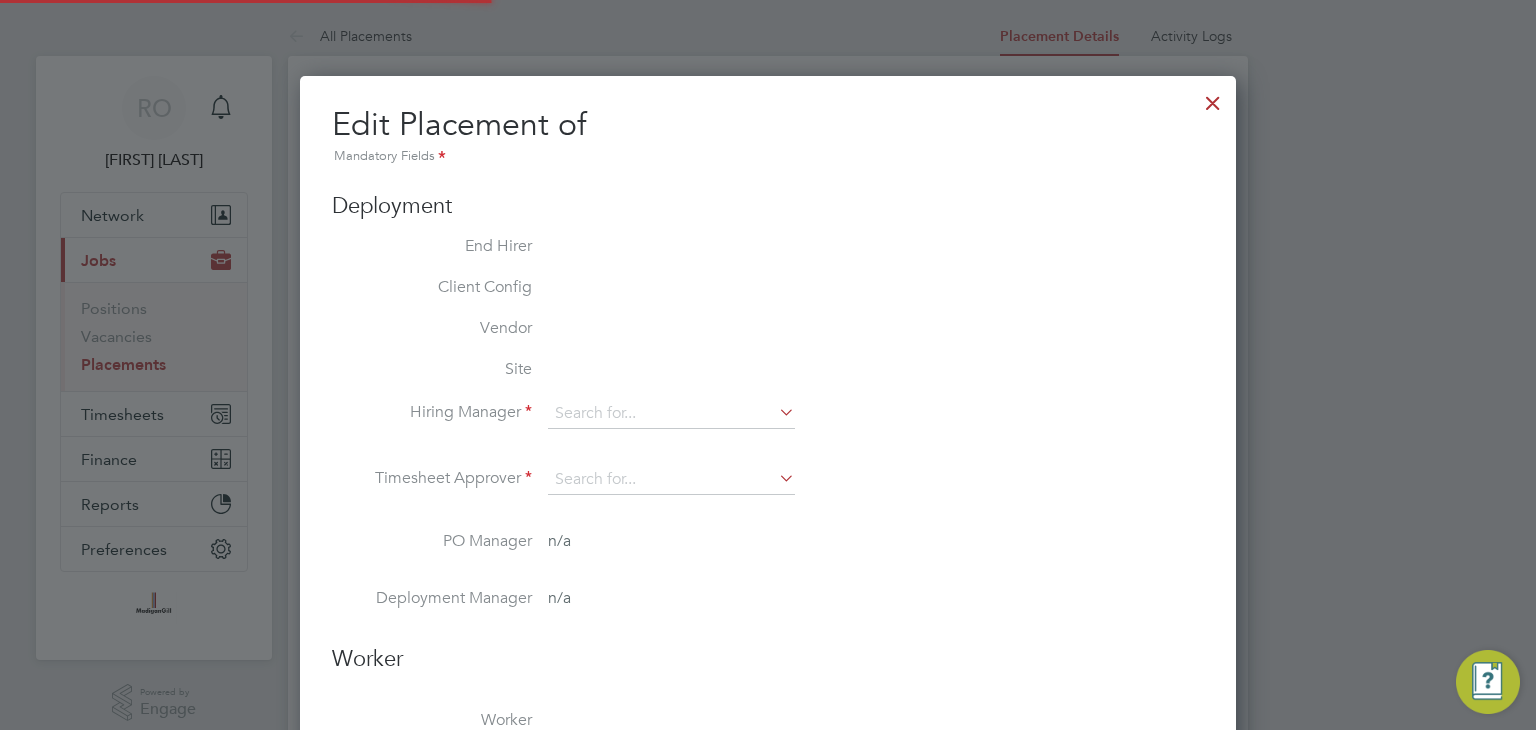 type on "Stephen Nottage" 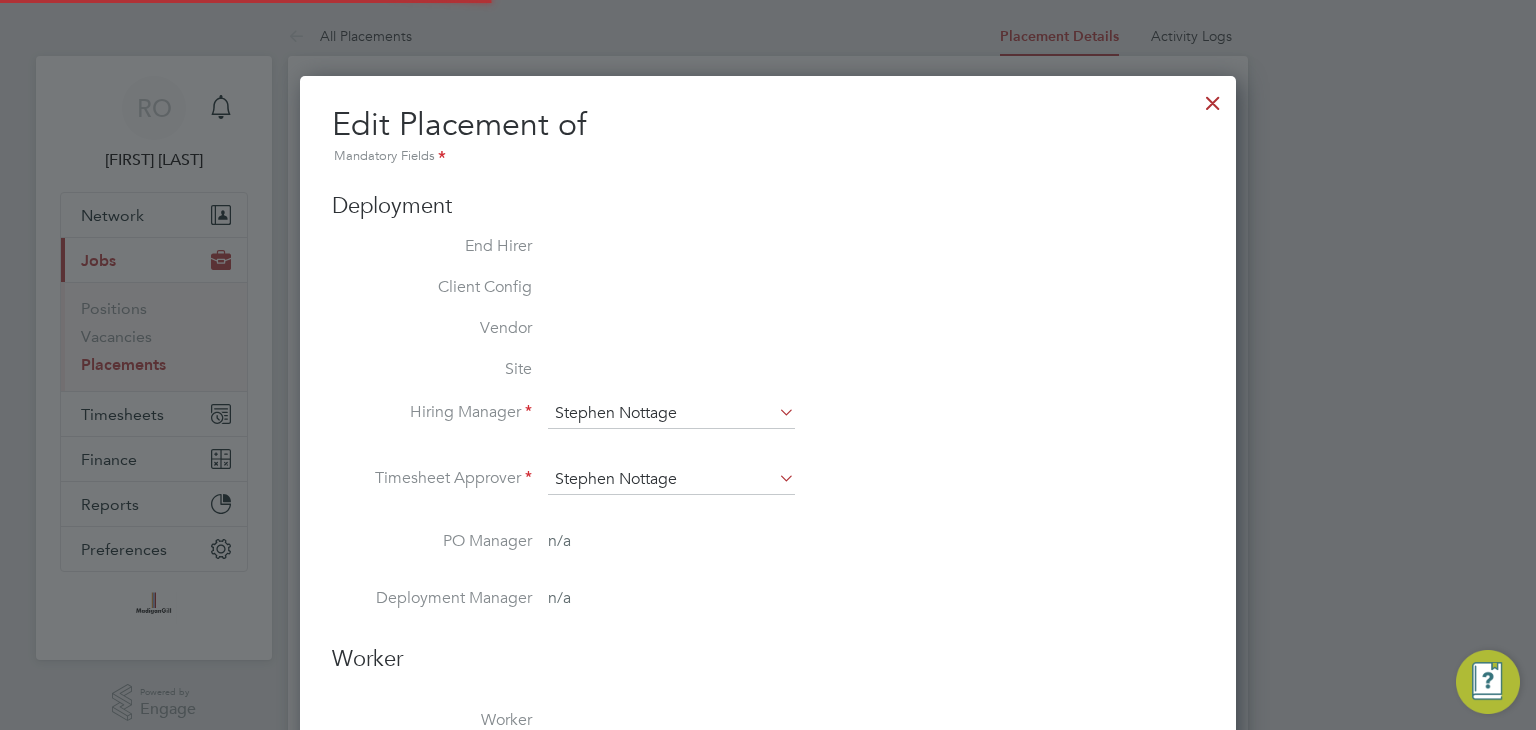 type on "04 Jun 2025" 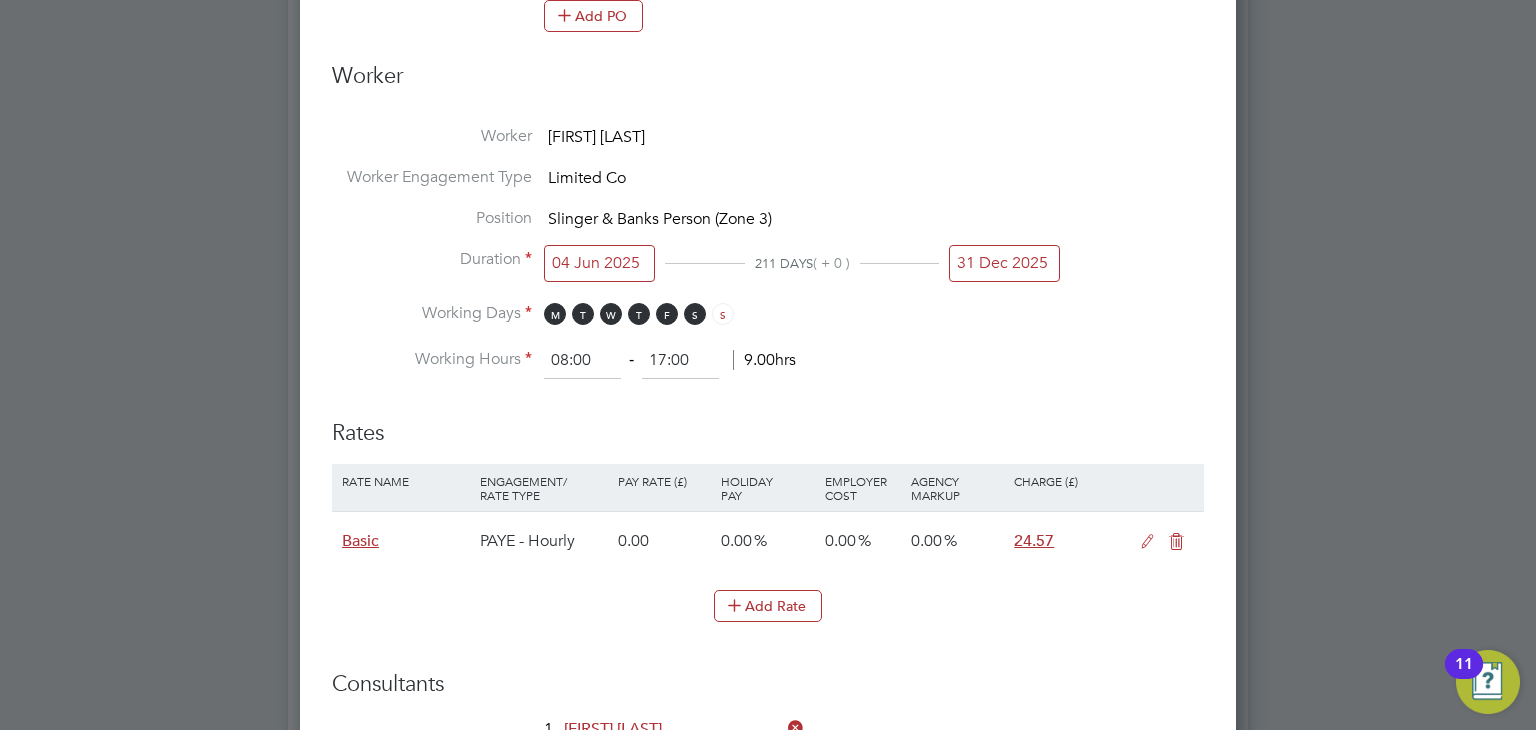 click on "31 Dec 2025" at bounding box center [1004, 263] 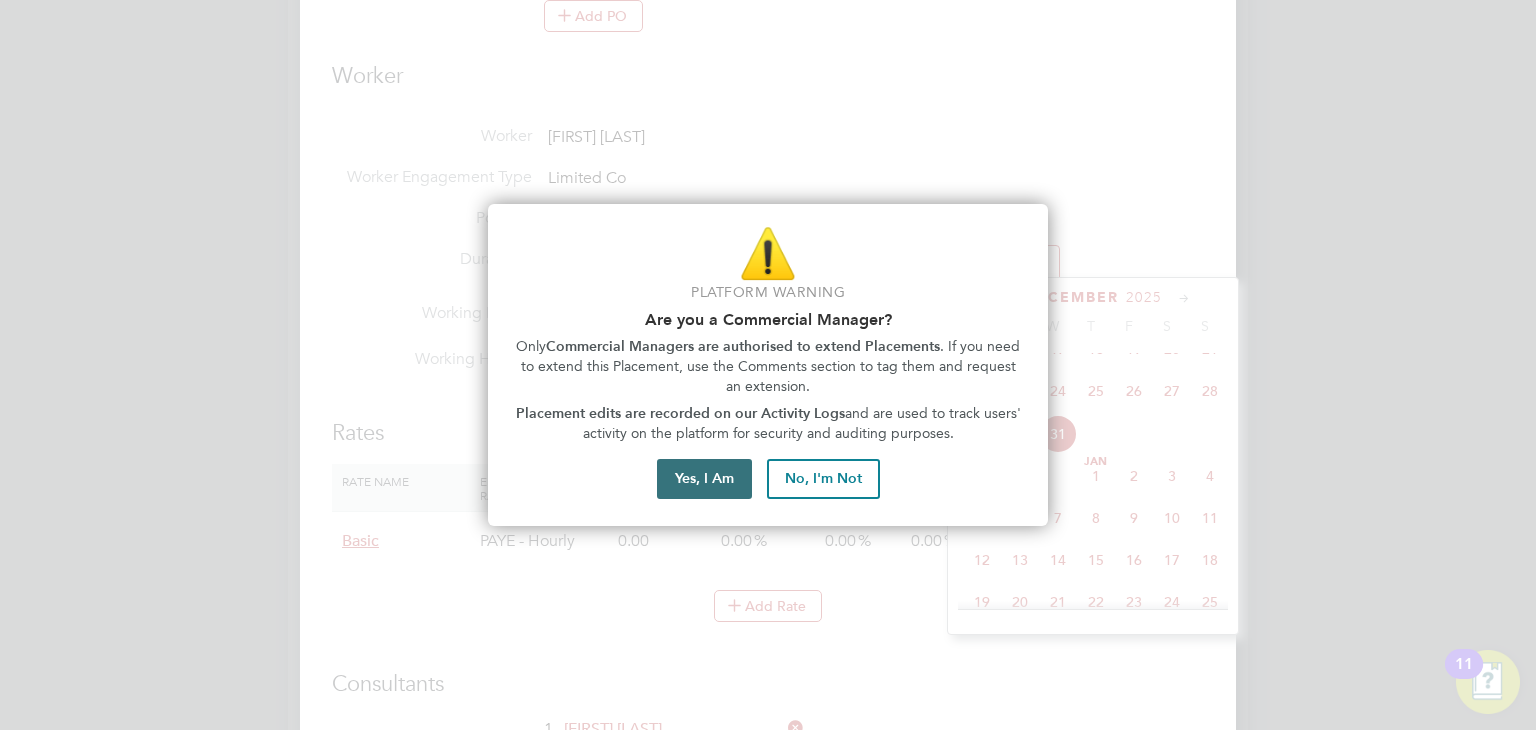 click on "Yes, I Am" at bounding box center (704, 479) 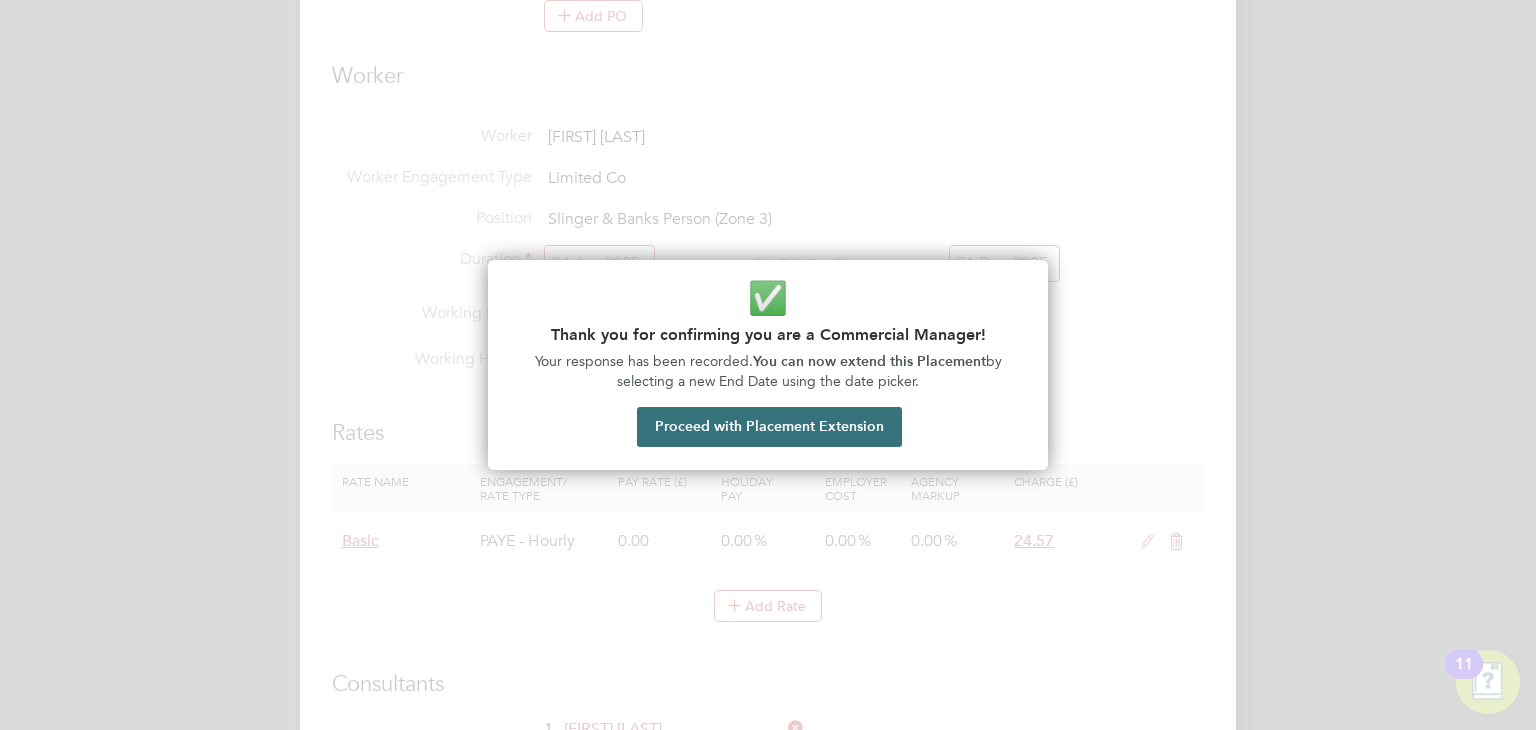 click on "Proceed with Placement Extension" at bounding box center (769, 427) 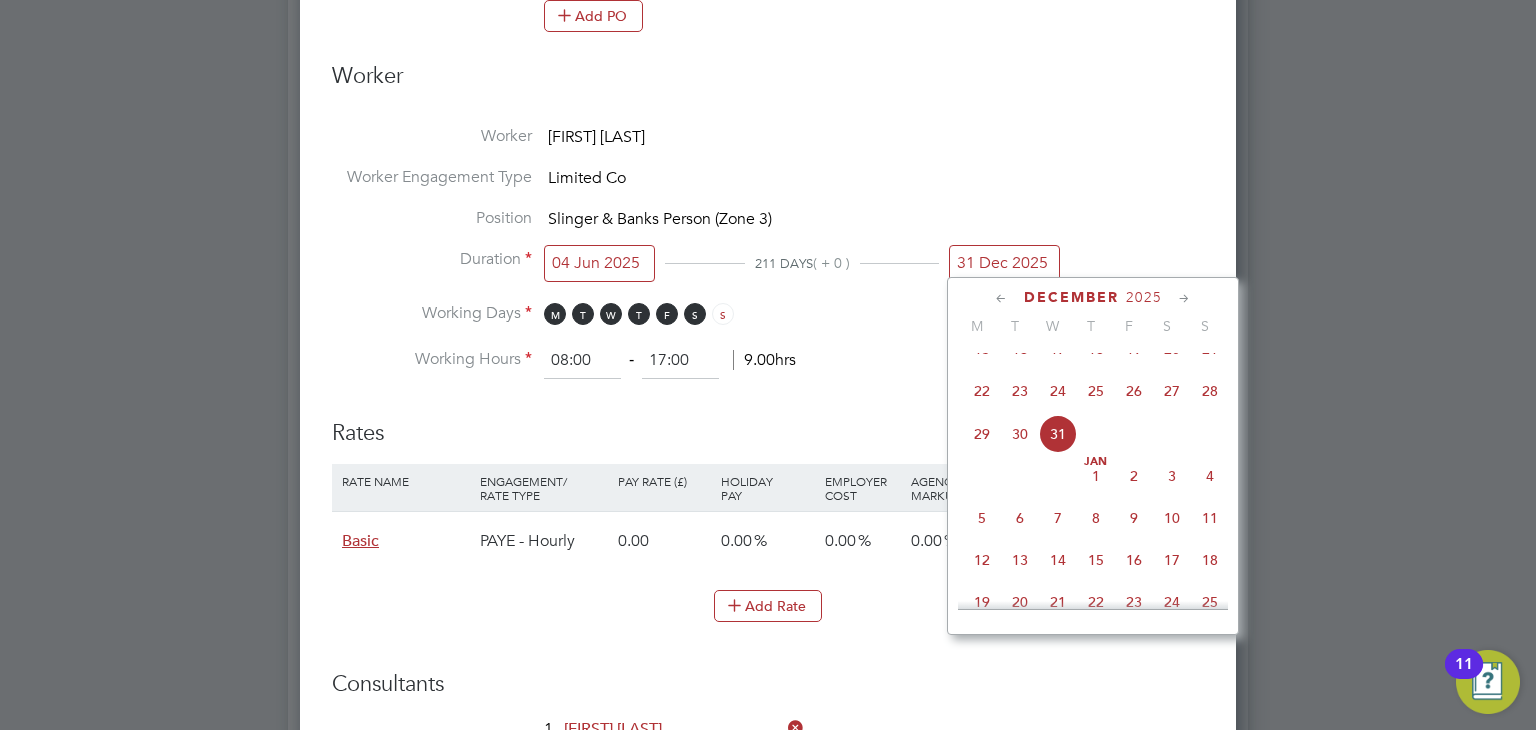 click 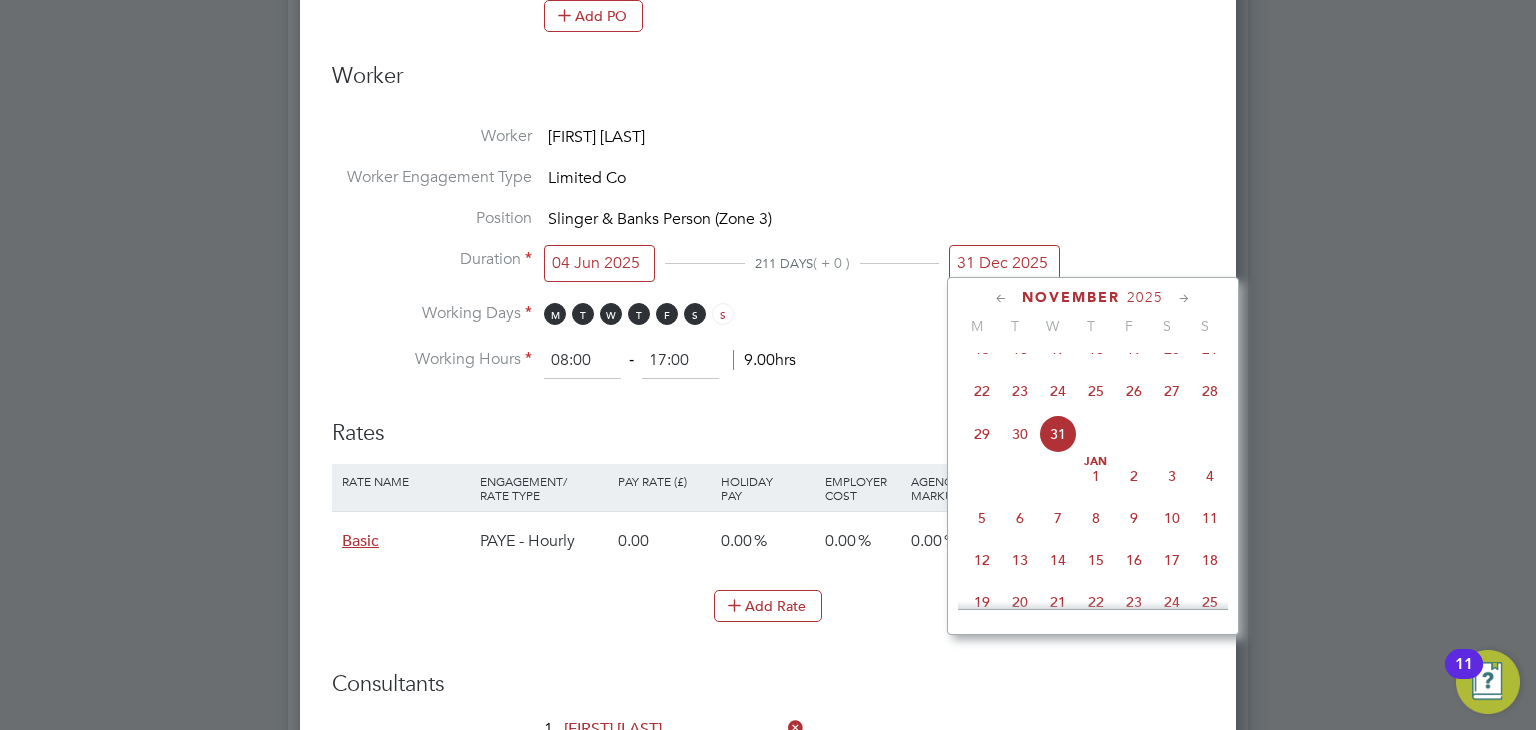 click 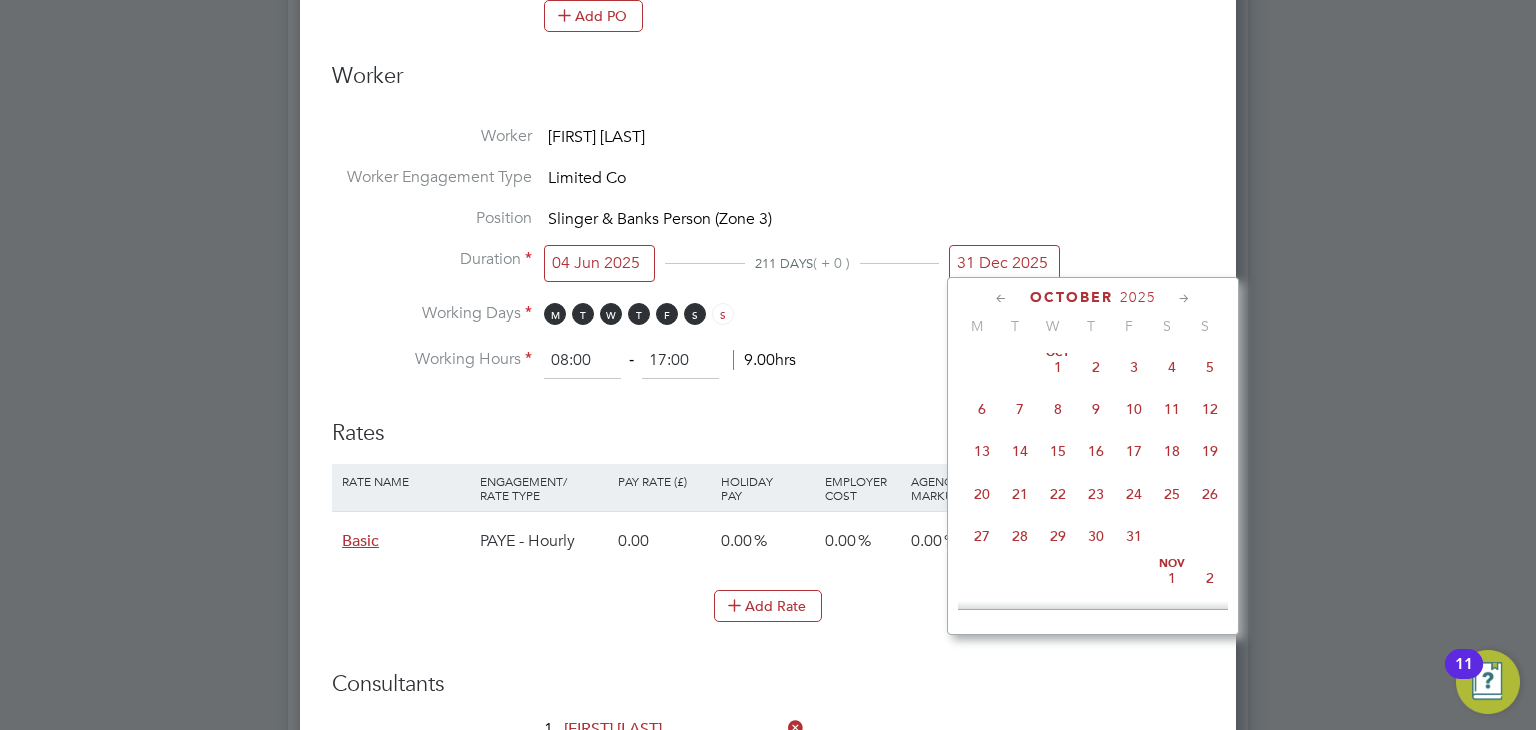 click 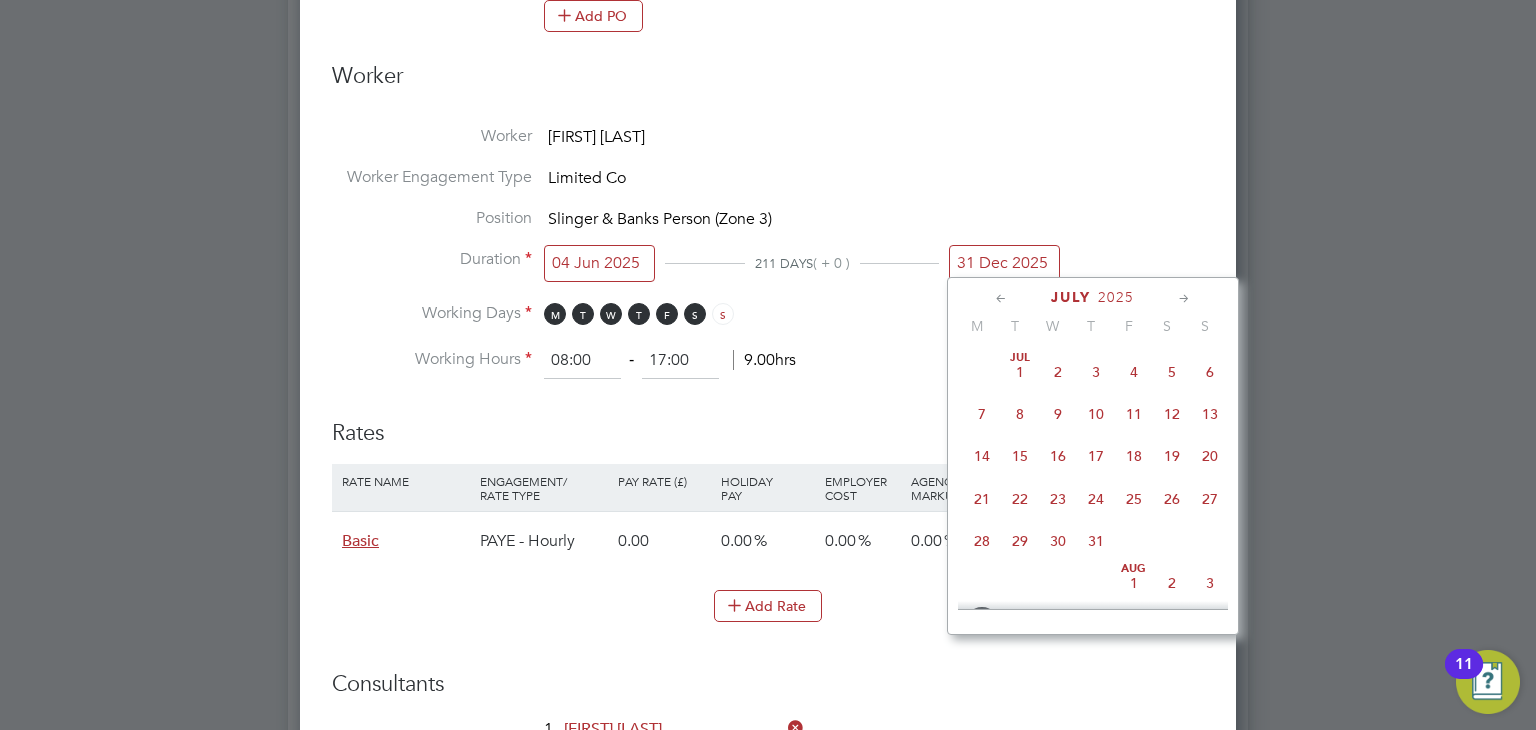 click on "27" 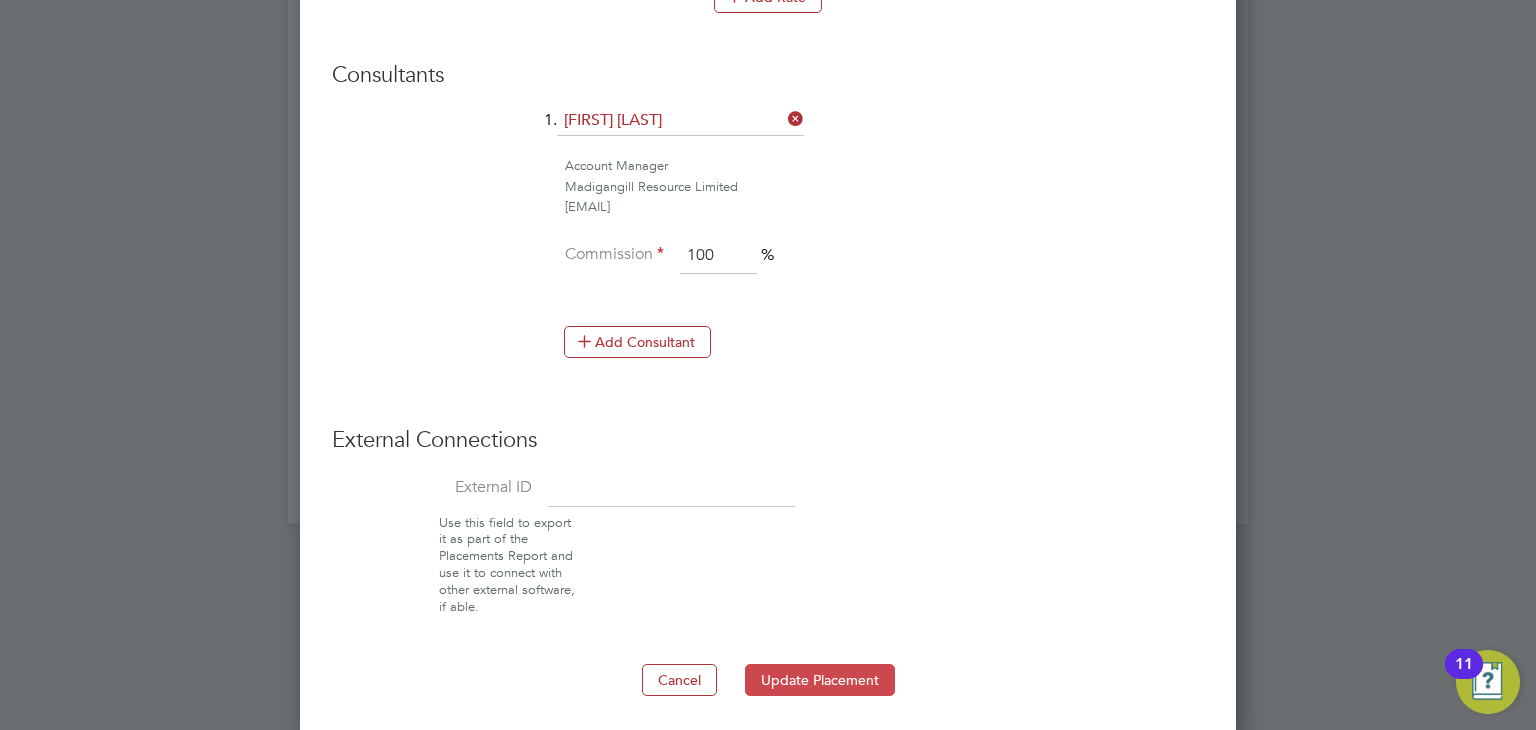 click on "Update Placement" at bounding box center (820, 680) 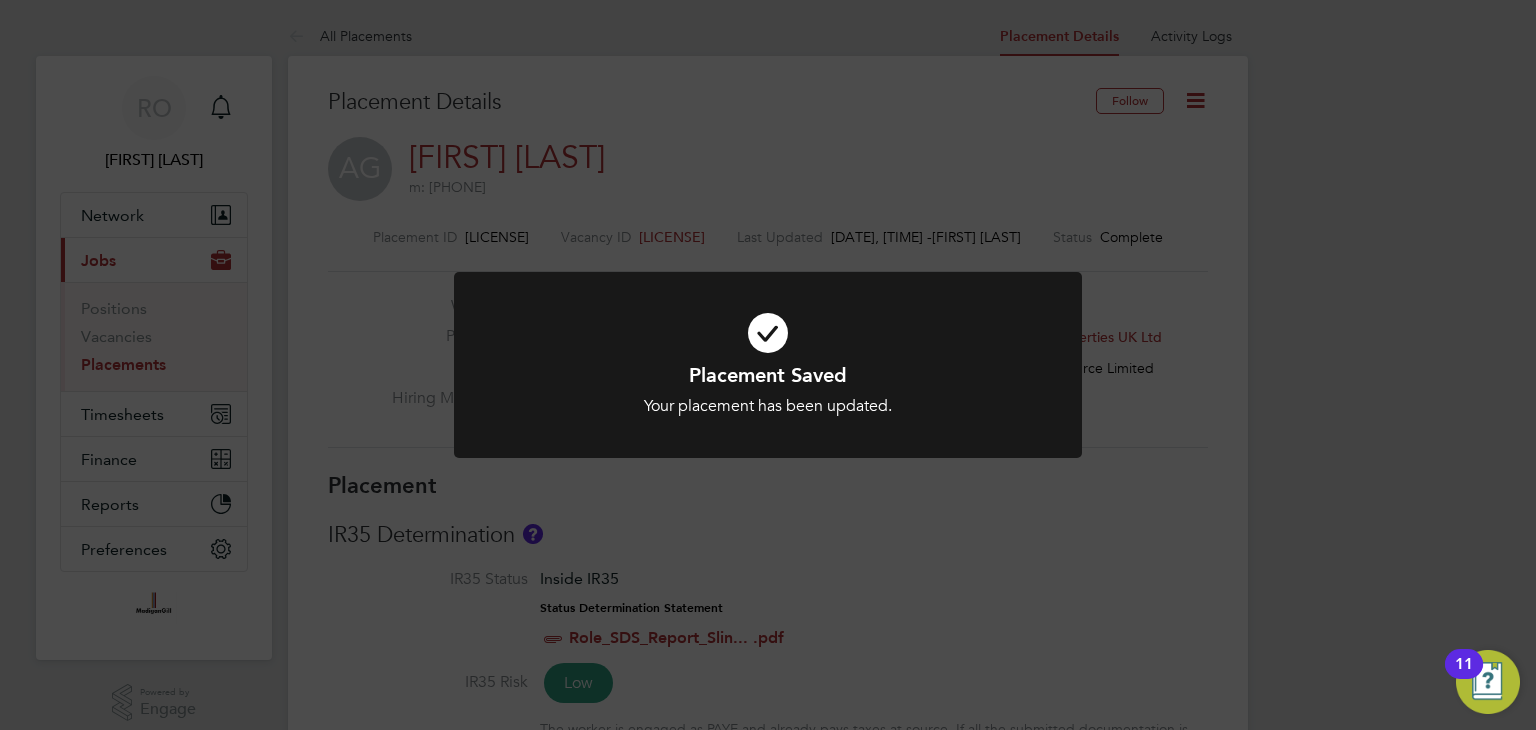 click at bounding box center [768, 333] 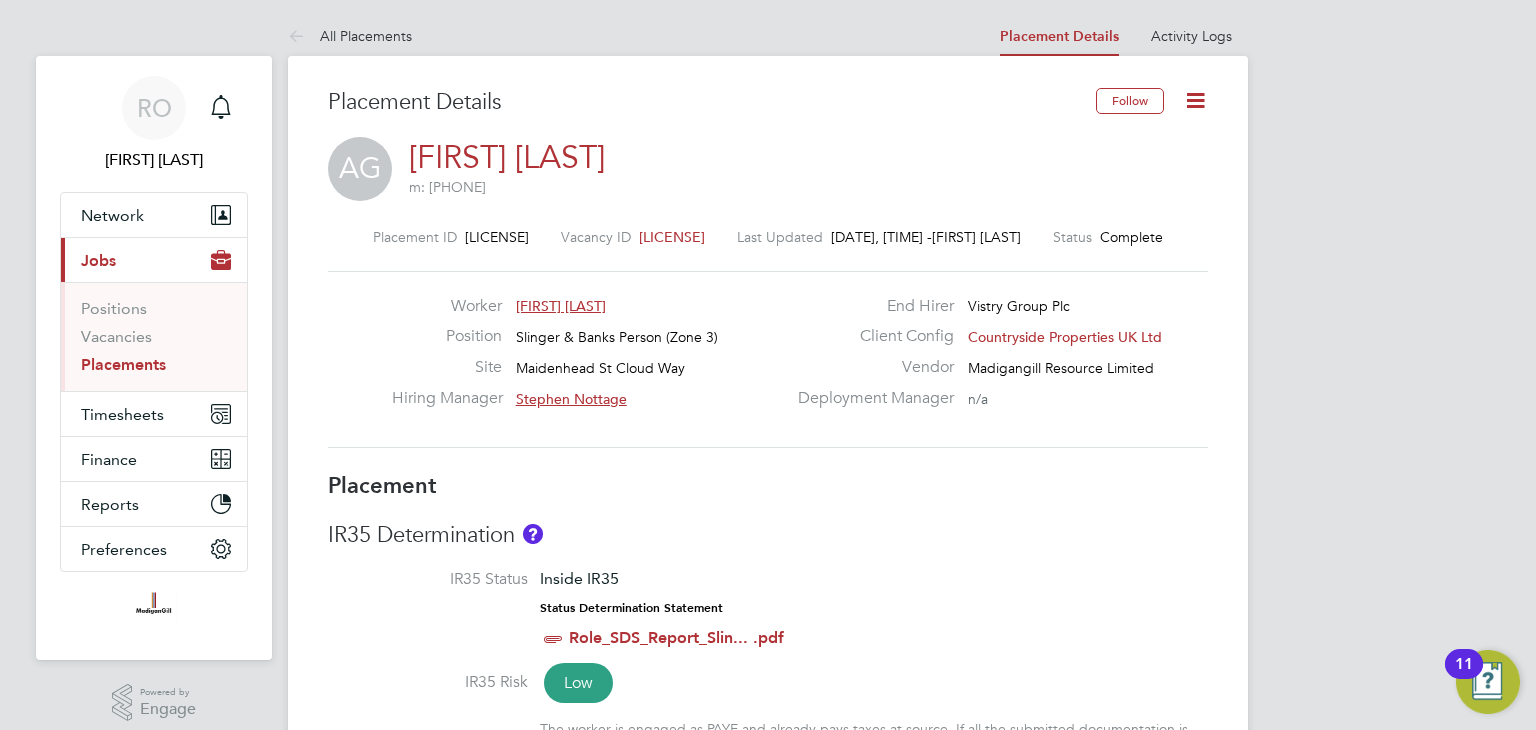 click on "Positions   Vacancies   Placements" at bounding box center (154, 336) 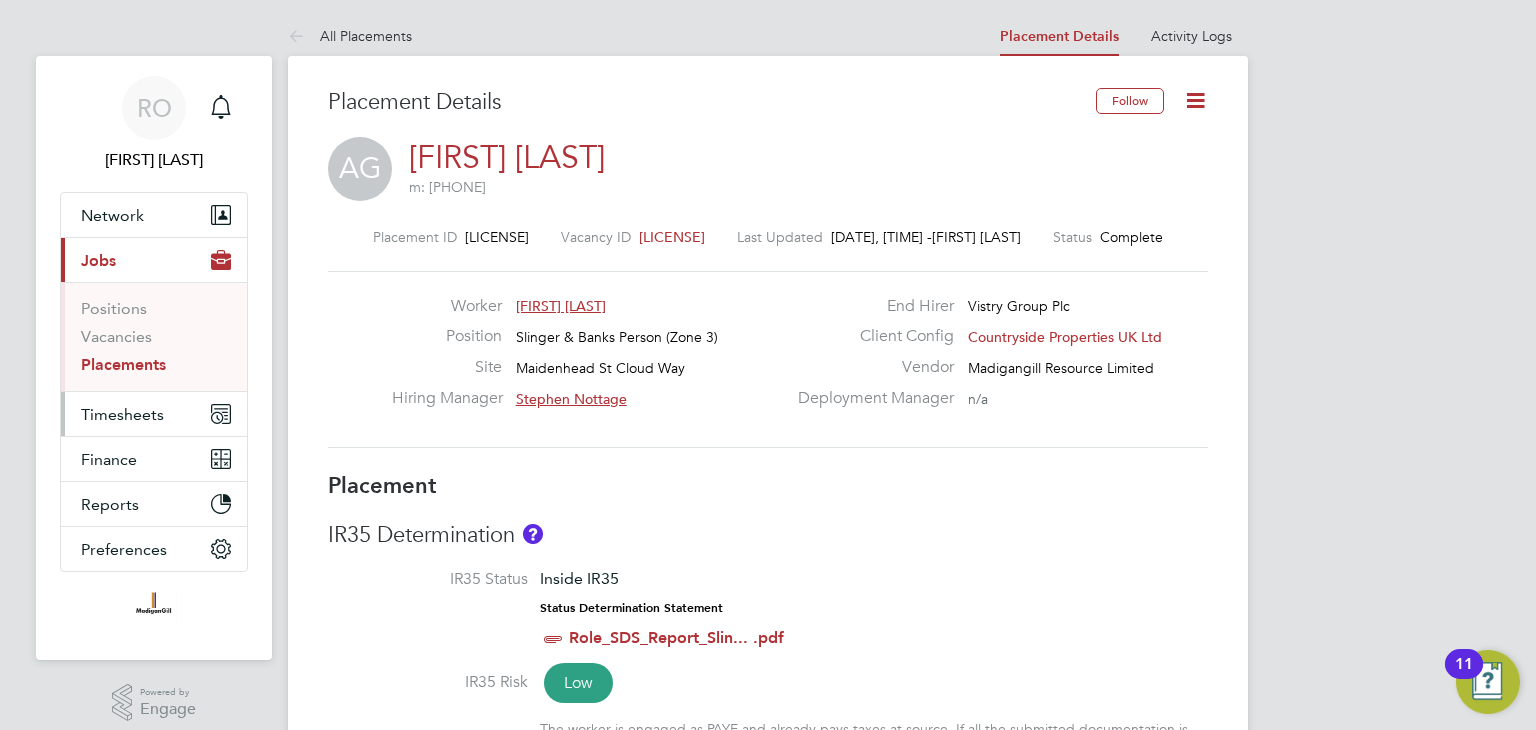 click on "Timesheets" at bounding box center [122, 414] 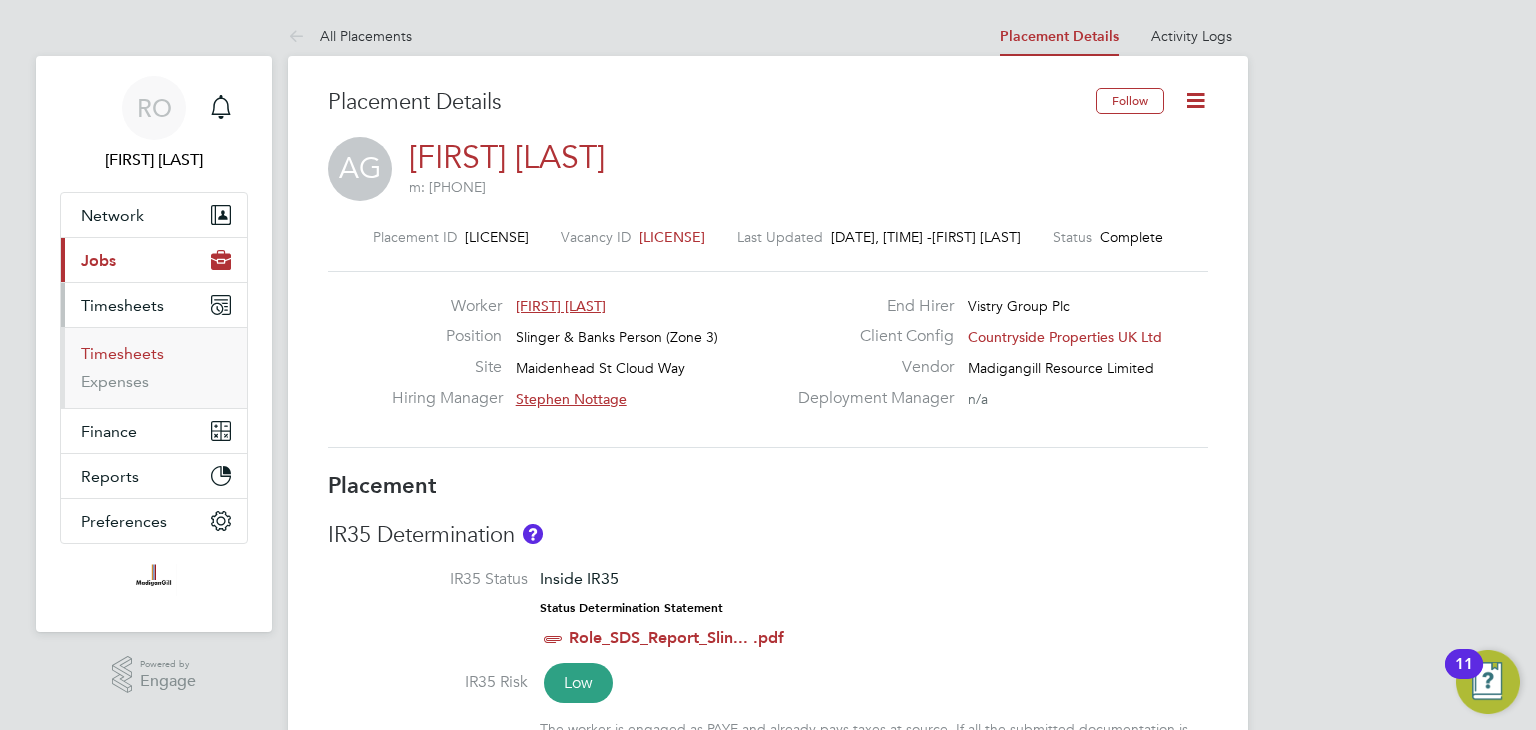 click on "Timesheets" at bounding box center (122, 353) 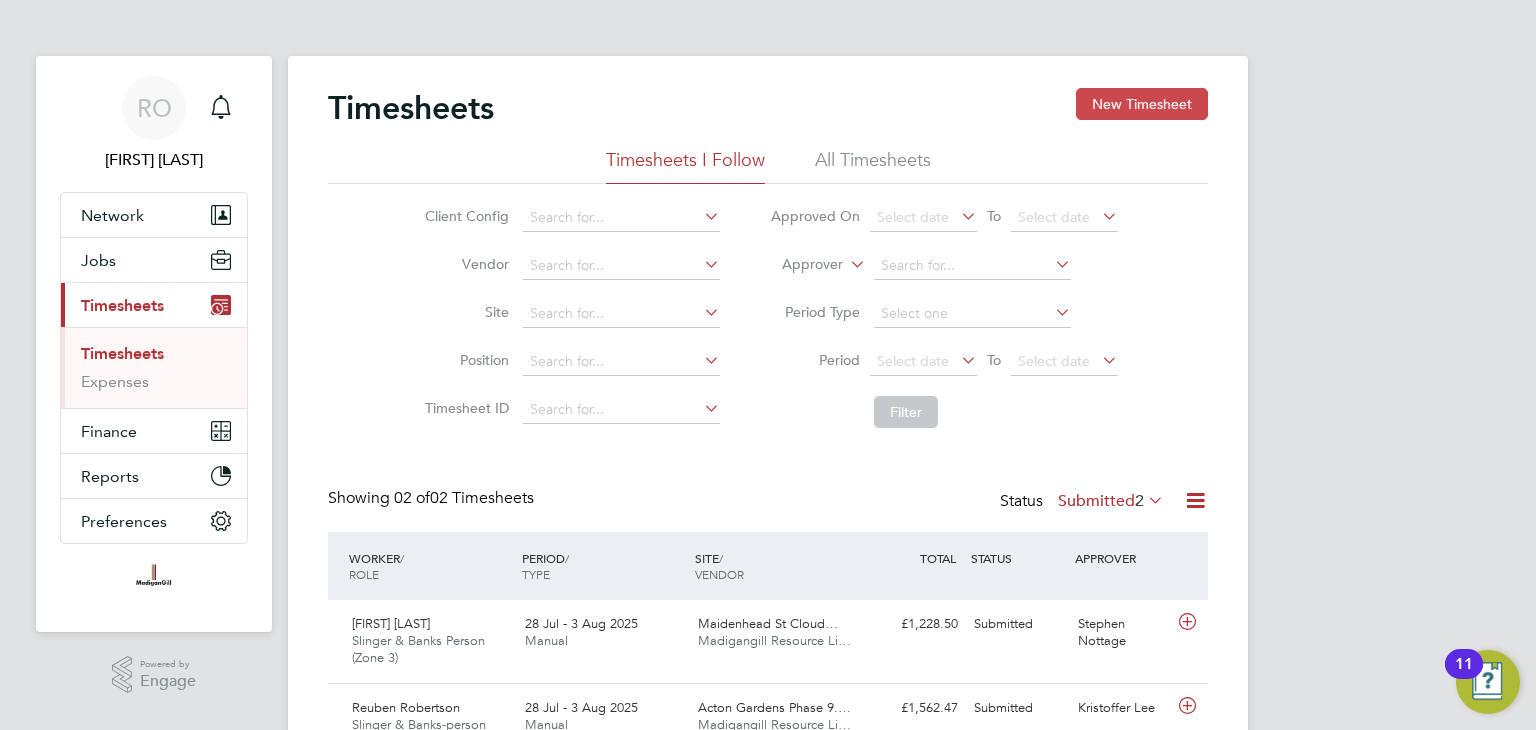 click on "New Timesheet" 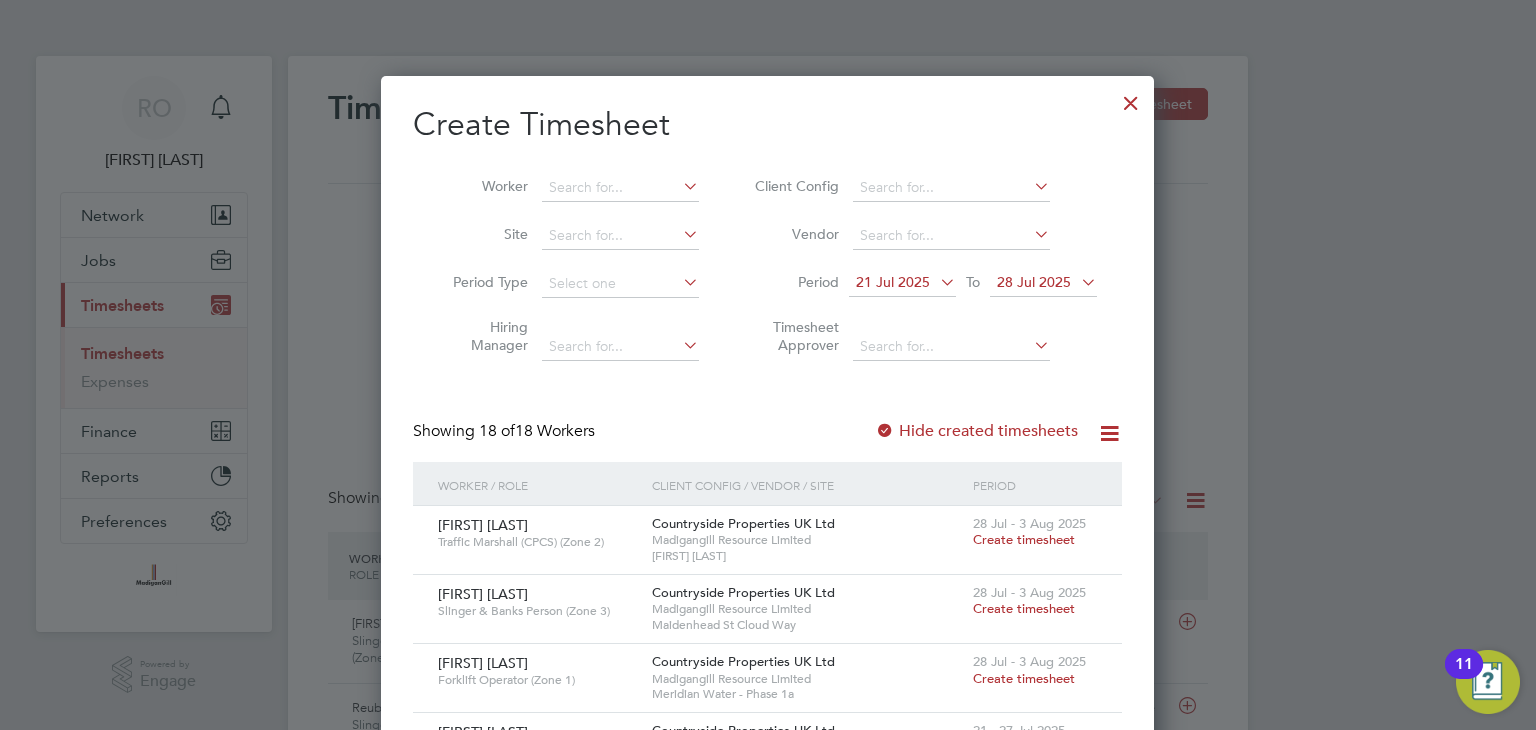 click on "28 Jul 2025" at bounding box center [1034, 282] 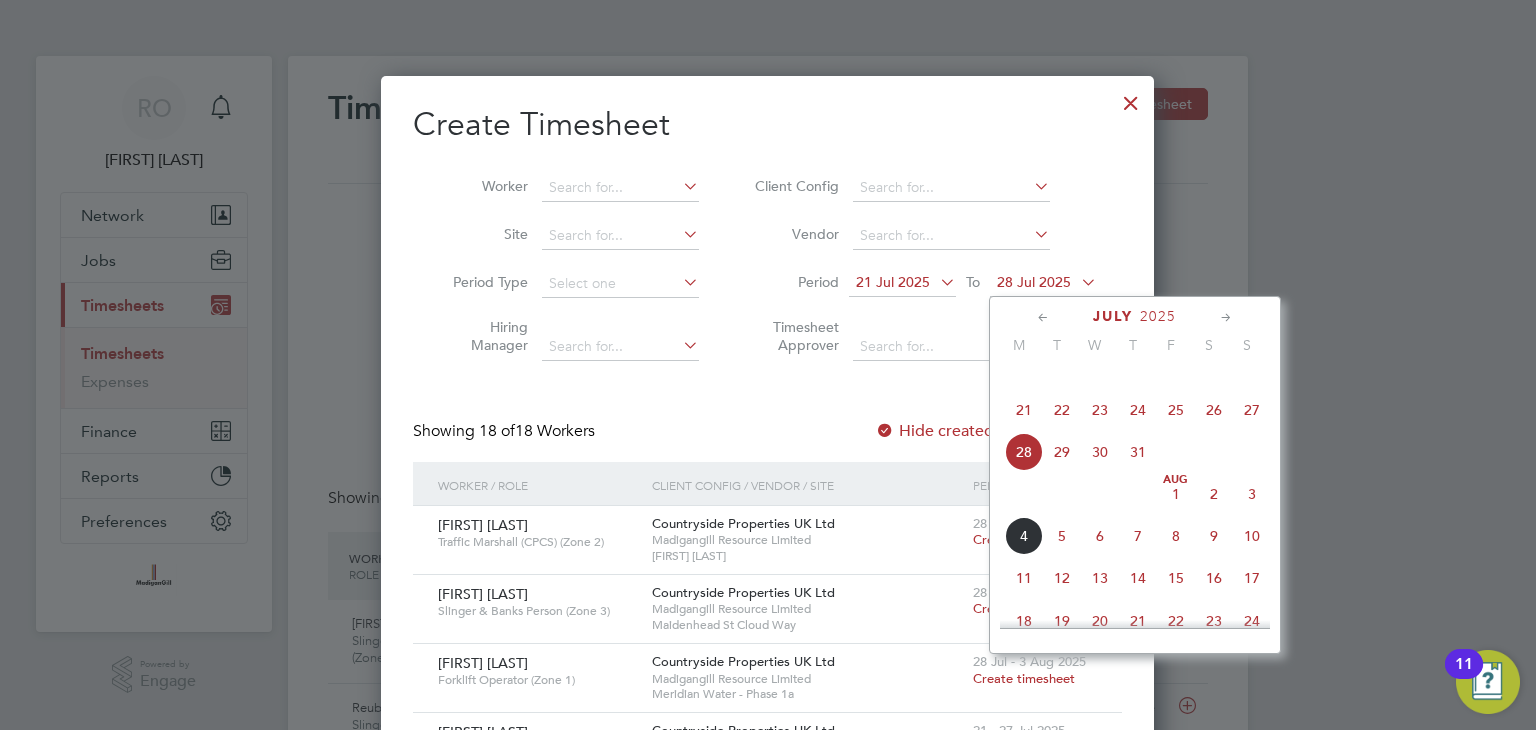 click on "3" 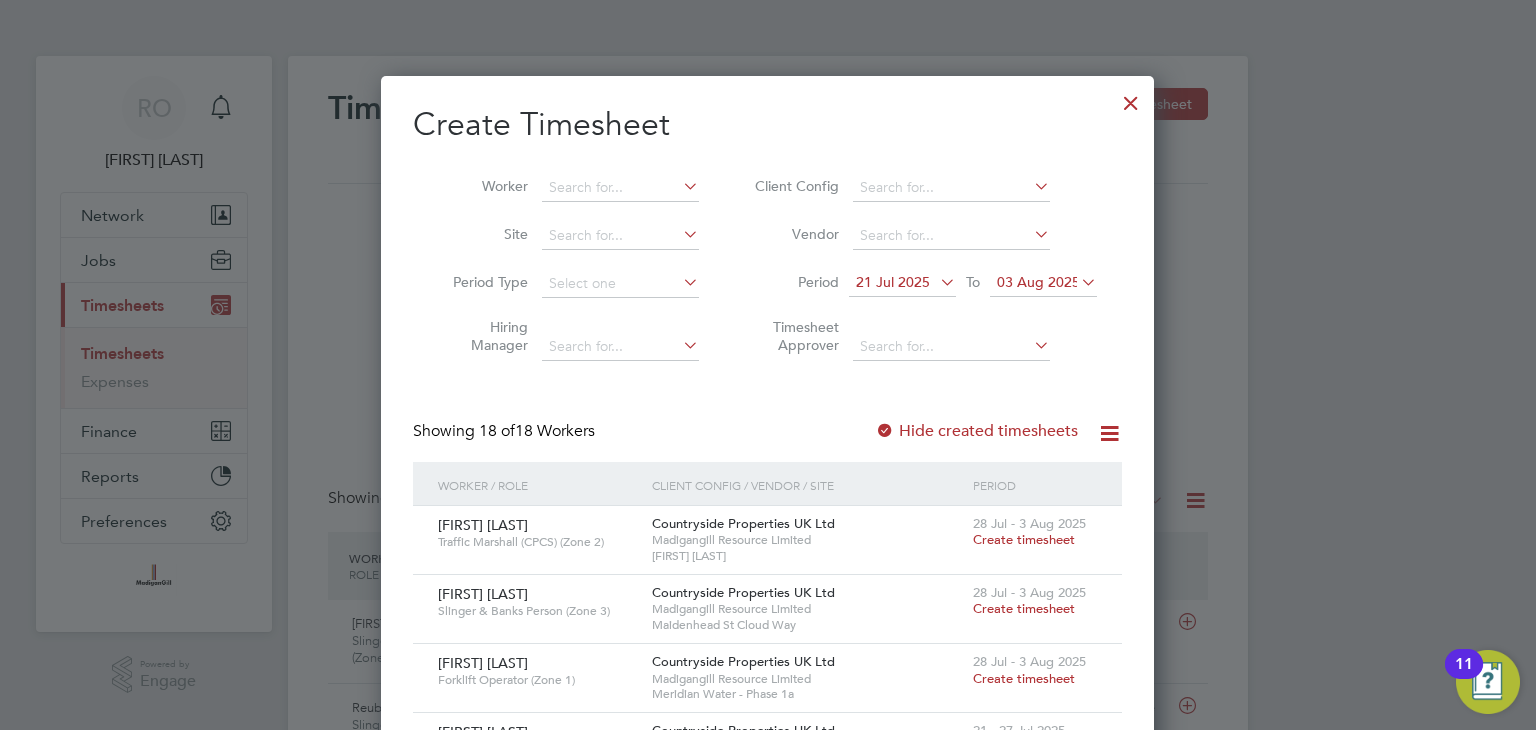 click at bounding box center [936, 282] 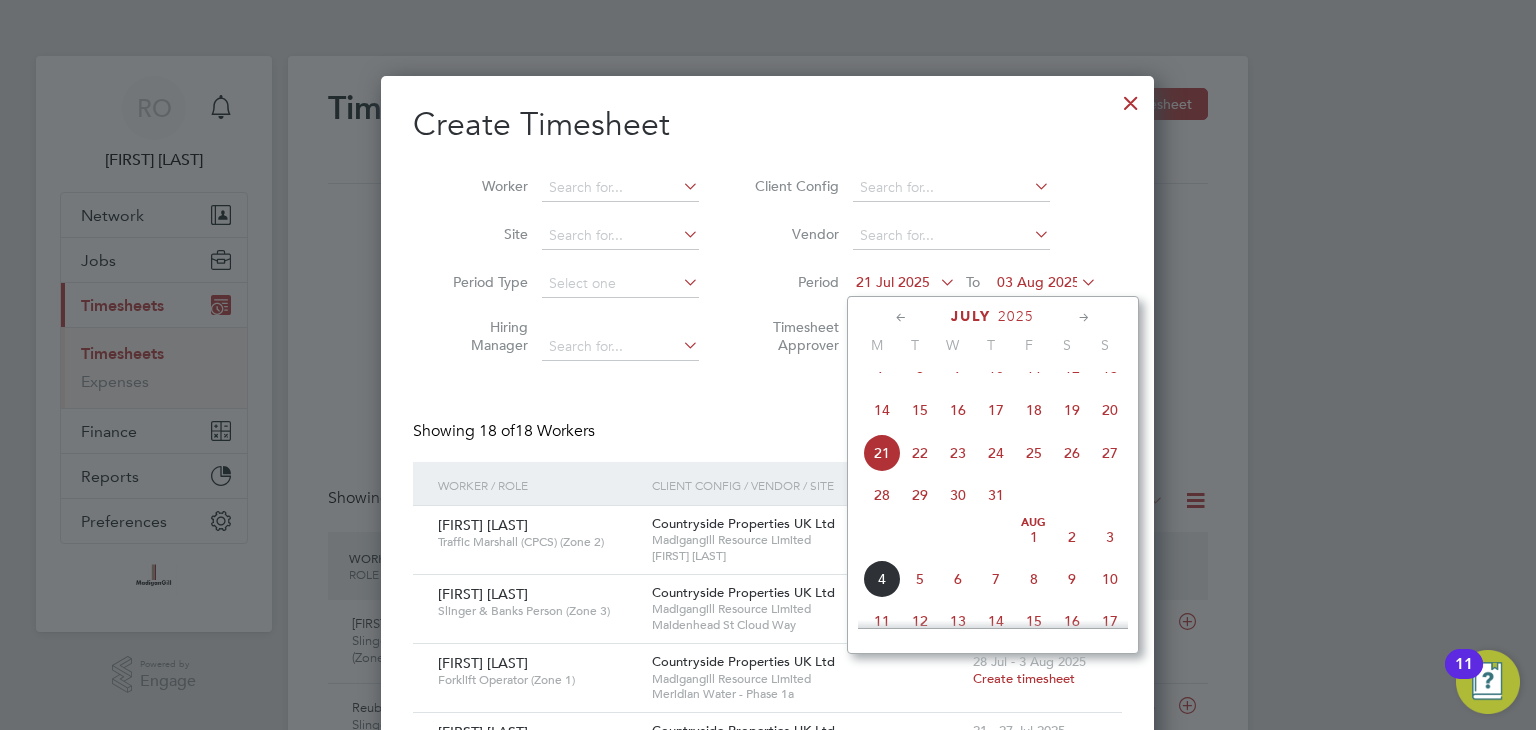 click on "28" 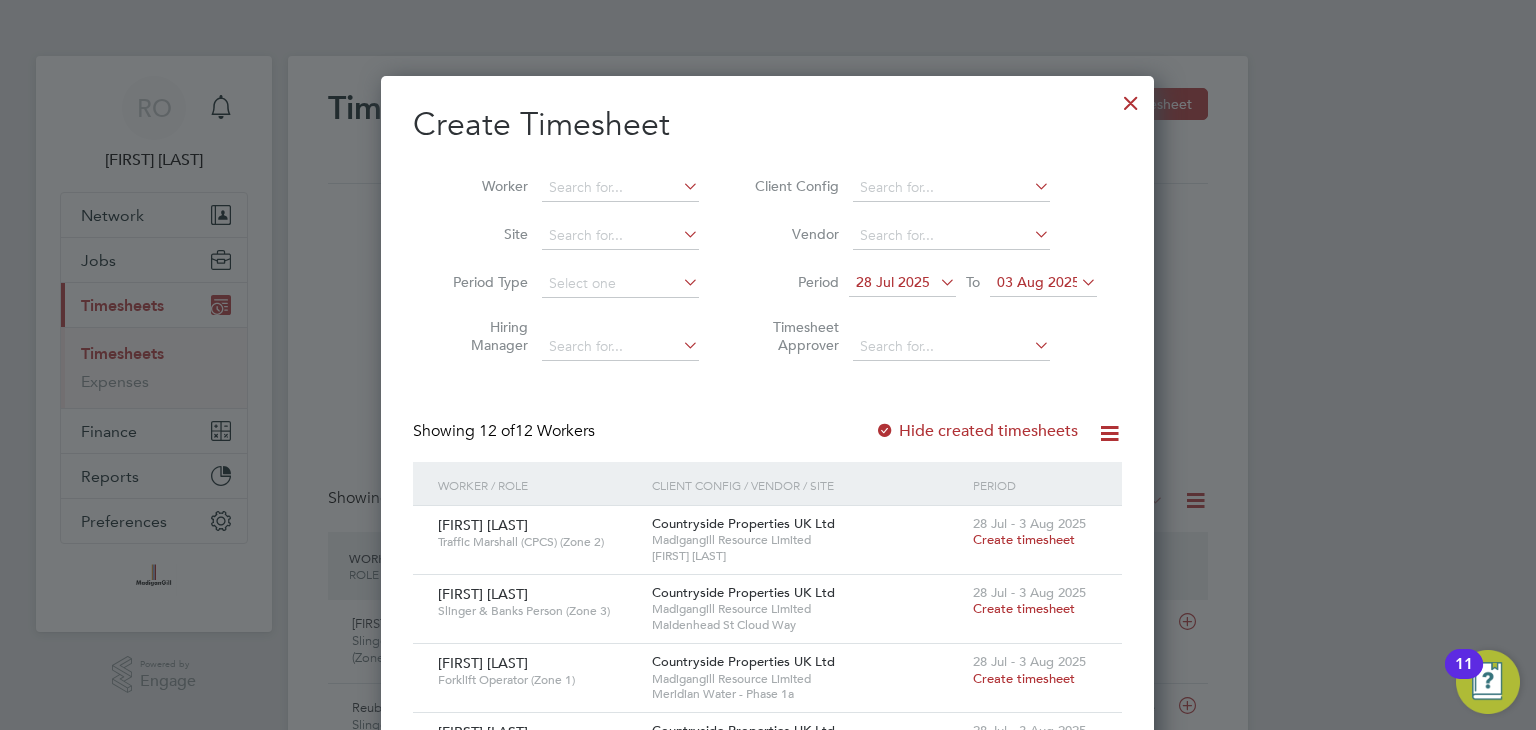 click on "Create Timesheet Worker   Site   Period Type   Hiring Manager   Client Config   Vendor   Period
[DATE]
To
[DATE]
Timesheet Approver   Showing   12 of  12 Workers Hide created timesheets Worker / Role Client Config / Vendor / Site Period [FIRST] [LAST]   Traffic Marshall (CPCS) (Zone 2) Countryside Properties UK Ltd Madigangill Resource Limited   Edgar Myles   [DATE] - [DATE]   Create timesheet [FIRST] [LAST]   Slinger & Banks Person (Zone 3) Countryside Properties UK Ltd Madigangill Resource Limited   Maidenhead [ADDRESS]   [DATE] - [DATE]   Create timesheet [FIRST] [LAST]   Forklift Operator (Zone 1) Countryside Properties UK Ltd Madigangill Resource Limited   Meridian Water - Phase 1a   [DATE] - [DATE]   Create timesheet Dean Loundes   Forklift Operator (Zone 5) Countryside Properties UK Ltd Madigangill Resource Limited   Hawksbury Golf Course   [DATE] - [DATE]   Create timesheet [FIRST] [LAST]   Gate Person (Zone 1) Countryside Properties UK Ltd   Edgar Myles" at bounding box center [767, 719] 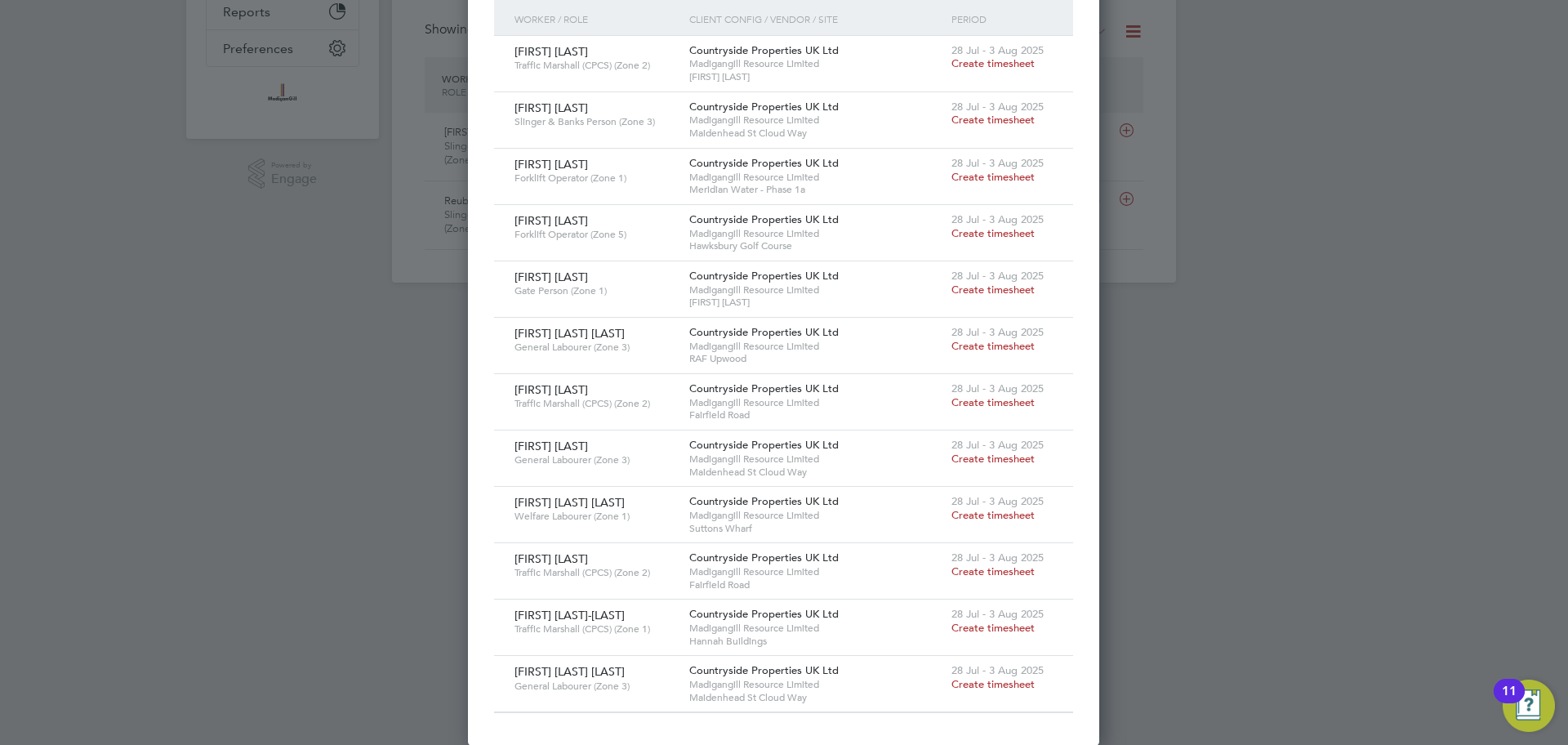 click on "Countryside Properties UK Ltd Madigangill Resource Limited   RAF Upwood" at bounding box center [816, 346] 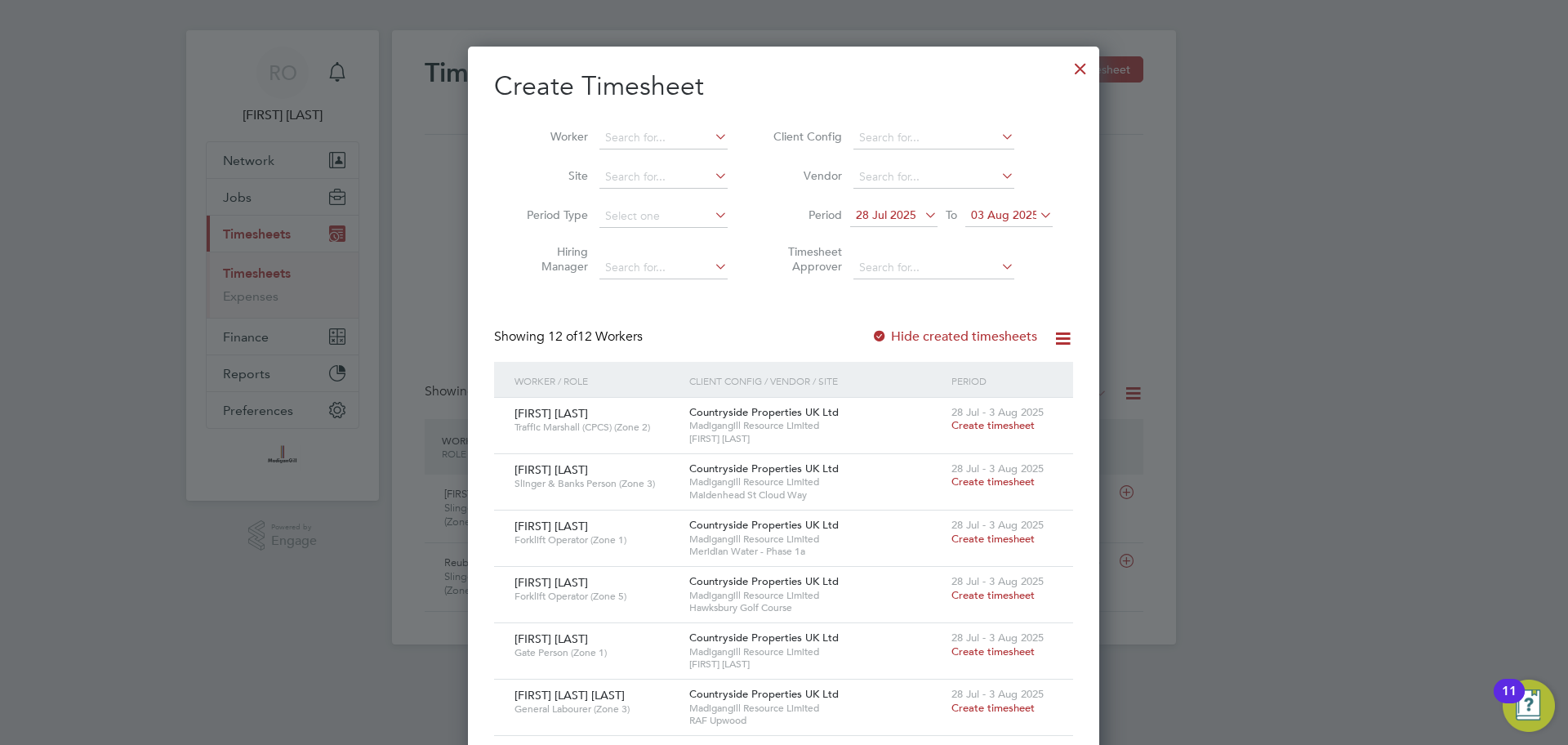 click at bounding box center (921, 215) 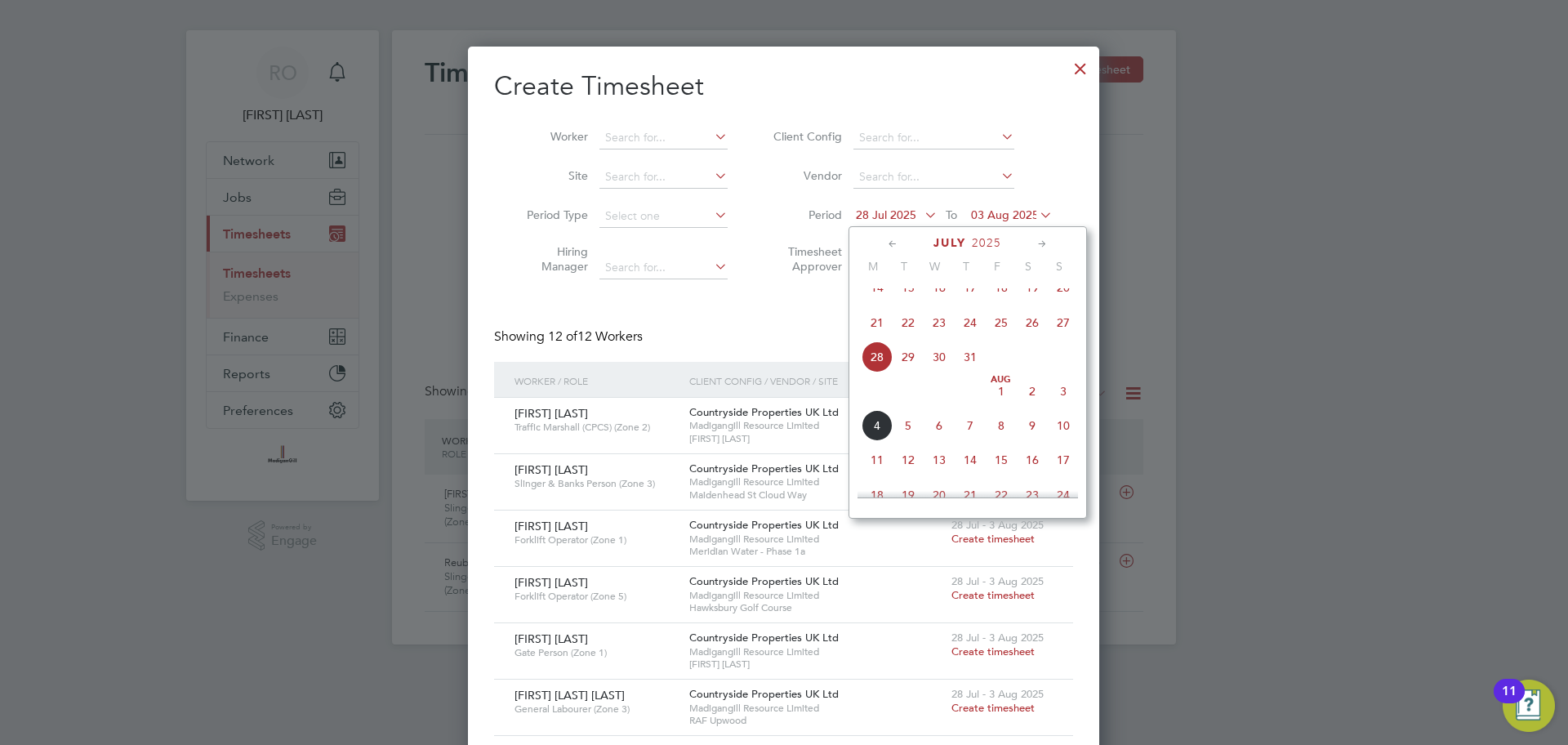 click on "21" 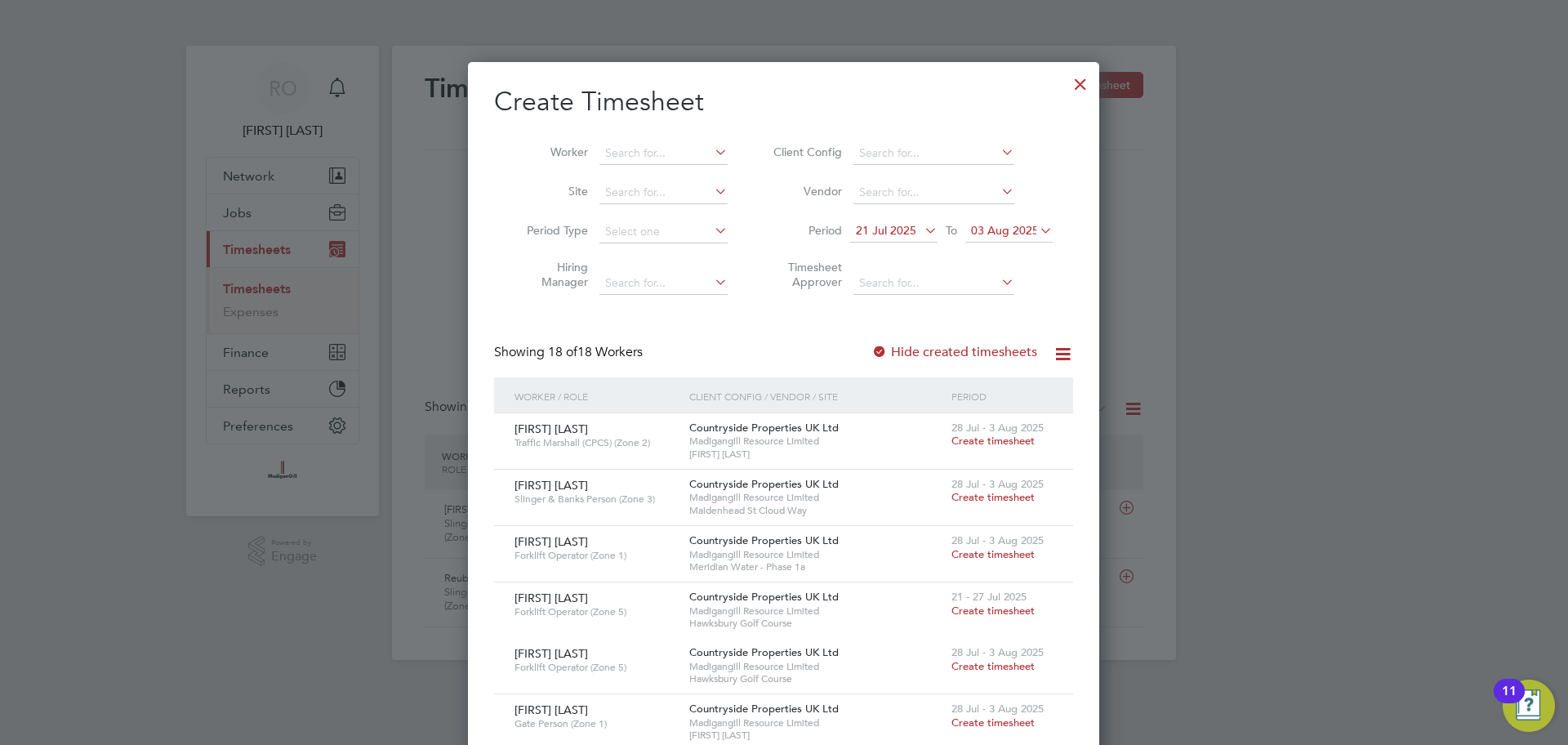 click at bounding box center [921, 230] 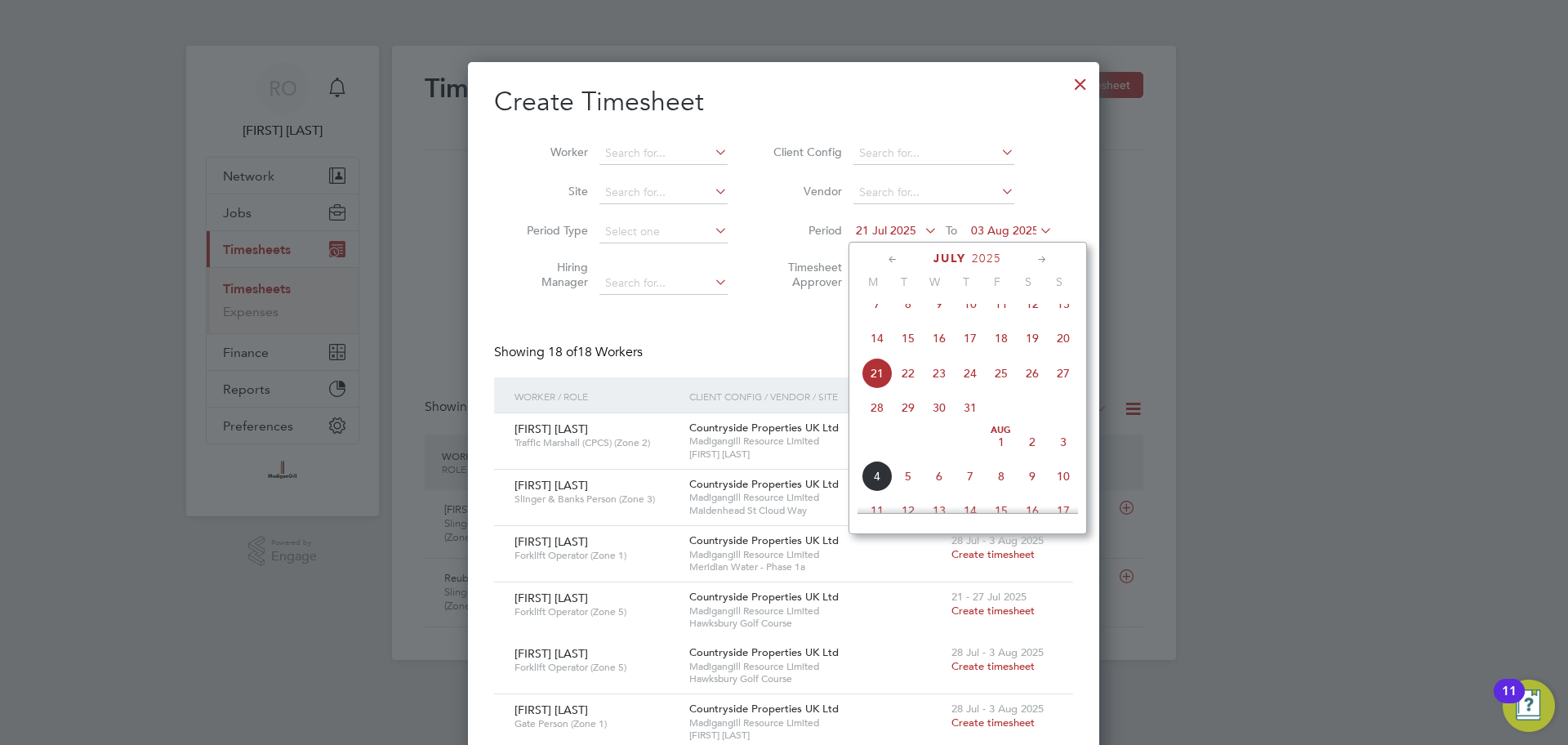 click on "28" 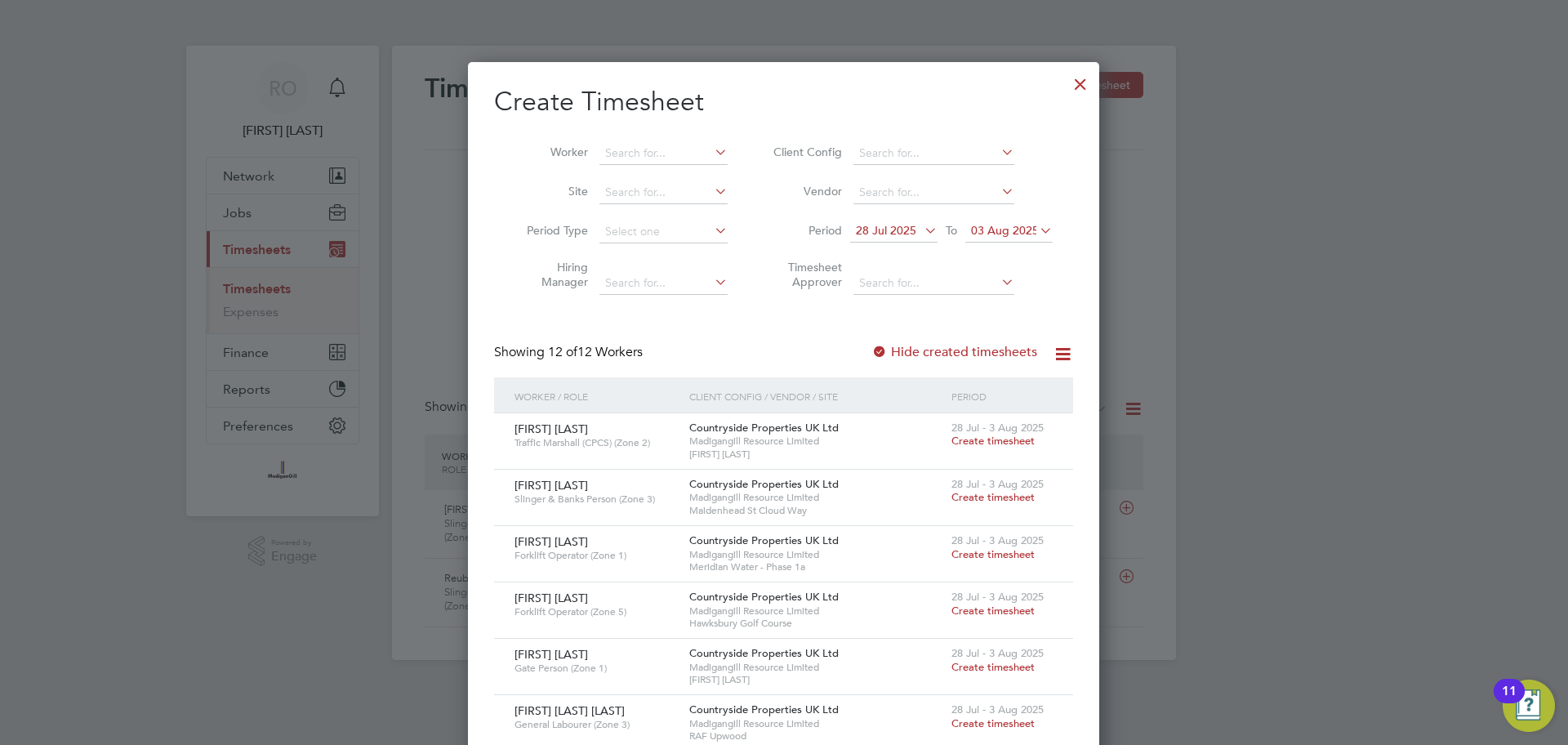 click on "Create Timesheet Worker   Site   Period Type   Hiring Manager   Client Config   Vendor   Period
[DATE]
To
[DATE]
Timesheet Approver   Showing   12 of  12 Workers Hide created timesheets Worker / Role Client Config / Vendor / Site Period [FIRST] [LAST]   Traffic Marshall (CPCS) (Zone 2) Countryside Properties UK Ltd Madigangill Resource Limited   Edgar Myles   [DATE] - [DATE]   Create timesheet [FIRST] [LAST]   Slinger & Banks Person (Zone 3) Countryside Properties UK Ltd Madigangill Resource Limited   Maidenhead [ADDRESS]   [DATE] - [DATE]   Create timesheet [FIRST] [LAST]   Forklift Operator (Zone 1) Countryside Properties UK Ltd Madigangill Resource Limited   Meridian Water - Phase 1a   [DATE] - [DATE]   Create timesheet Dean Loundes   Forklift Operator (Zone 5) Countryside Properties UK Ltd Madigangill Resource Limited   Hawksbury Golf Course   [DATE] - [DATE]   Create timesheet [FIRST] [LAST]   Gate Person (Zone 1) Countryside Properties UK Ltd   Edgar Myles" at bounding box center (783, 587) 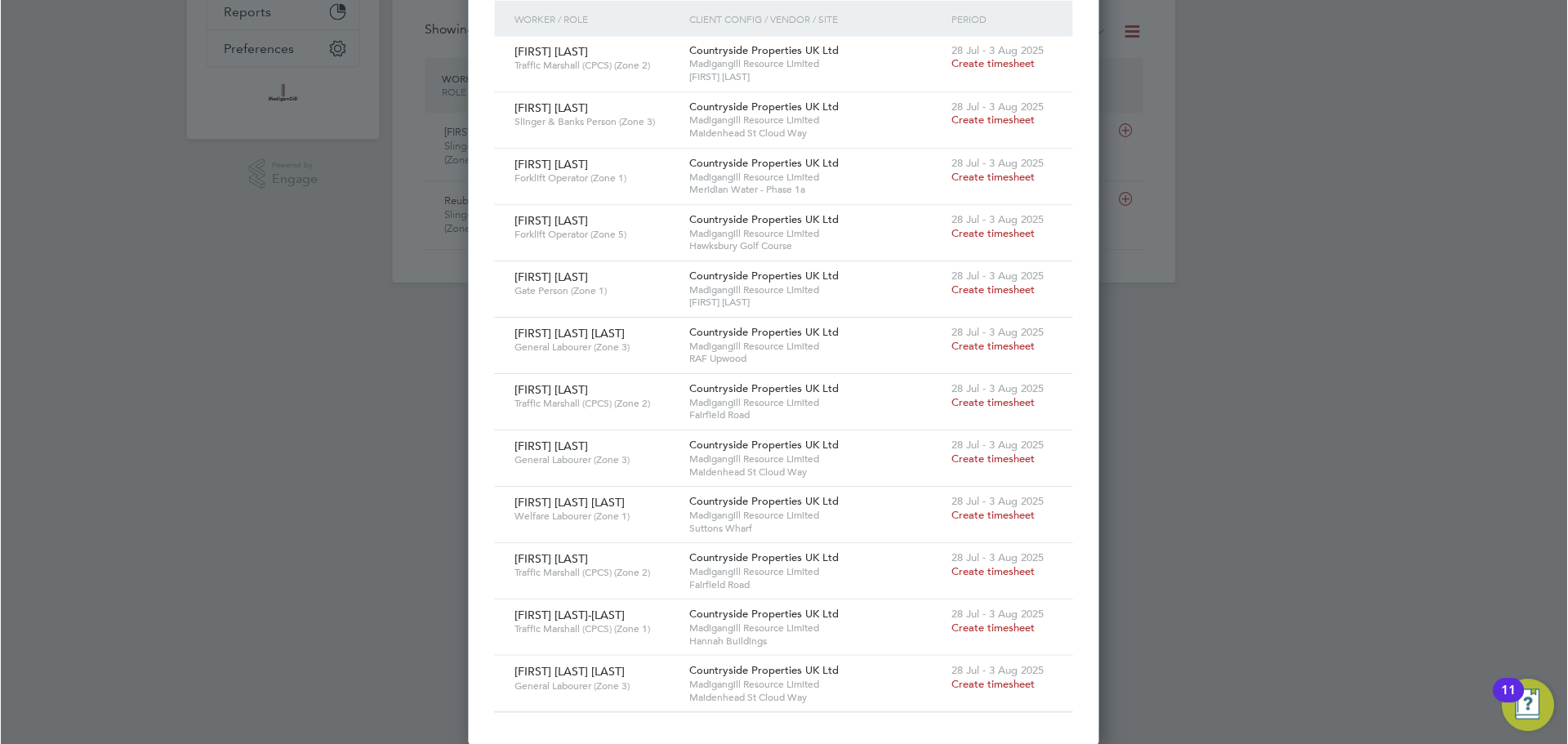 scroll, scrollTop: 377, scrollLeft: 0, axis: vertical 